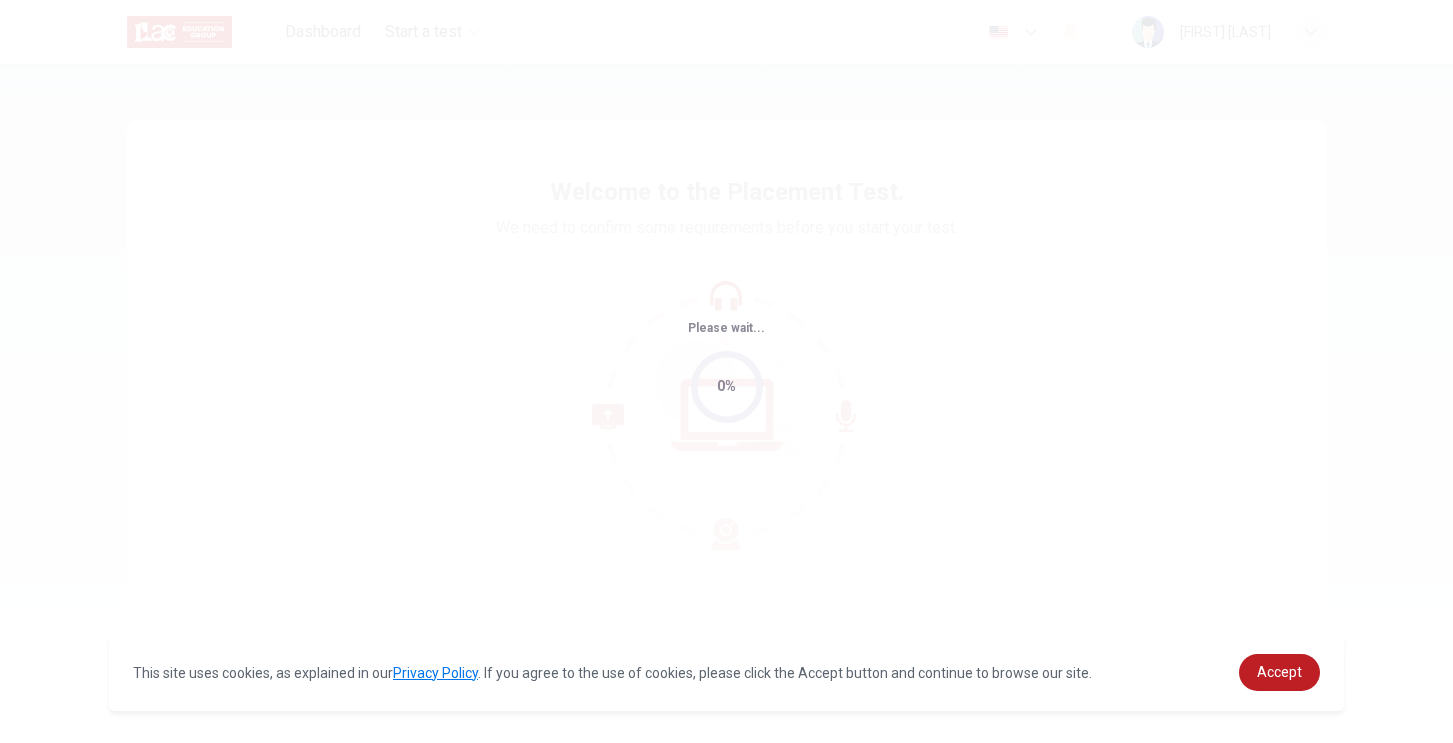 scroll, scrollTop: 0, scrollLeft: 0, axis: both 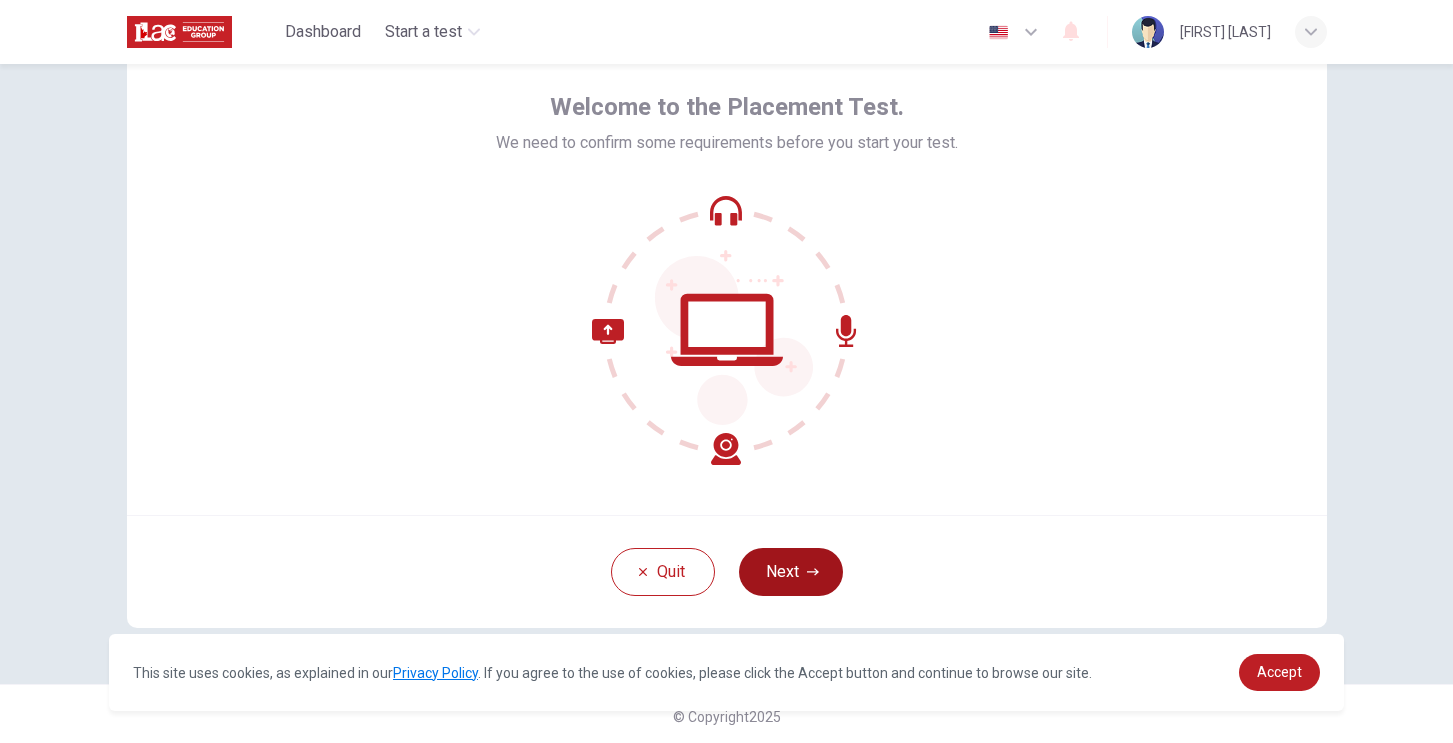 click on "Next" at bounding box center [791, 572] 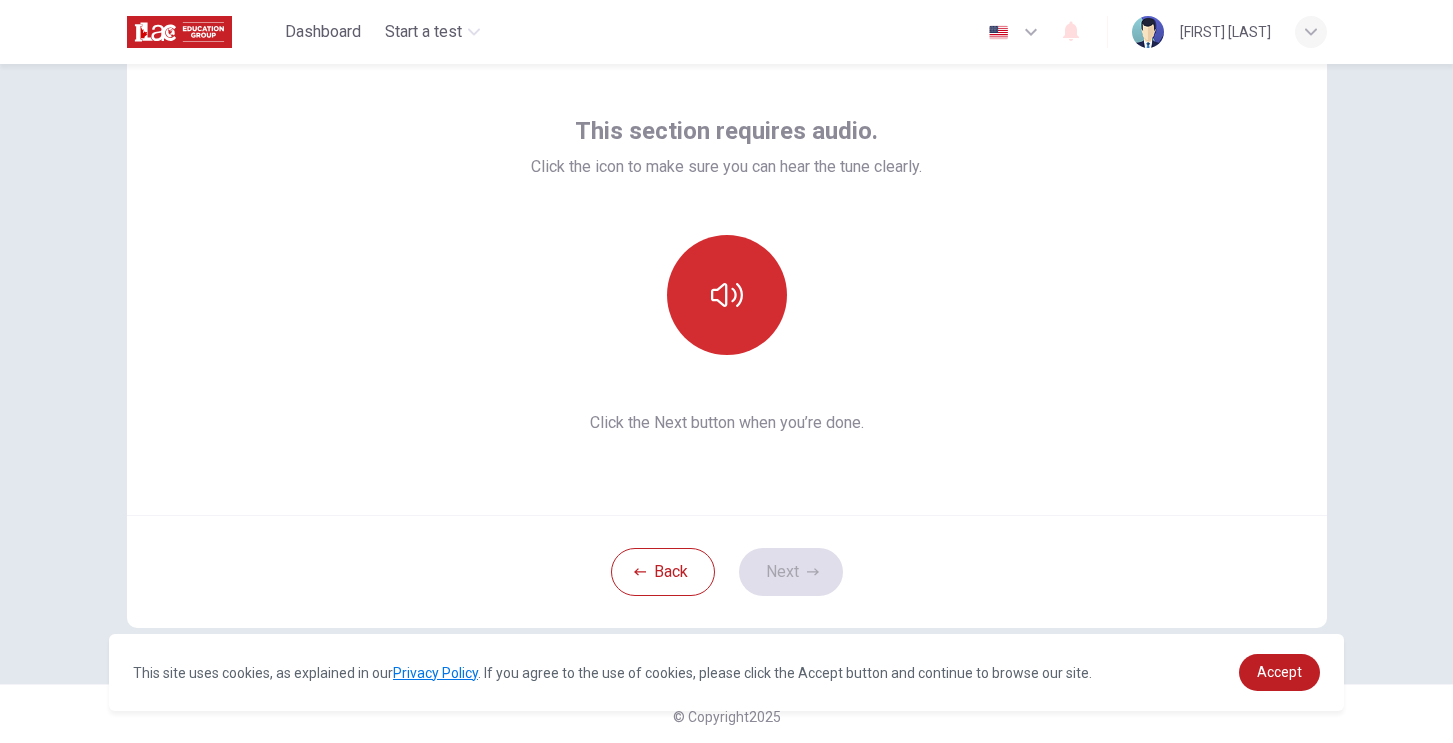 click at bounding box center [727, 295] 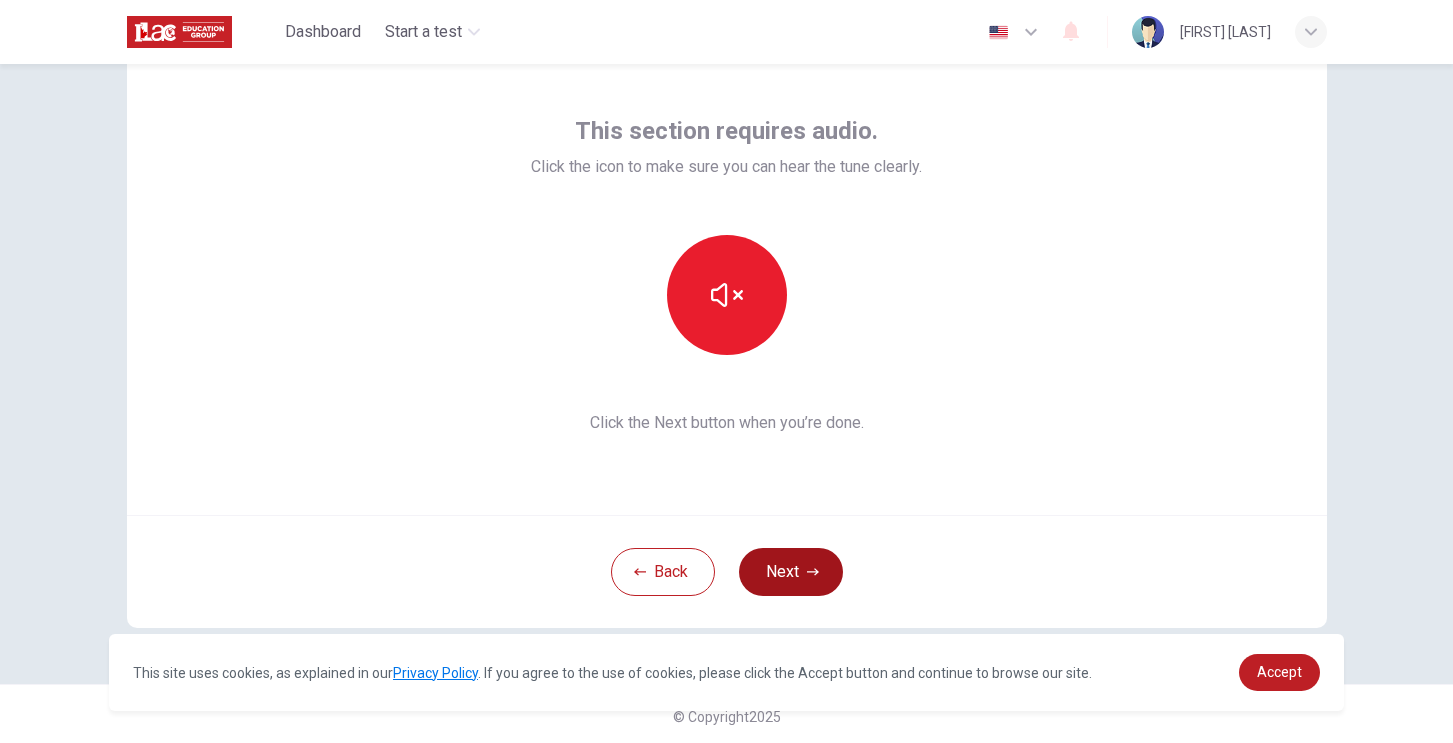 click on "Next" at bounding box center [791, 572] 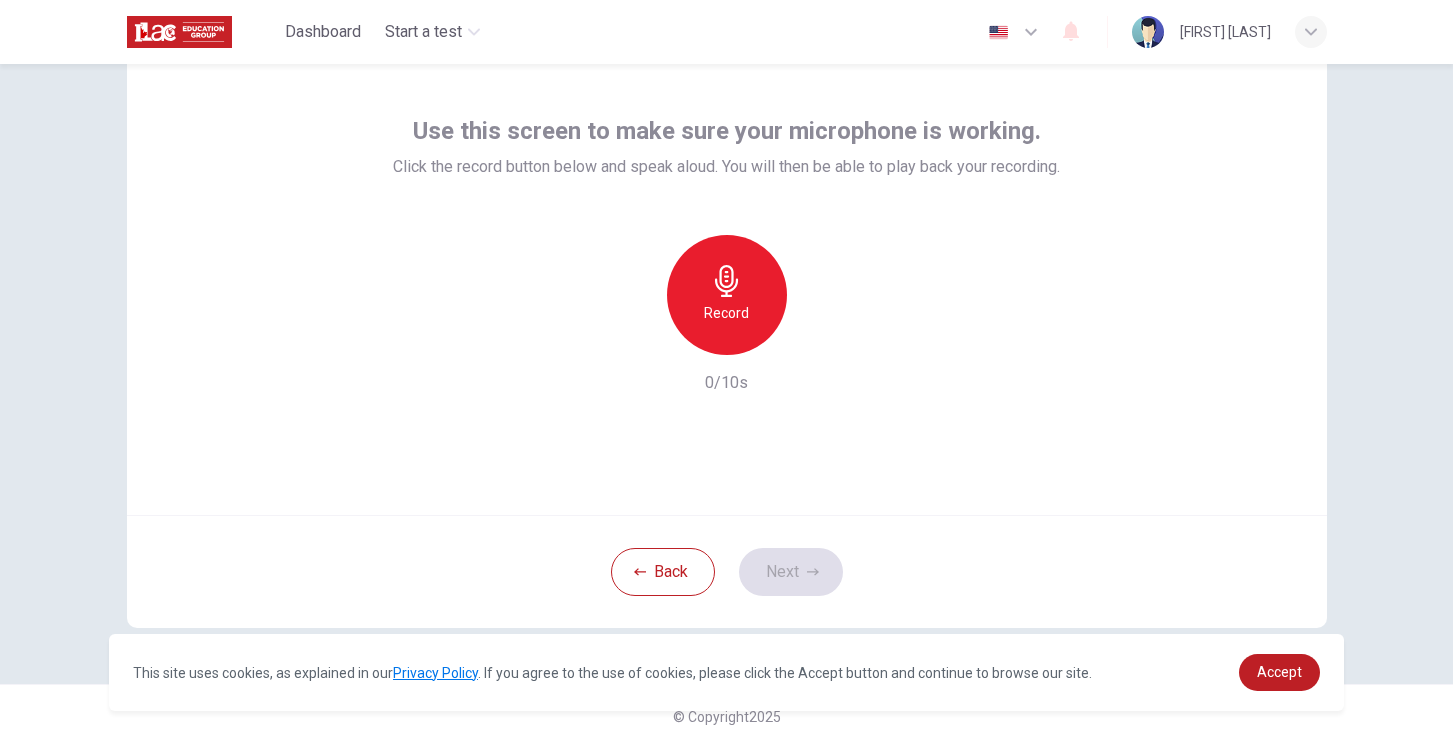 click on "Record" at bounding box center [727, 295] 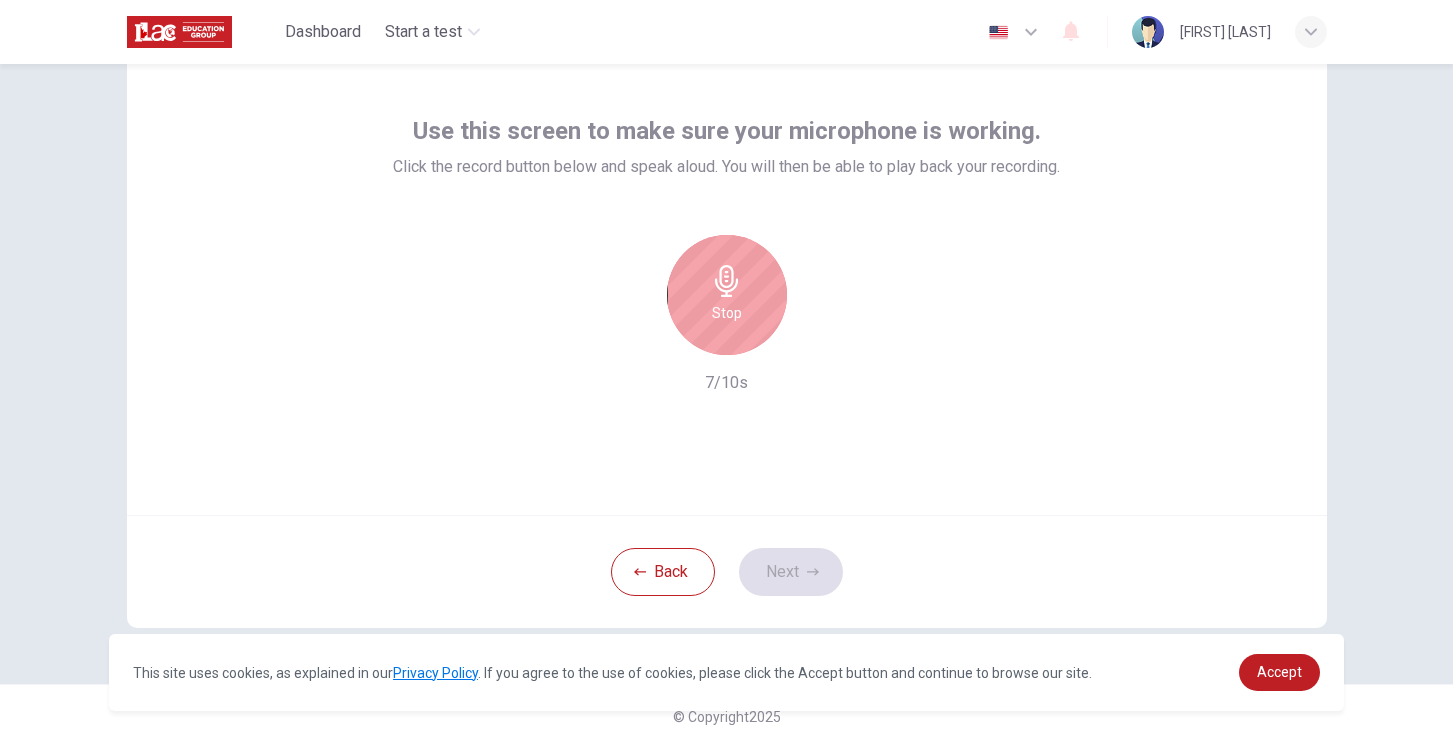 click on "Stop" at bounding box center (727, 295) 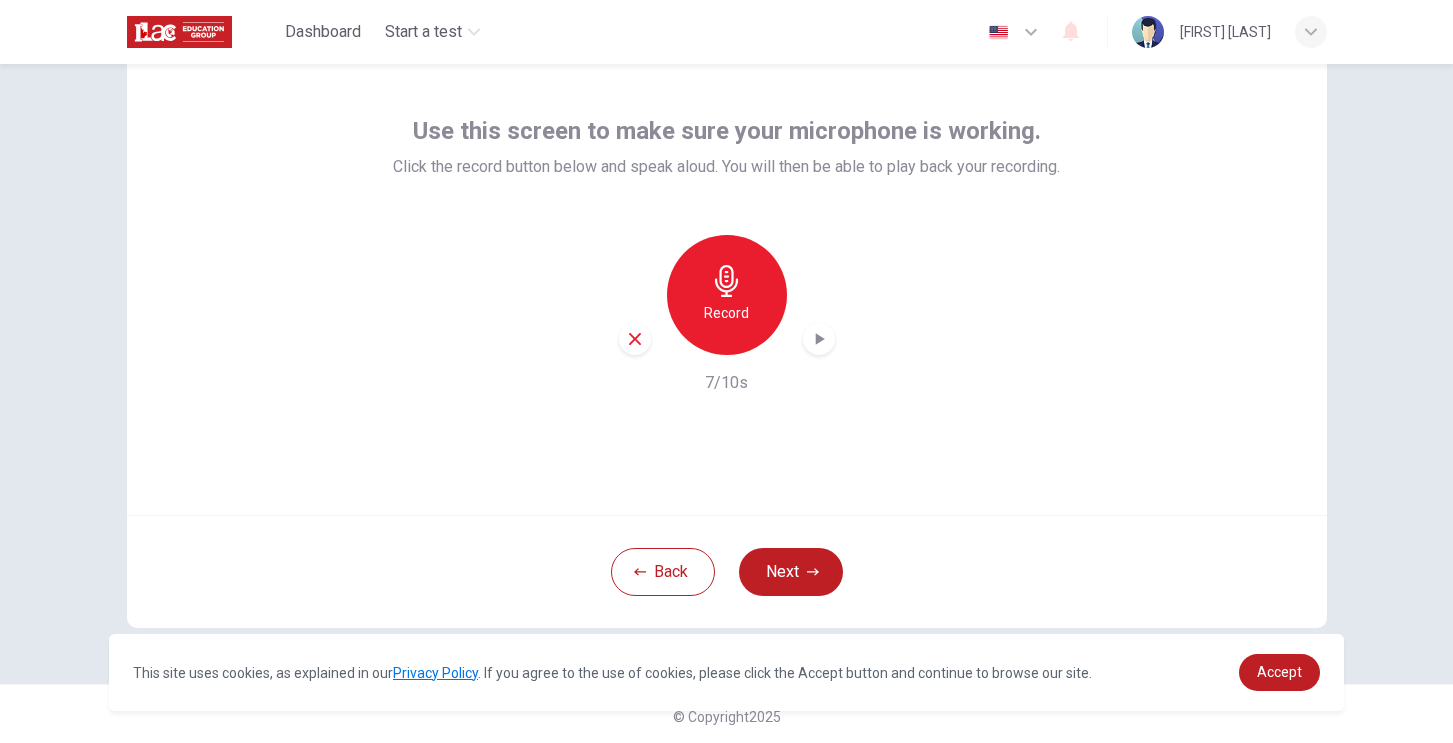 click 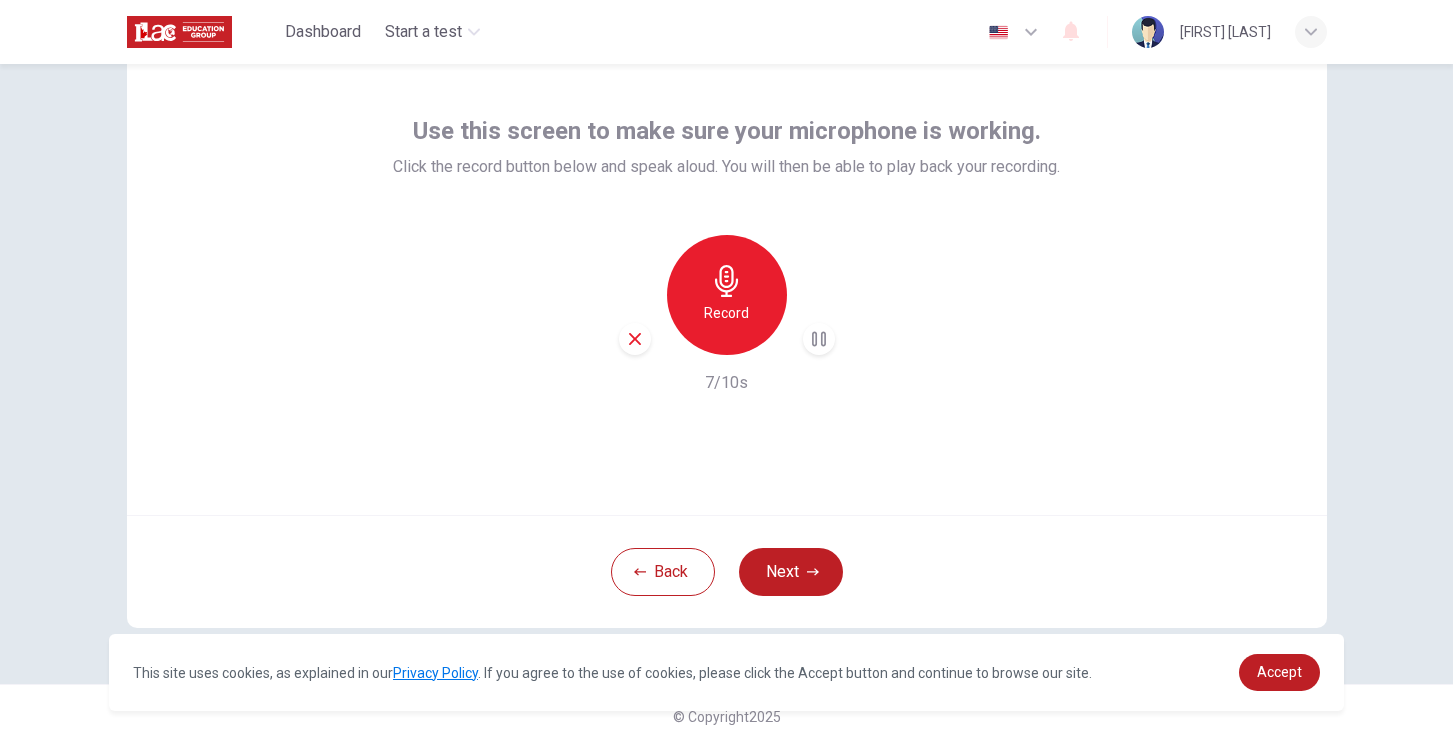 click 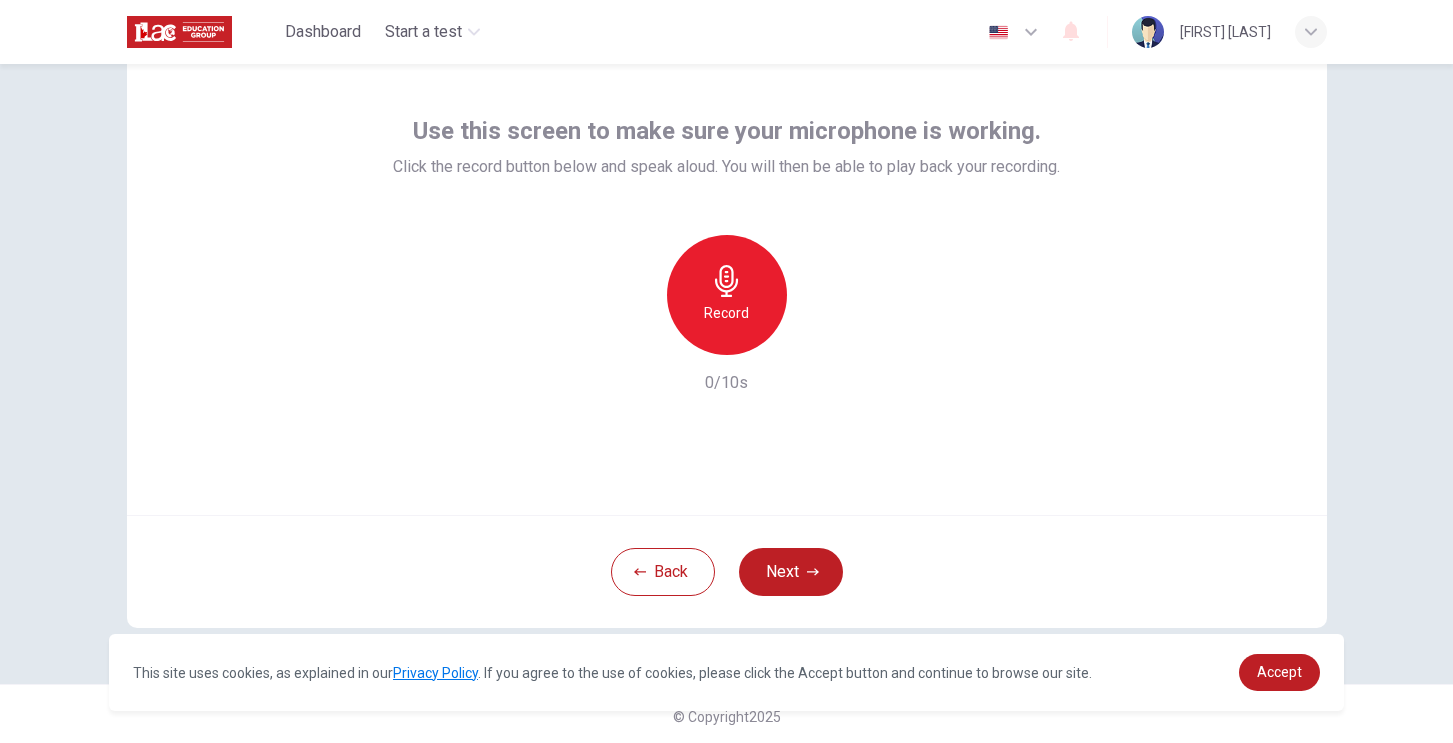 click on "Record" at bounding box center [727, 295] 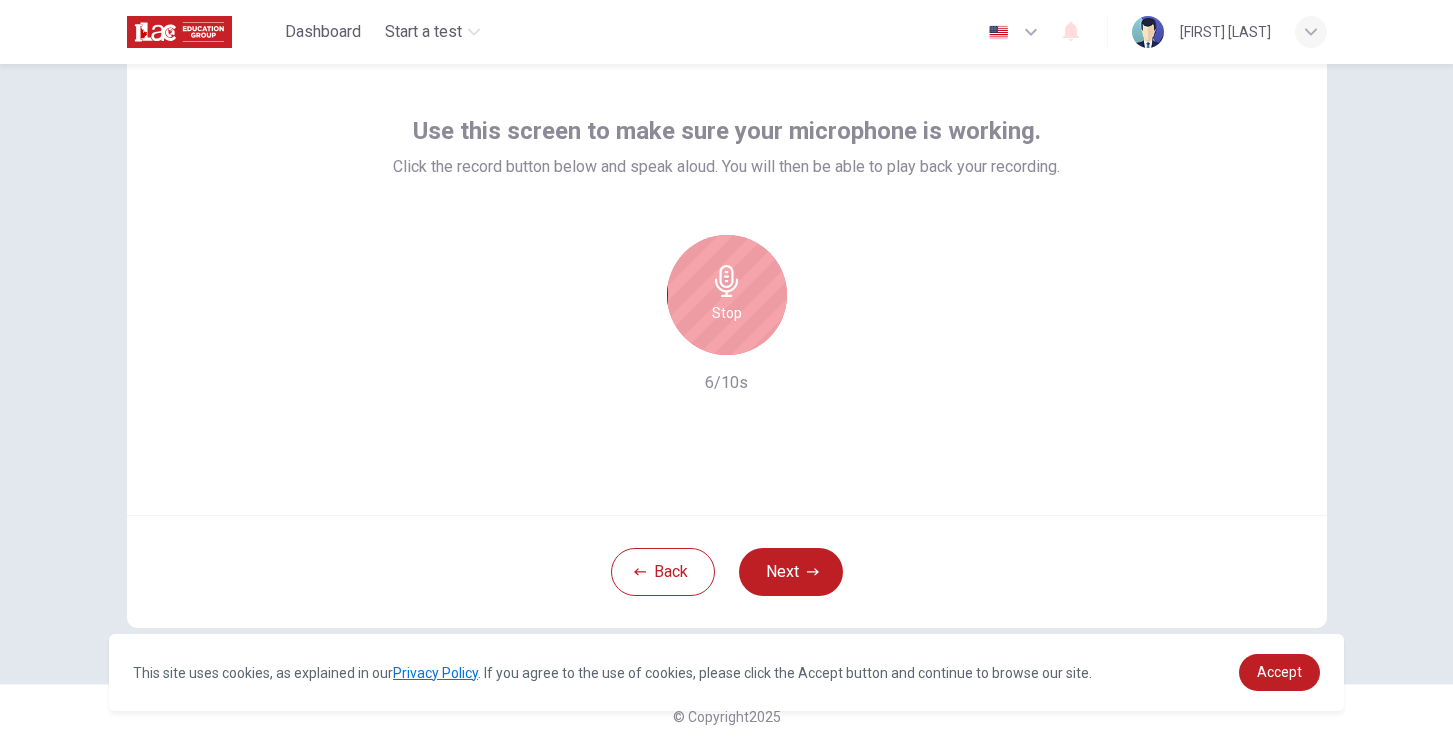 click on "Stop" at bounding box center [727, 295] 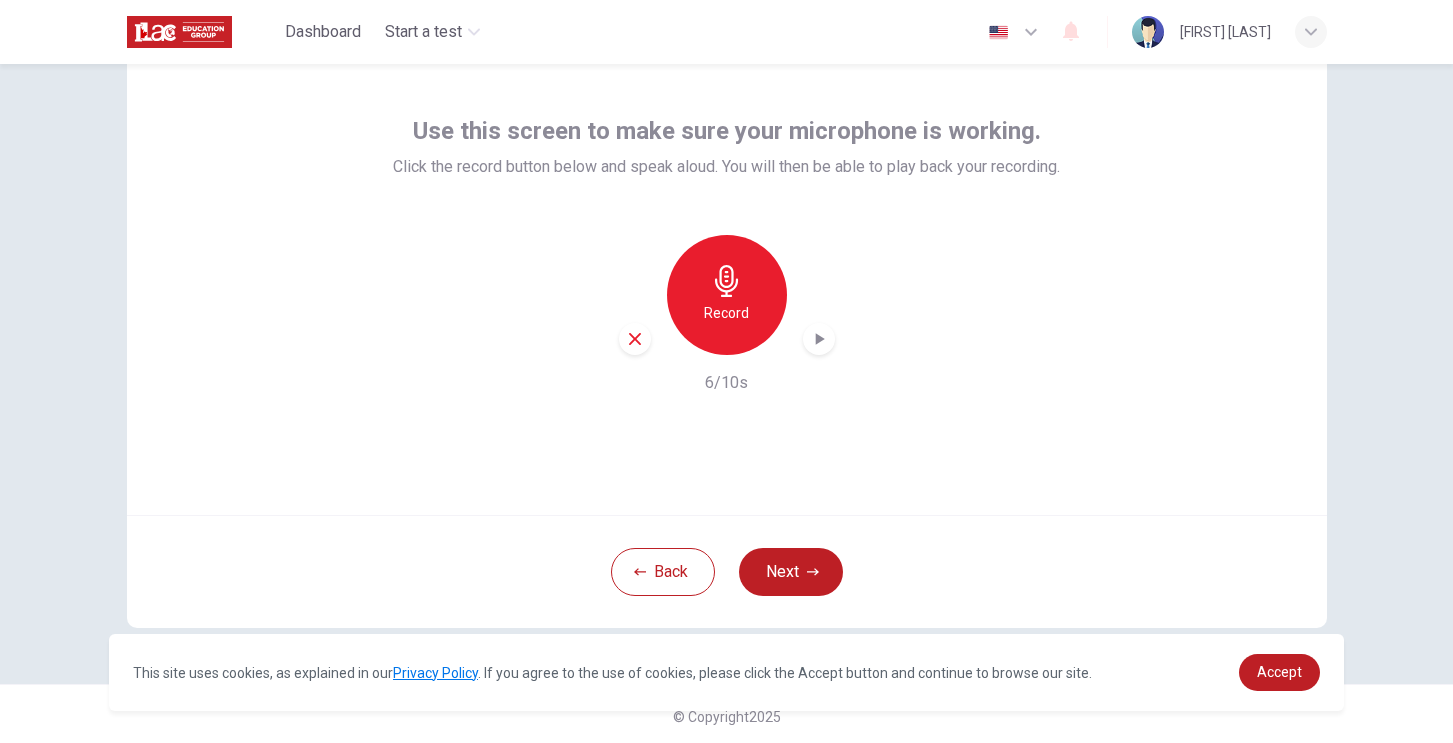 click at bounding box center (819, 339) 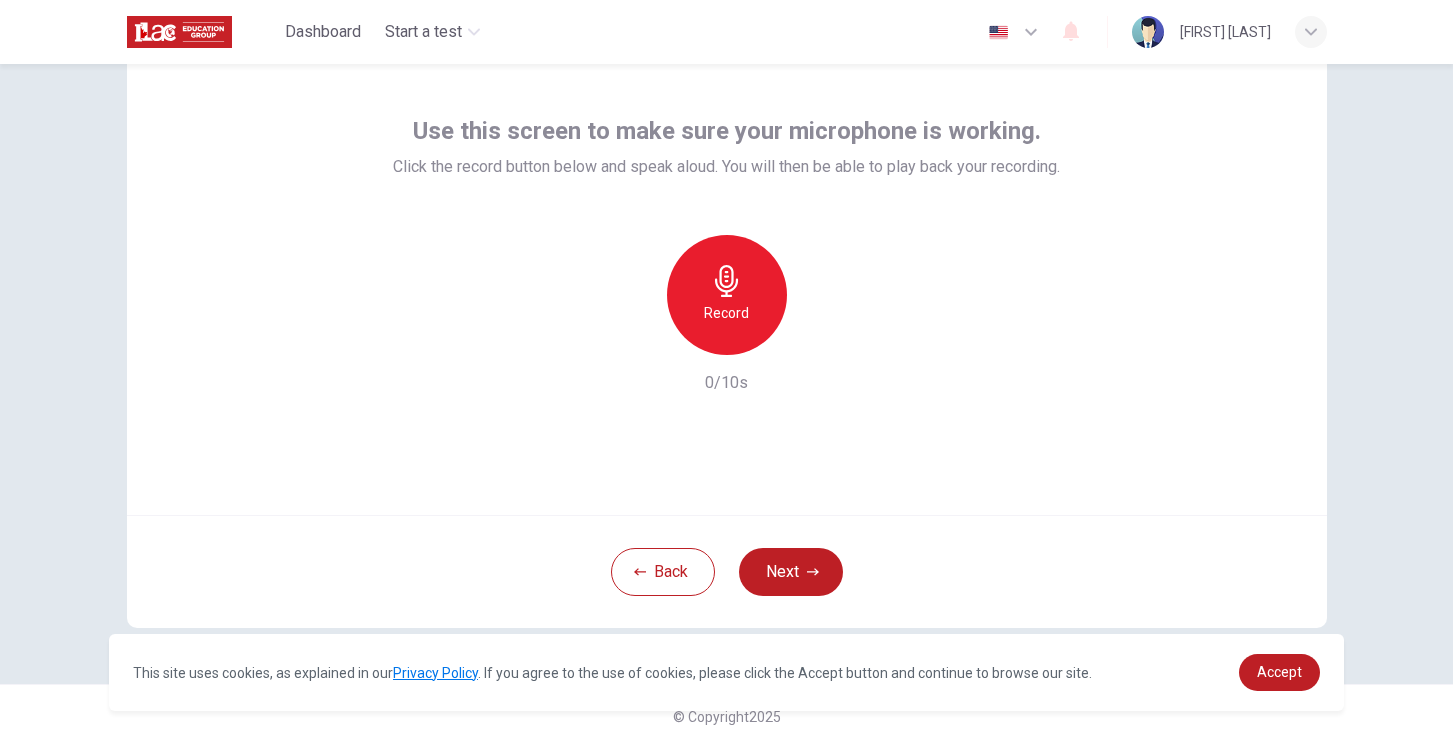 click on "Record" at bounding box center (726, 313) 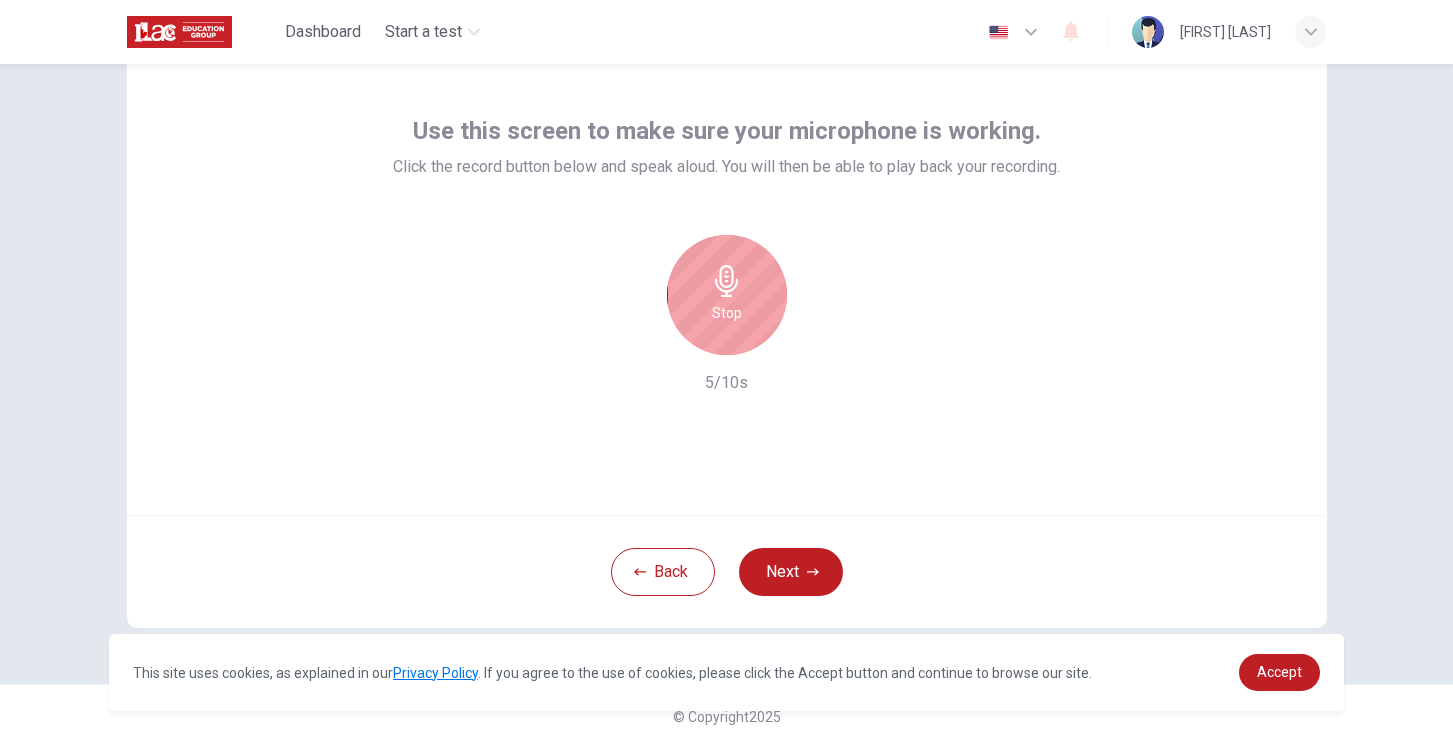 click on "Stop" at bounding box center [727, 295] 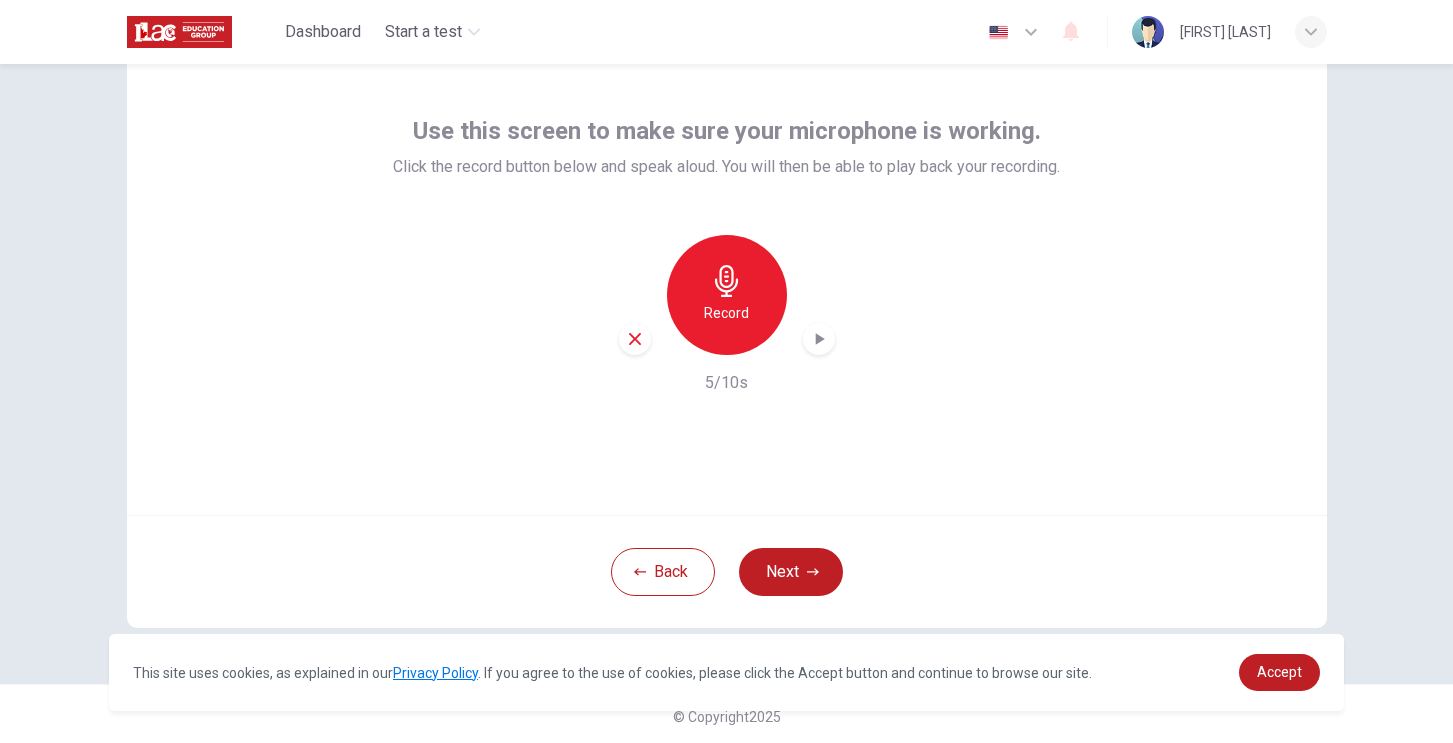 click at bounding box center [819, 339] 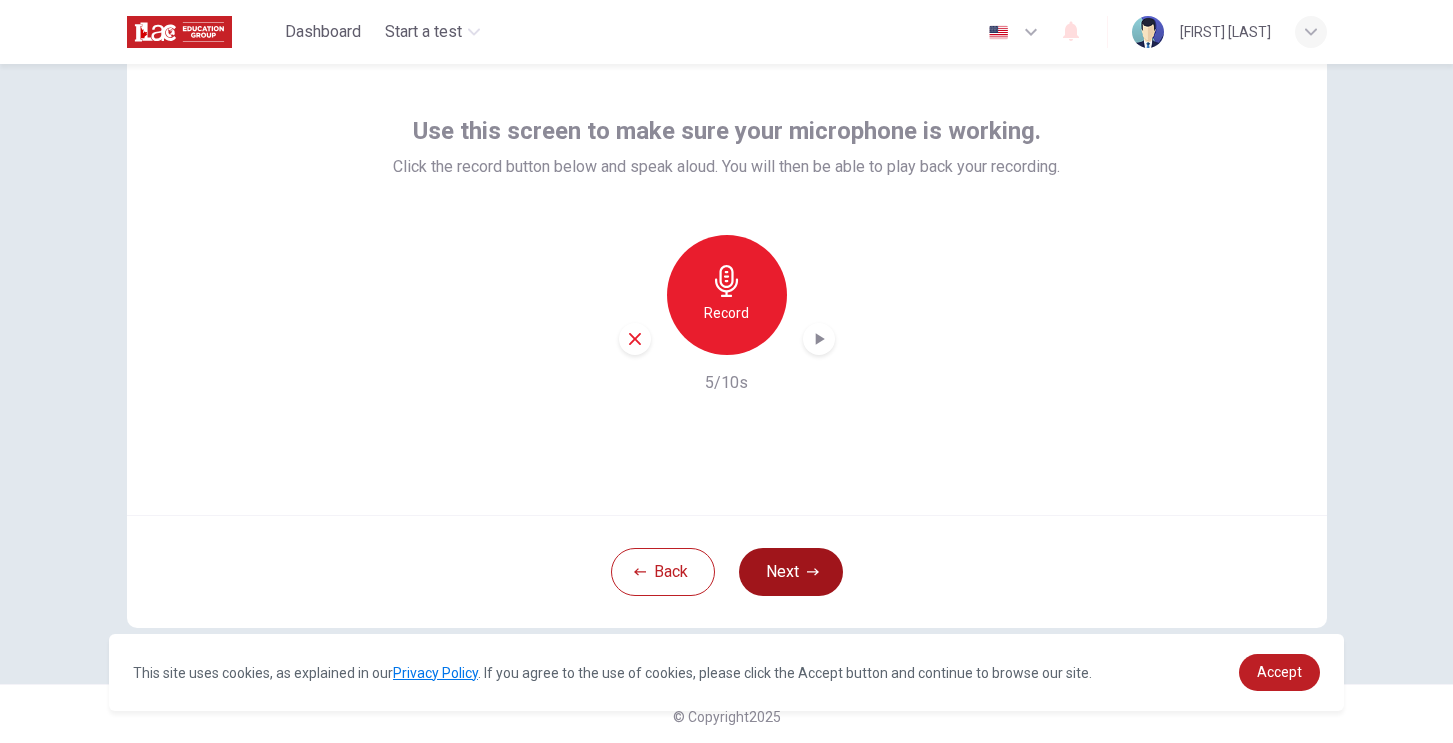 click on "Next" at bounding box center [791, 572] 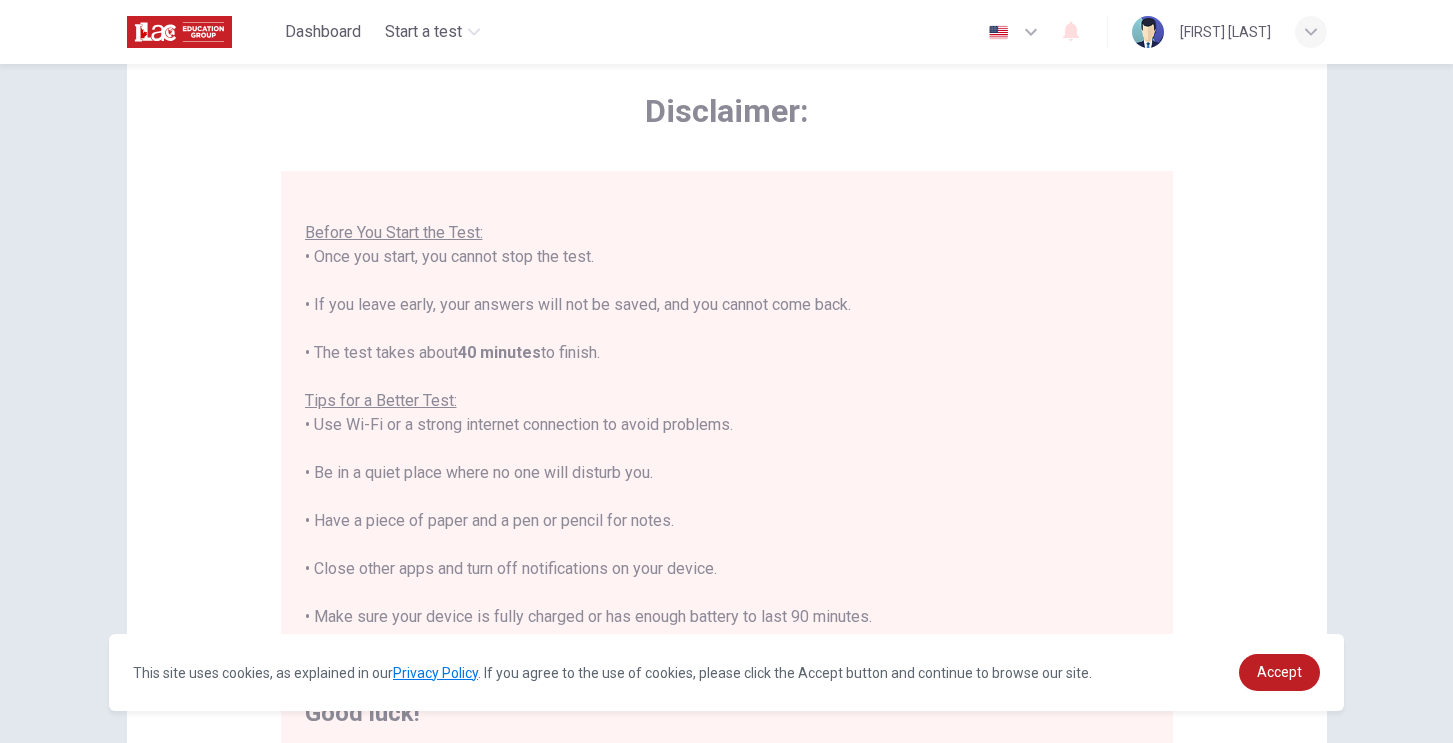 scroll, scrollTop: 21, scrollLeft: 0, axis: vertical 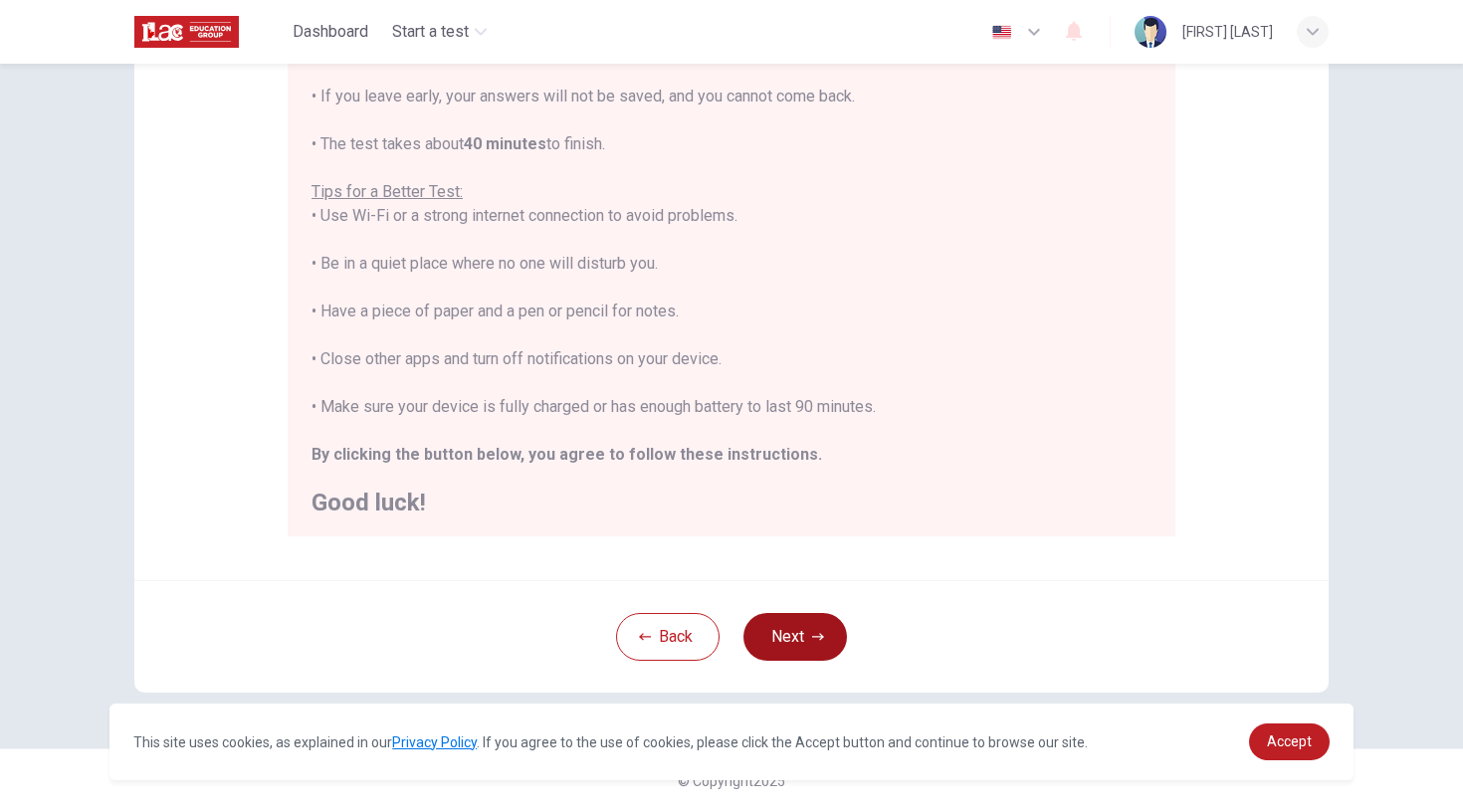 click 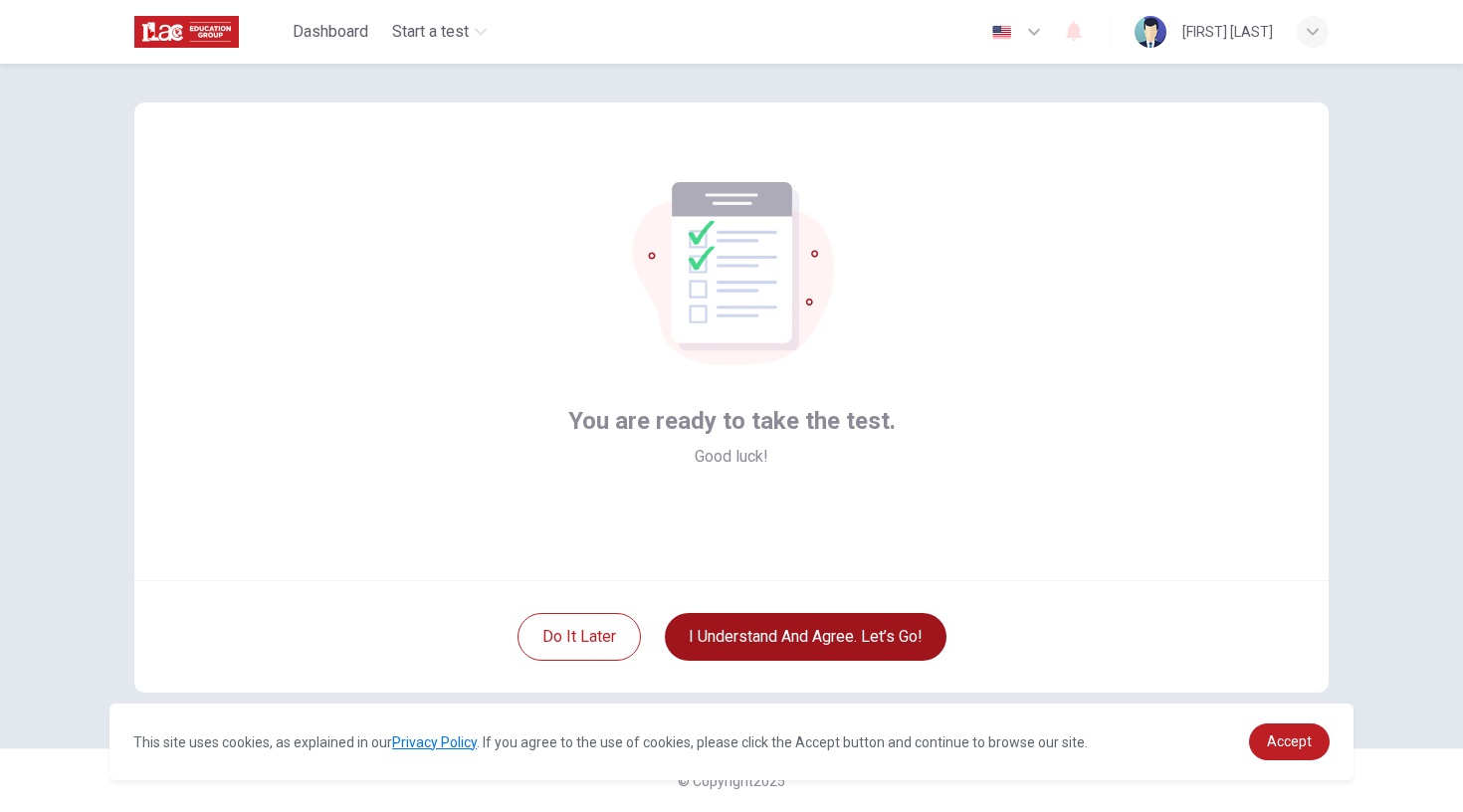 scroll, scrollTop: 17, scrollLeft: 0, axis: vertical 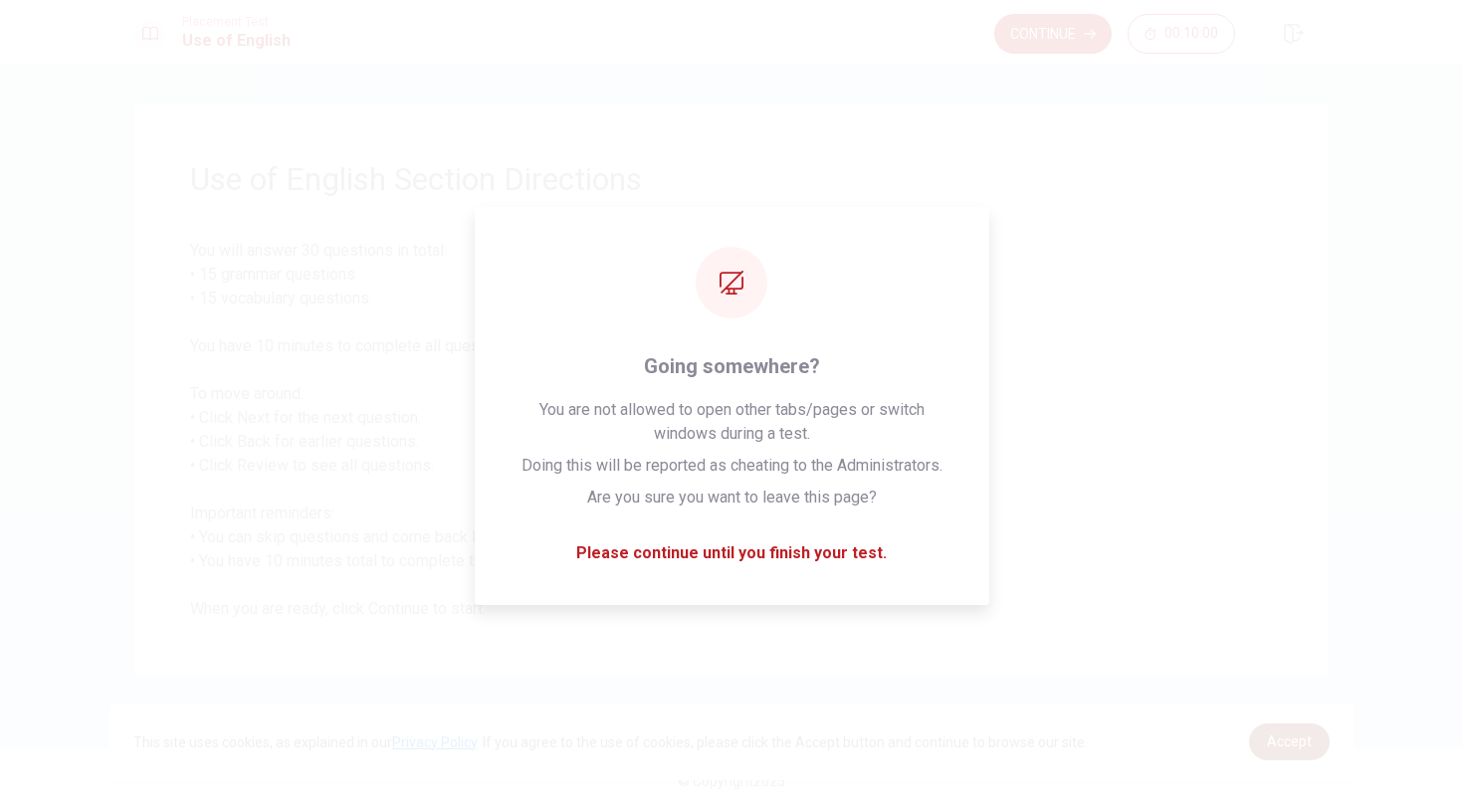 click on "Accept" at bounding box center [1289, 741] 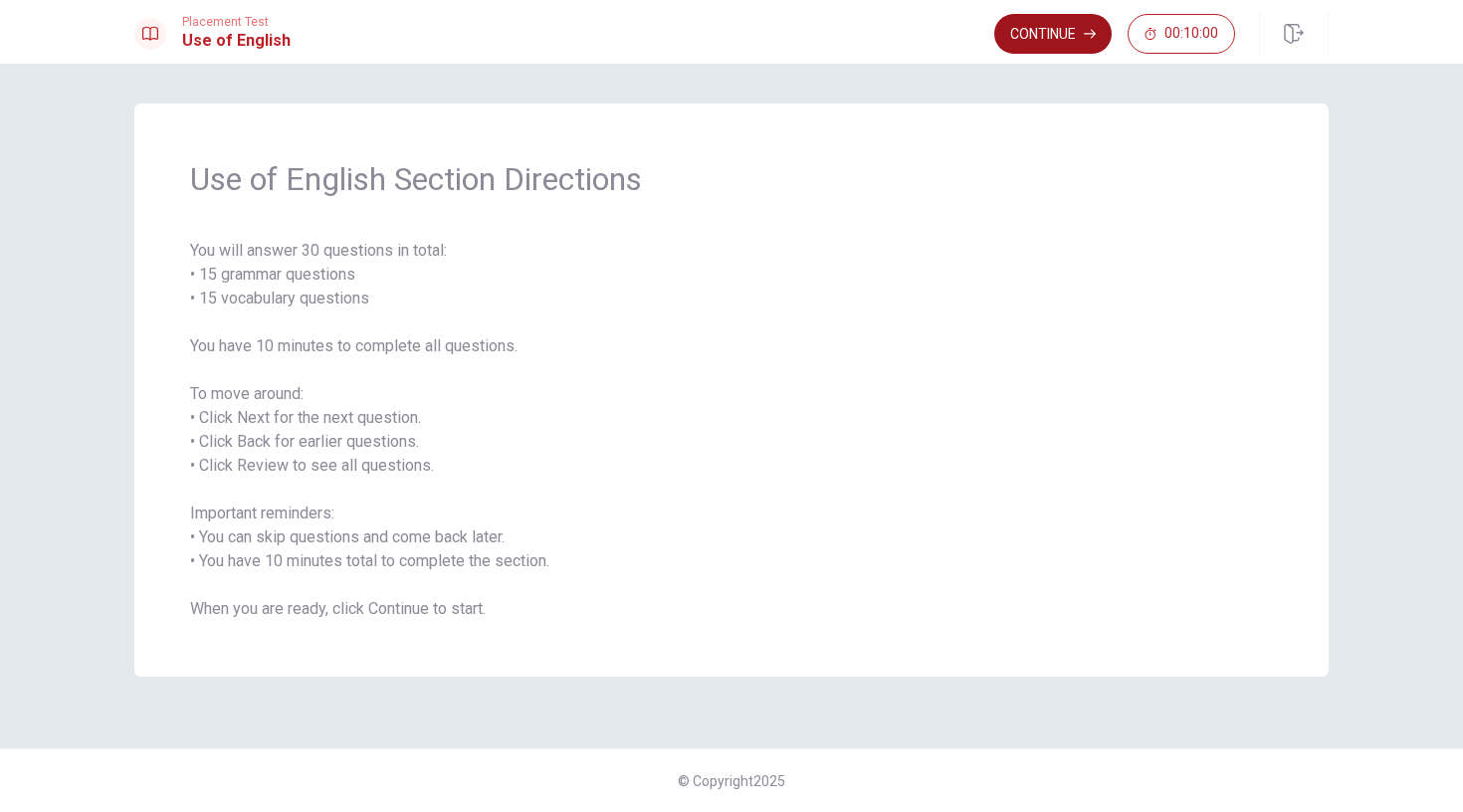 click on "Continue" at bounding box center (1053, 34) 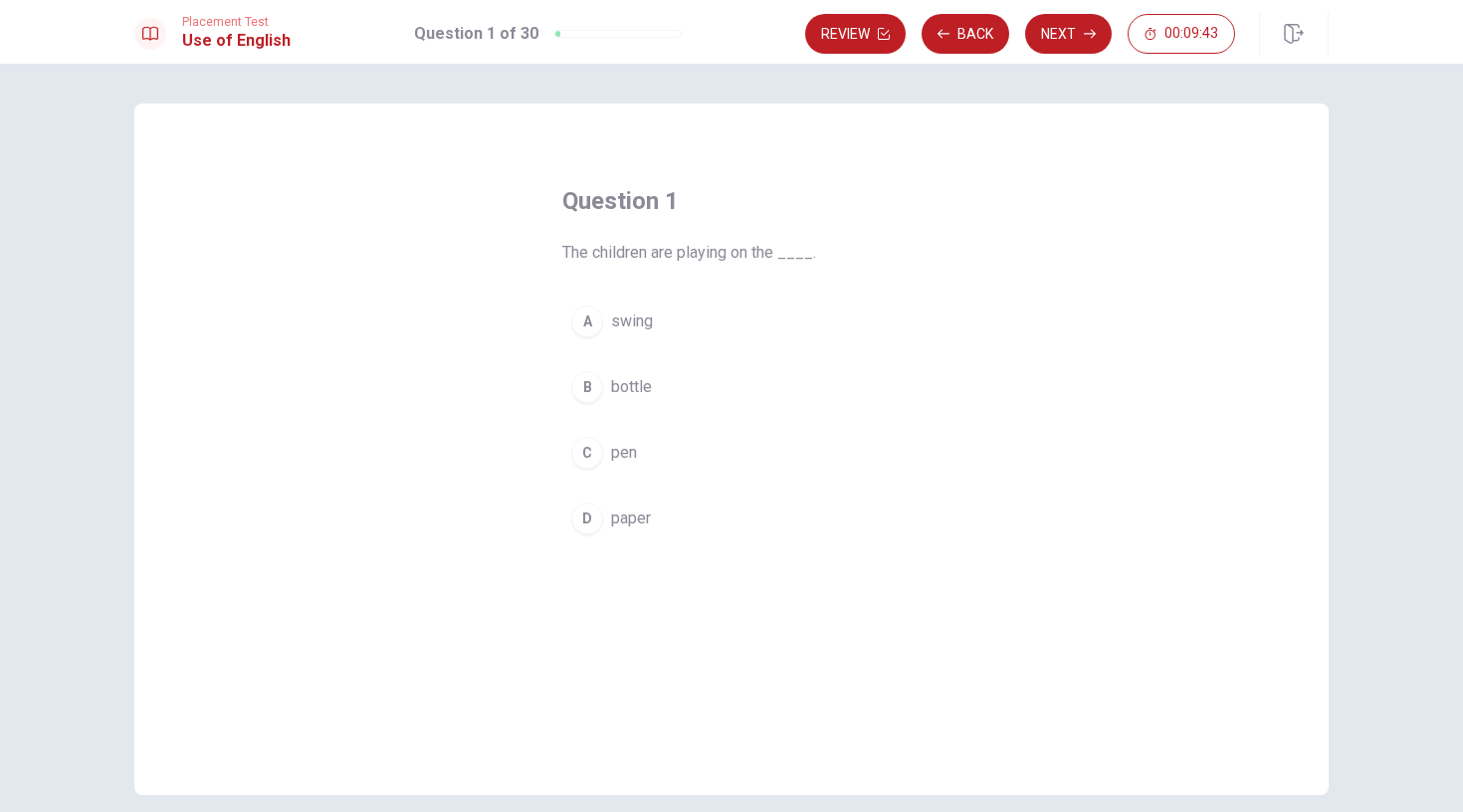 click on "A" at bounding box center [587, 321] 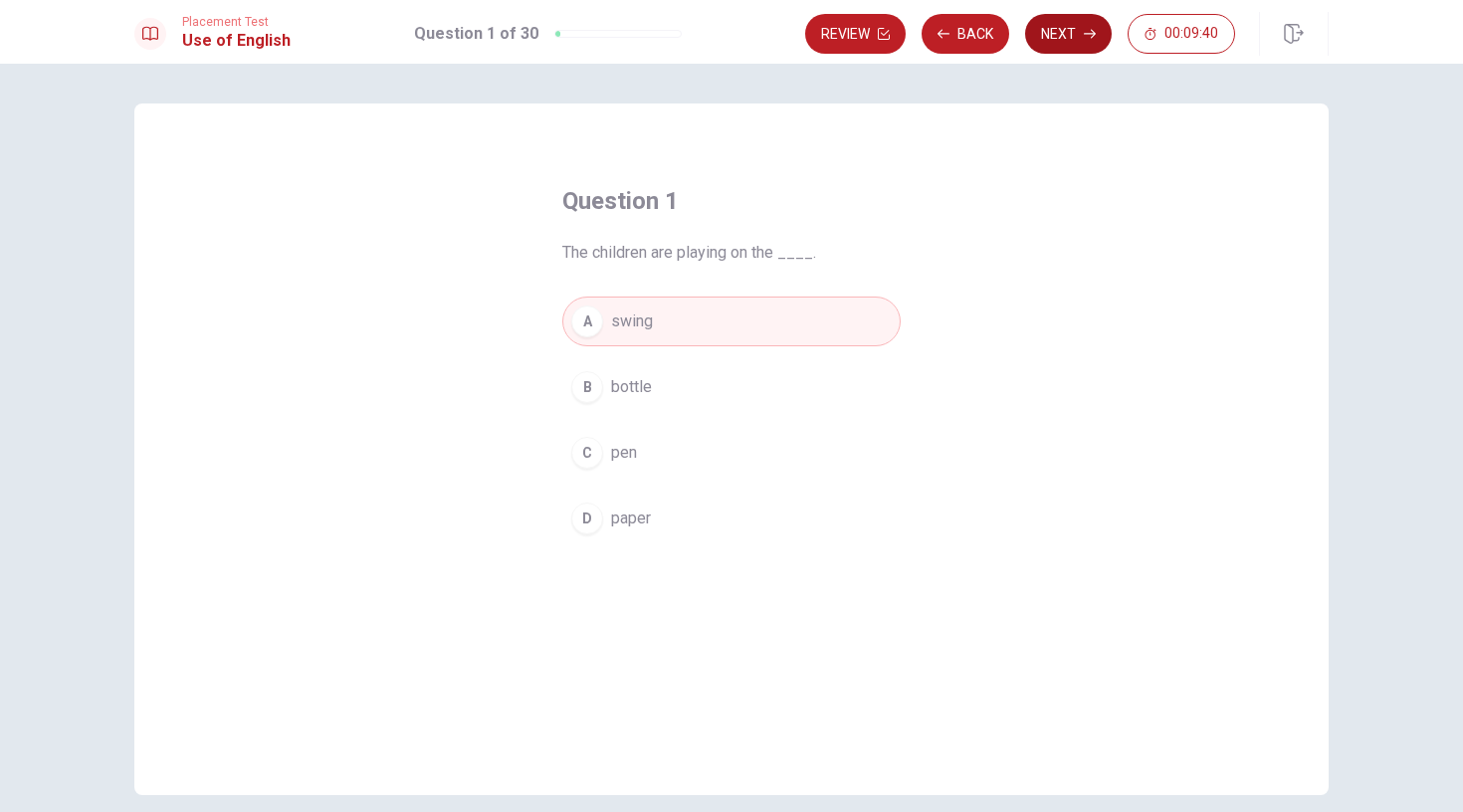 click 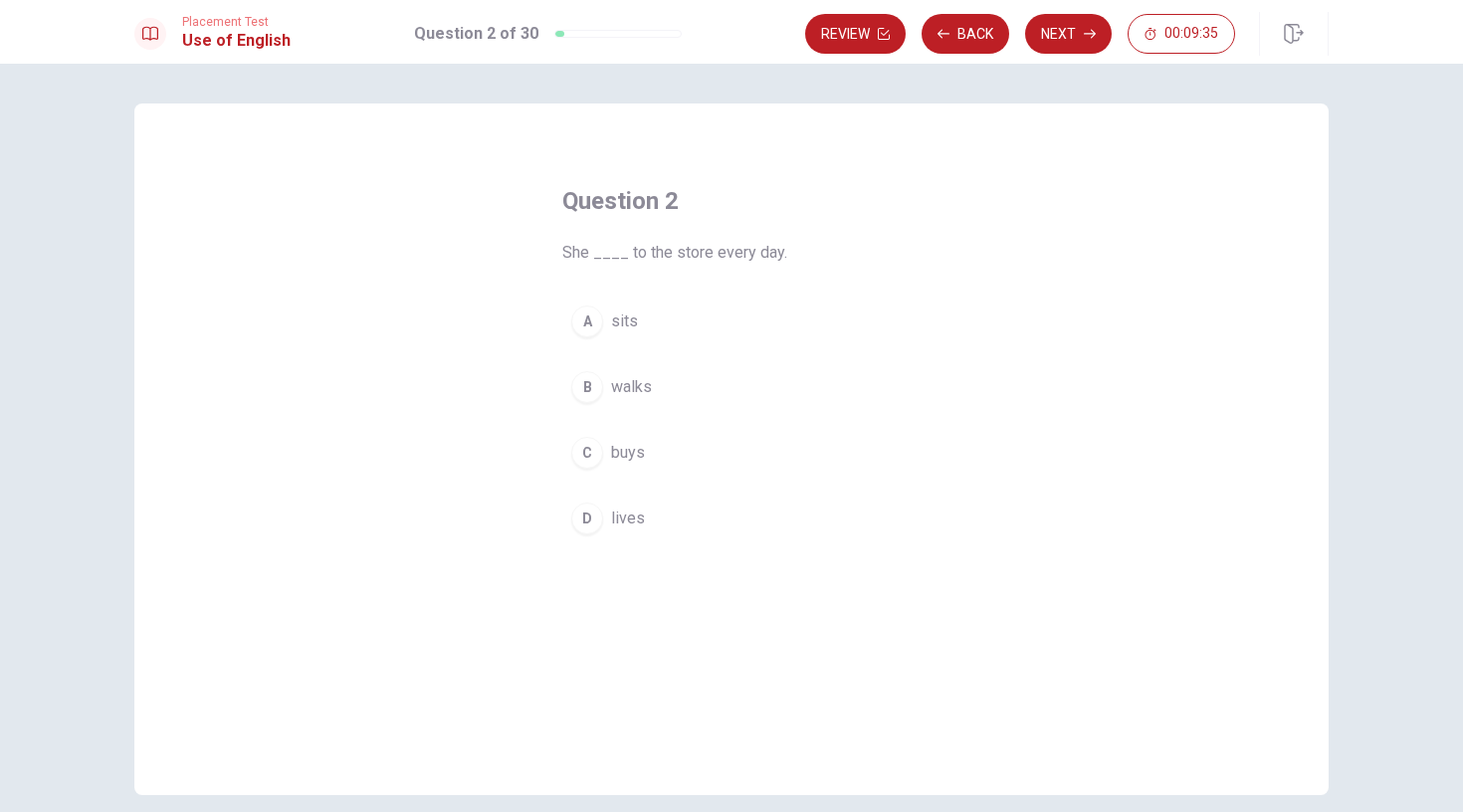 click on "B" at bounding box center [587, 387] 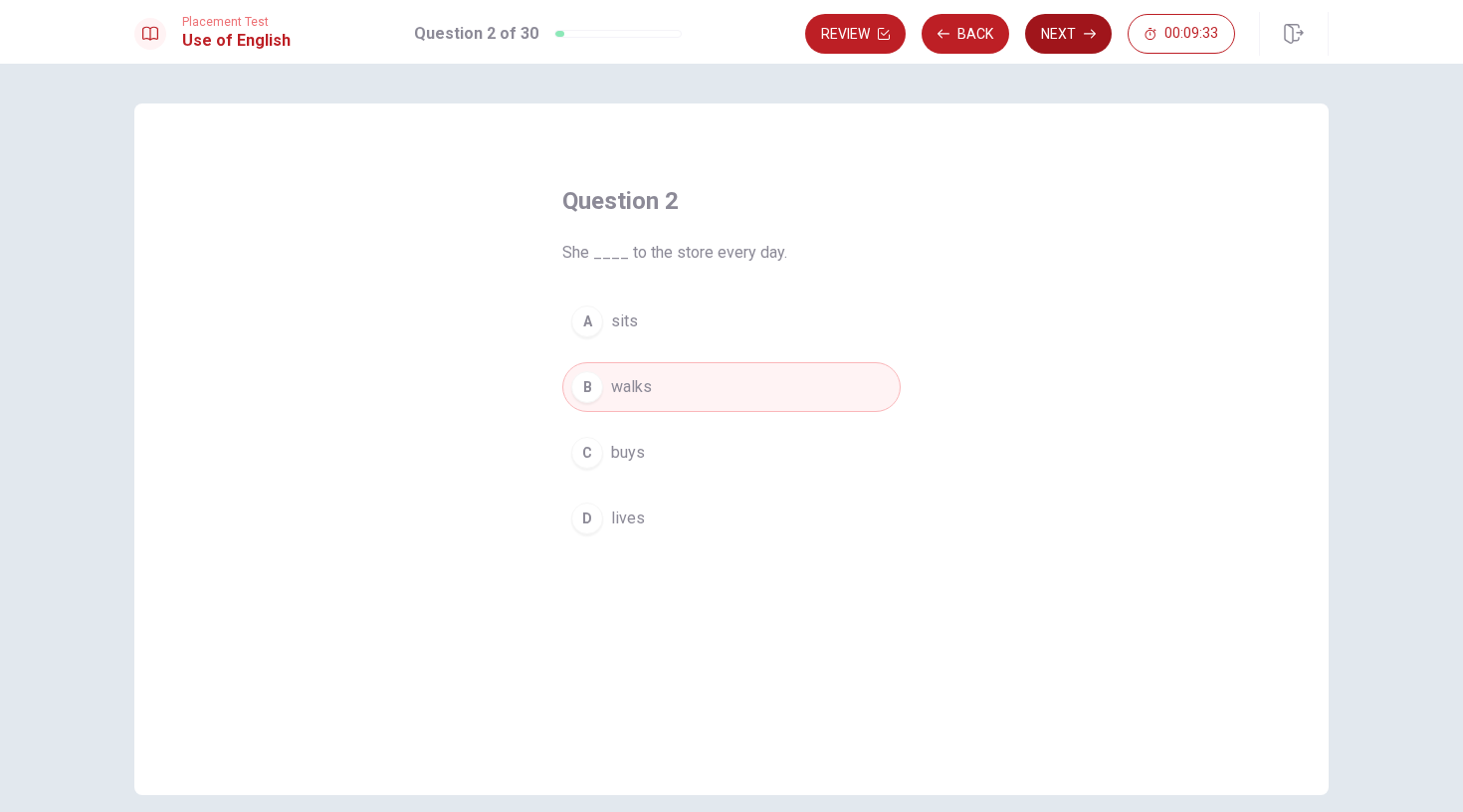 click on "Next" at bounding box center (1068, 34) 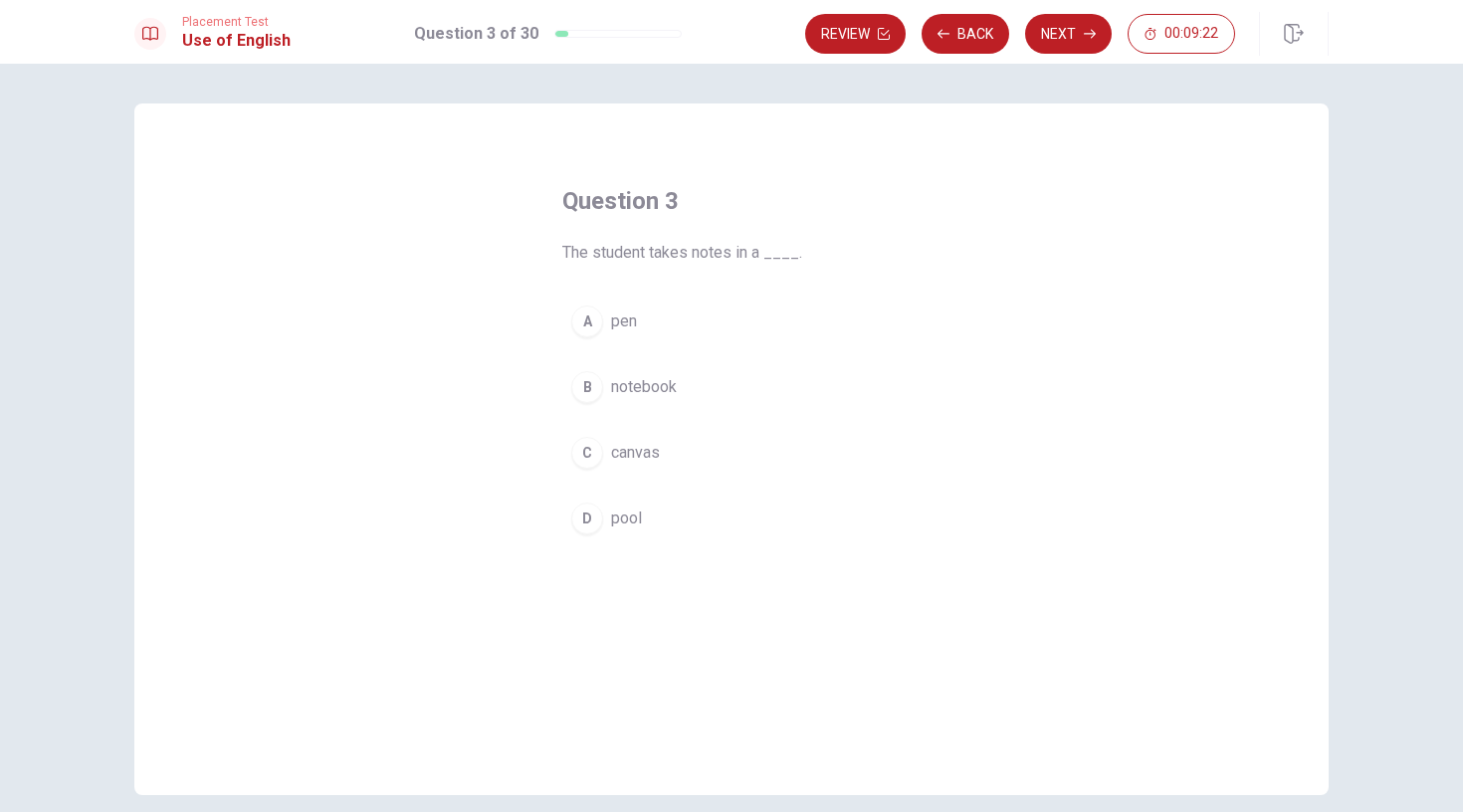 click on "C" at bounding box center [587, 453] 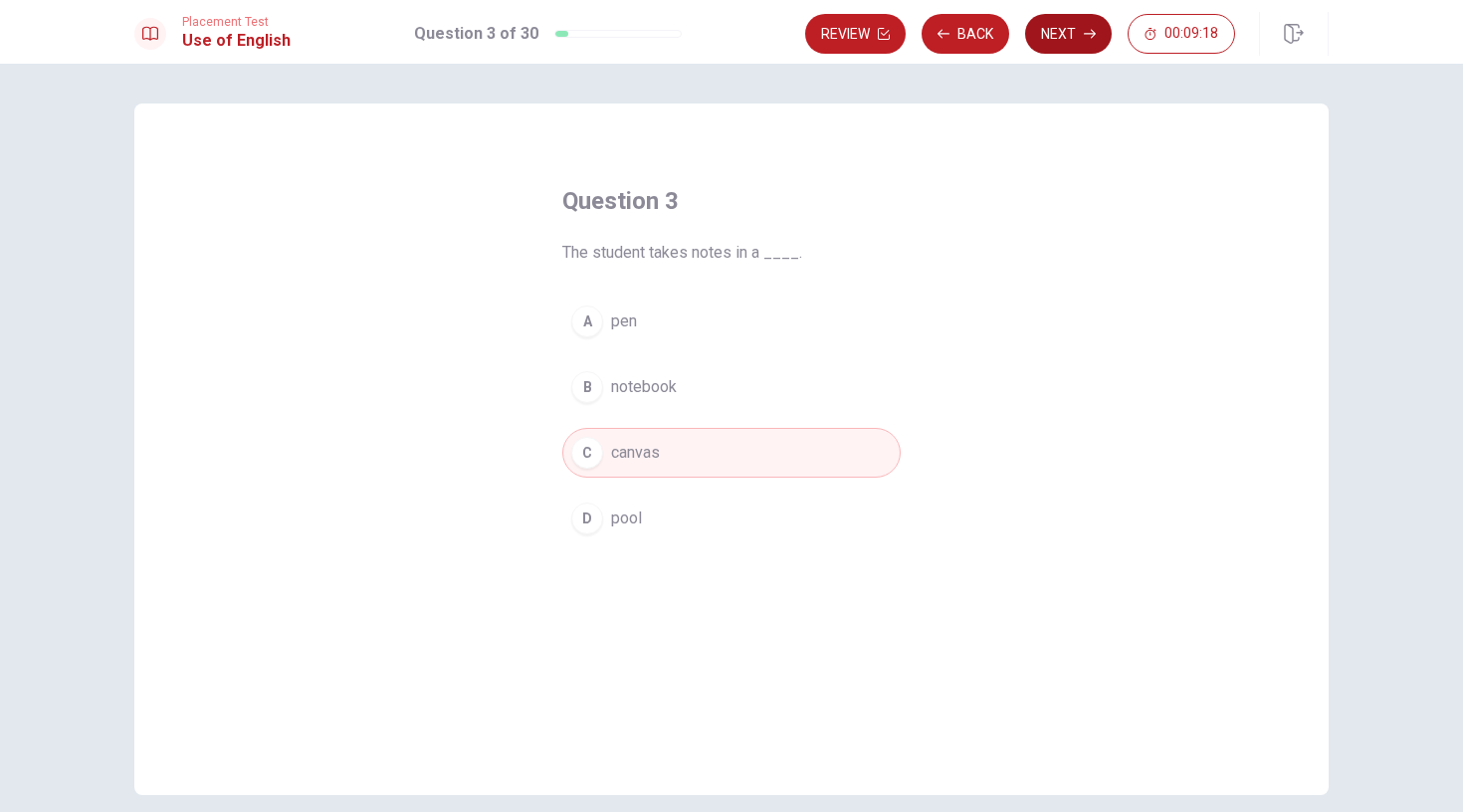 click on "Next" at bounding box center (1068, 34) 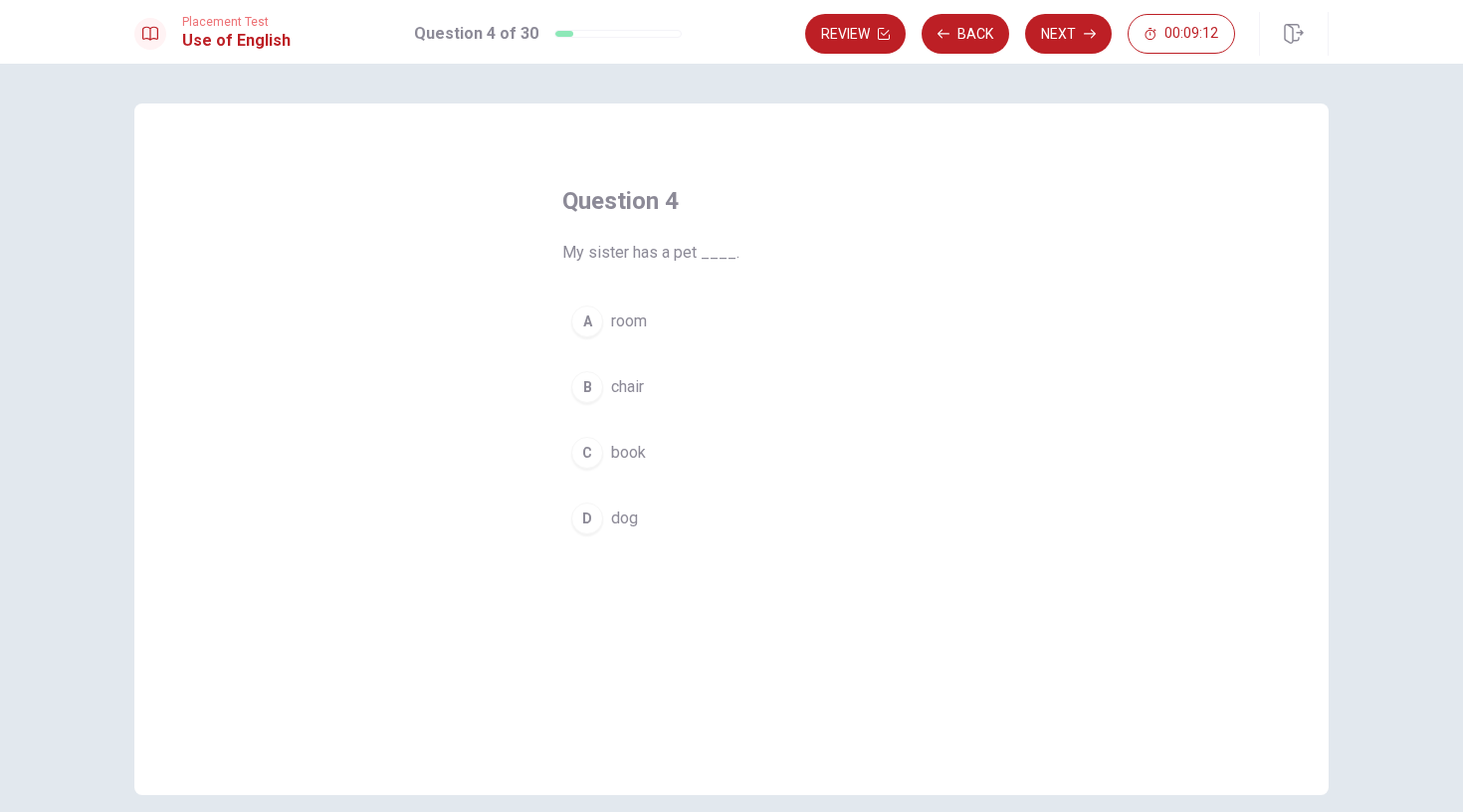 click on "A" at bounding box center (587, 321) 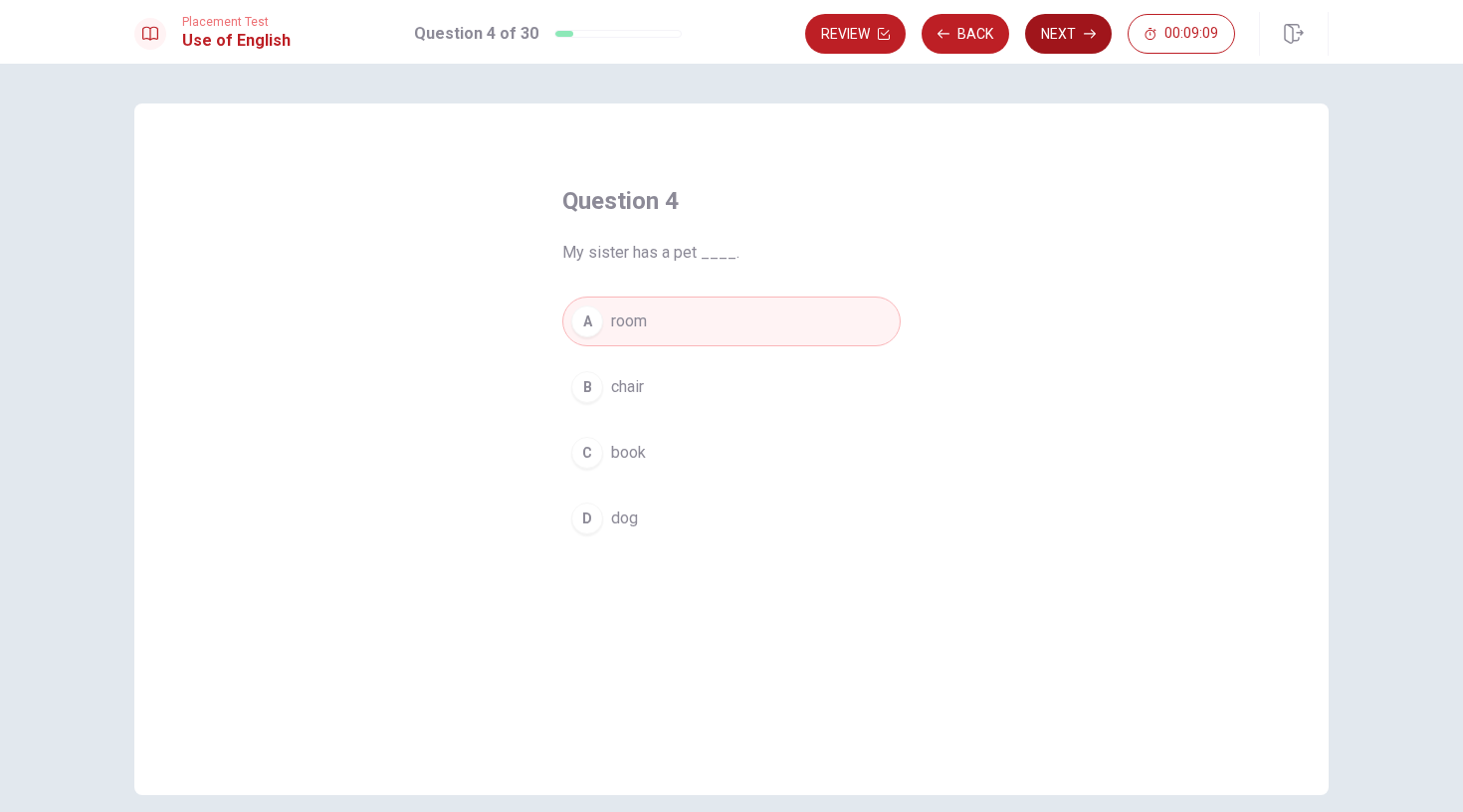 click on "Next" at bounding box center [1068, 34] 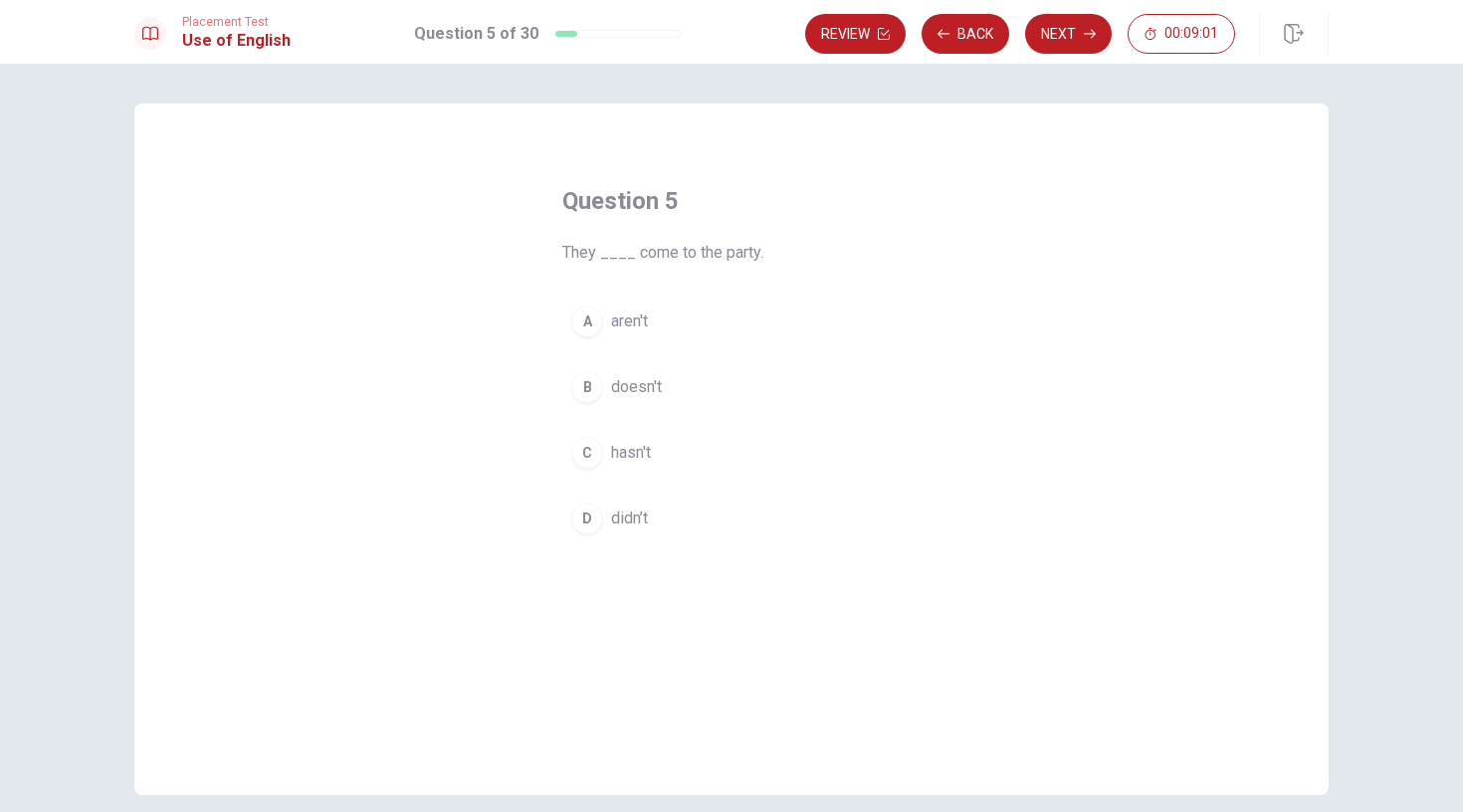 click on "D" at bounding box center [587, 518] 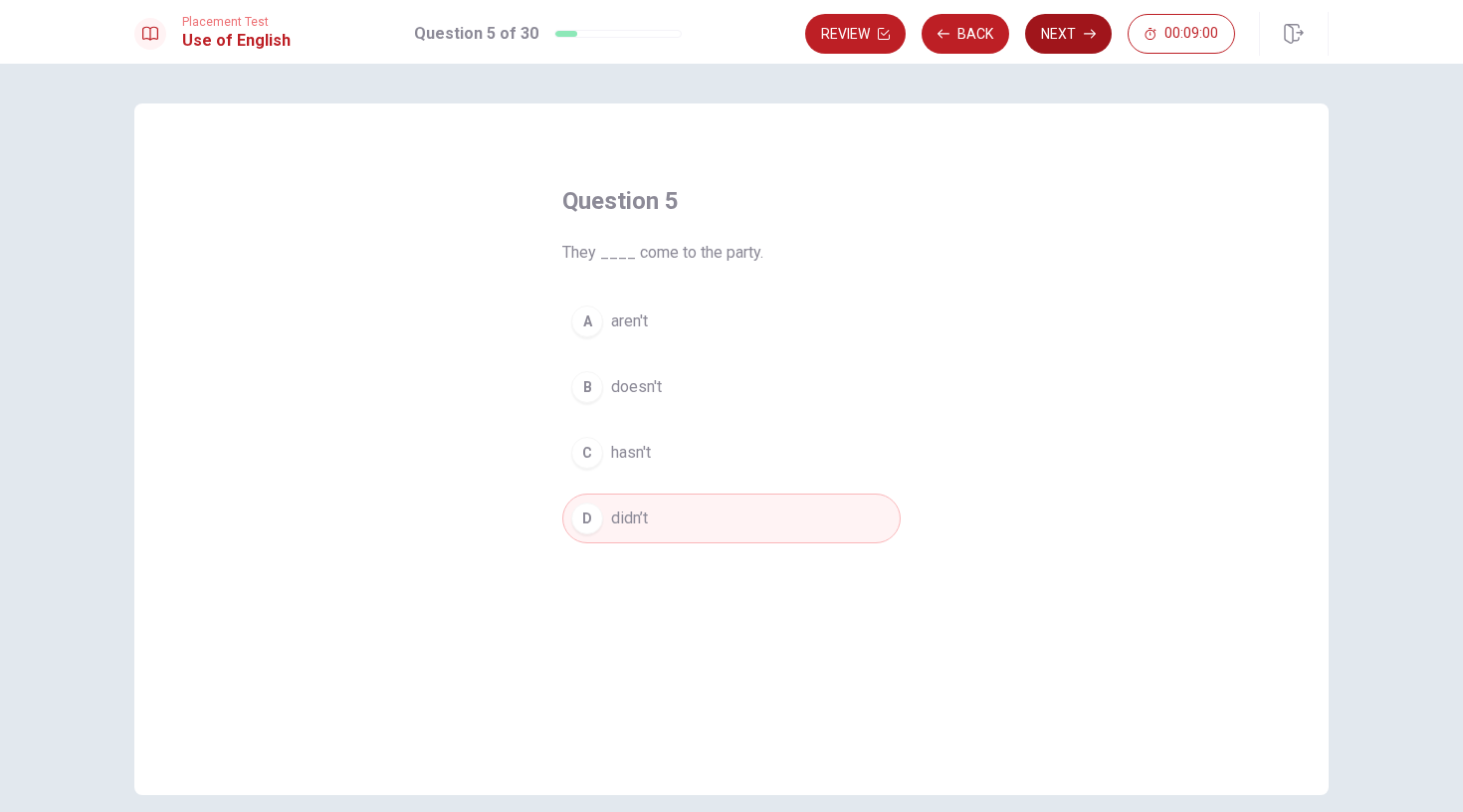 click on "Next" at bounding box center [1068, 34] 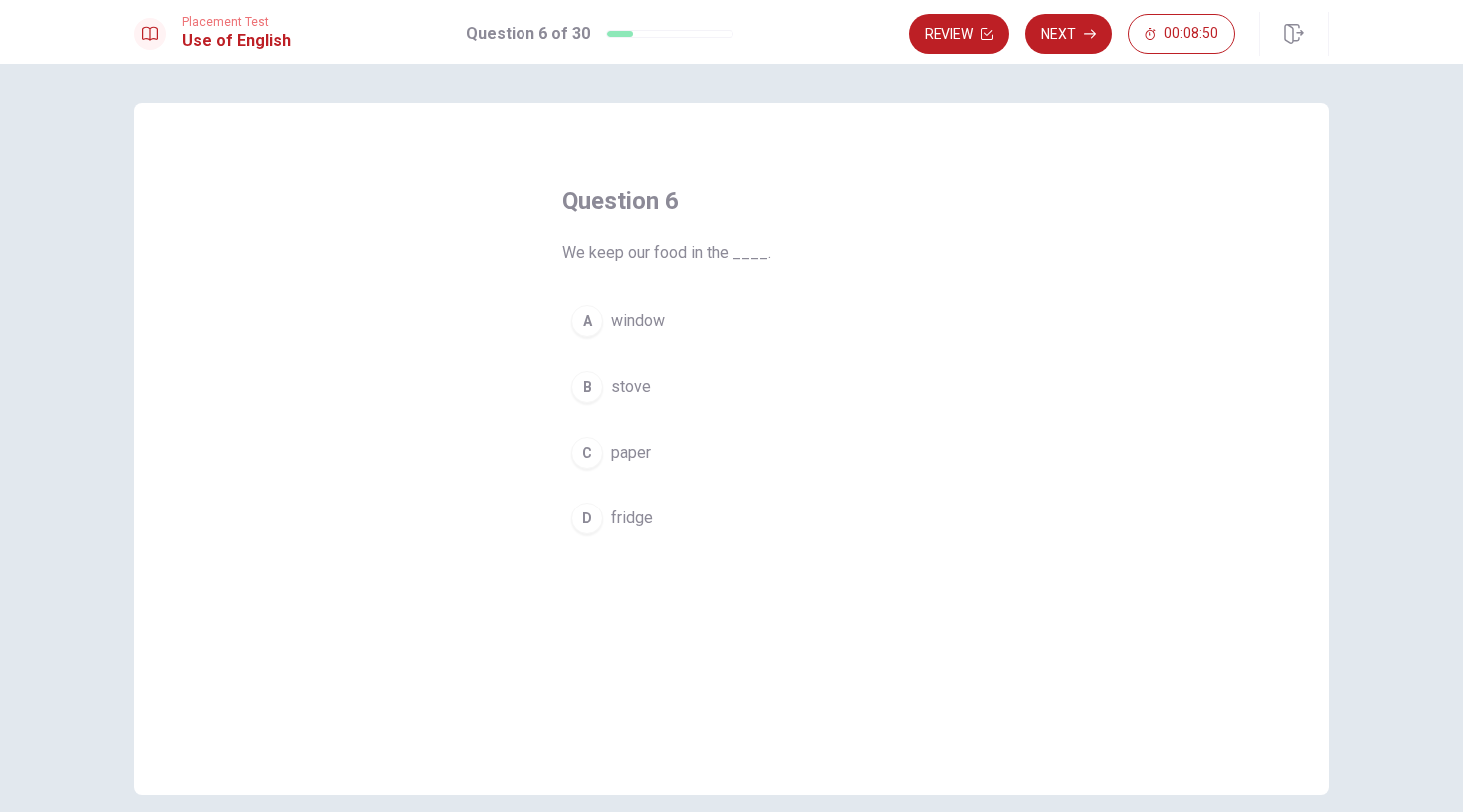 click on "D" at bounding box center [587, 518] 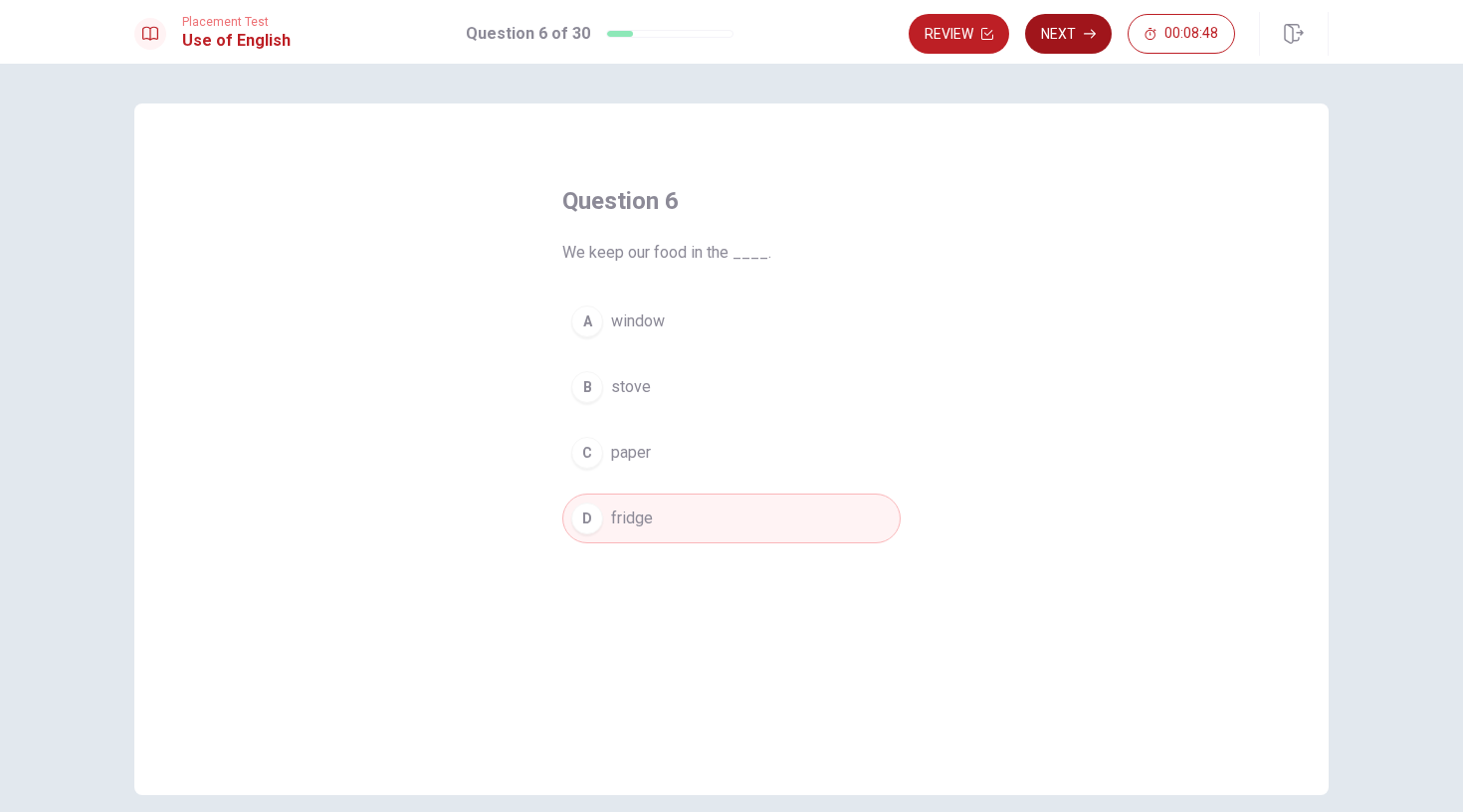 click on "Next" at bounding box center [1068, 34] 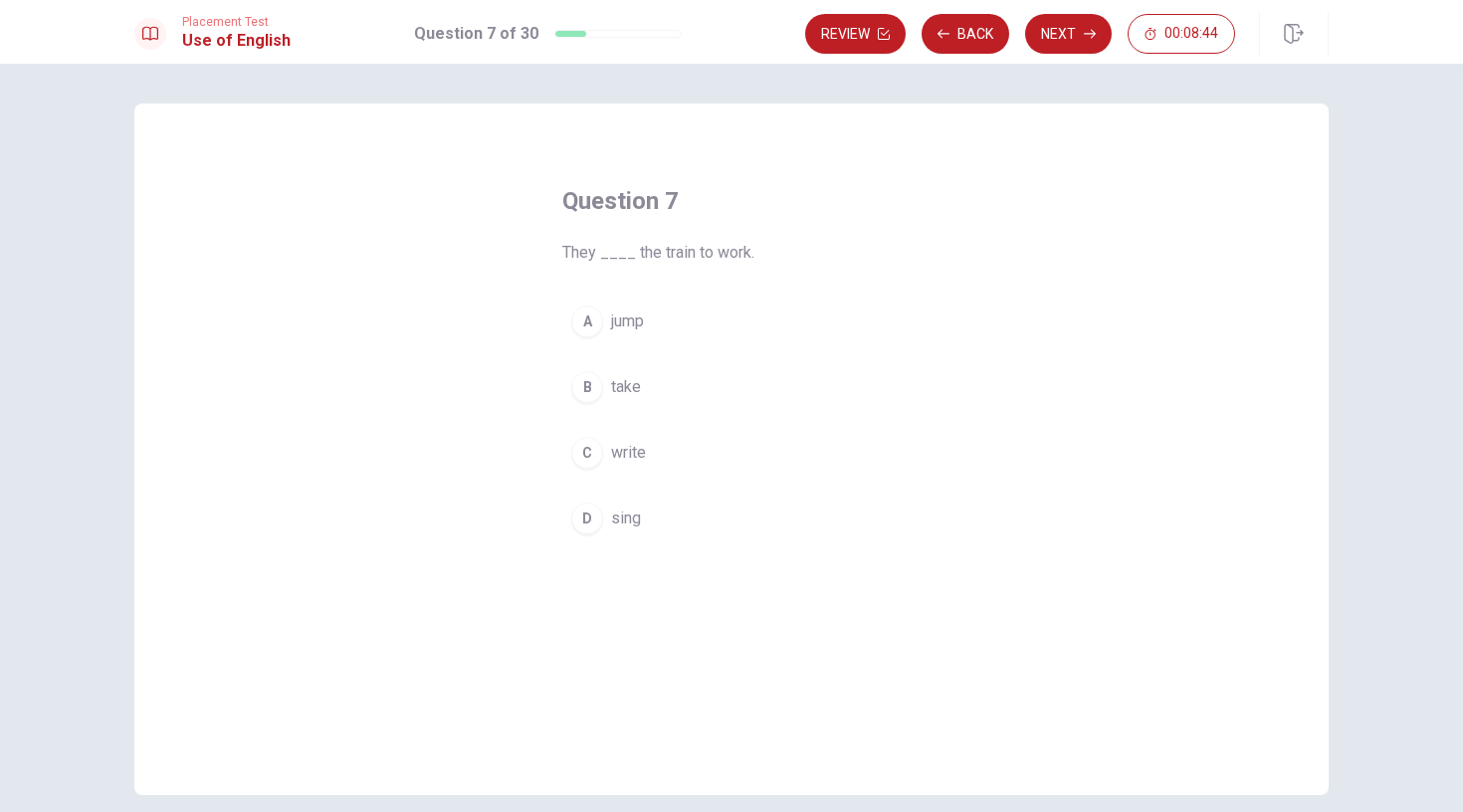 click on "B" at bounding box center (587, 387) 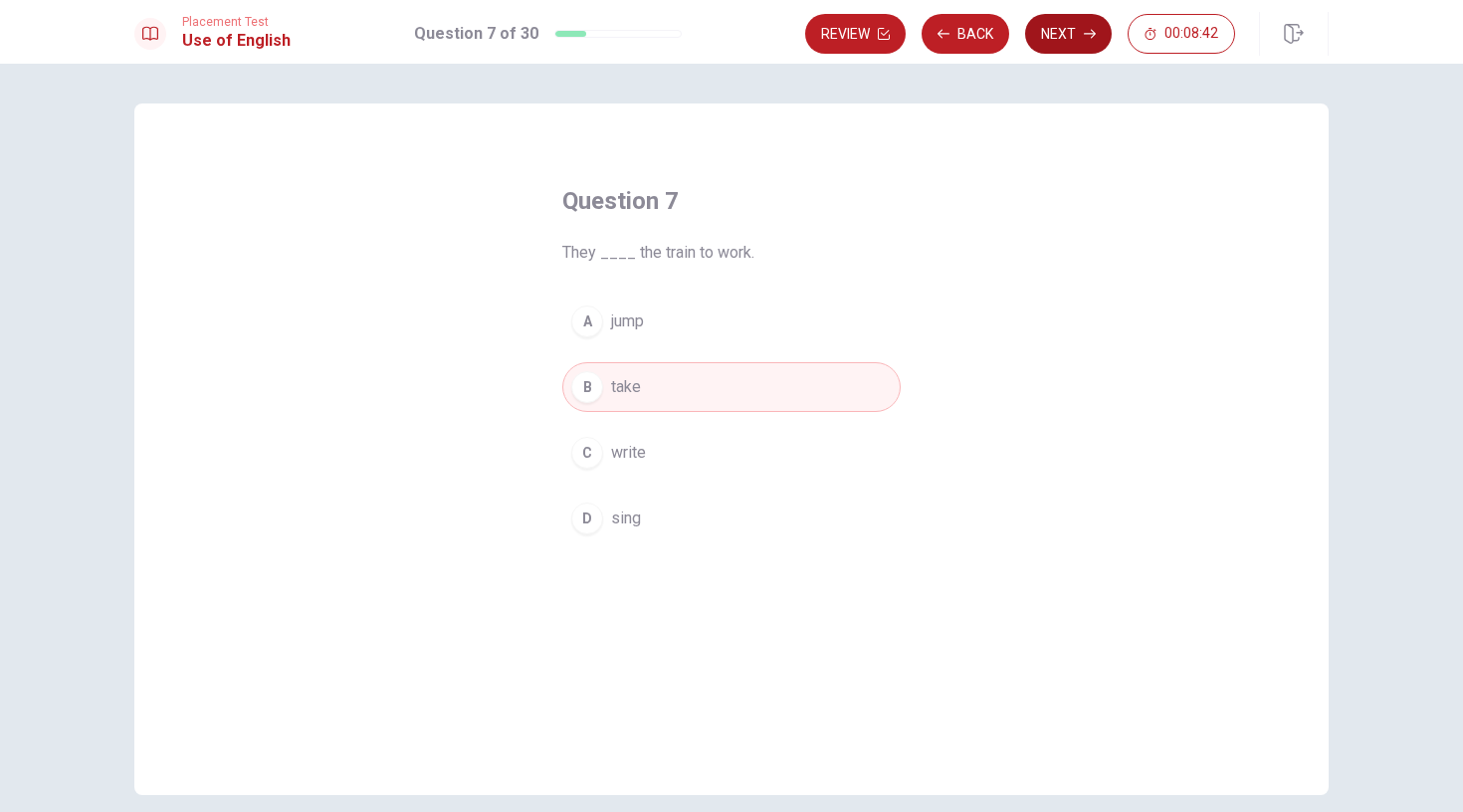 click on "Next" at bounding box center (1068, 34) 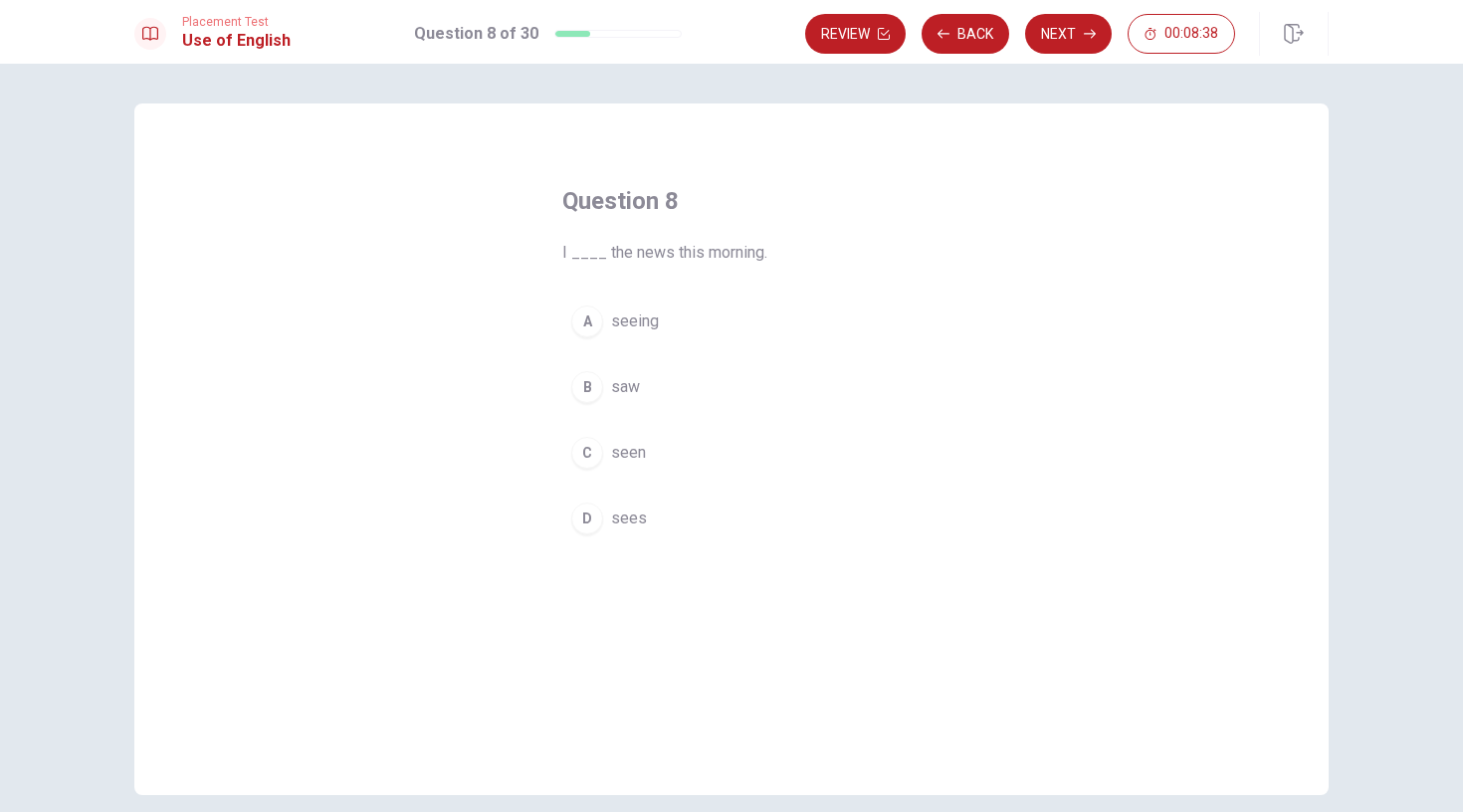 click on "B" at bounding box center [587, 387] 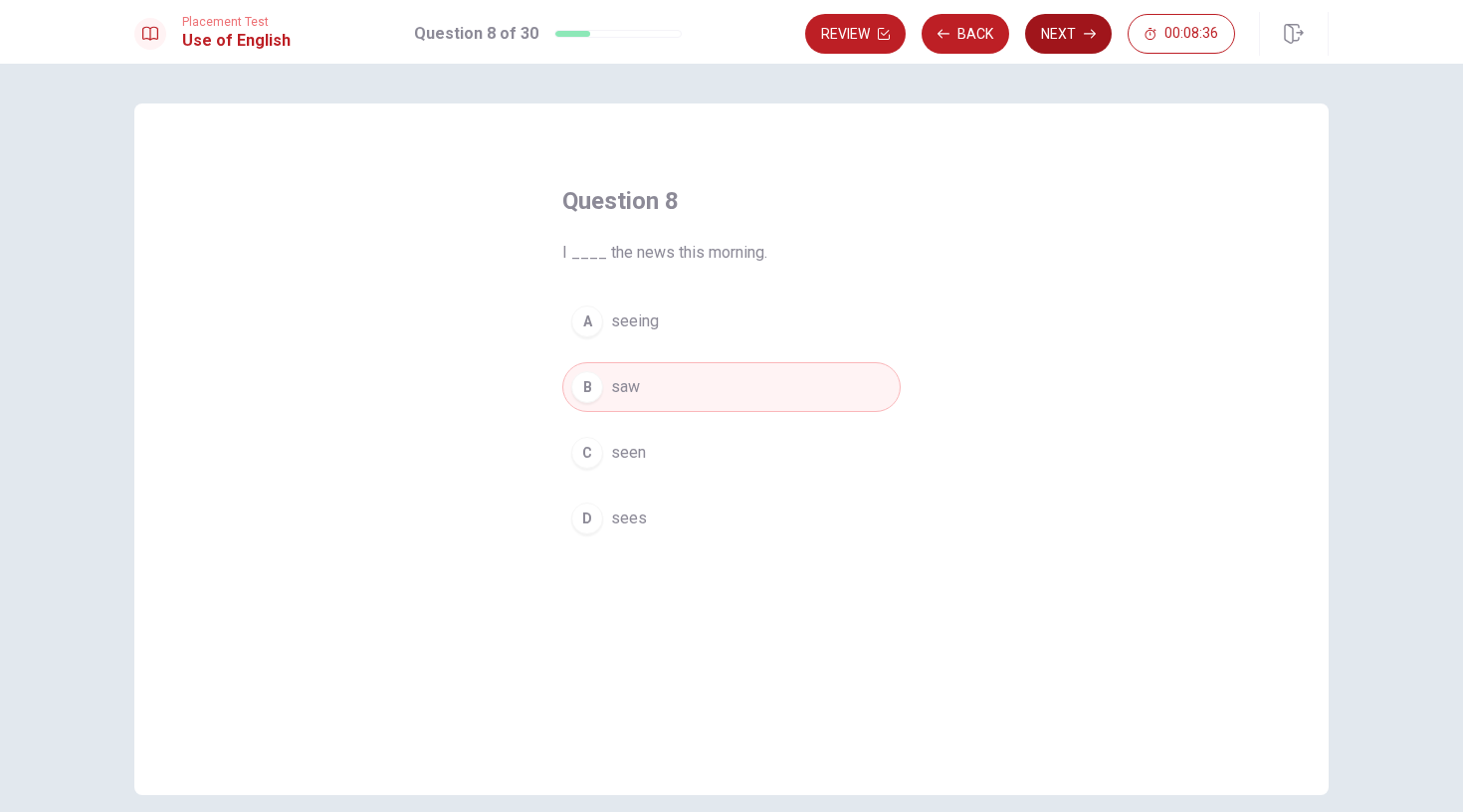 click on "Next" at bounding box center (1068, 34) 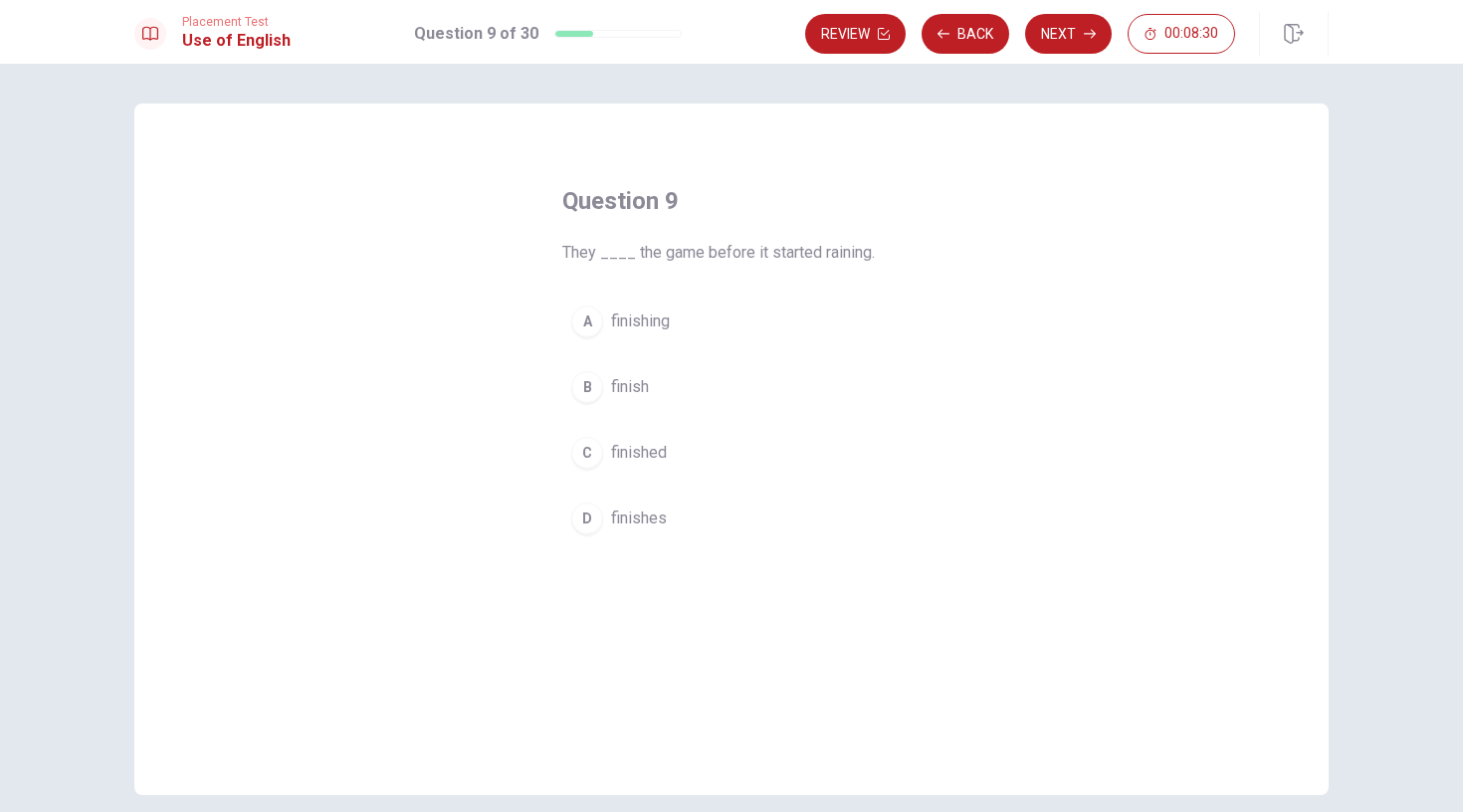 click on "C" at bounding box center (587, 453) 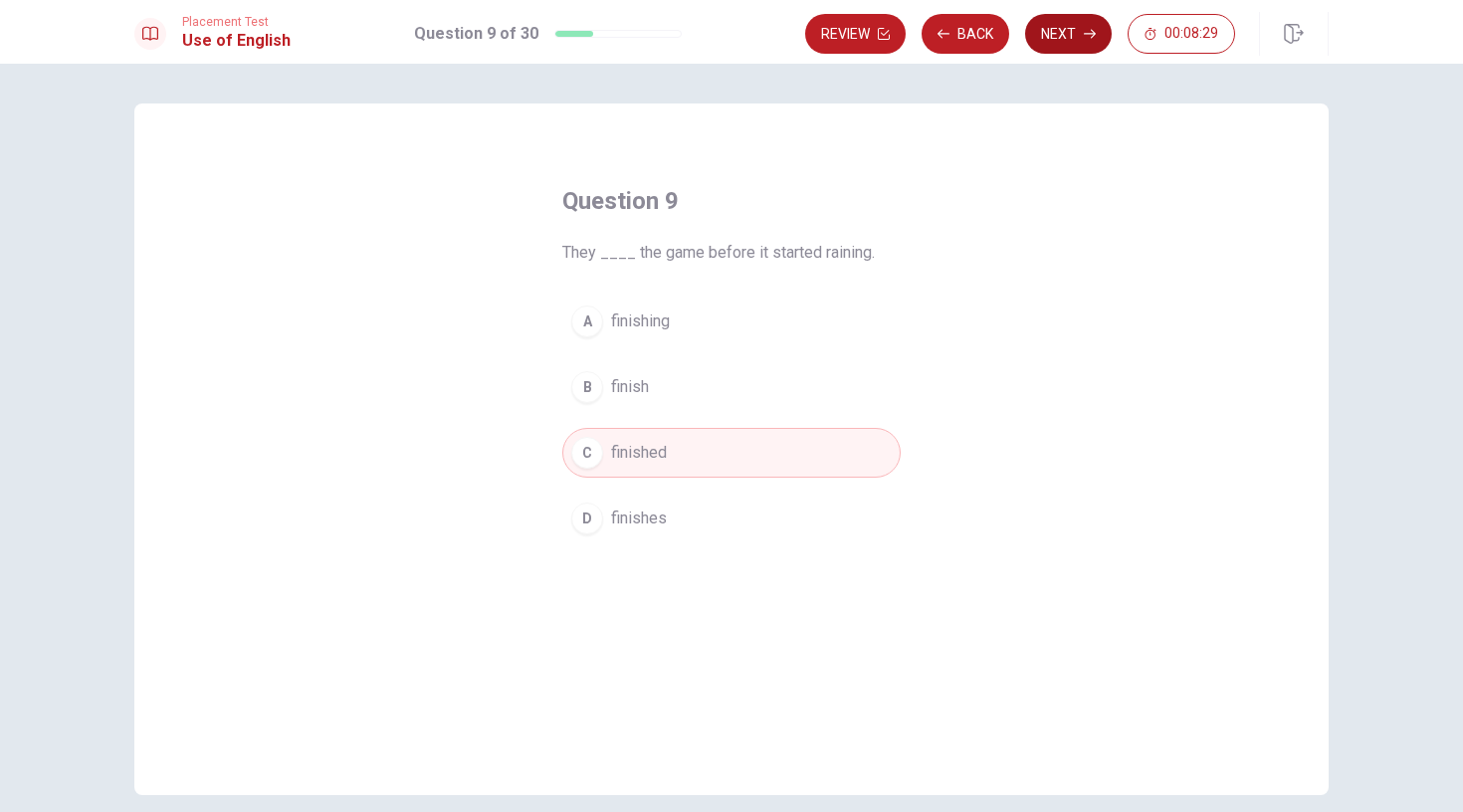 click on "Next" at bounding box center [1068, 34] 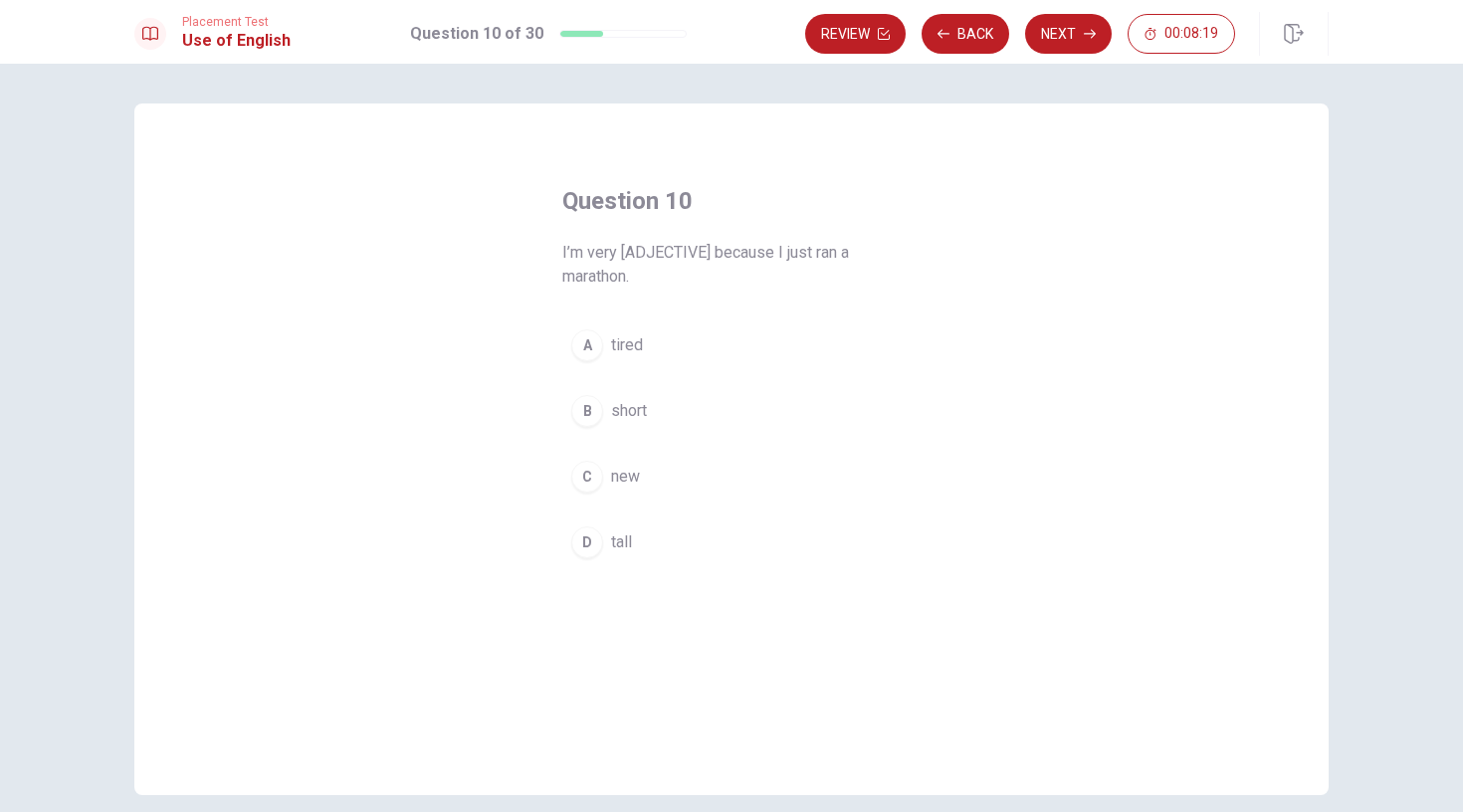 click on "A" at bounding box center [587, 345] 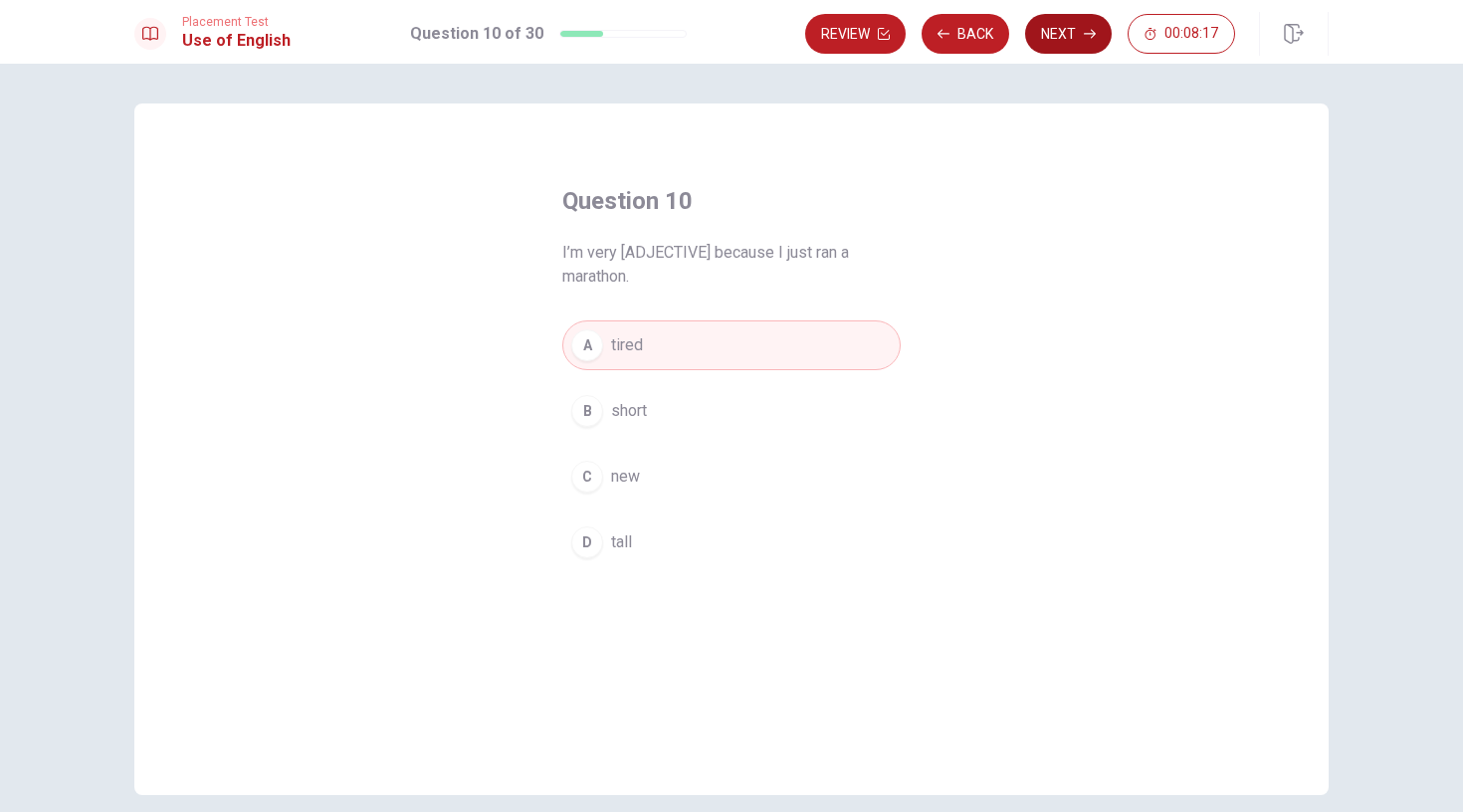 click on "Next" at bounding box center [1068, 34] 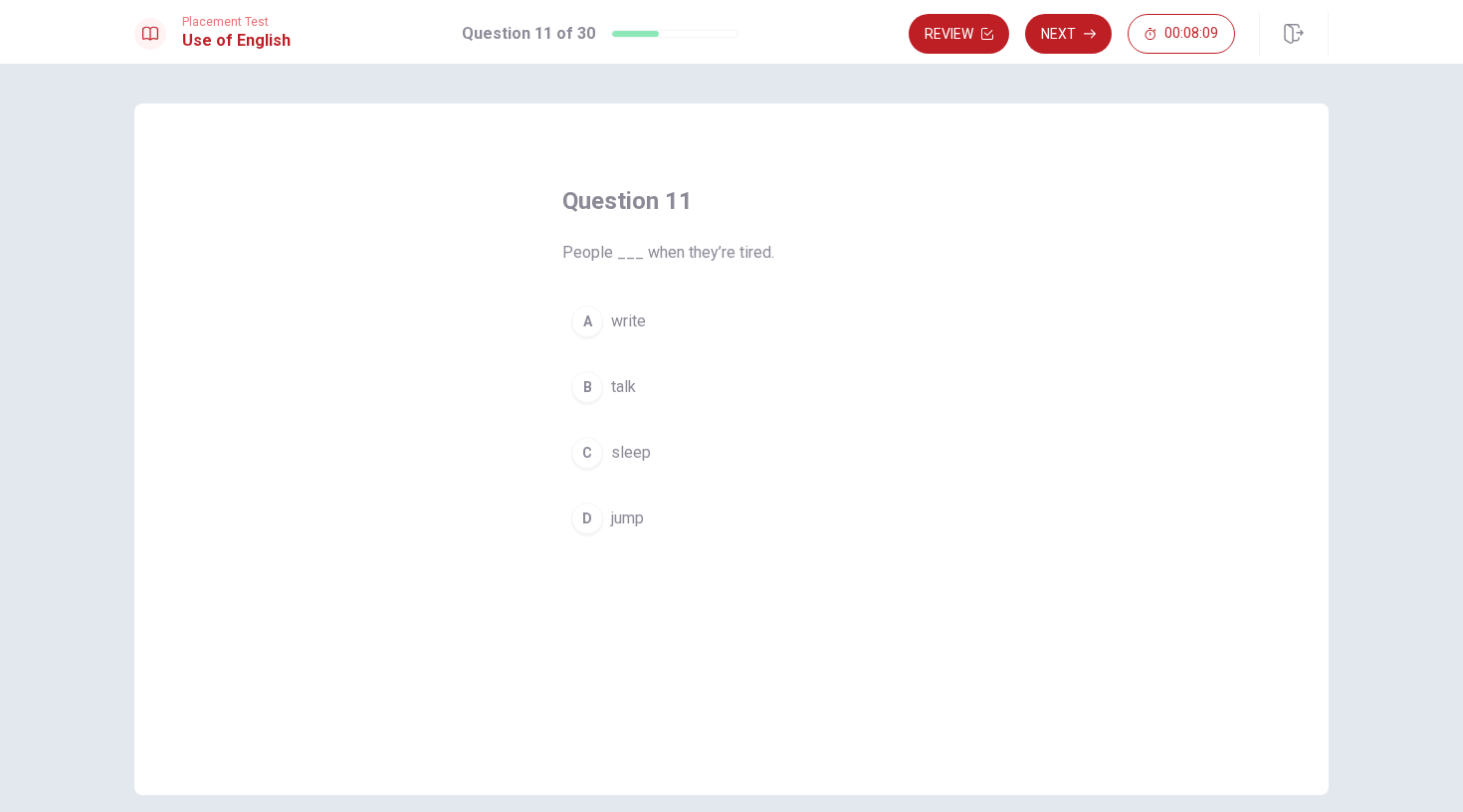 click on "C" at bounding box center [587, 453] 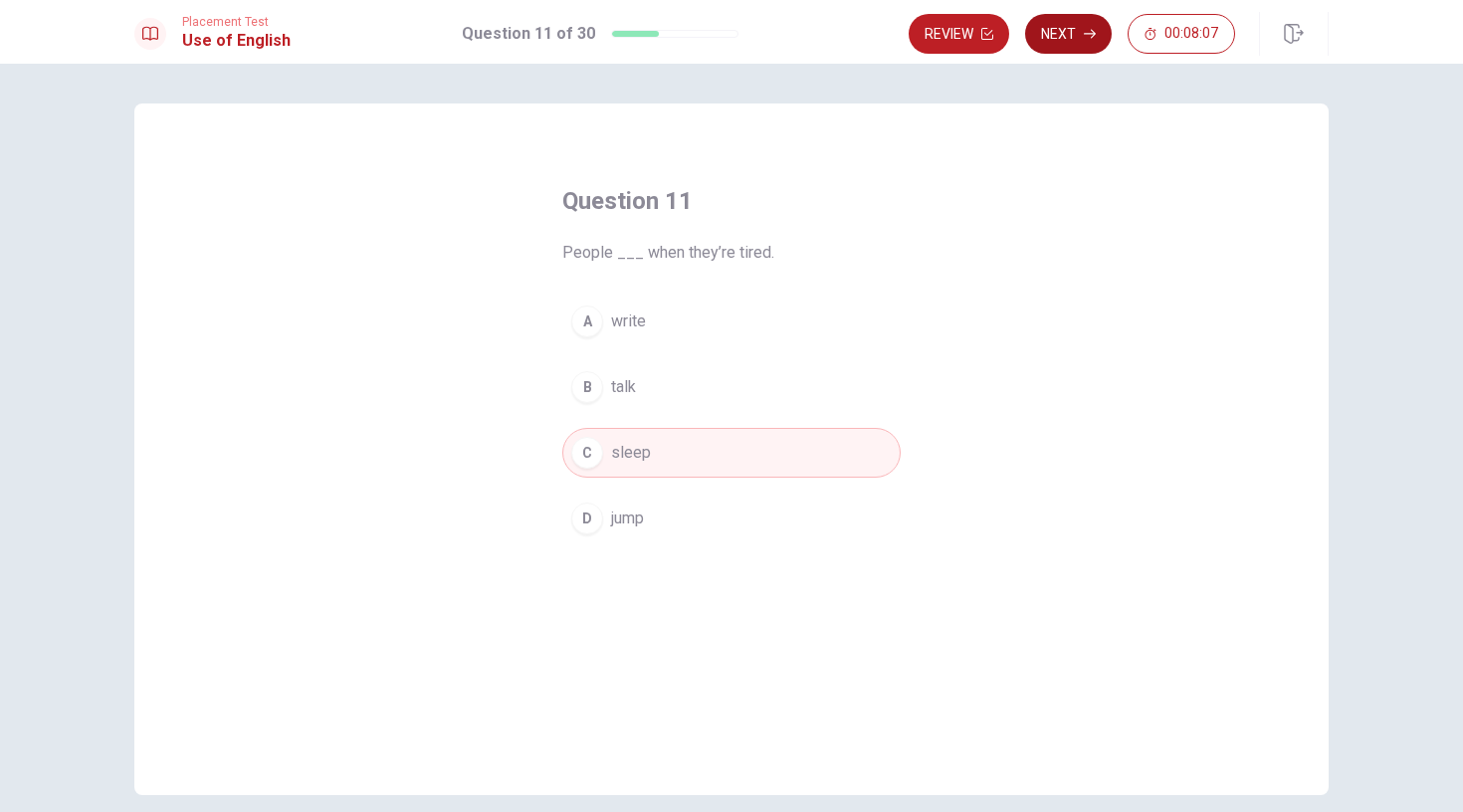 click on "Next" at bounding box center [1068, 34] 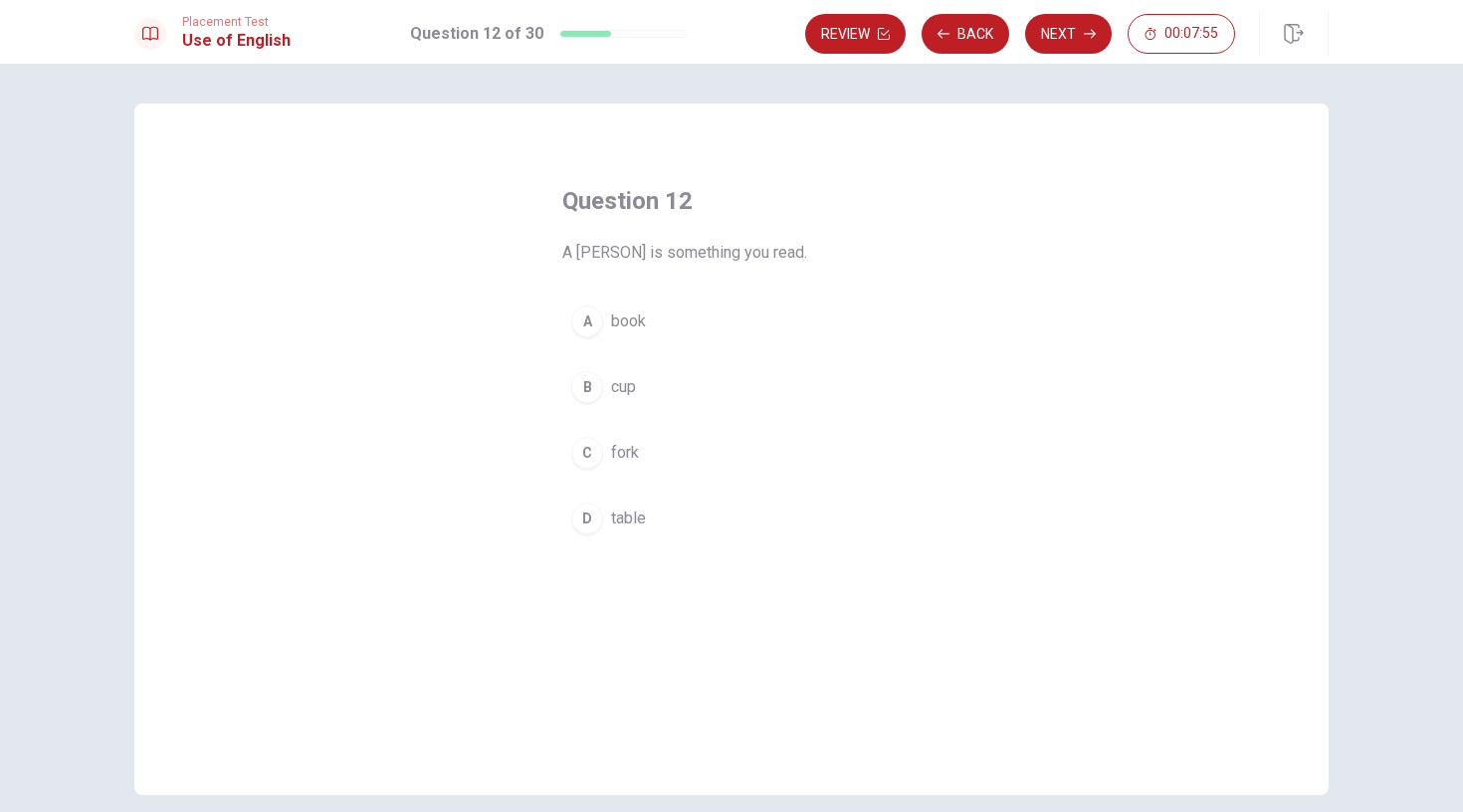 click on "A [PERSON]" at bounding box center [732, 321] 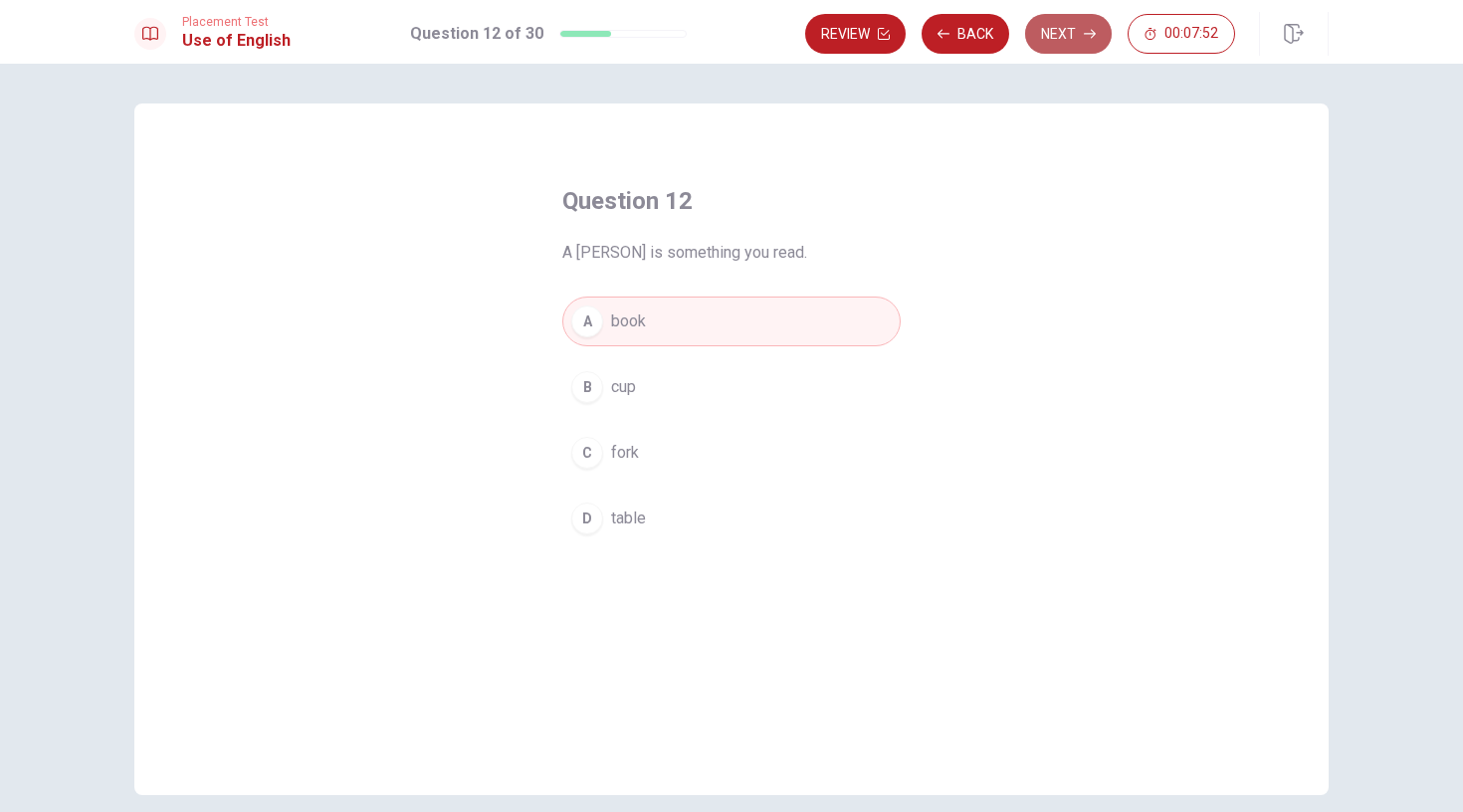 click on "Next" at bounding box center (1068, 34) 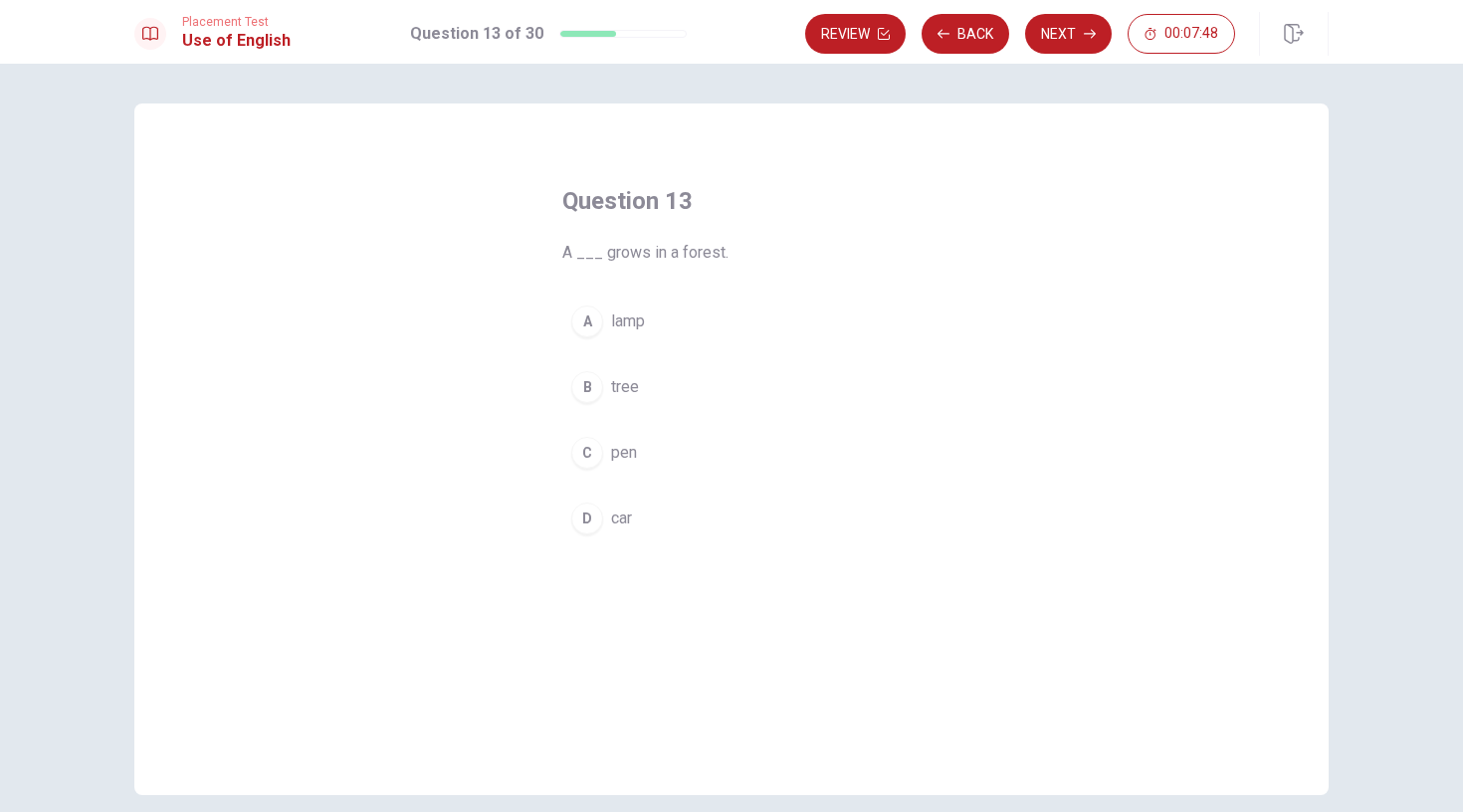 click on "B" at bounding box center [587, 387] 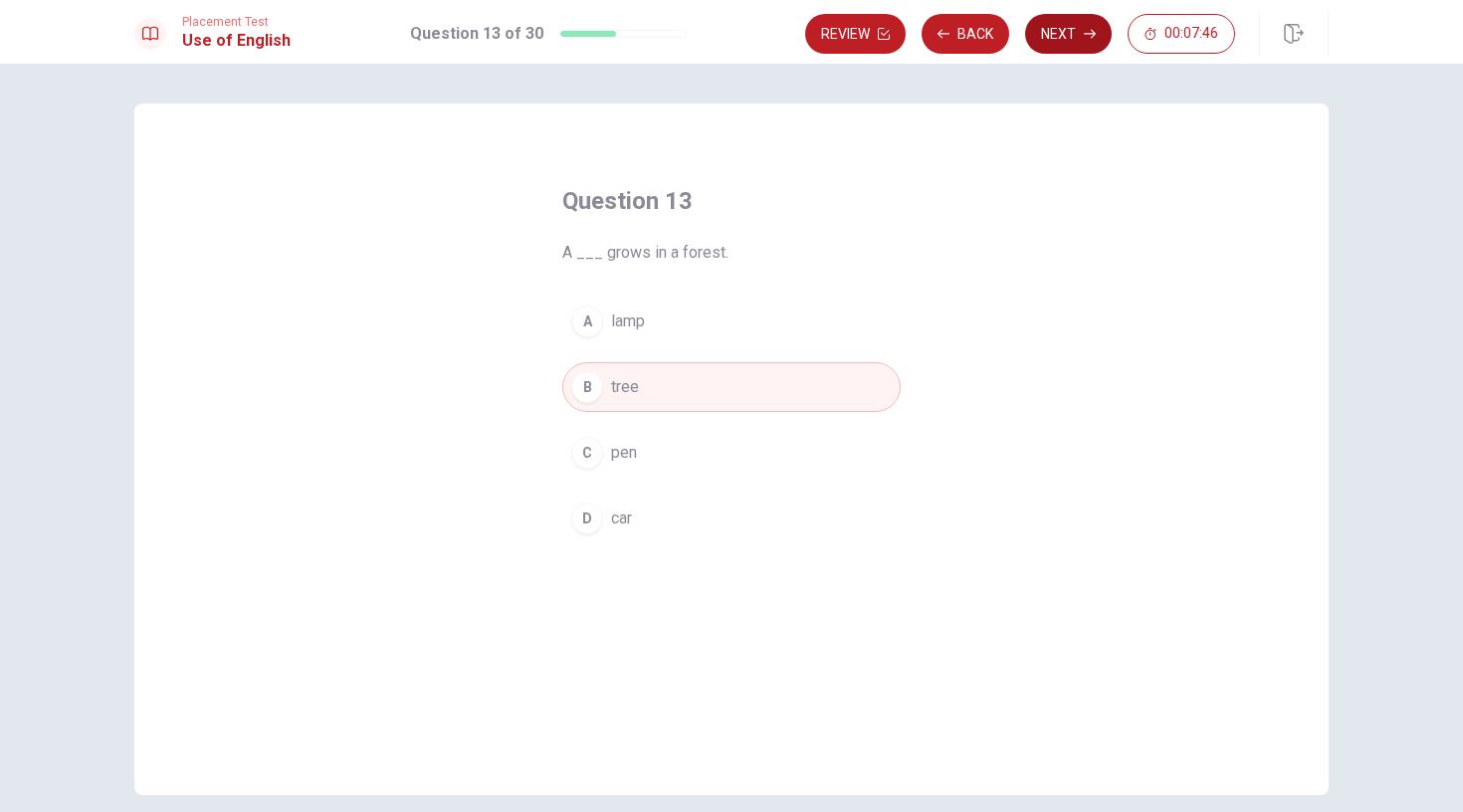 click on "Next" at bounding box center (1068, 34) 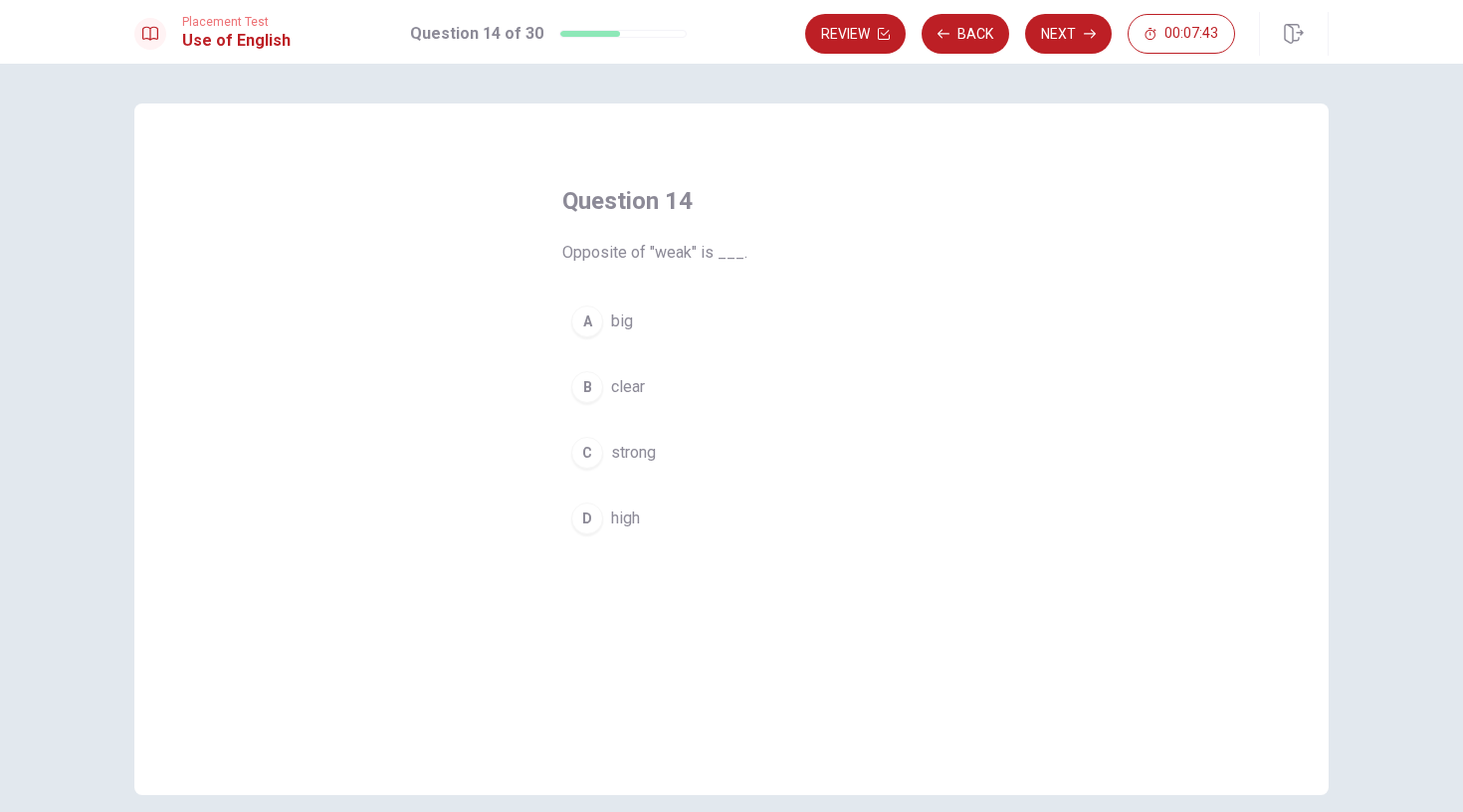 click on "C" at bounding box center (587, 453) 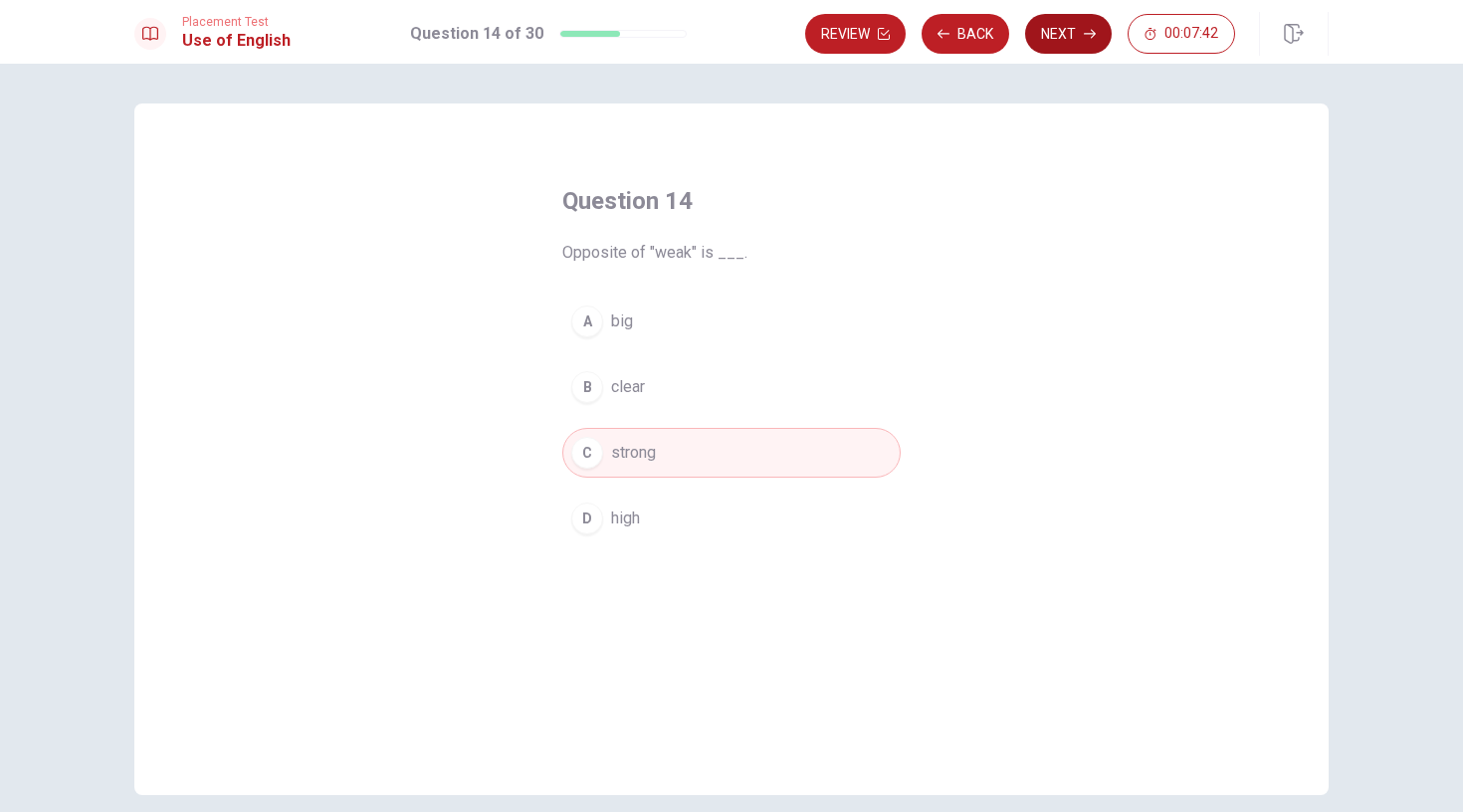 click on "Next" at bounding box center (1068, 34) 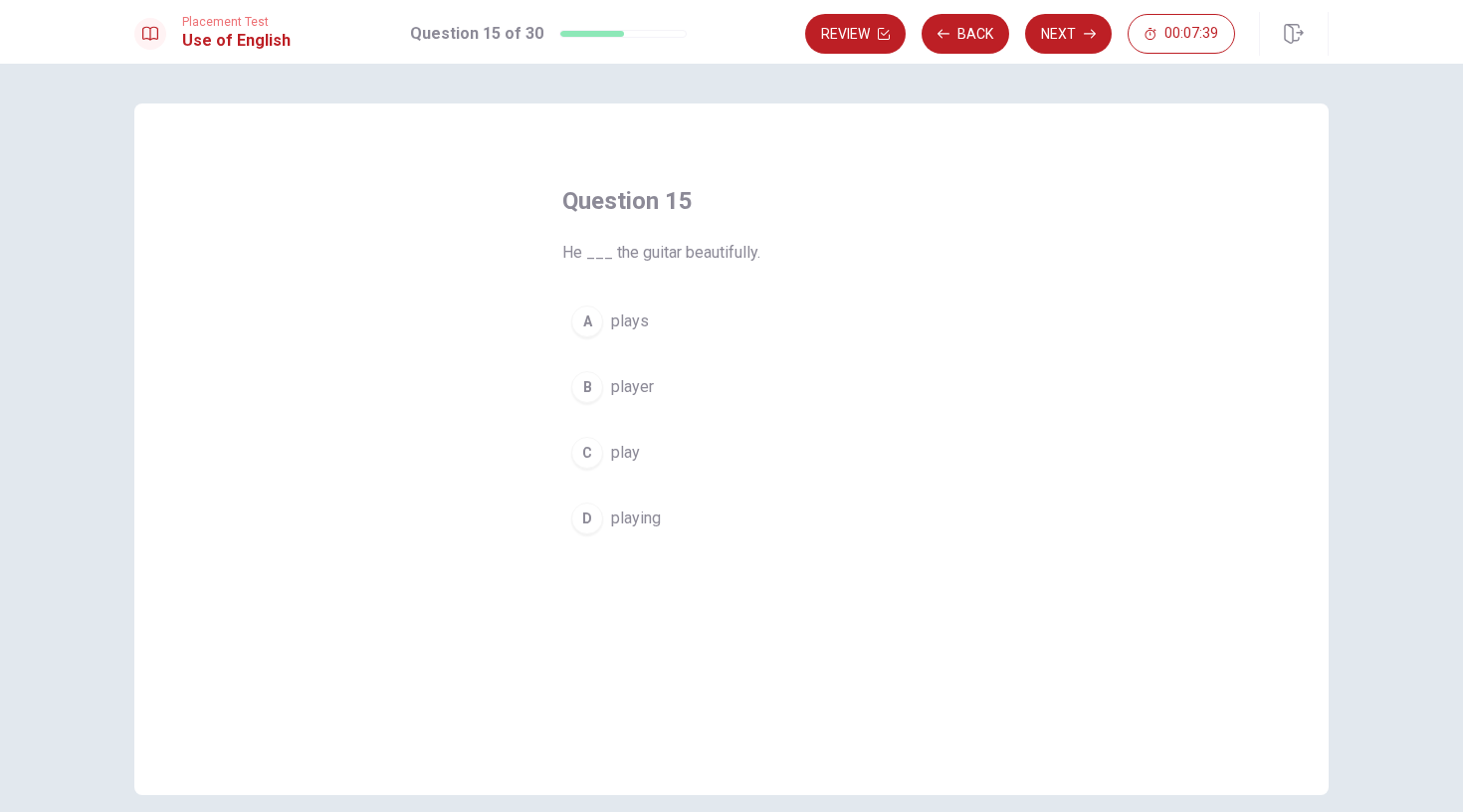 click on "A" at bounding box center (587, 321) 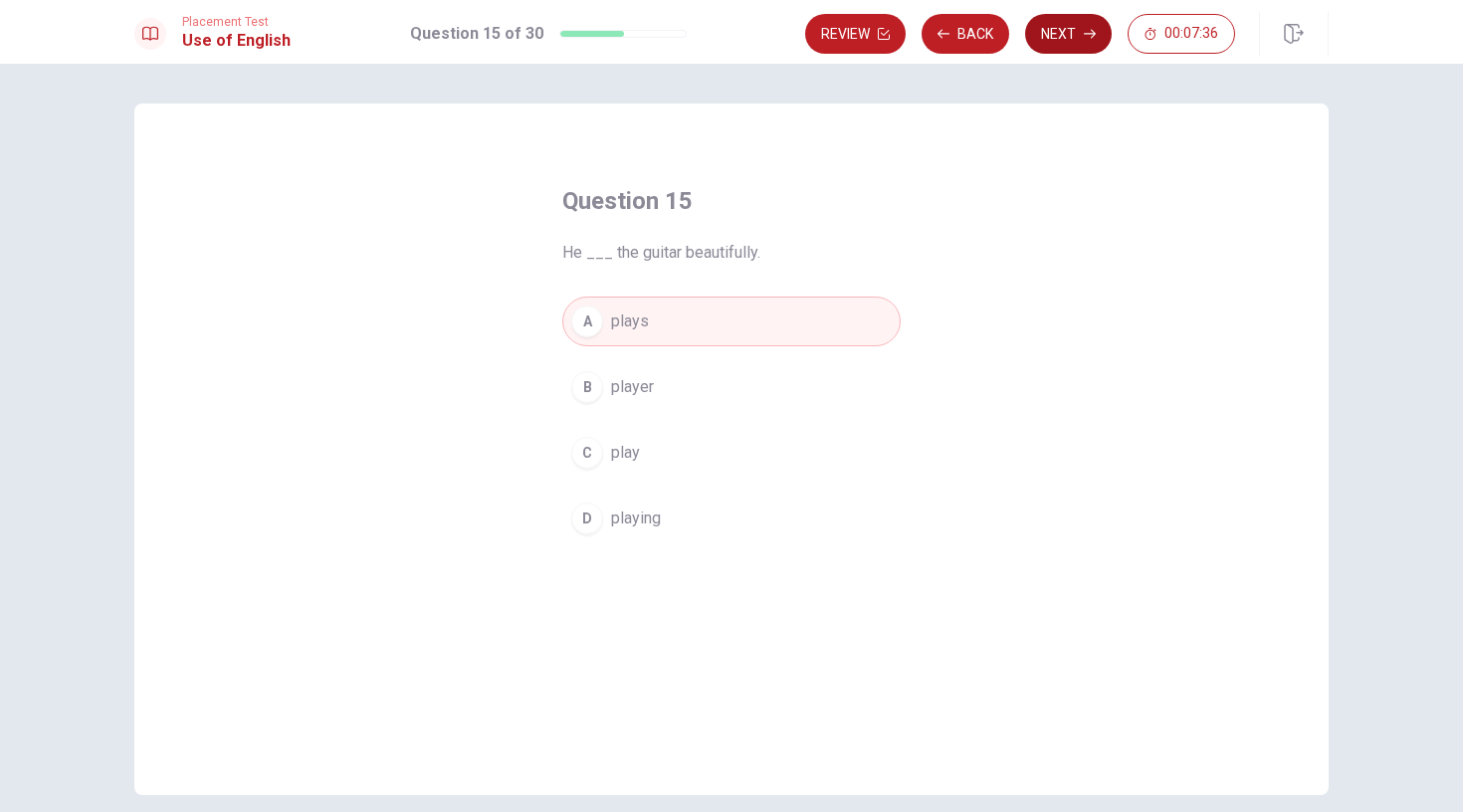 click on "Next" at bounding box center [1068, 34] 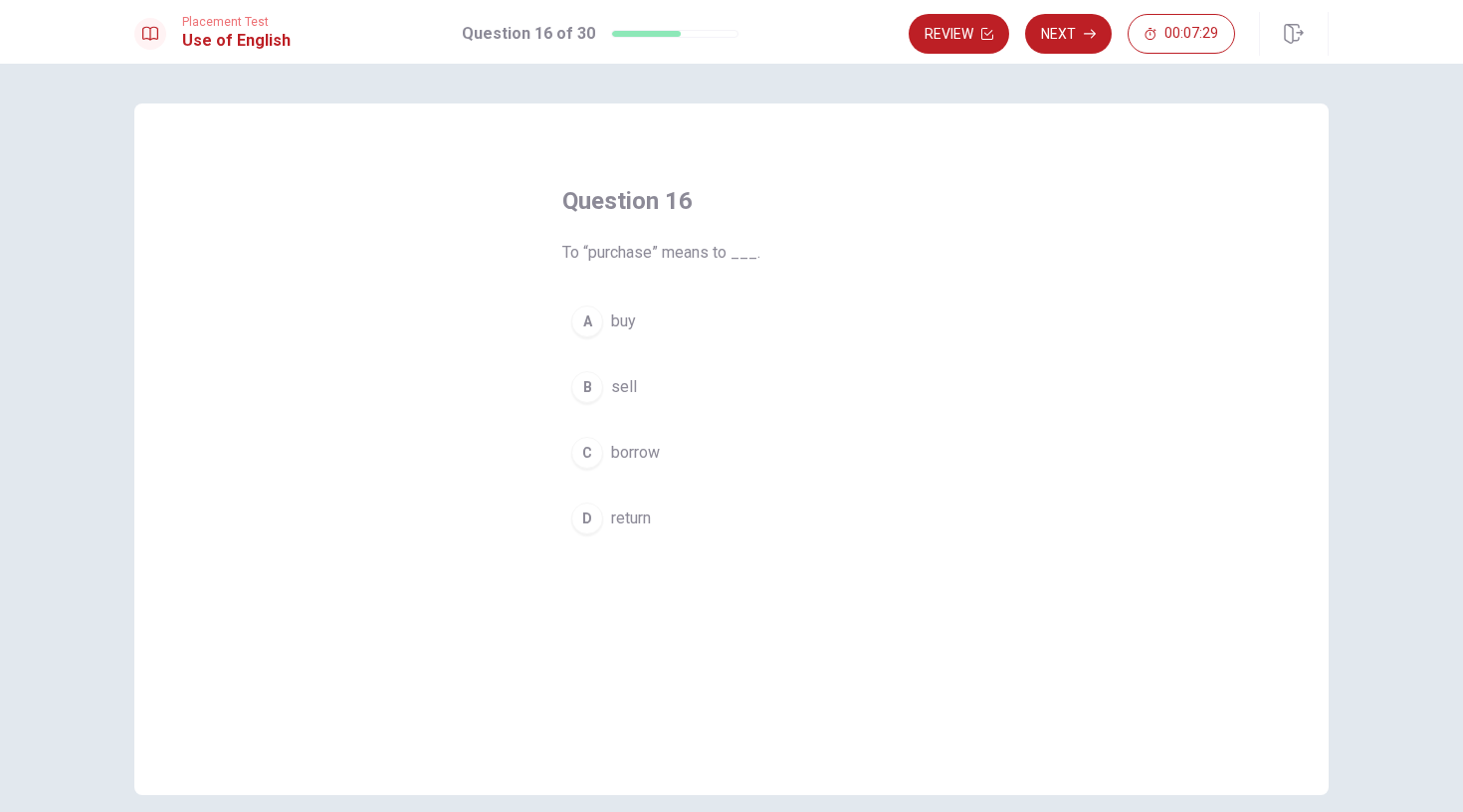 click on "A" at bounding box center [587, 321] 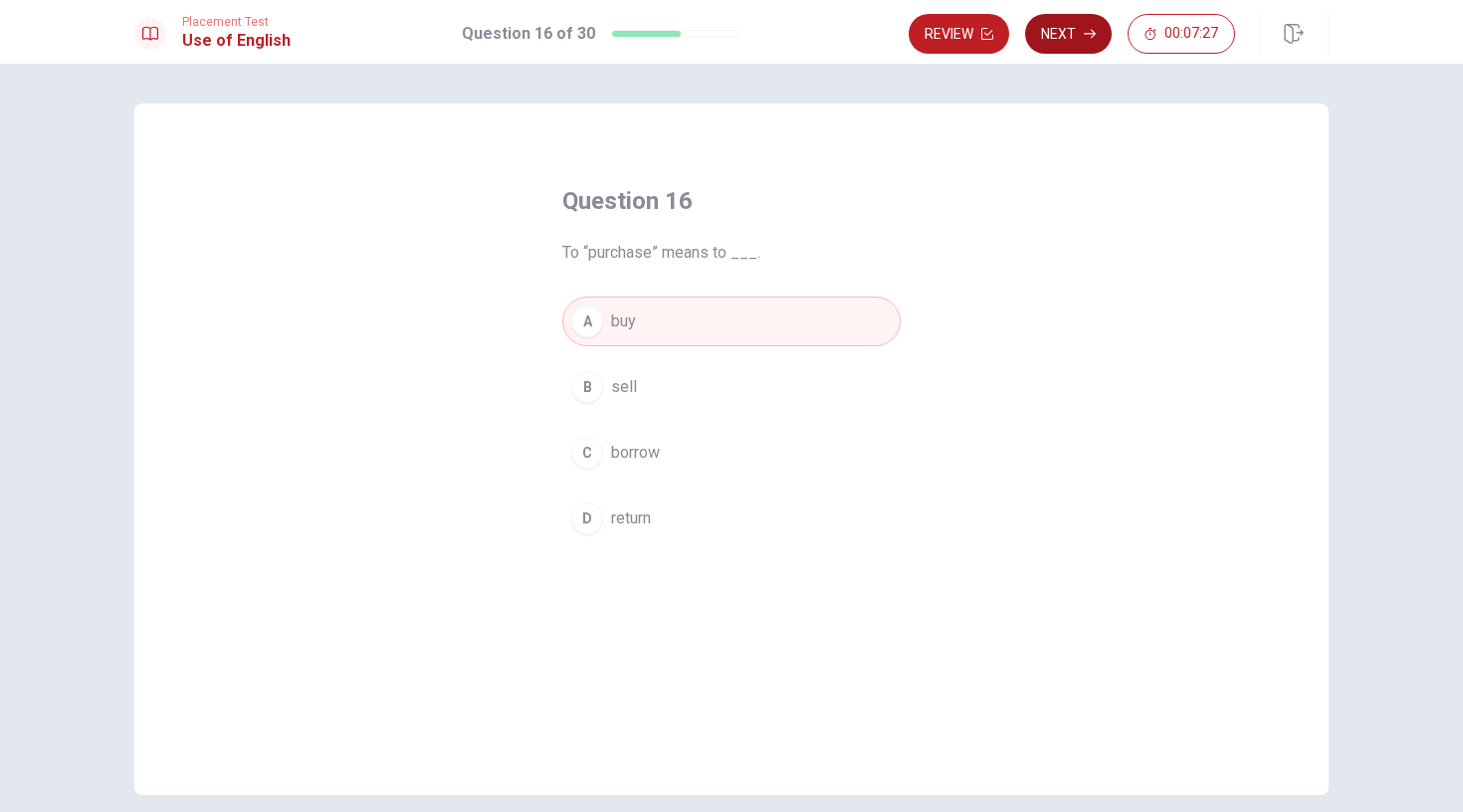 click on "Next" at bounding box center [1068, 34] 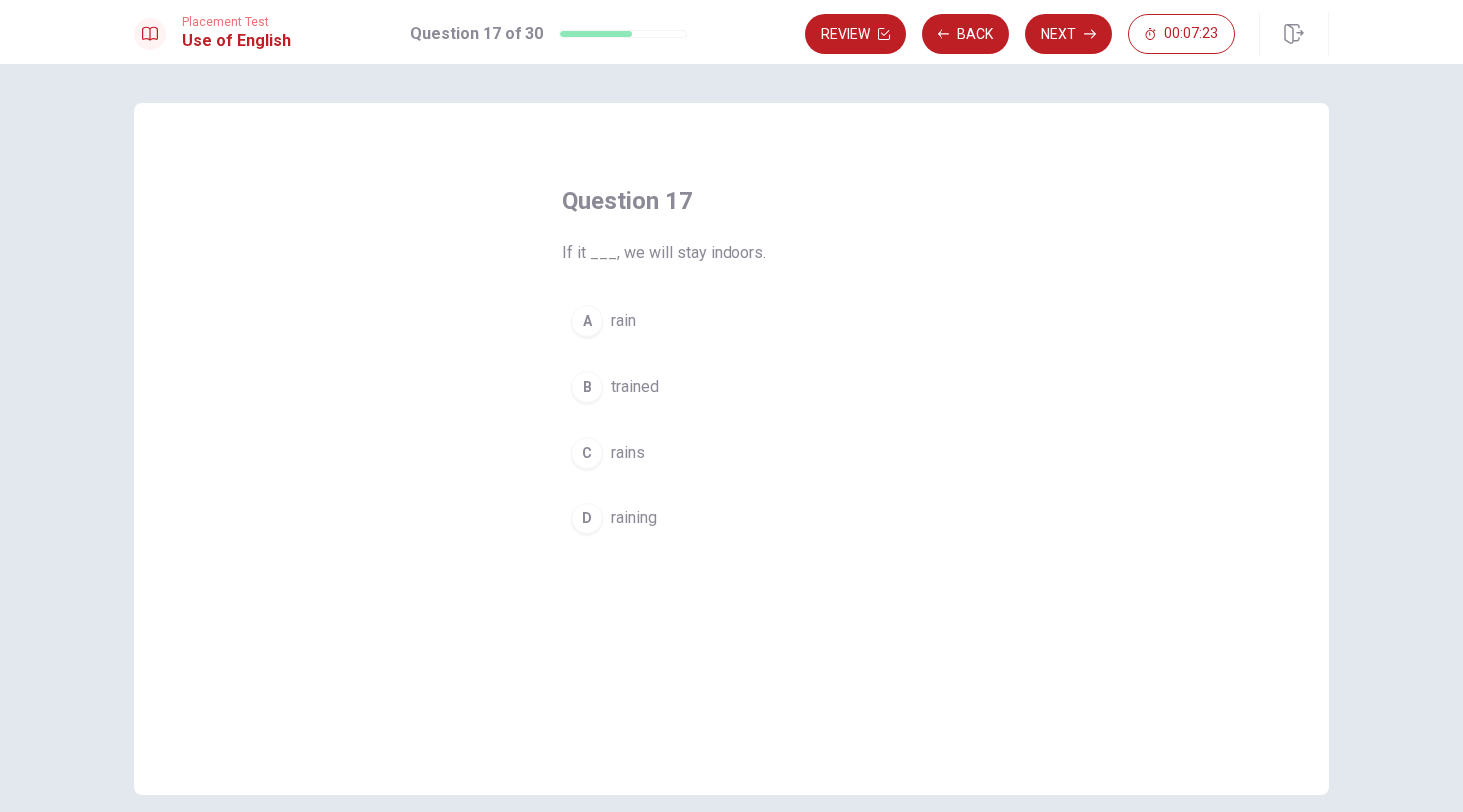 click on "C" at bounding box center [587, 453] 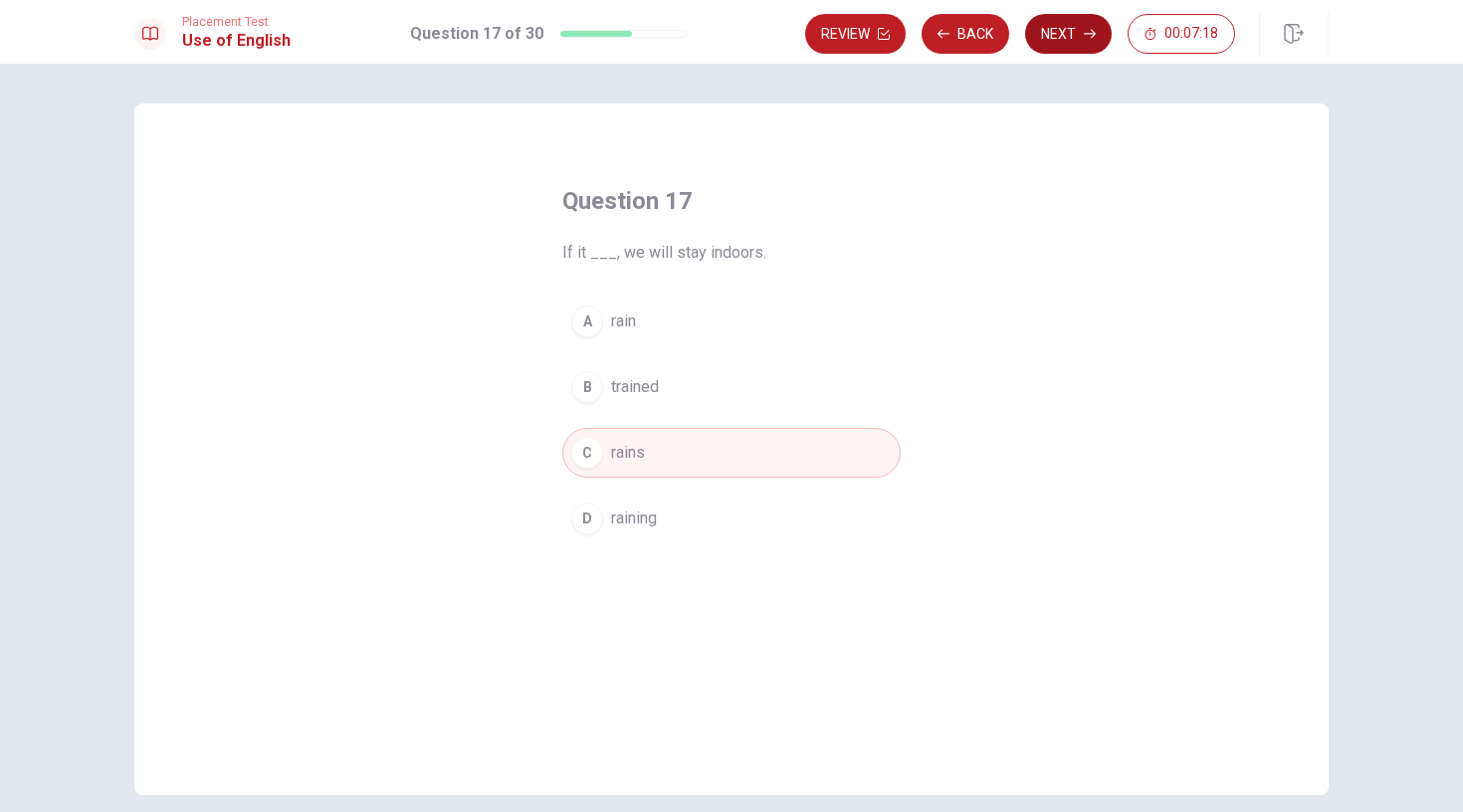click on "Next" at bounding box center (1068, 34) 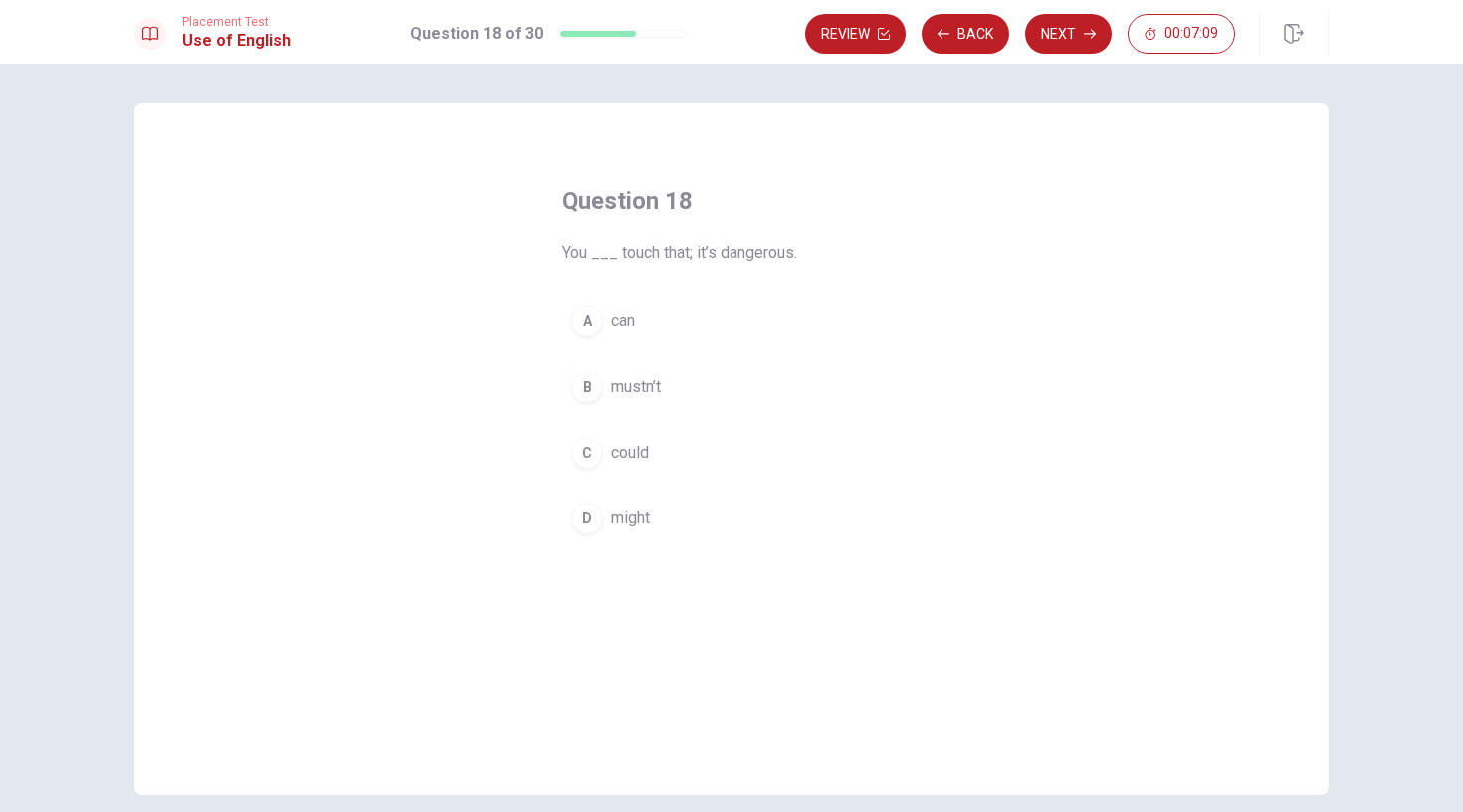click on "B" at bounding box center [587, 387] 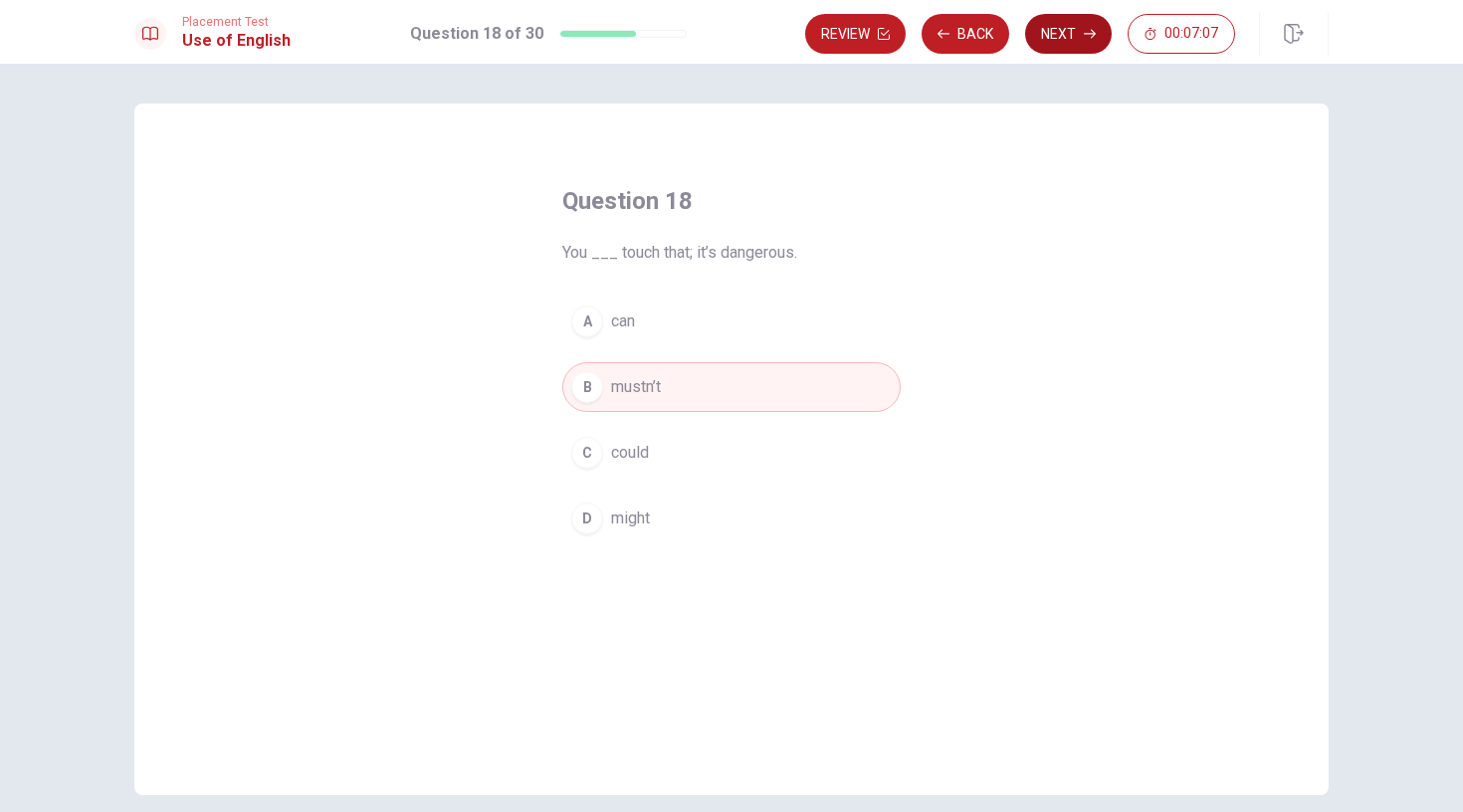click on "Next" at bounding box center [1068, 34] 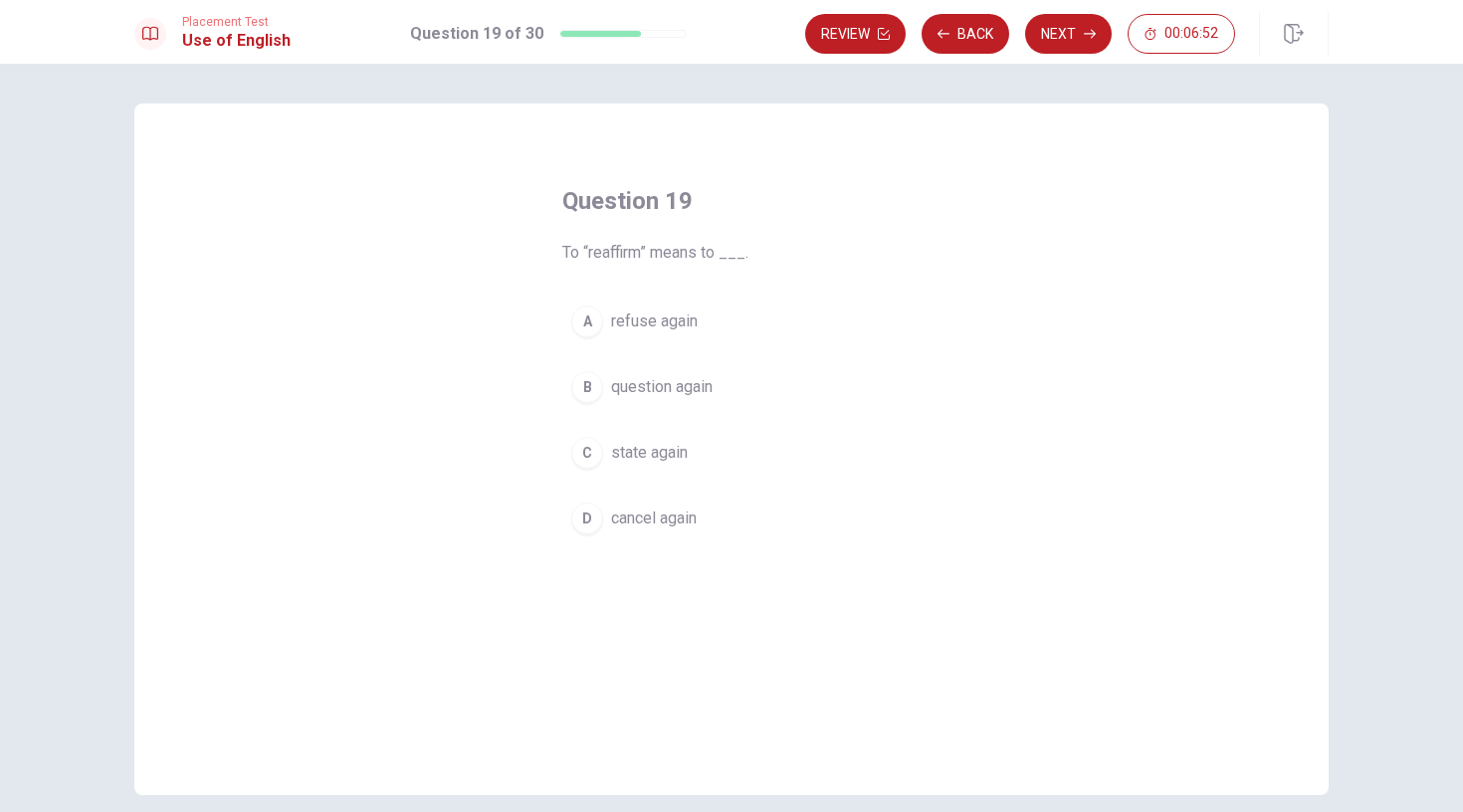 click on "B" at bounding box center [587, 387] 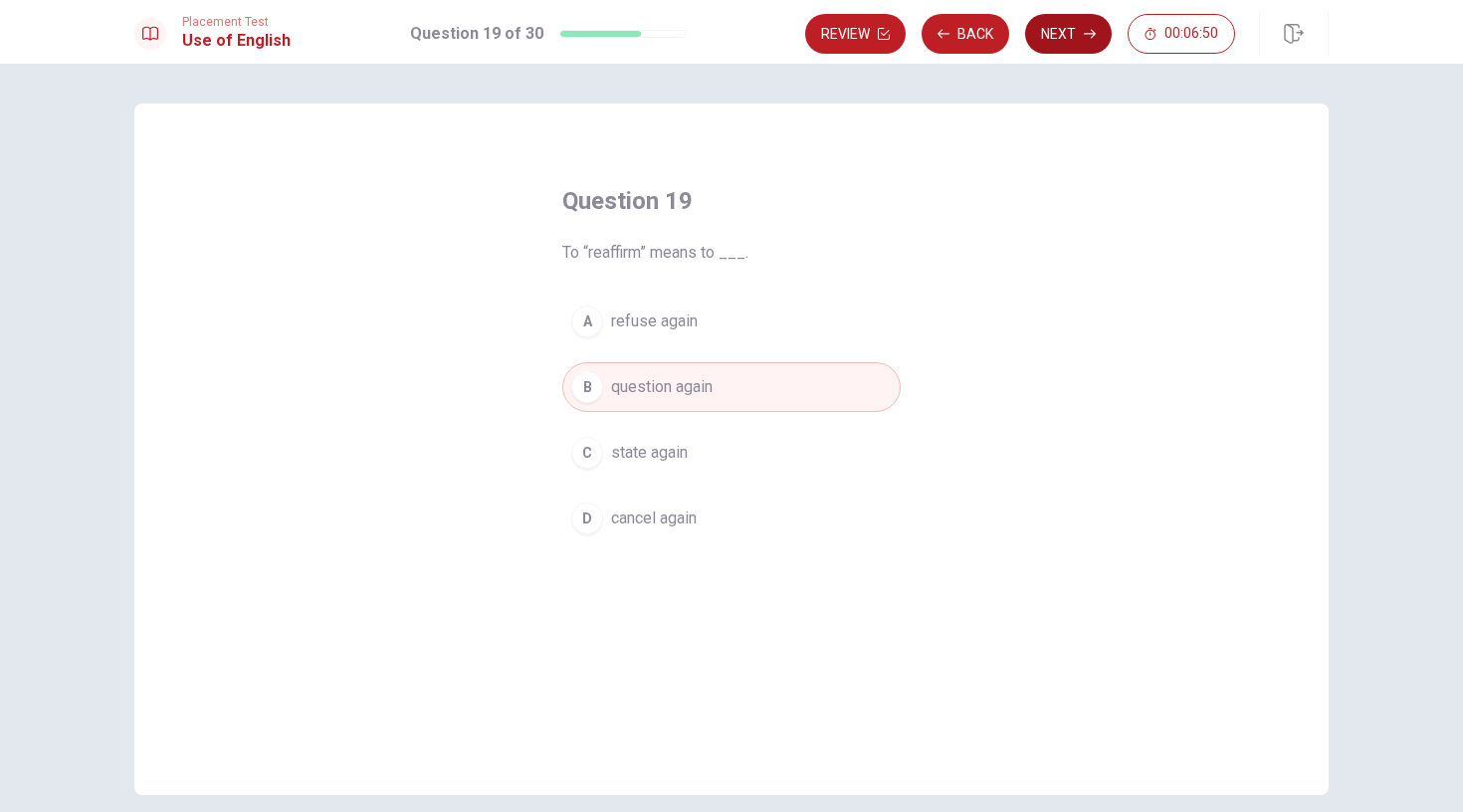 click on "Next" at bounding box center [1068, 34] 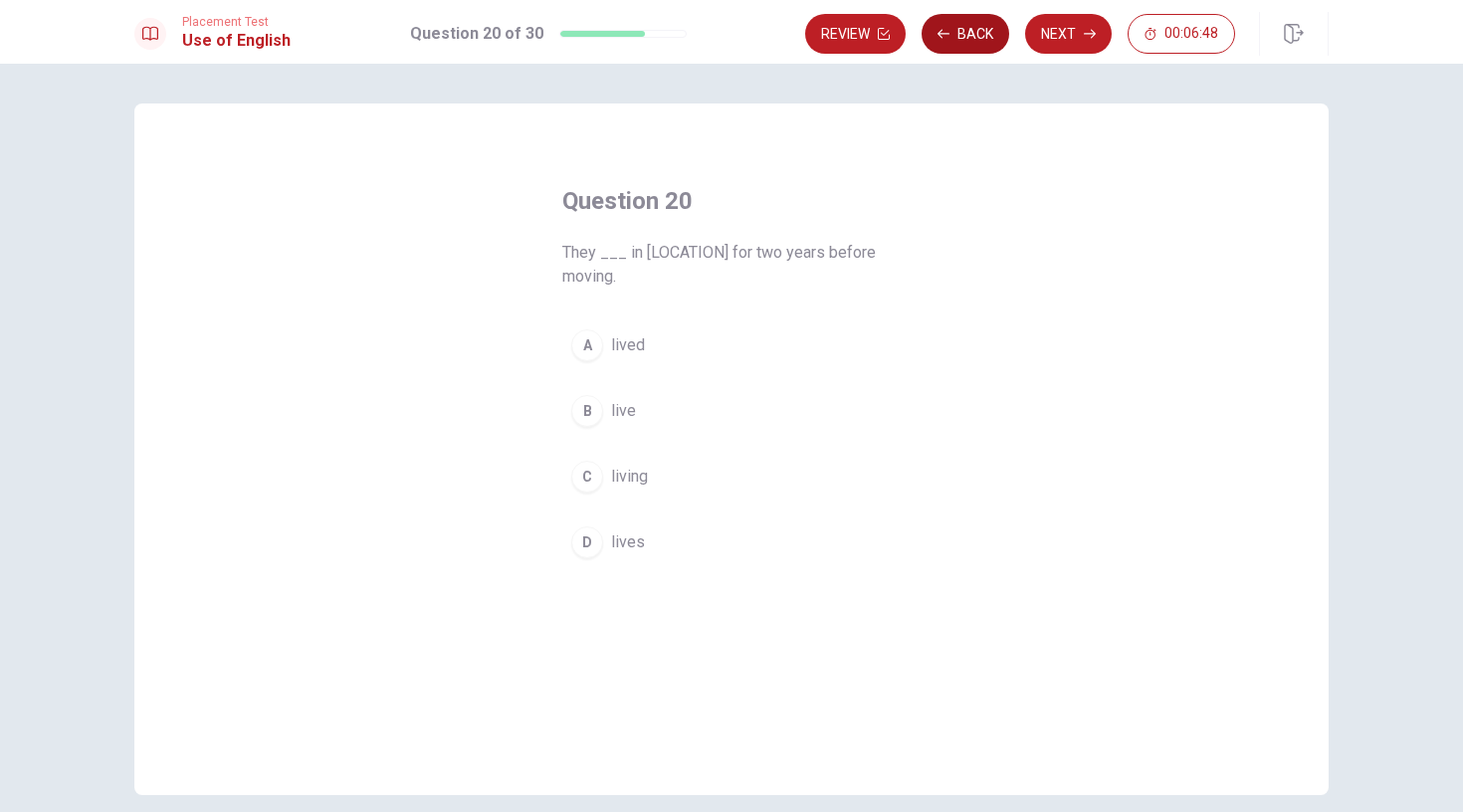 click on "Back" at bounding box center [965, 34] 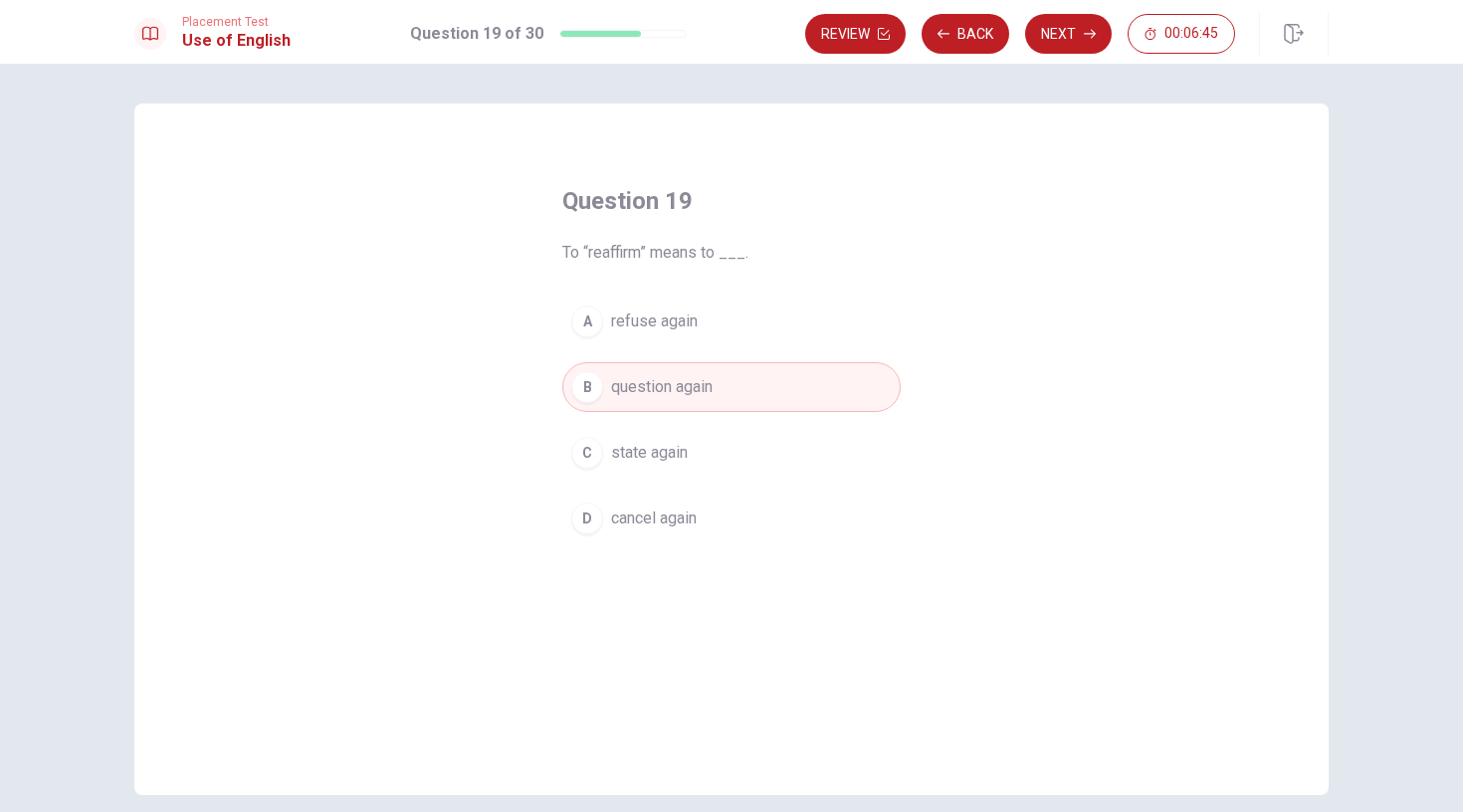 click on "C" at bounding box center (587, 453) 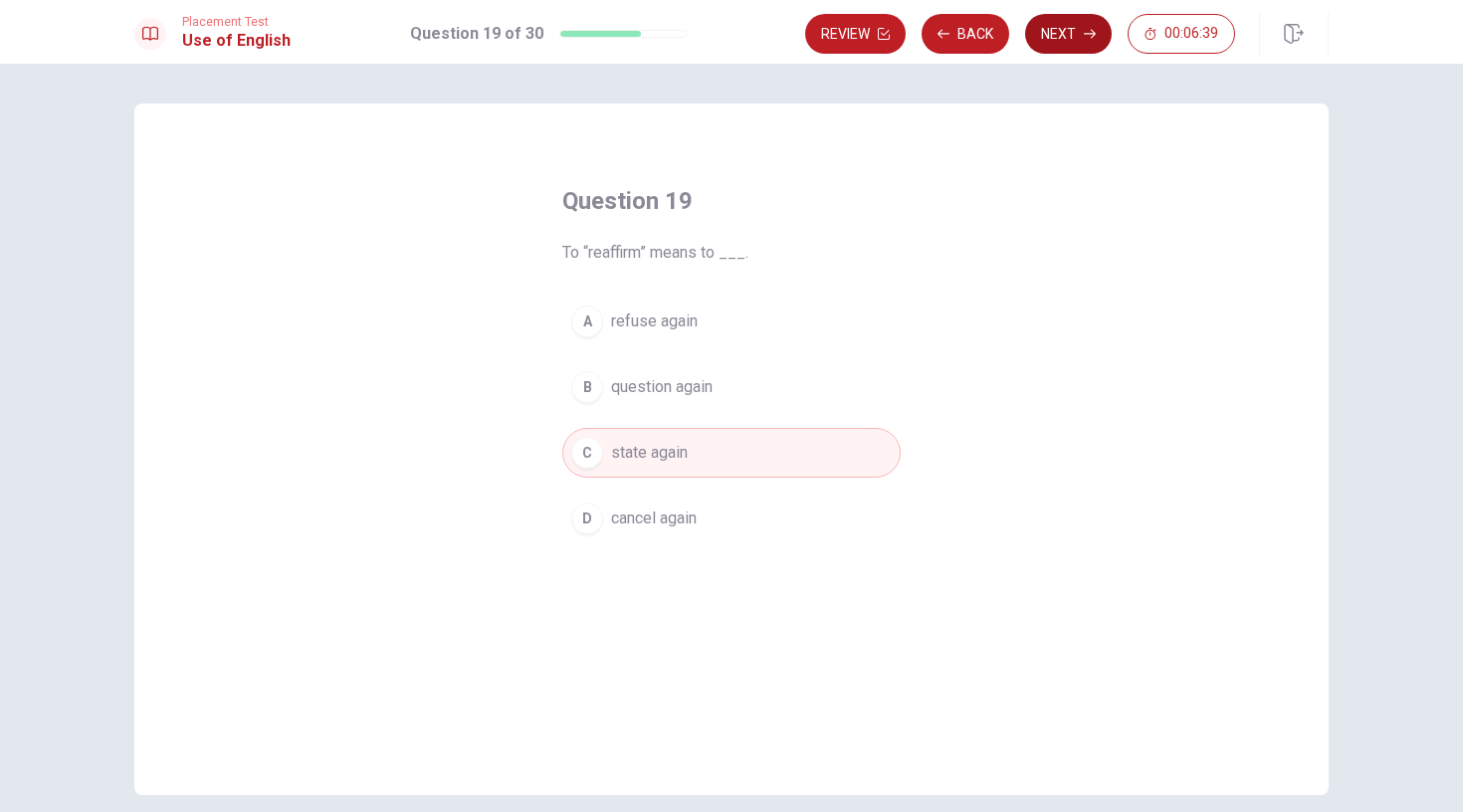 click on "Next" at bounding box center [1068, 34] 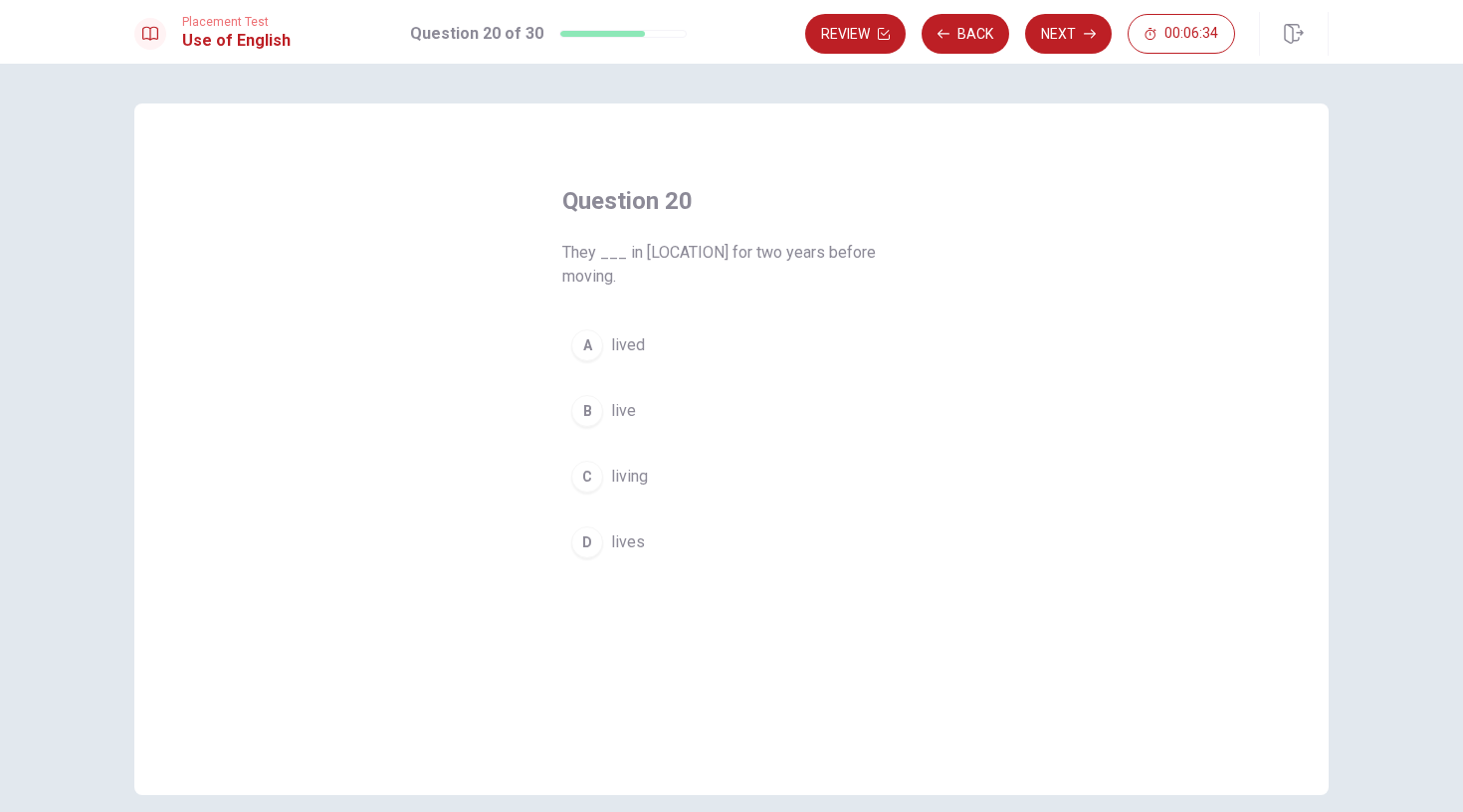 click on "A" at bounding box center [587, 345] 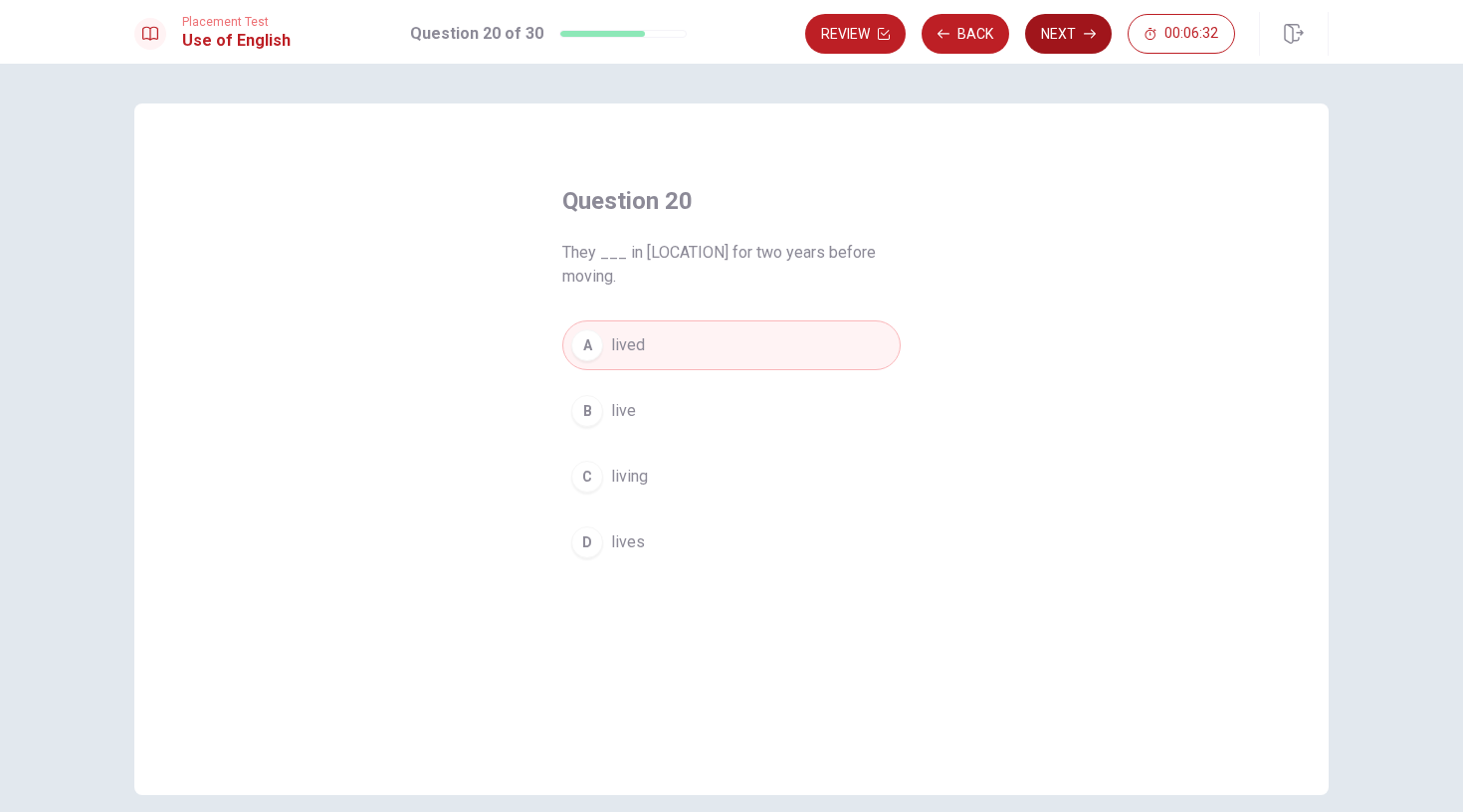 click on "Next" at bounding box center (1068, 34) 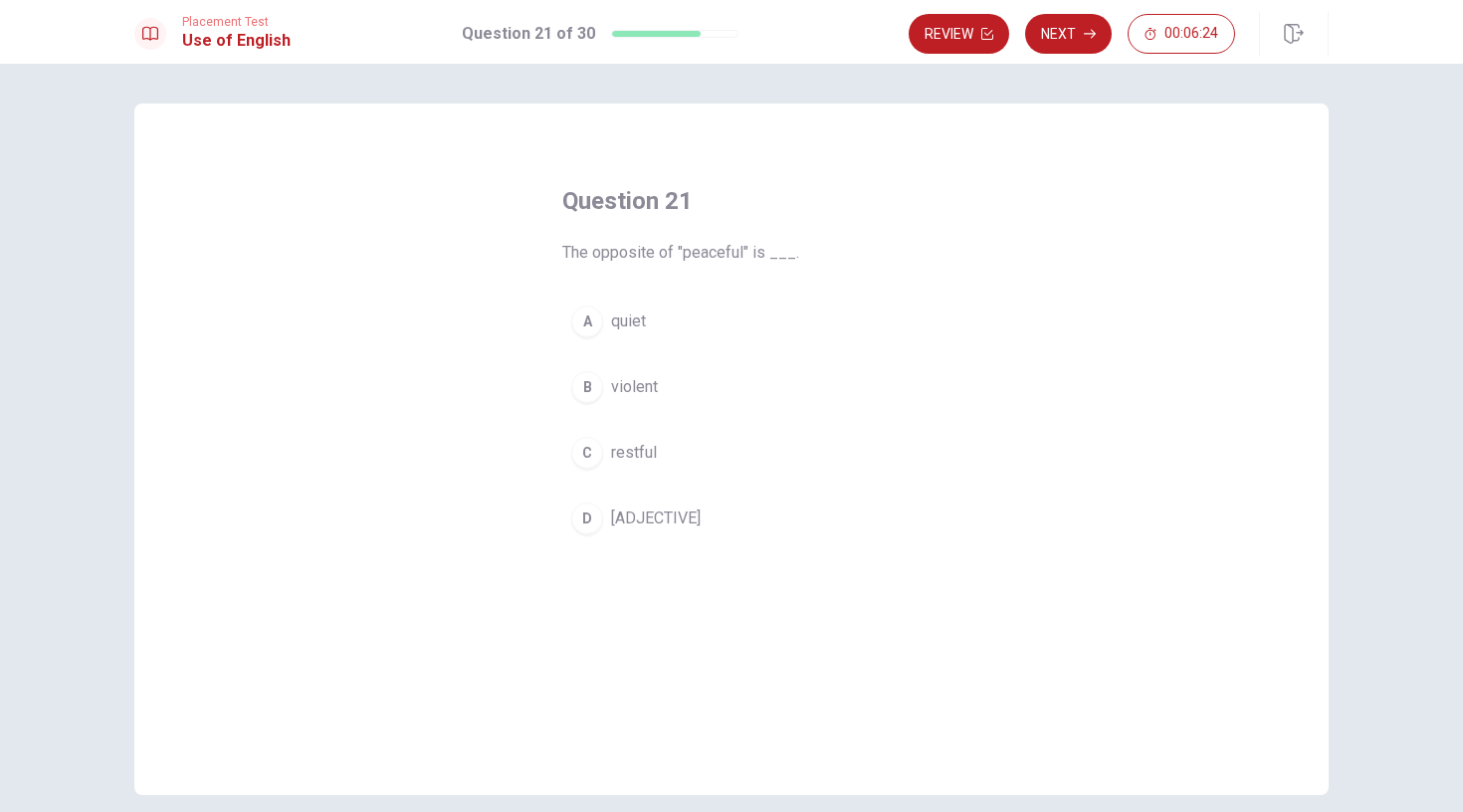 click on "B" at bounding box center [587, 387] 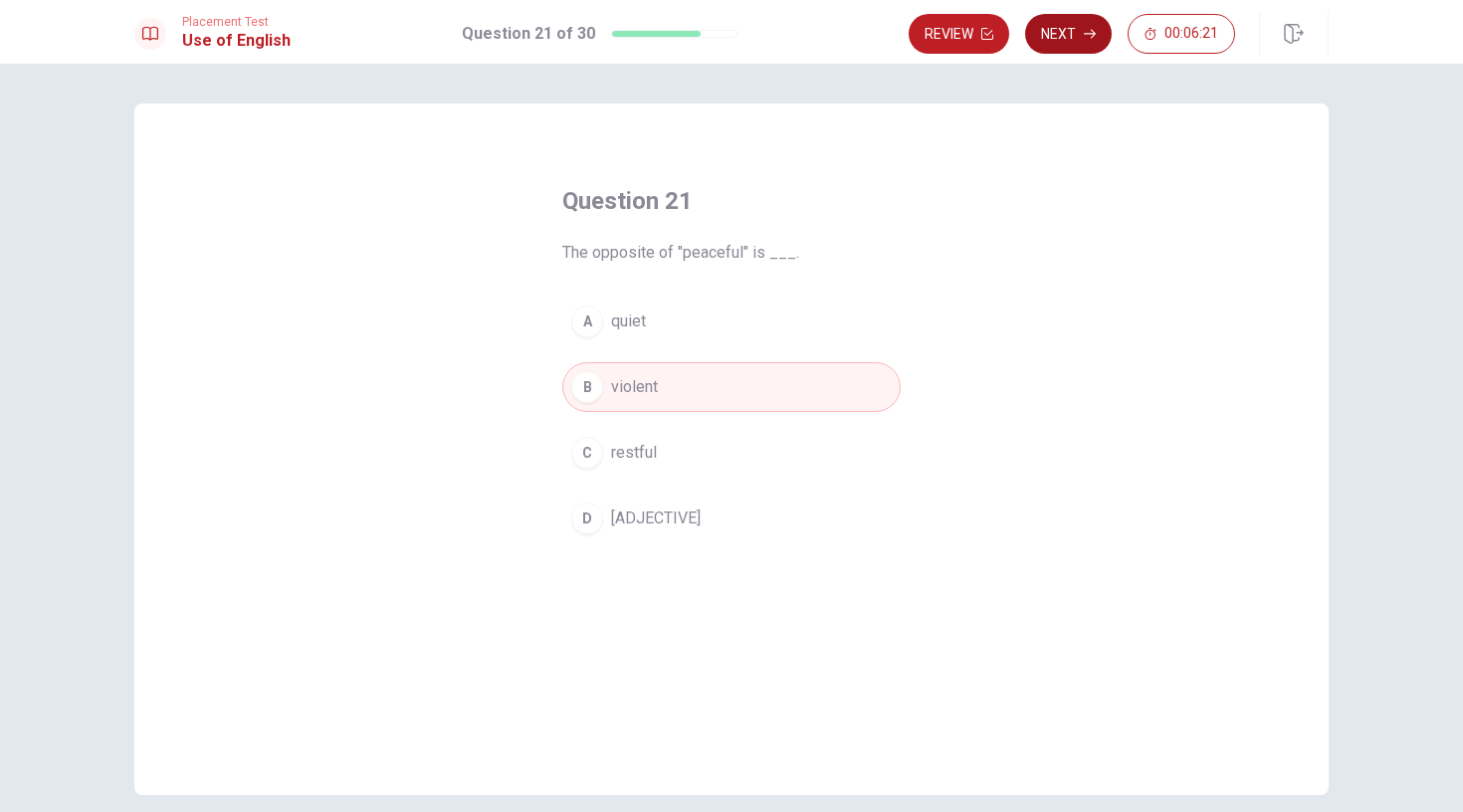 click on "Next" at bounding box center (1068, 34) 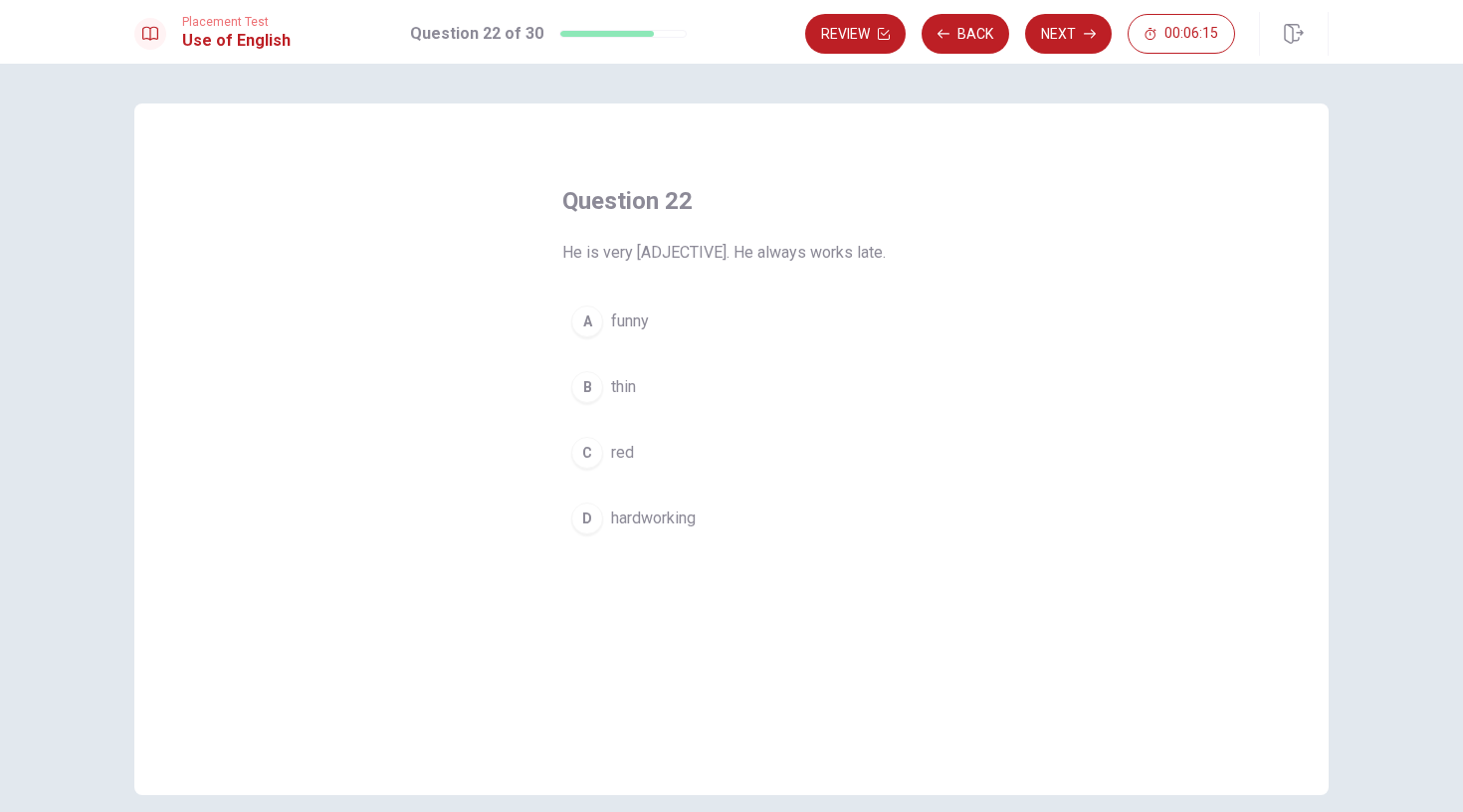 click on "D" at bounding box center [587, 518] 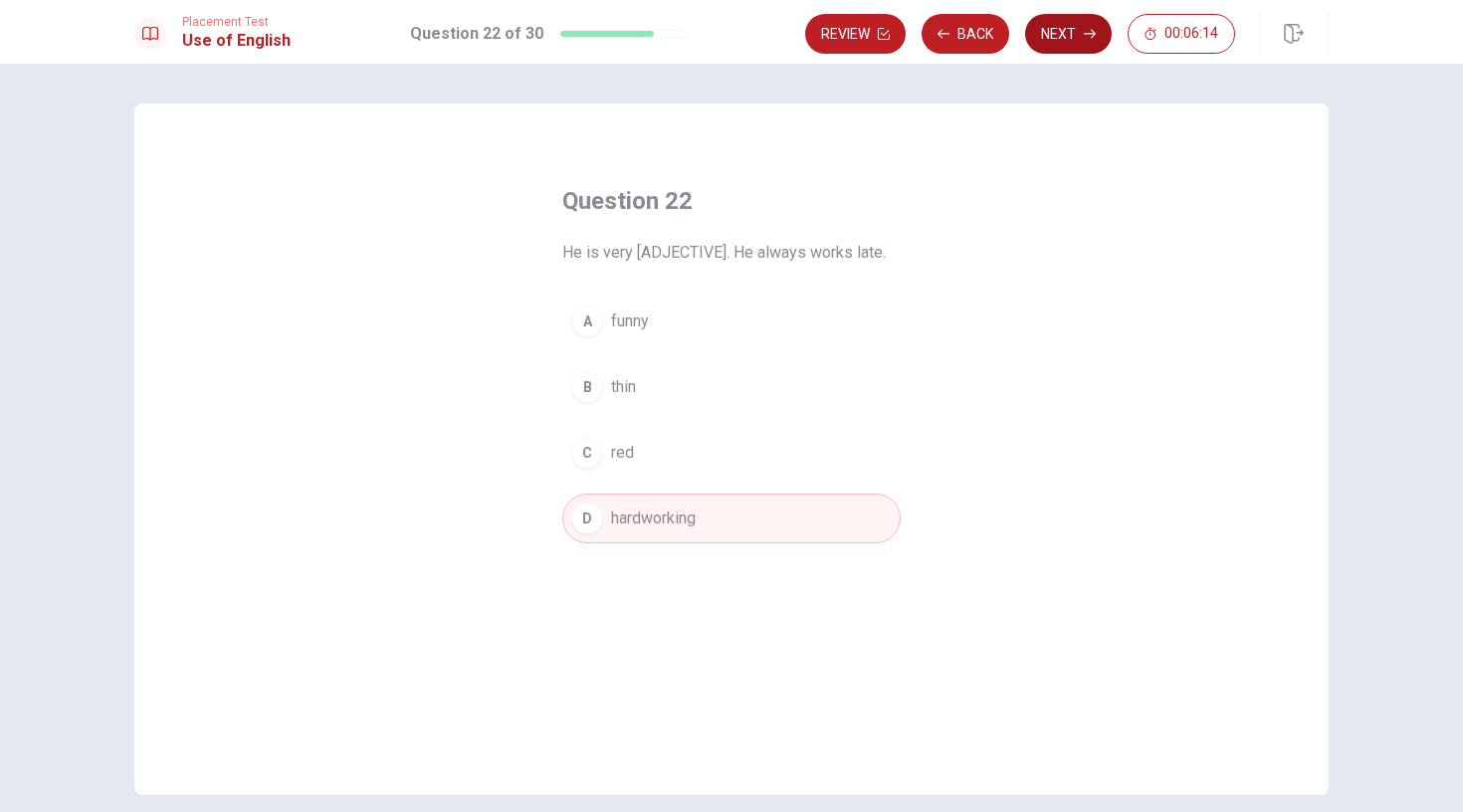 click on "Next" at bounding box center [1068, 34] 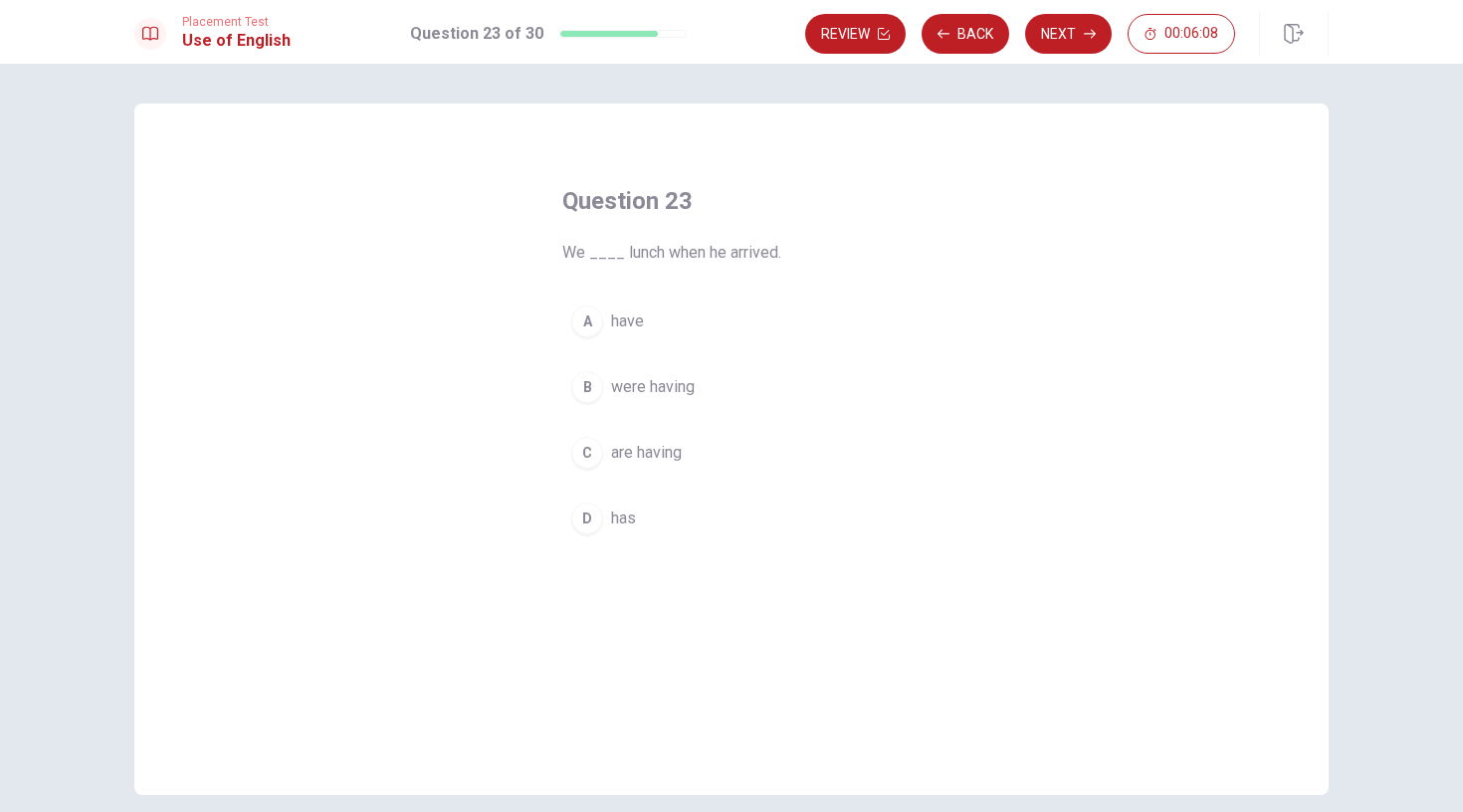 click on "B" at bounding box center [587, 387] 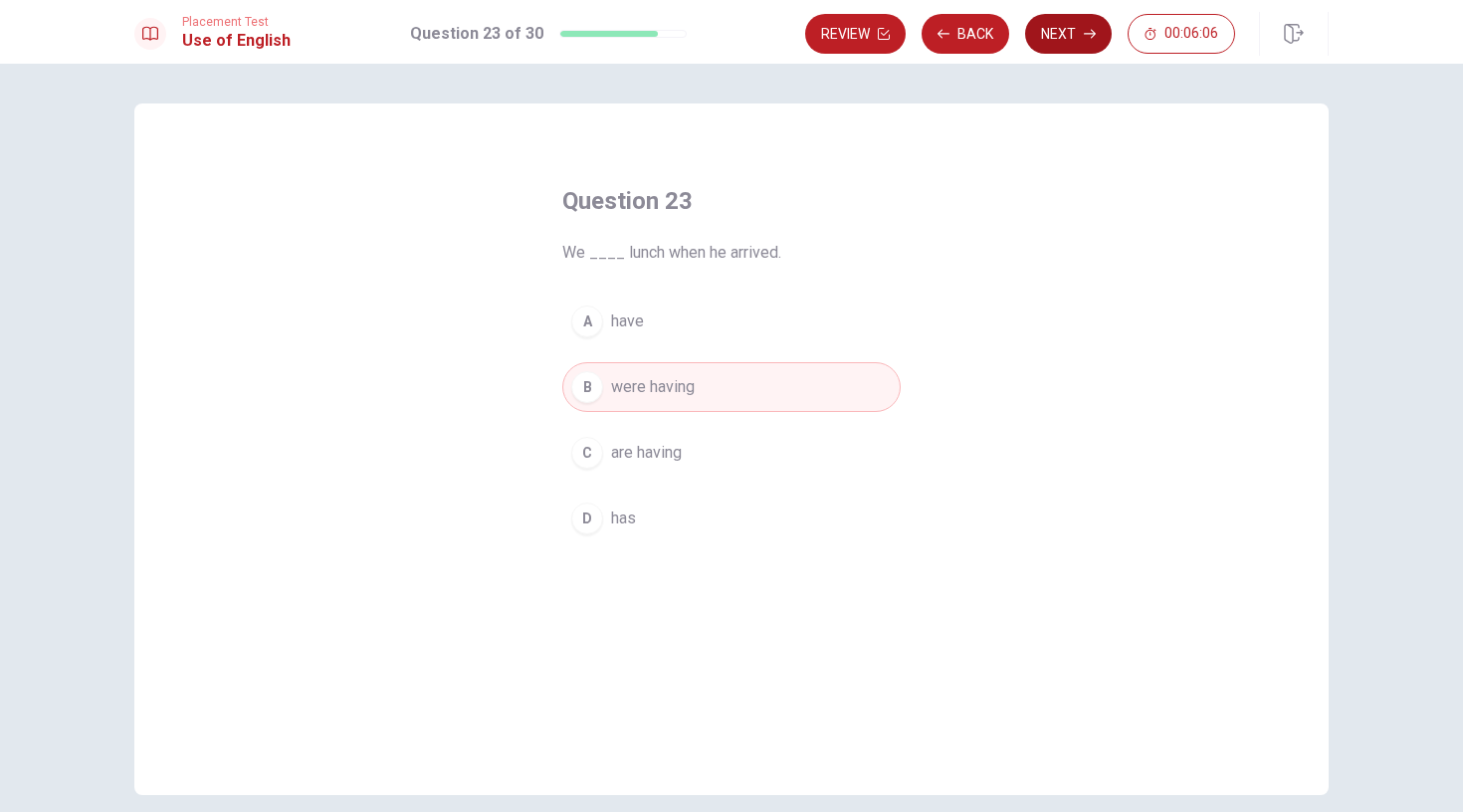 click on "Next" at bounding box center [1068, 34] 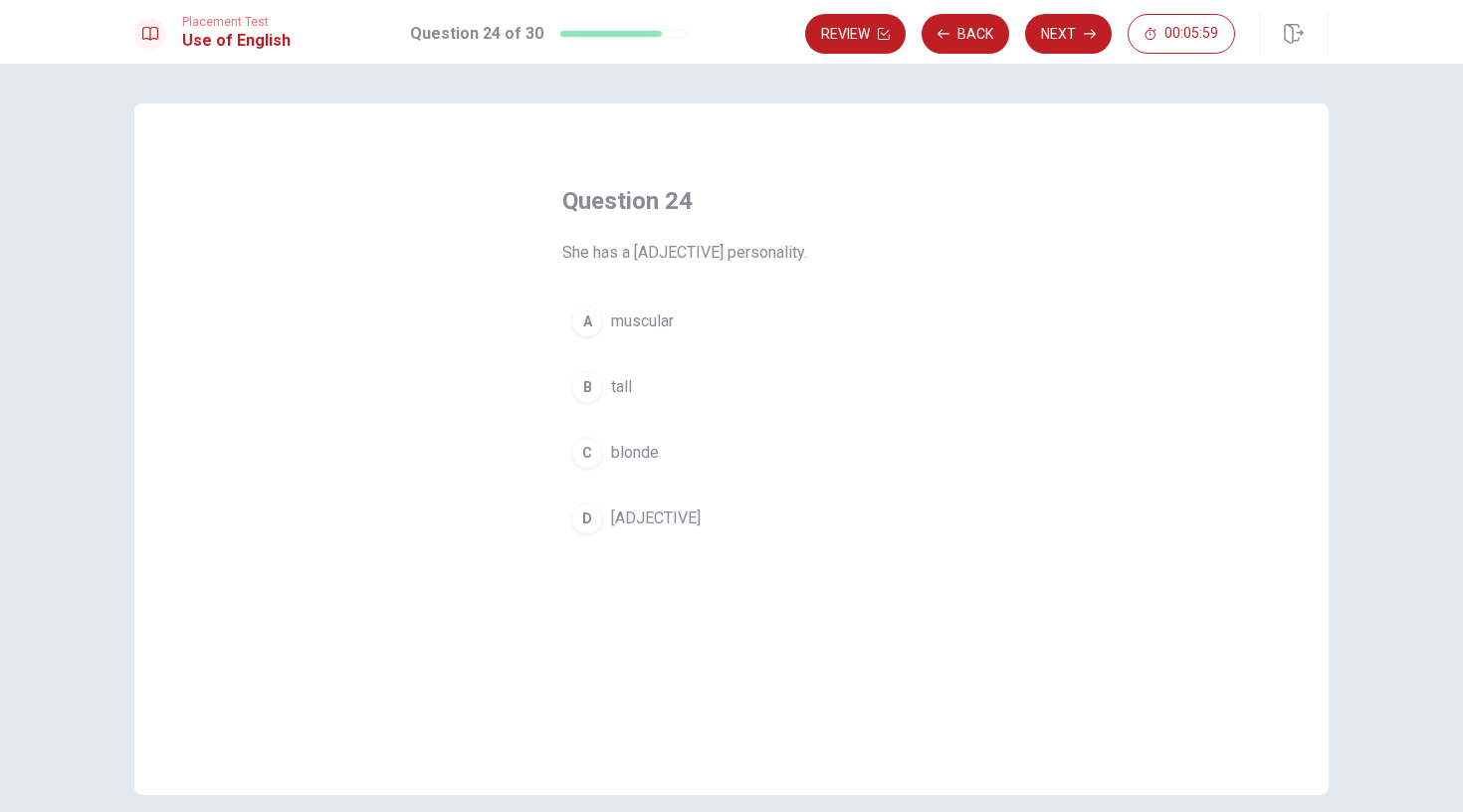 click on "D friendly" at bounding box center [732, 518] 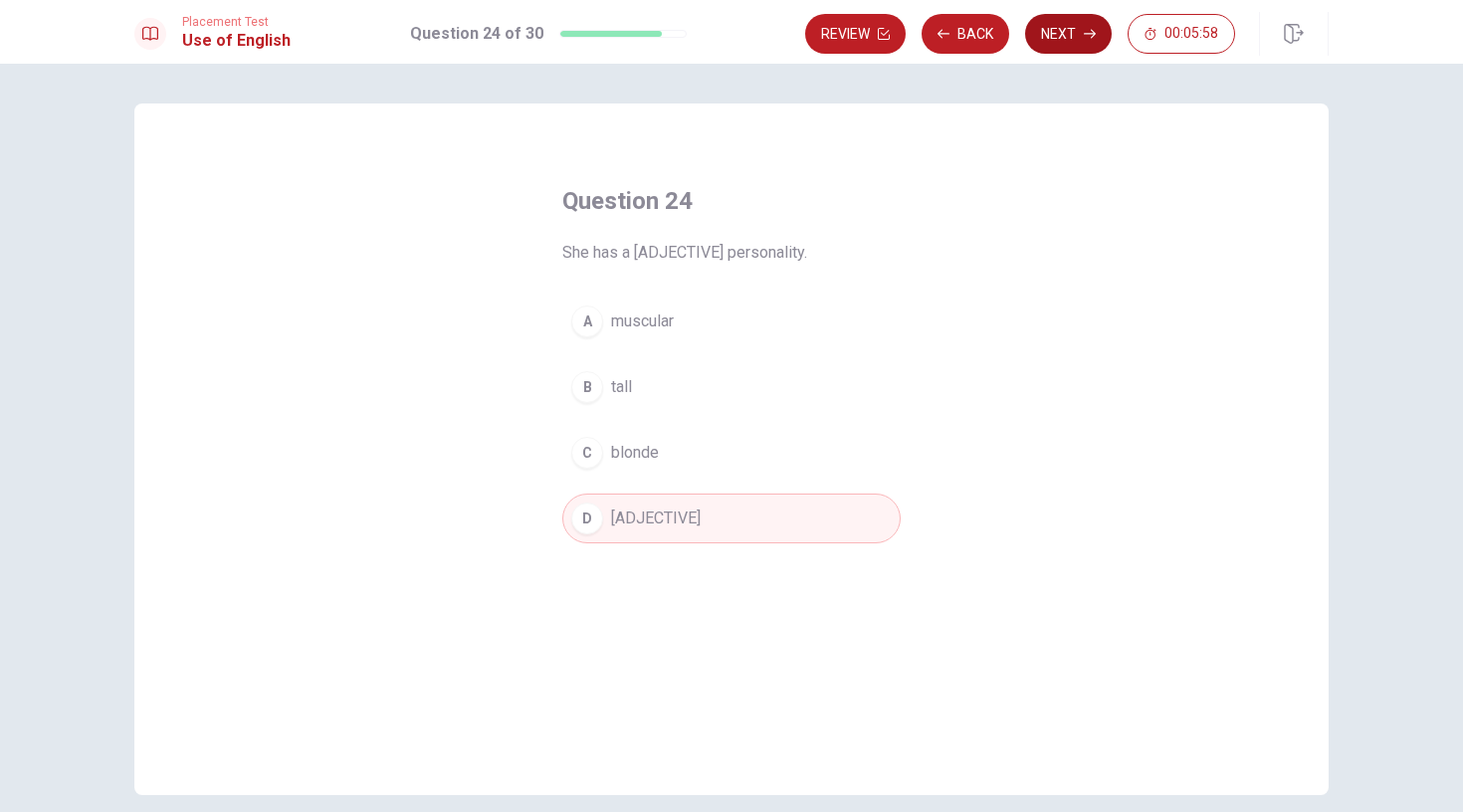 click on "Next" at bounding box center (1068, 34) 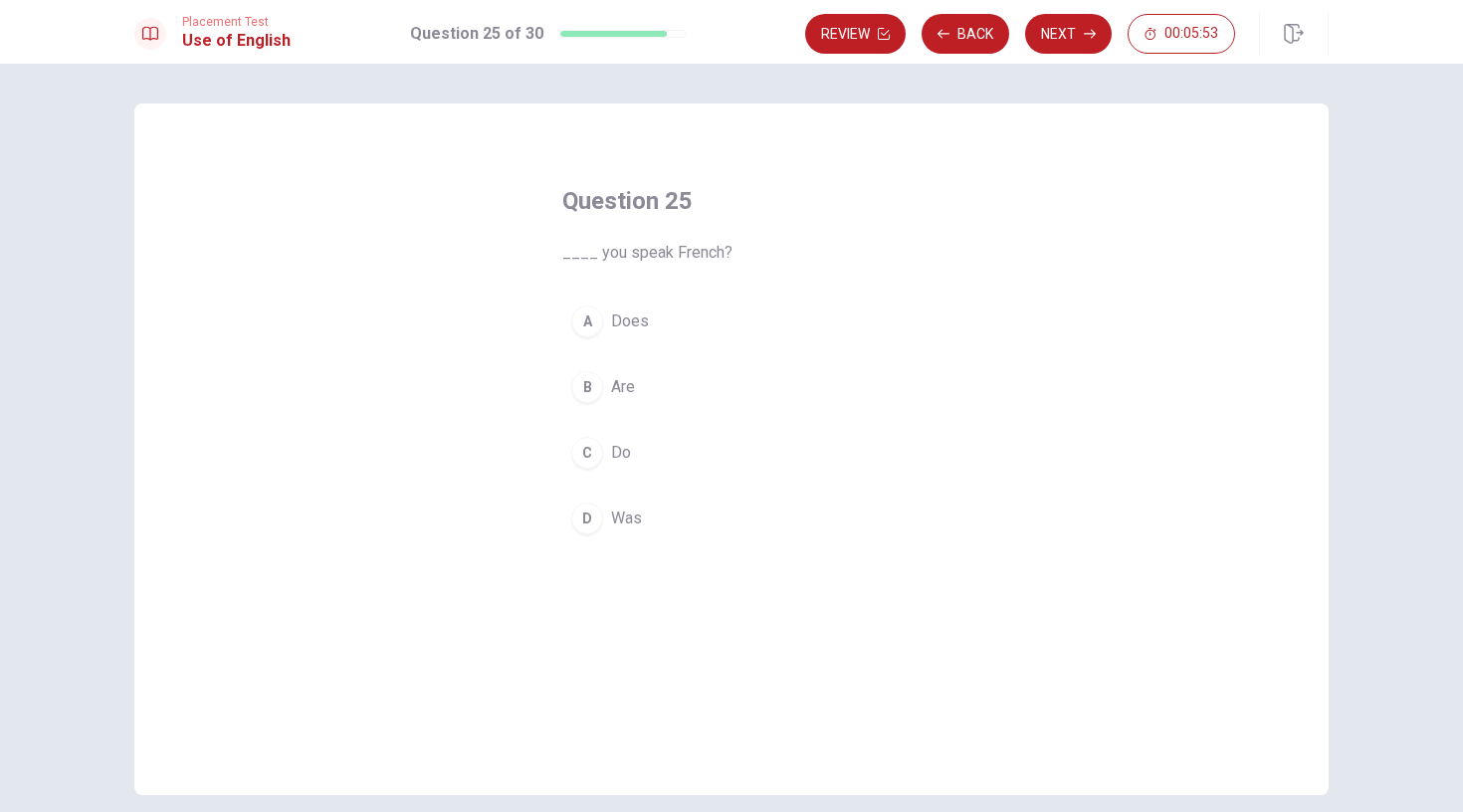 click on "C" at bounding box center (587, 453) 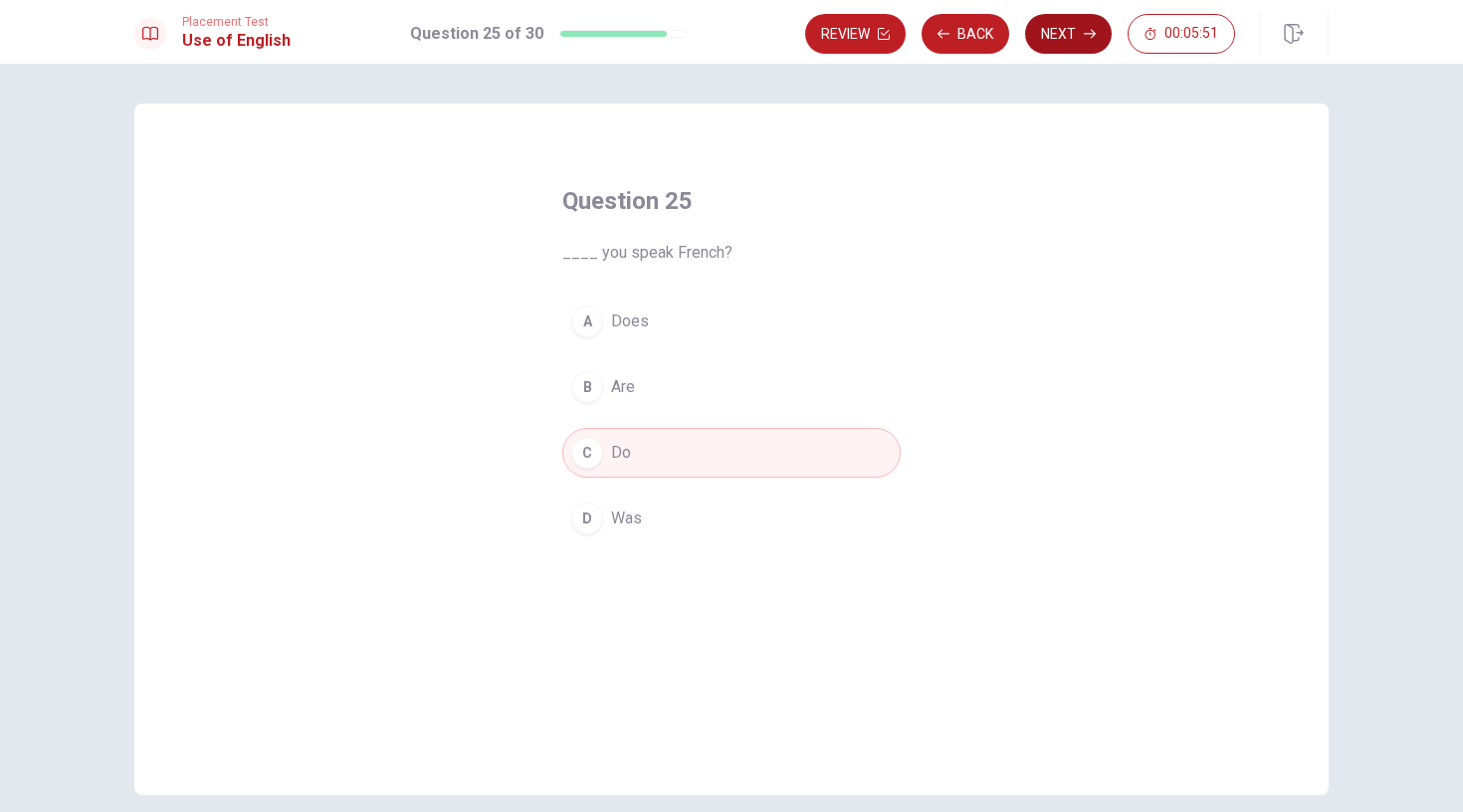 click on "Next" at bounding box center [1068, 34] 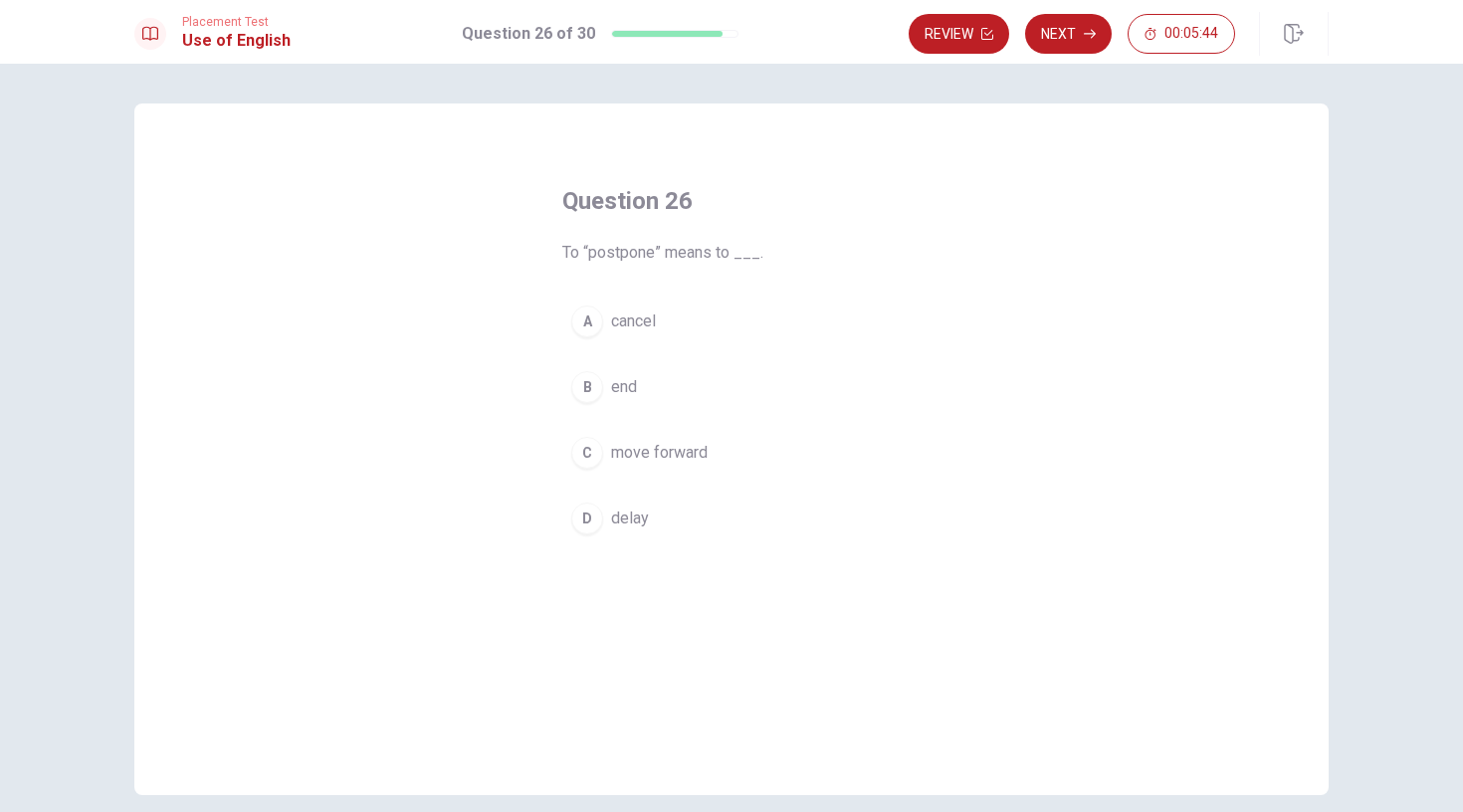 click on "D" at bounding box center [587, 518] 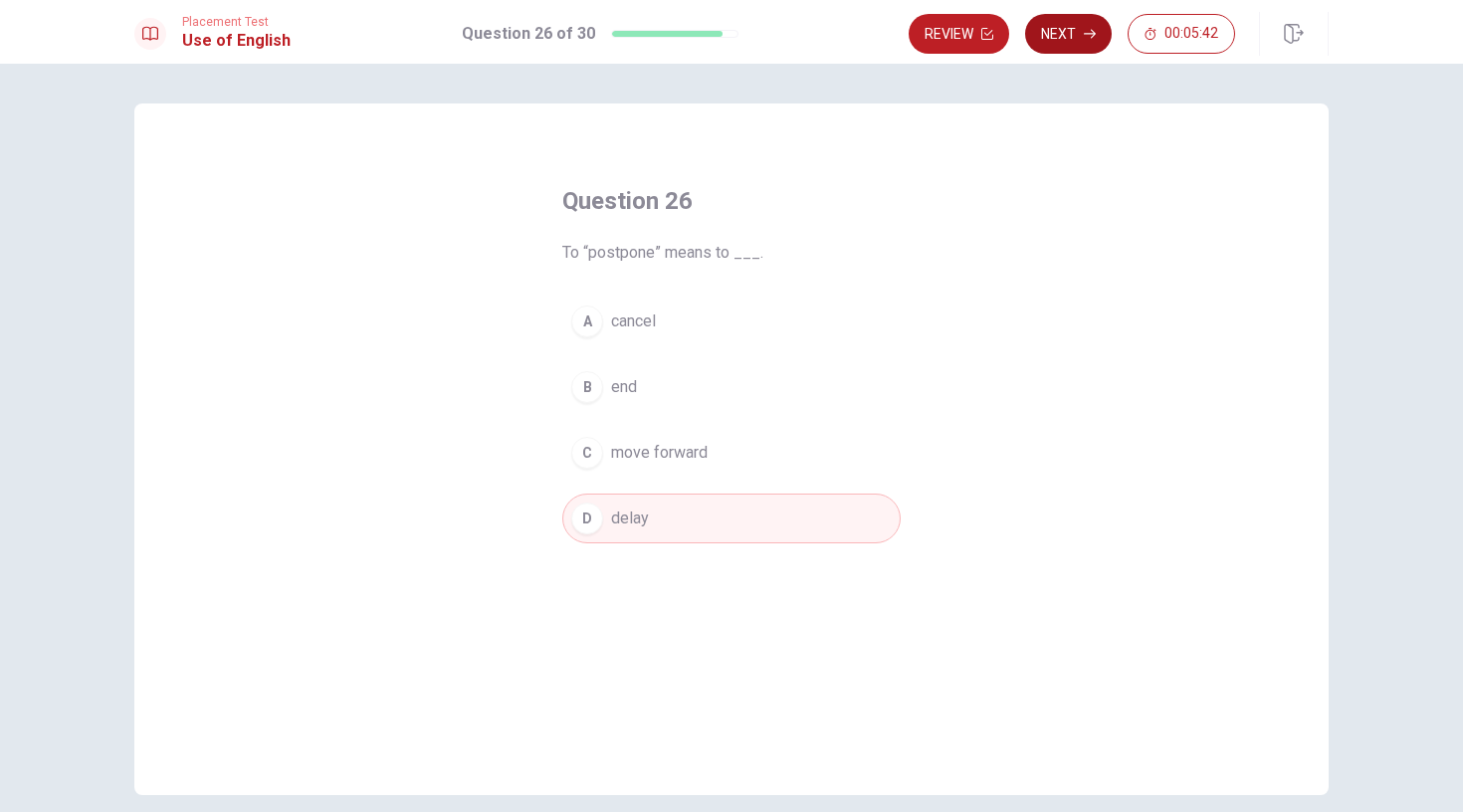 click on "Next" at bounding box center (1068, 34) 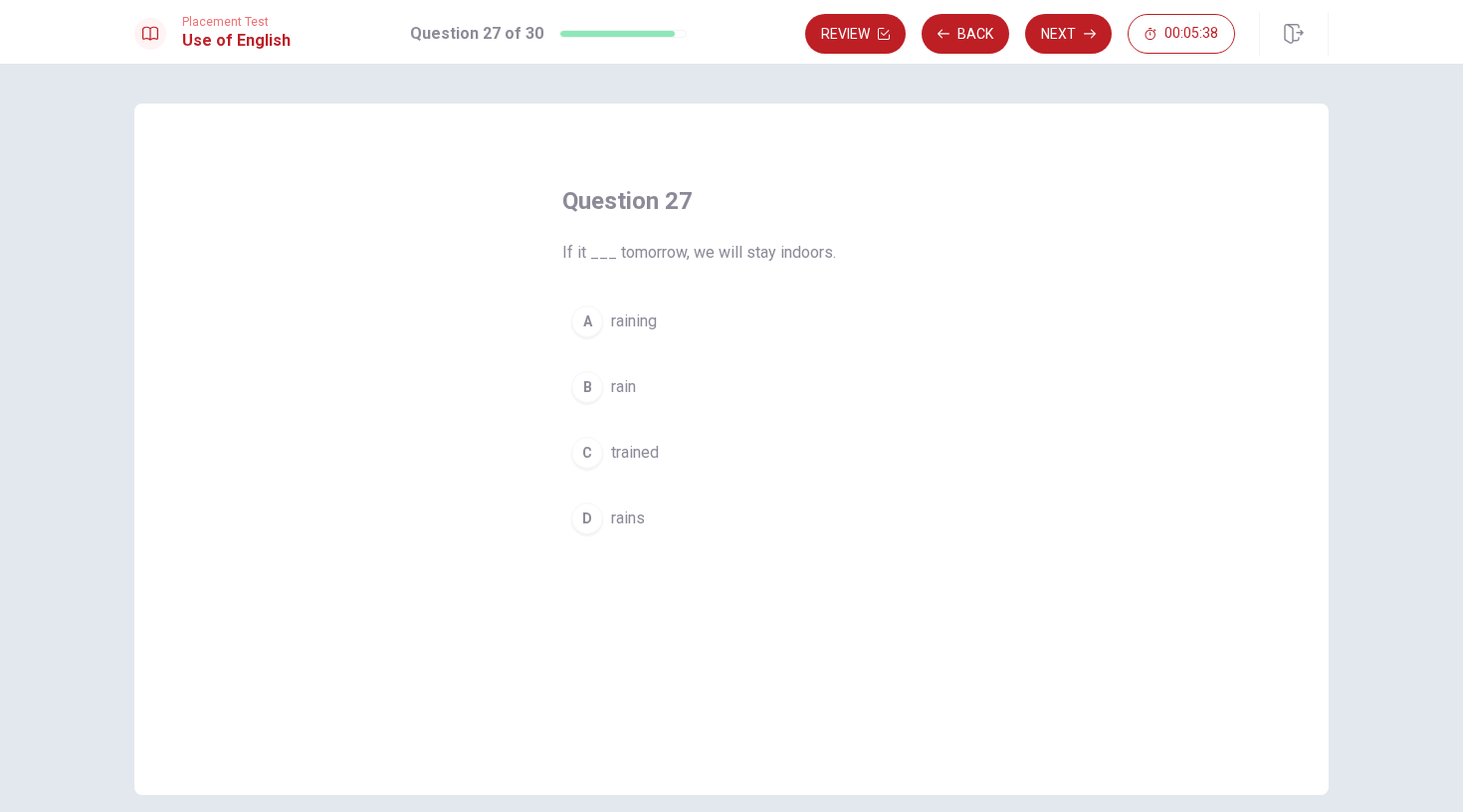 click on "D rains" at bounding box center [732, 518] 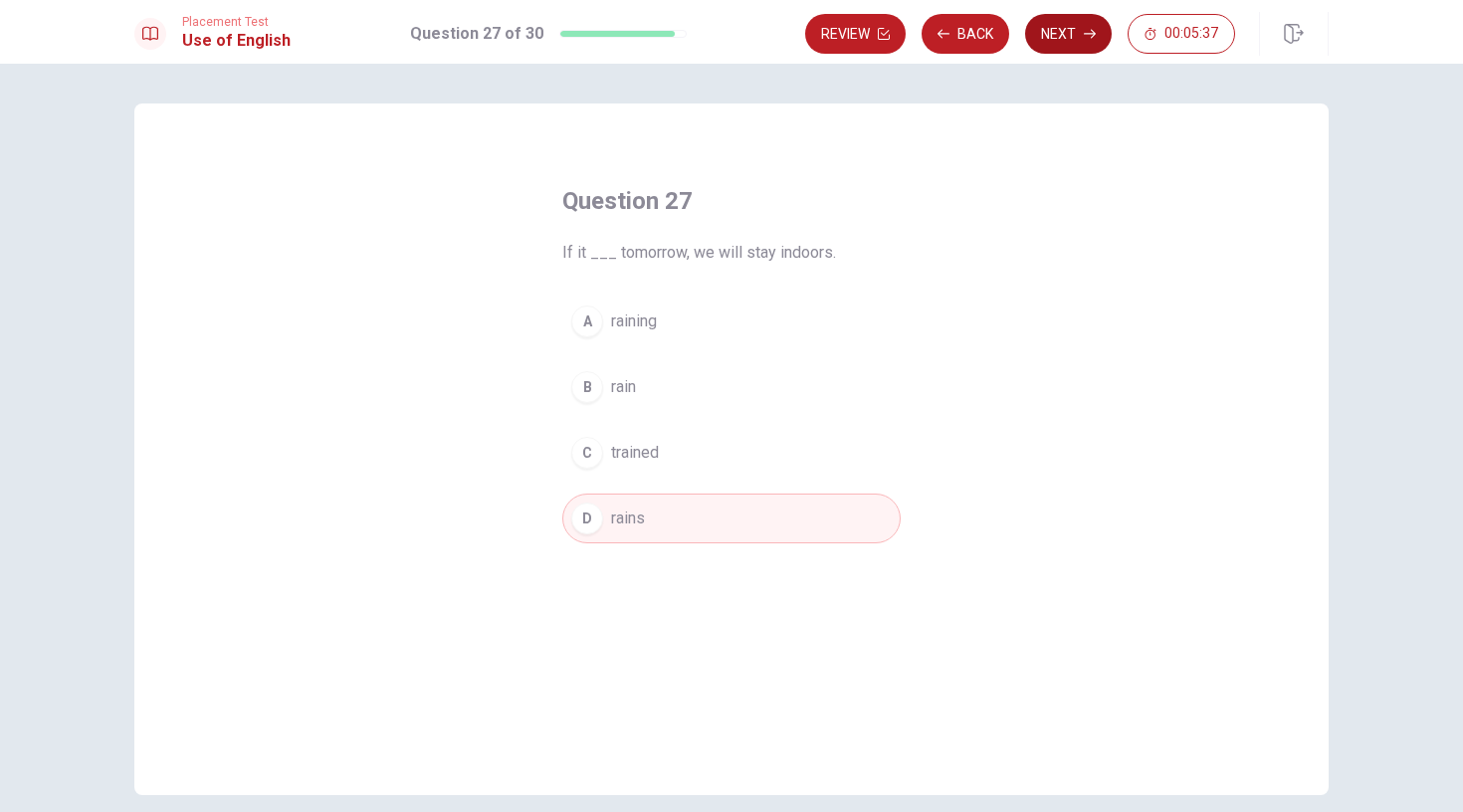 click on "Next" at bounding box center (1068, 34) 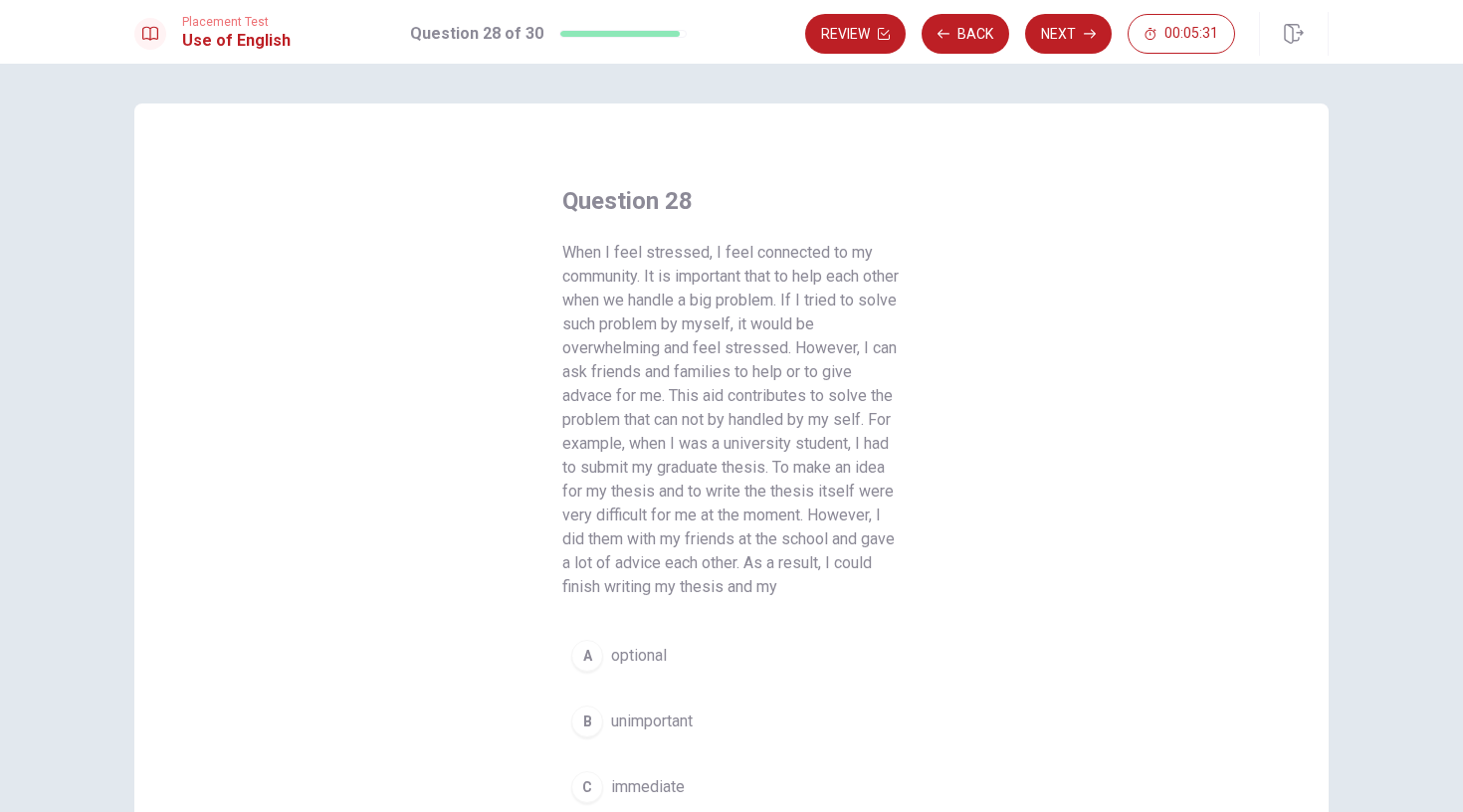 click on "immediate" at bounding box center (648, 787) 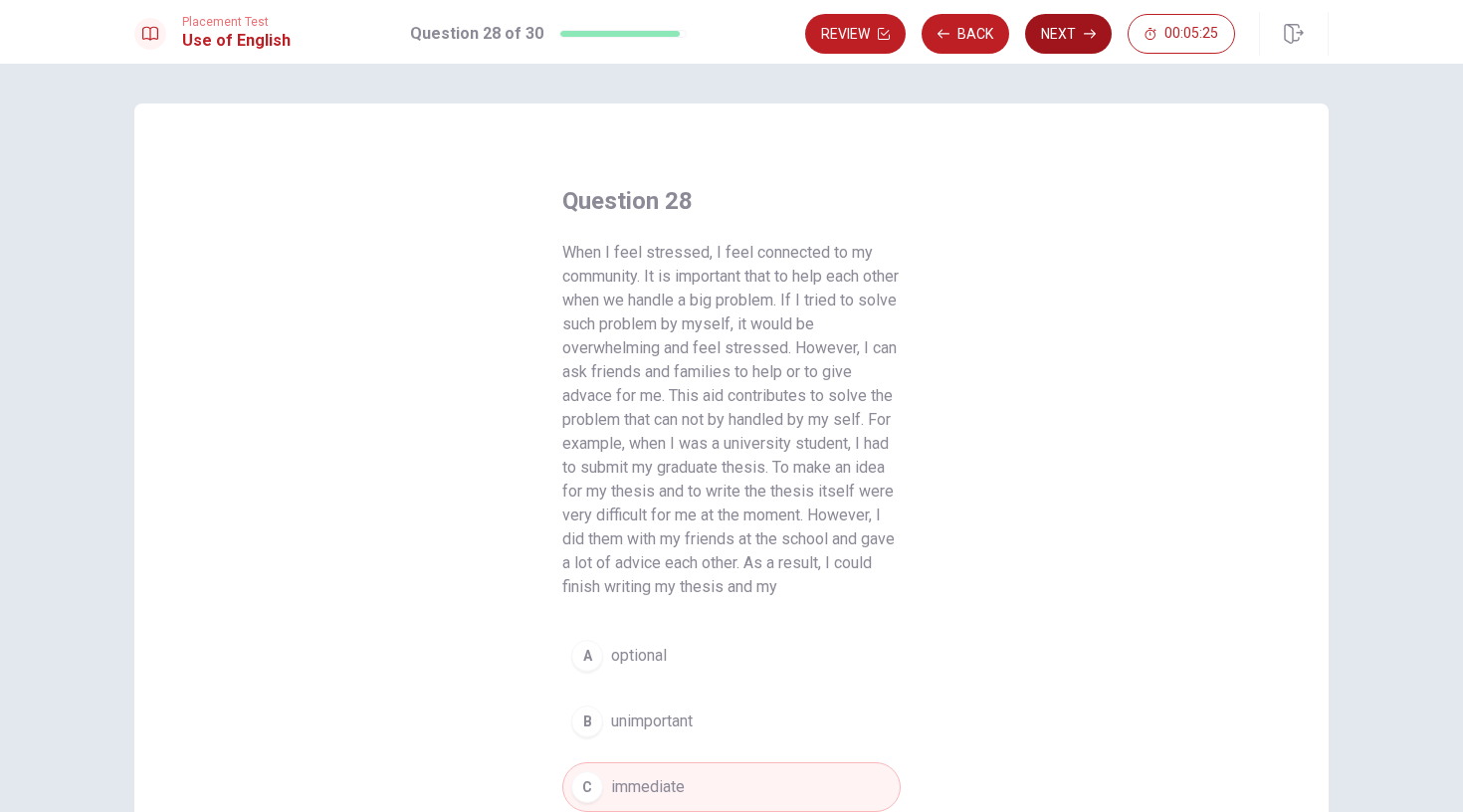 click on "Next" at bounding box center [1068, 34] 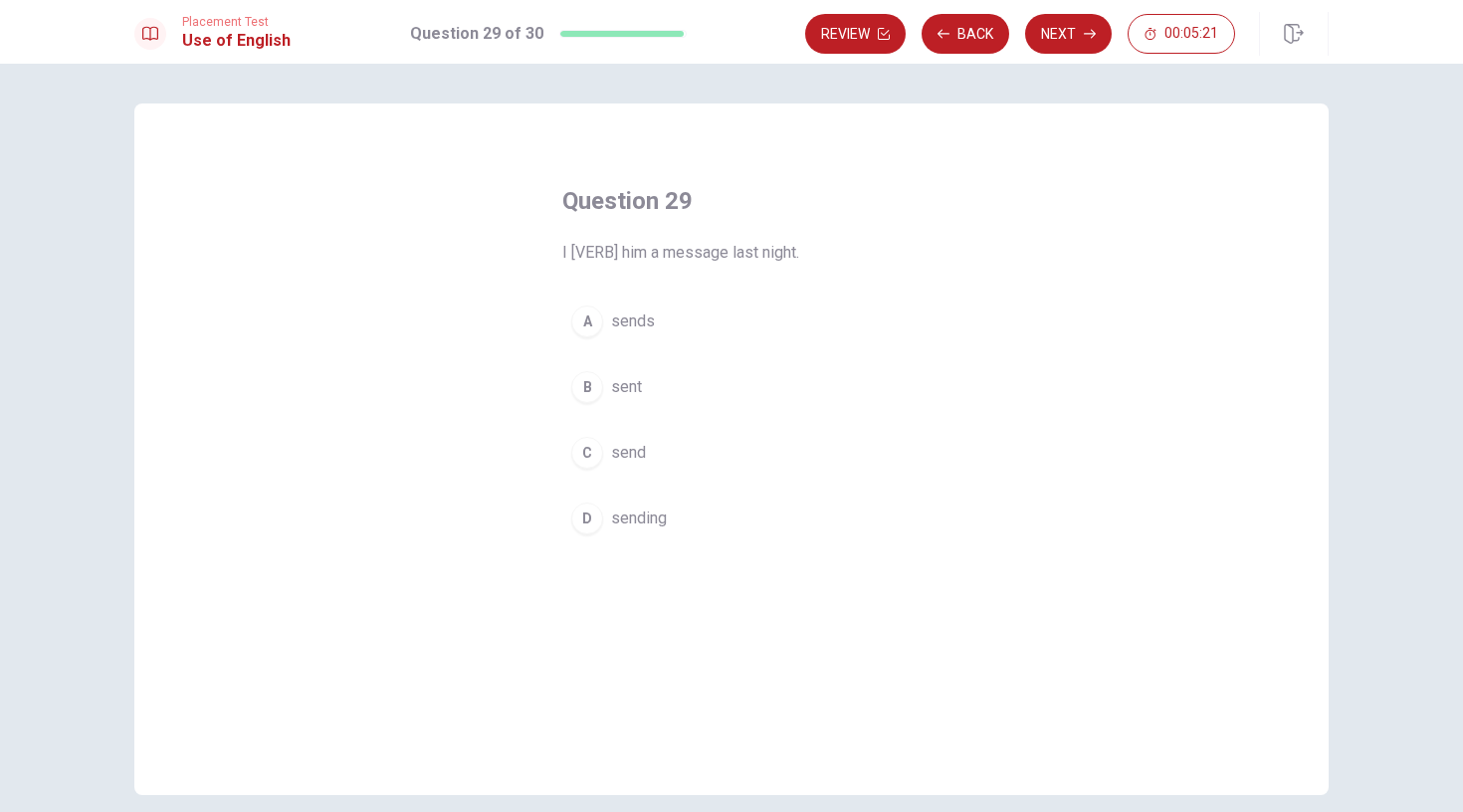 click on "sent" at bounding box center [626, 387] 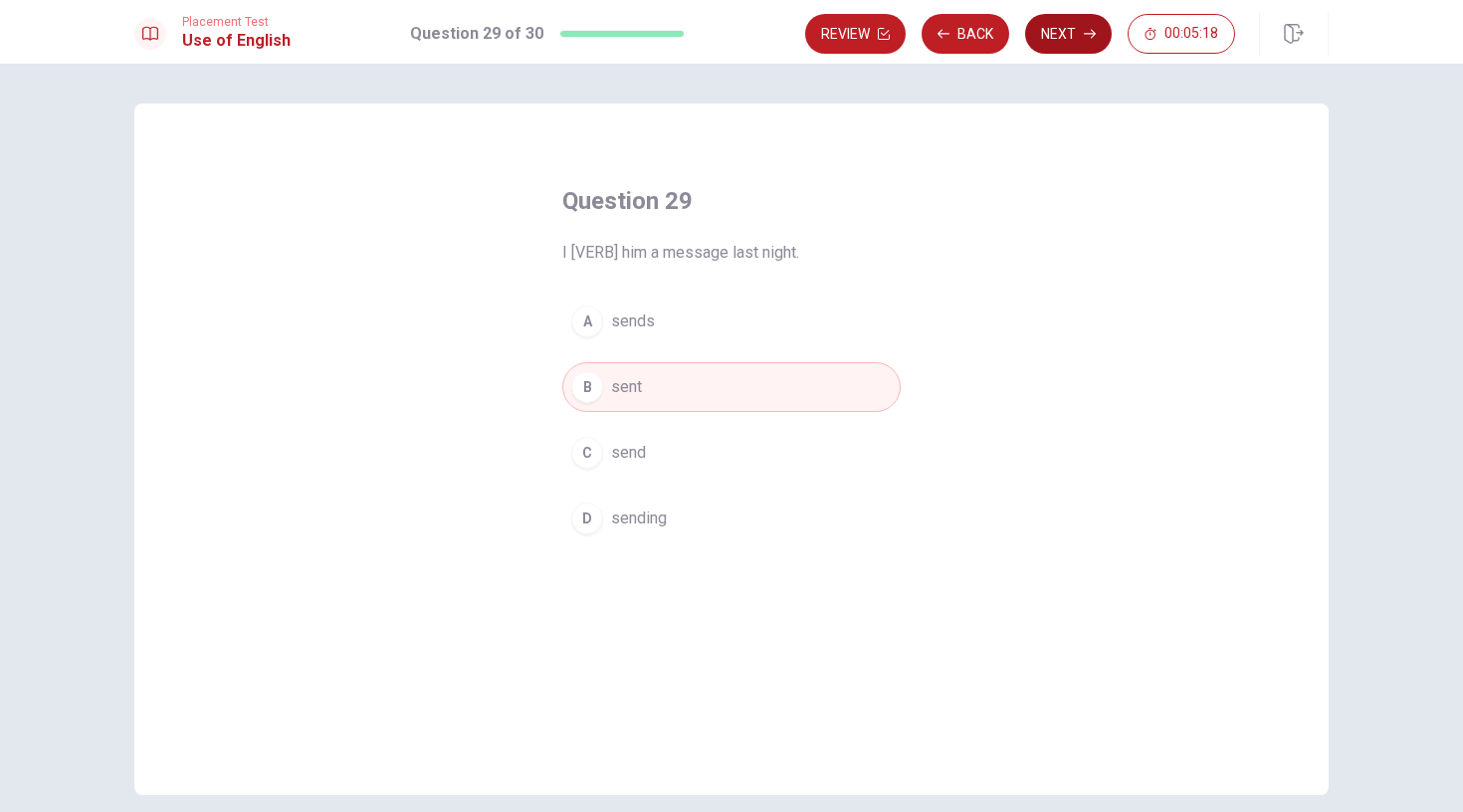 click on "Next" at bounding box center [1068, 34] 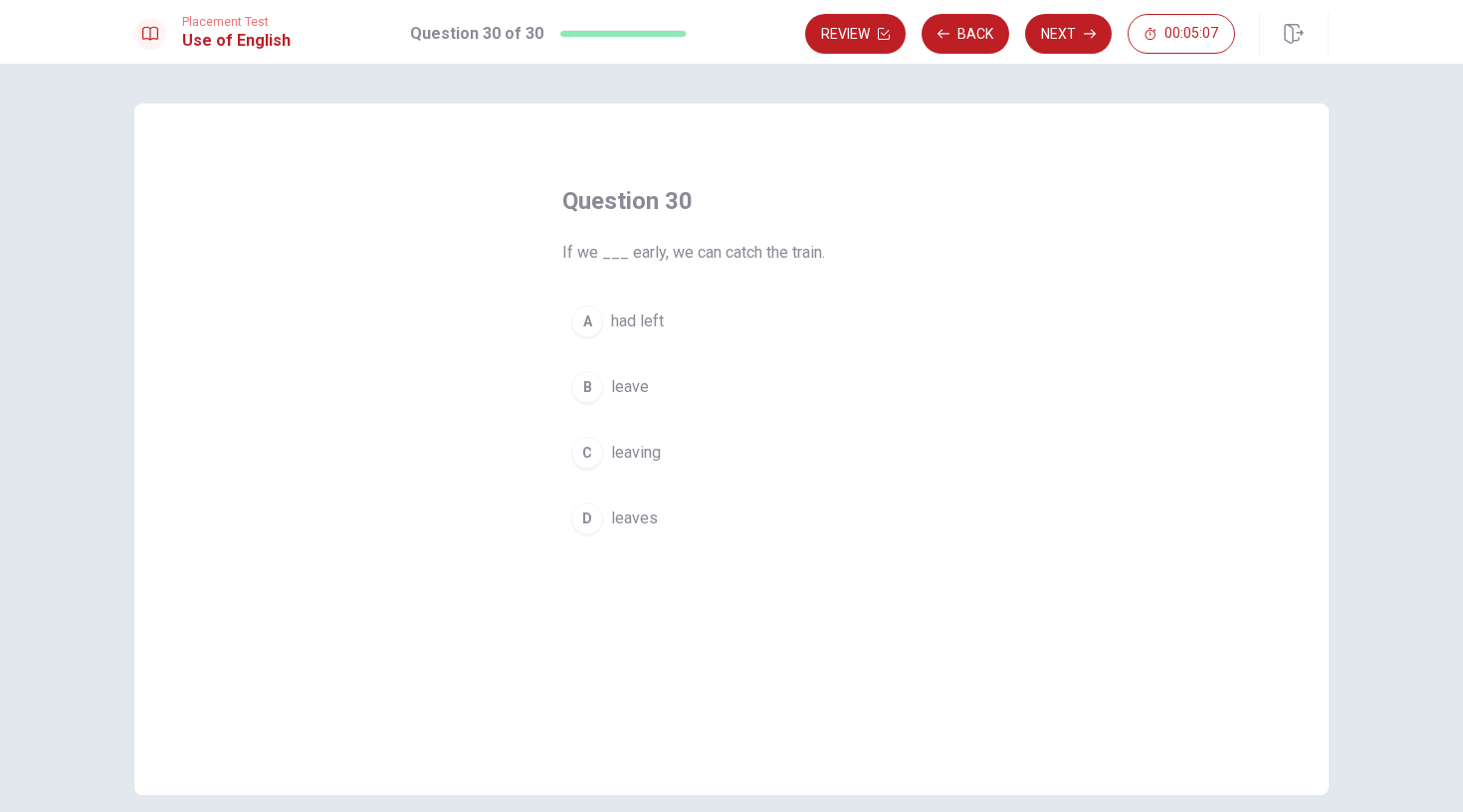 click on "leave" at bounding box center [630, 387] 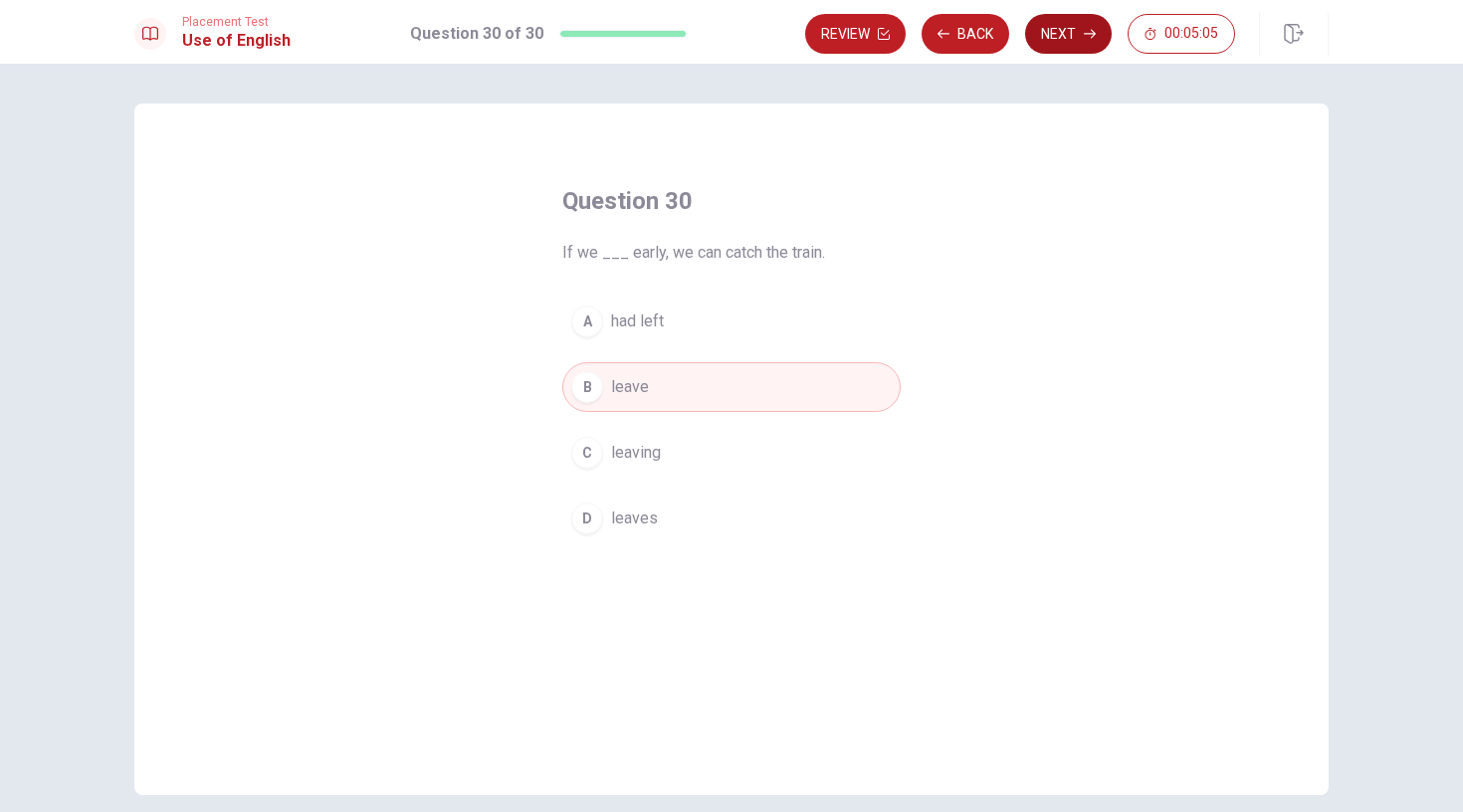 click on "Next" at bounding box center (1068, 34) 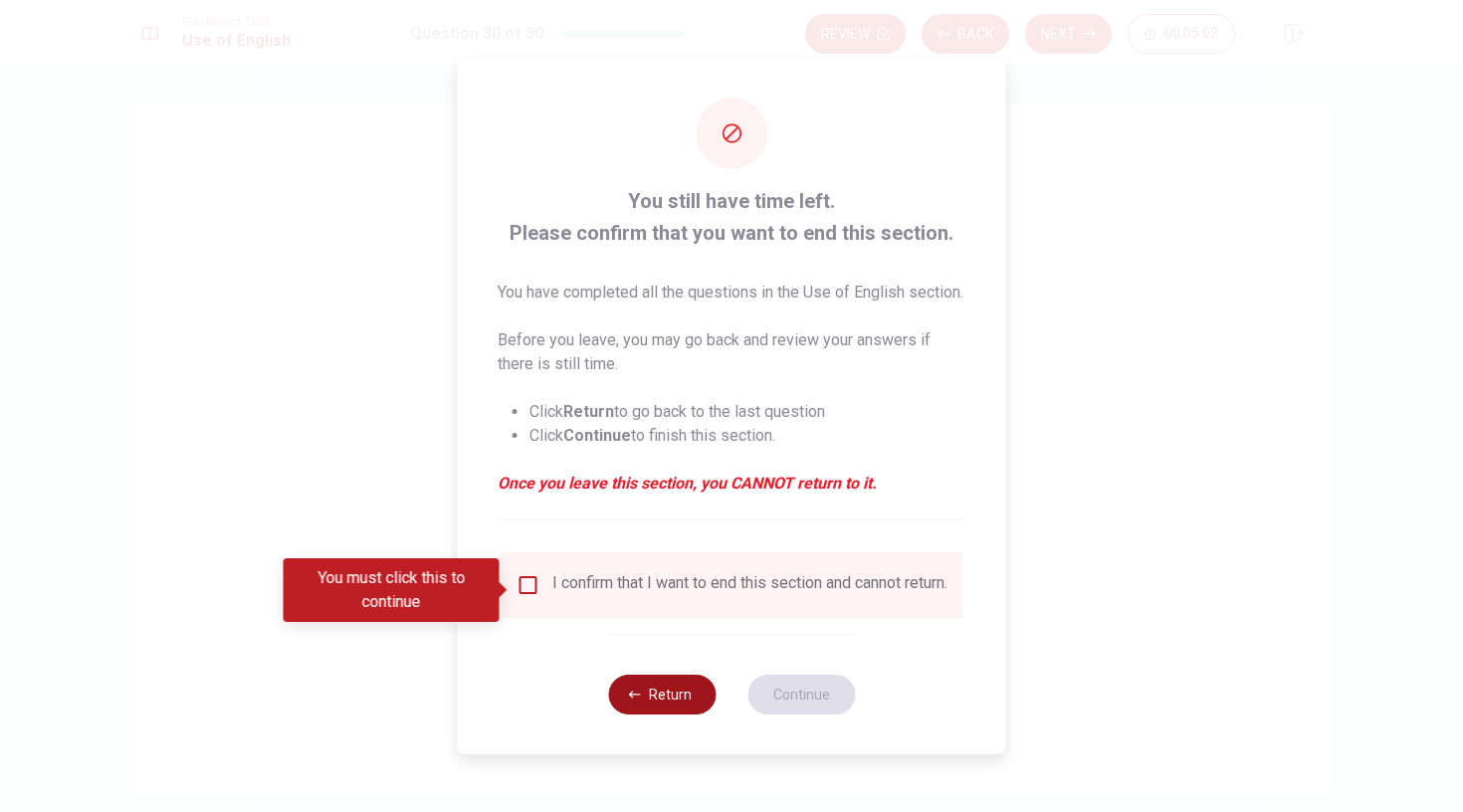 click on "Return" at bounding box center [662, 695] 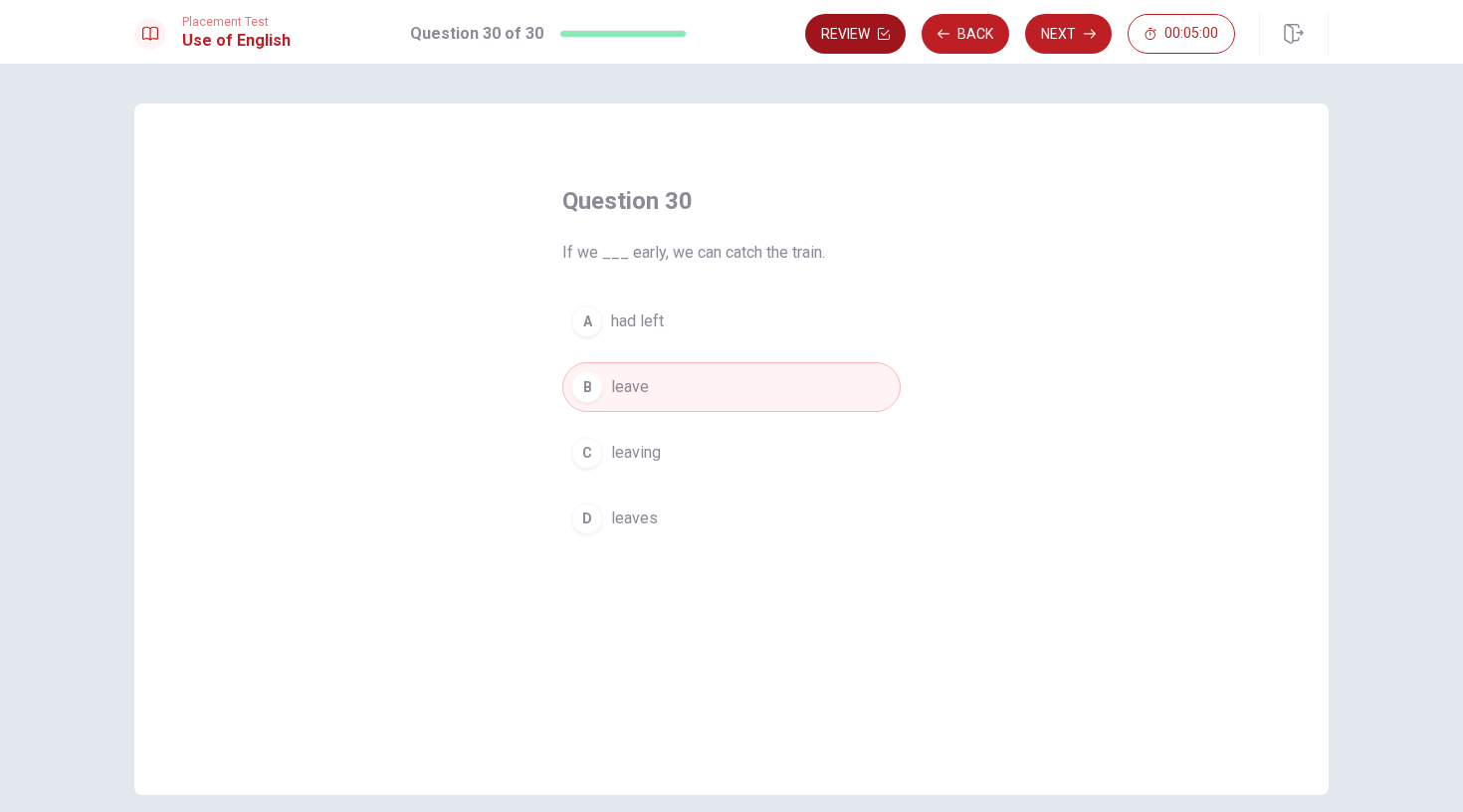 click on "Review" at bounding box center (855, 34) 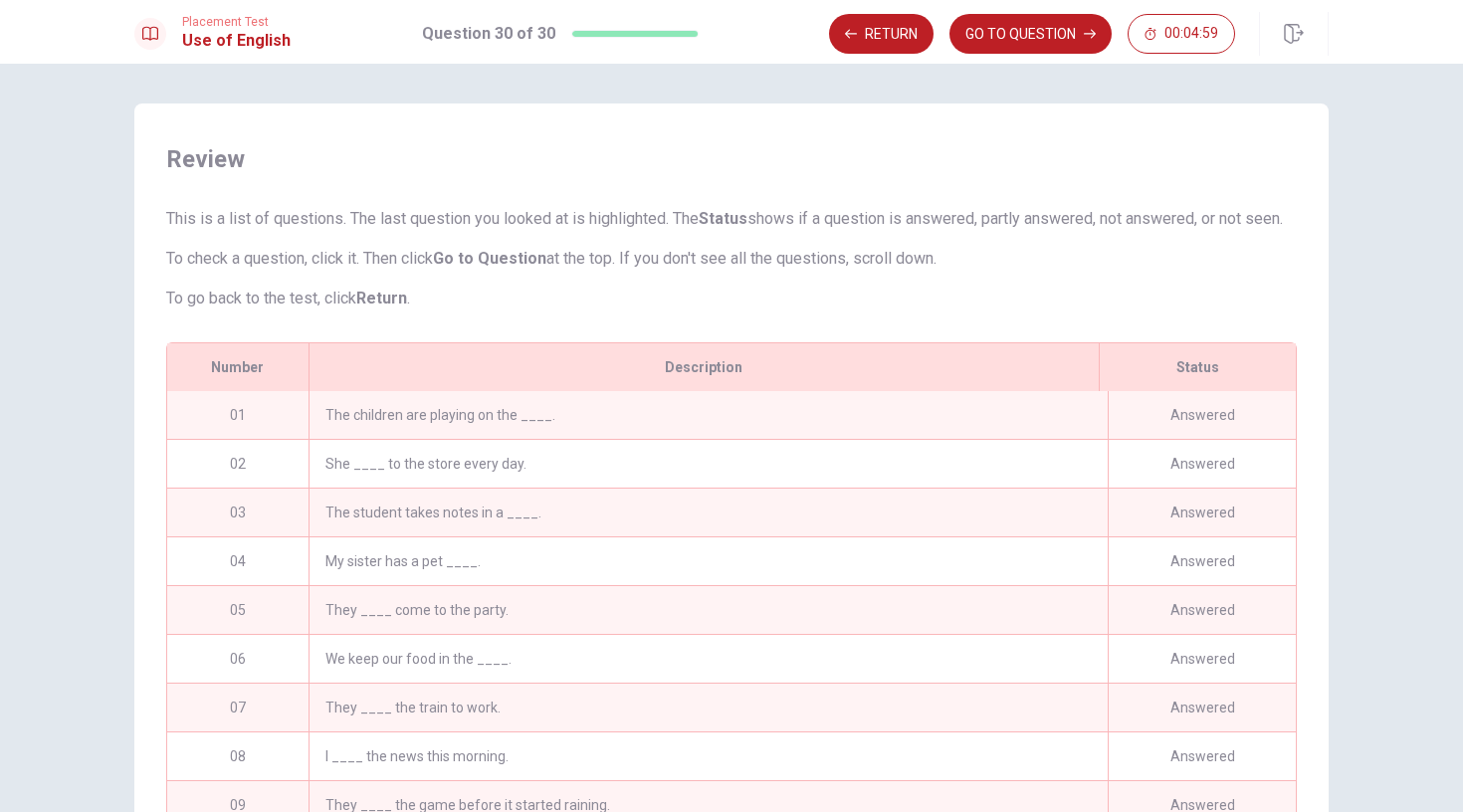 scroll, scrollTop: 193, scrollLeft: 0, axis: vertical 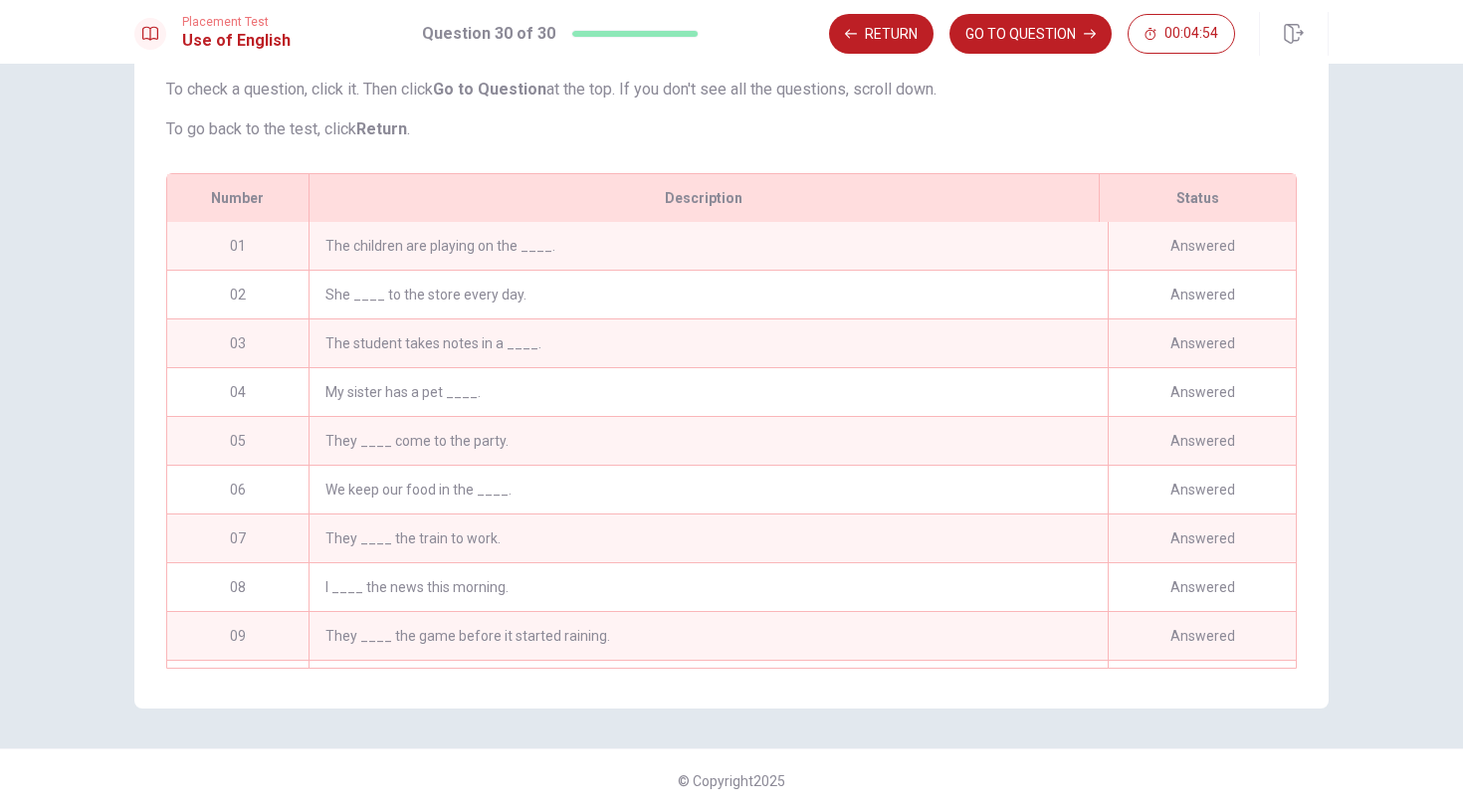 click on "The children are playing on the ____." at bounding box center (708, 246) 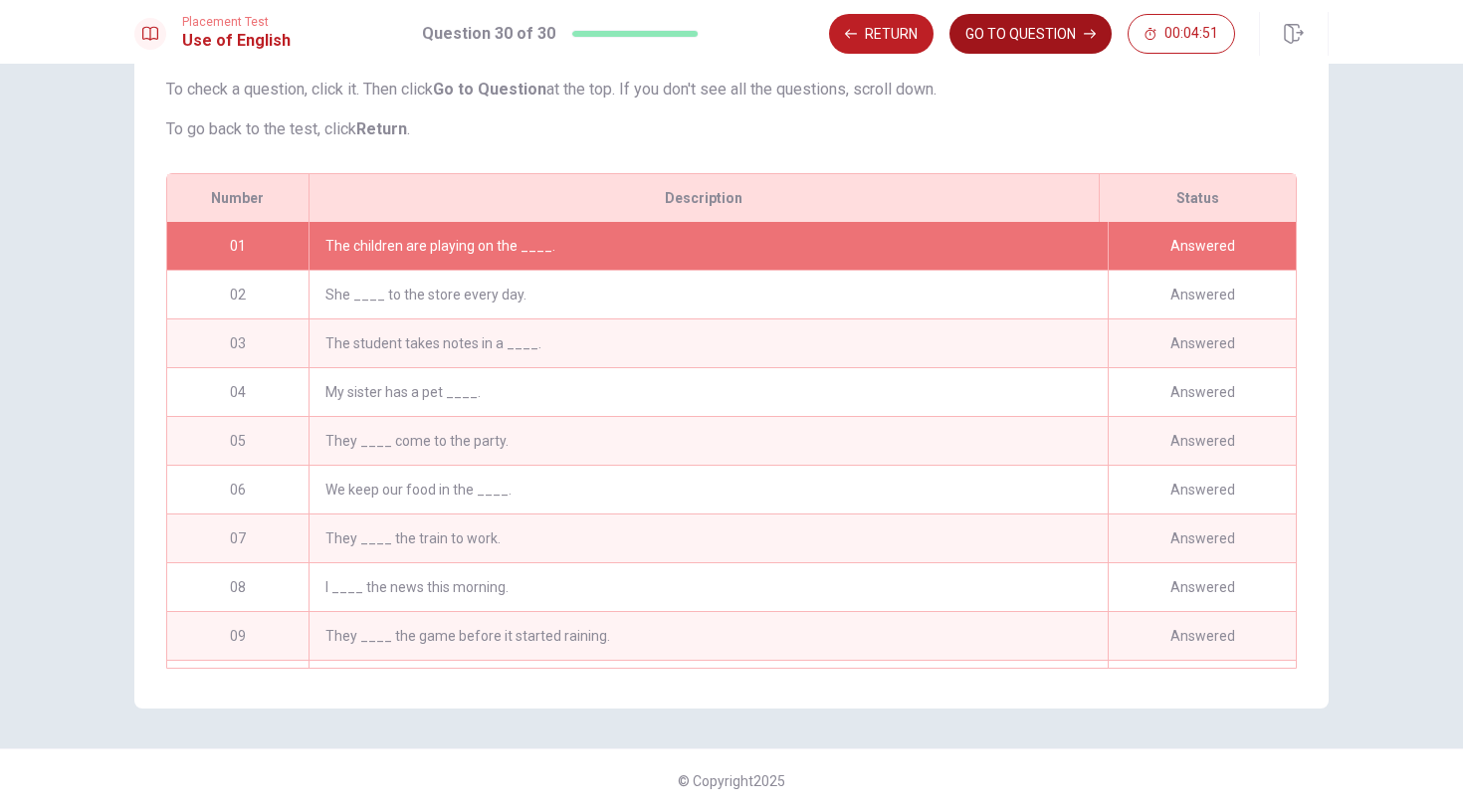 click on "GO TO QUESTION" at bounding box center (1030, 34) 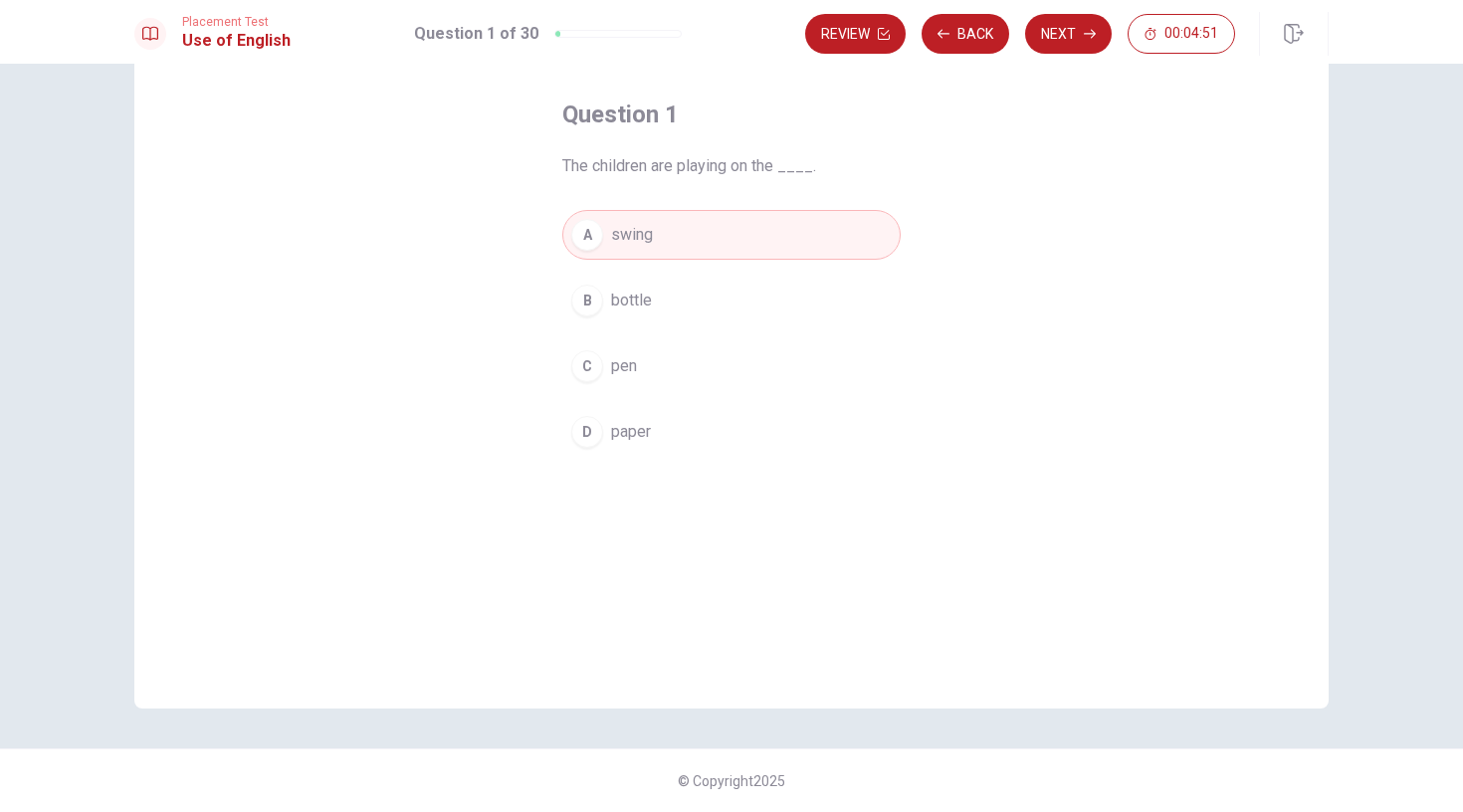 scroll, scrollTop: 87, scrollLeft: 0, axis: vertical 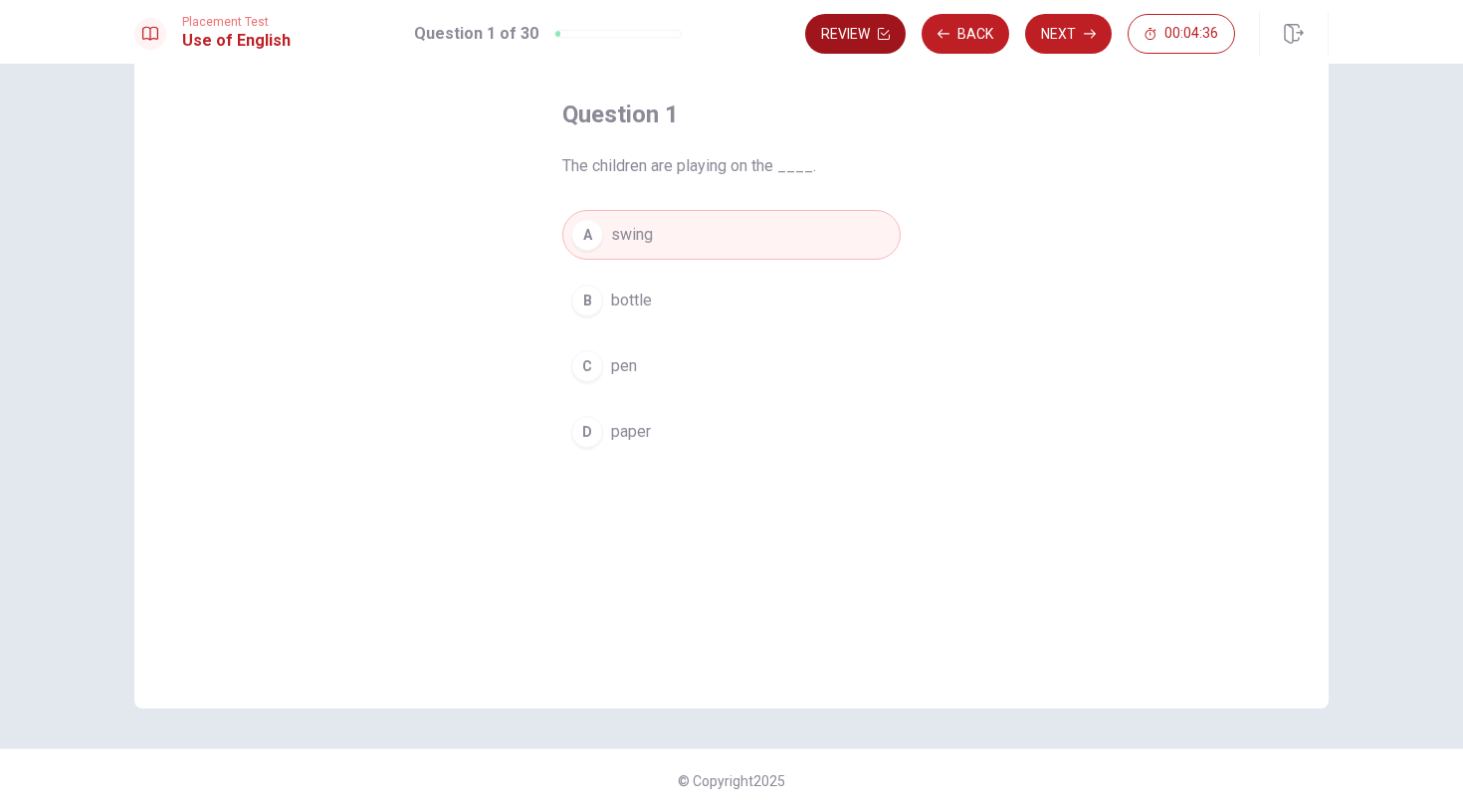 click on "Review" at bounding box center (855, 34) 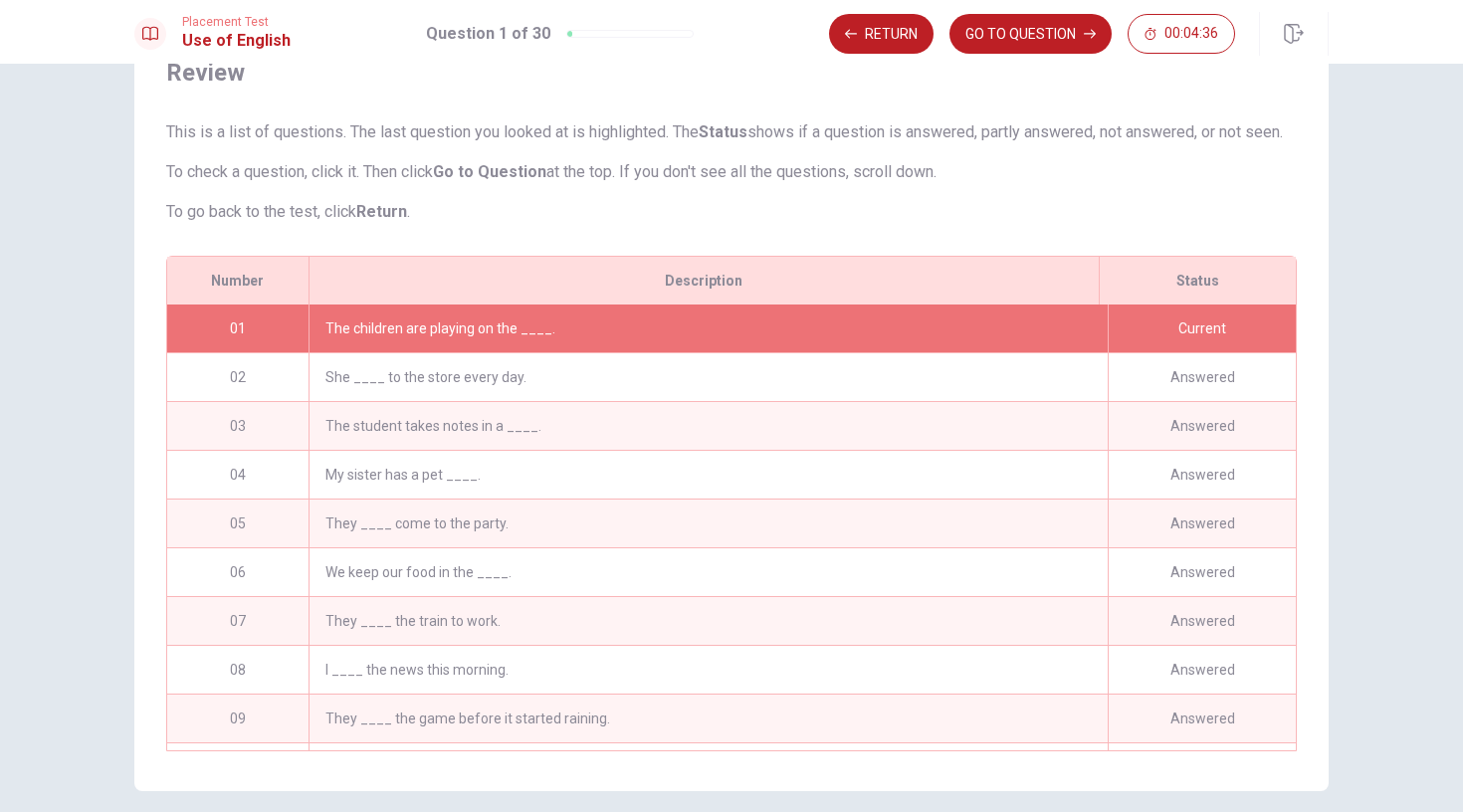scroll, scrollTop: 193, scrollLeft: 0, axis: vertical 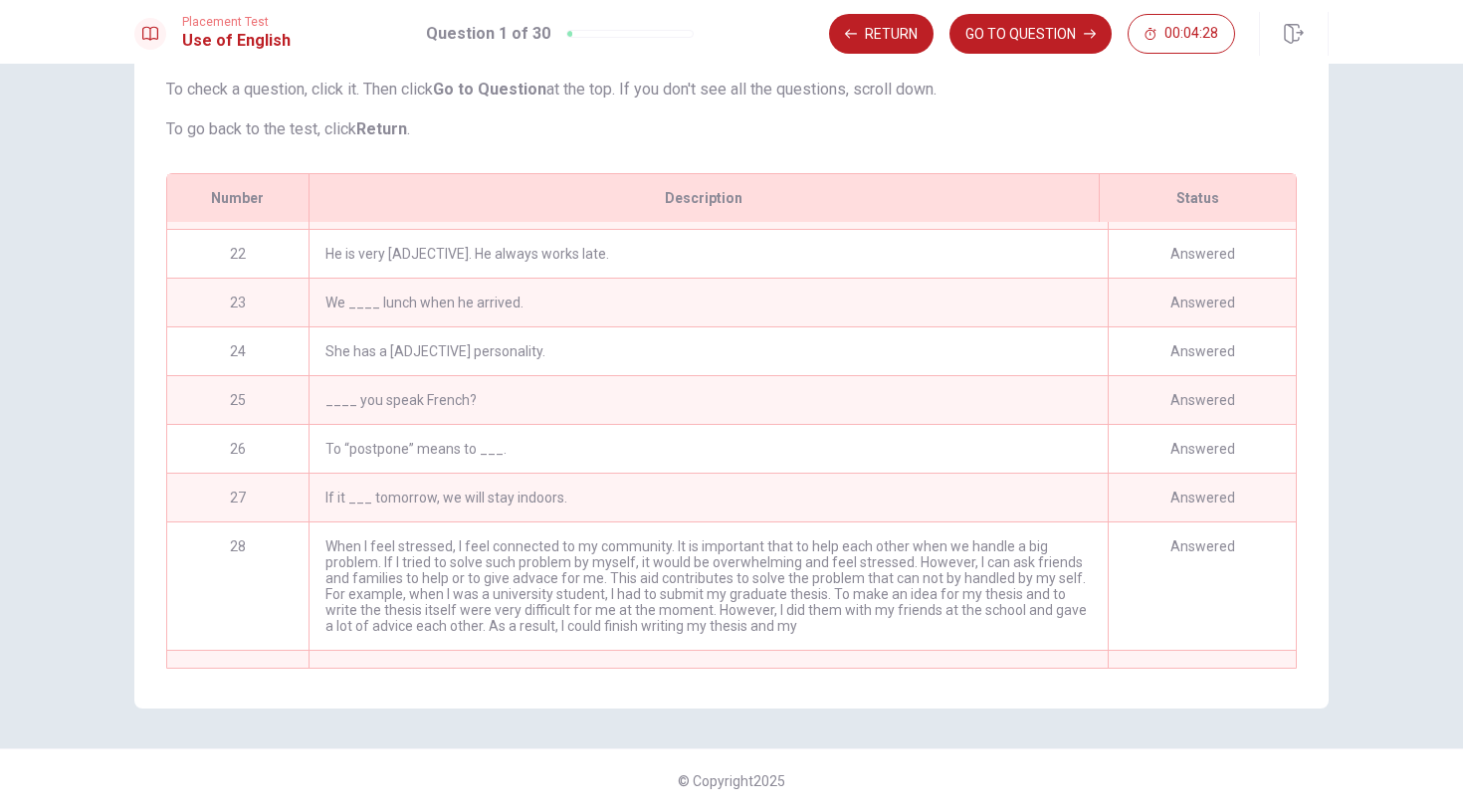 click on "If we ___ early, we can catch the train." at bounding box center [708, 723] 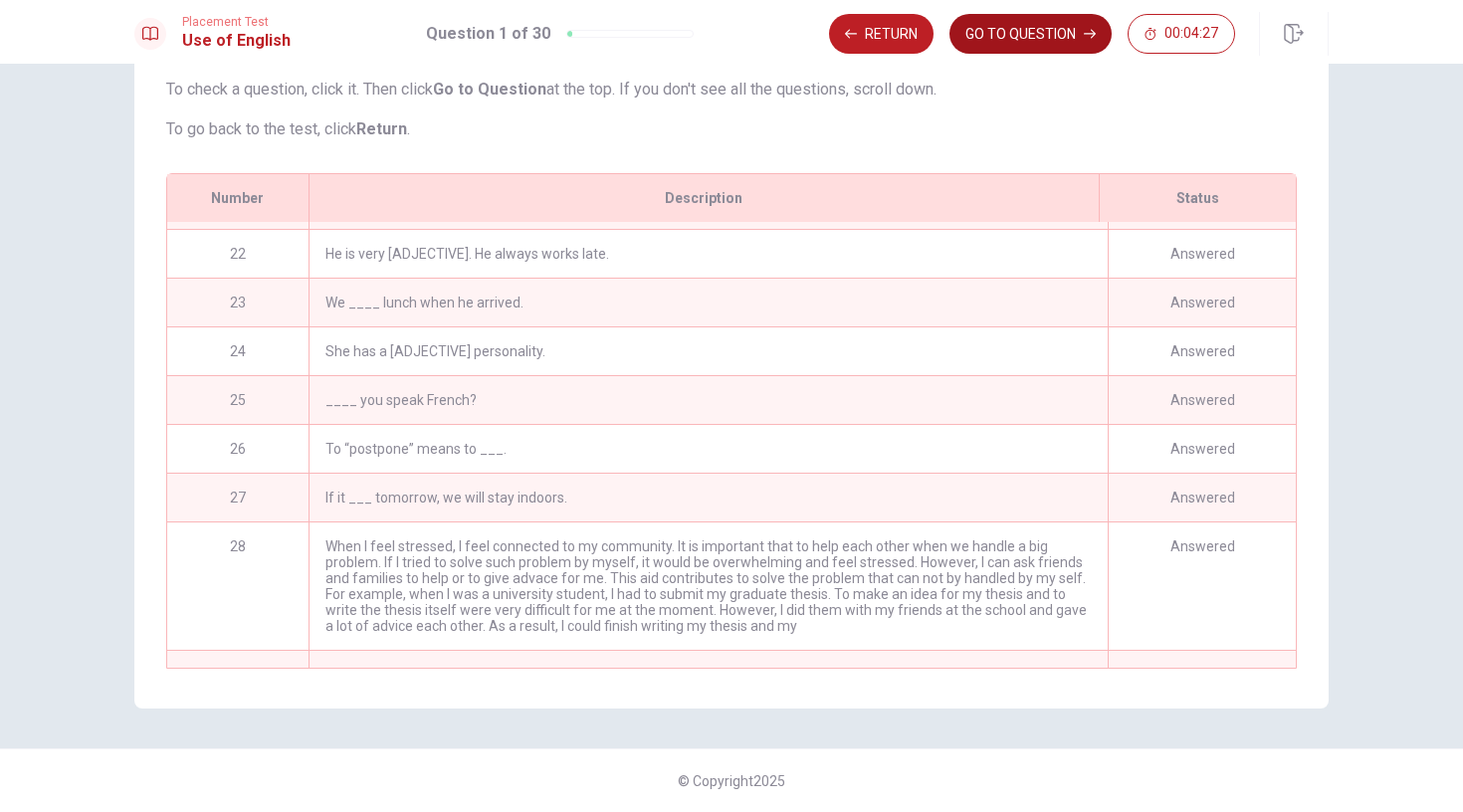 click on "GO TO QUESTION" at bounding box center [1030, 34] 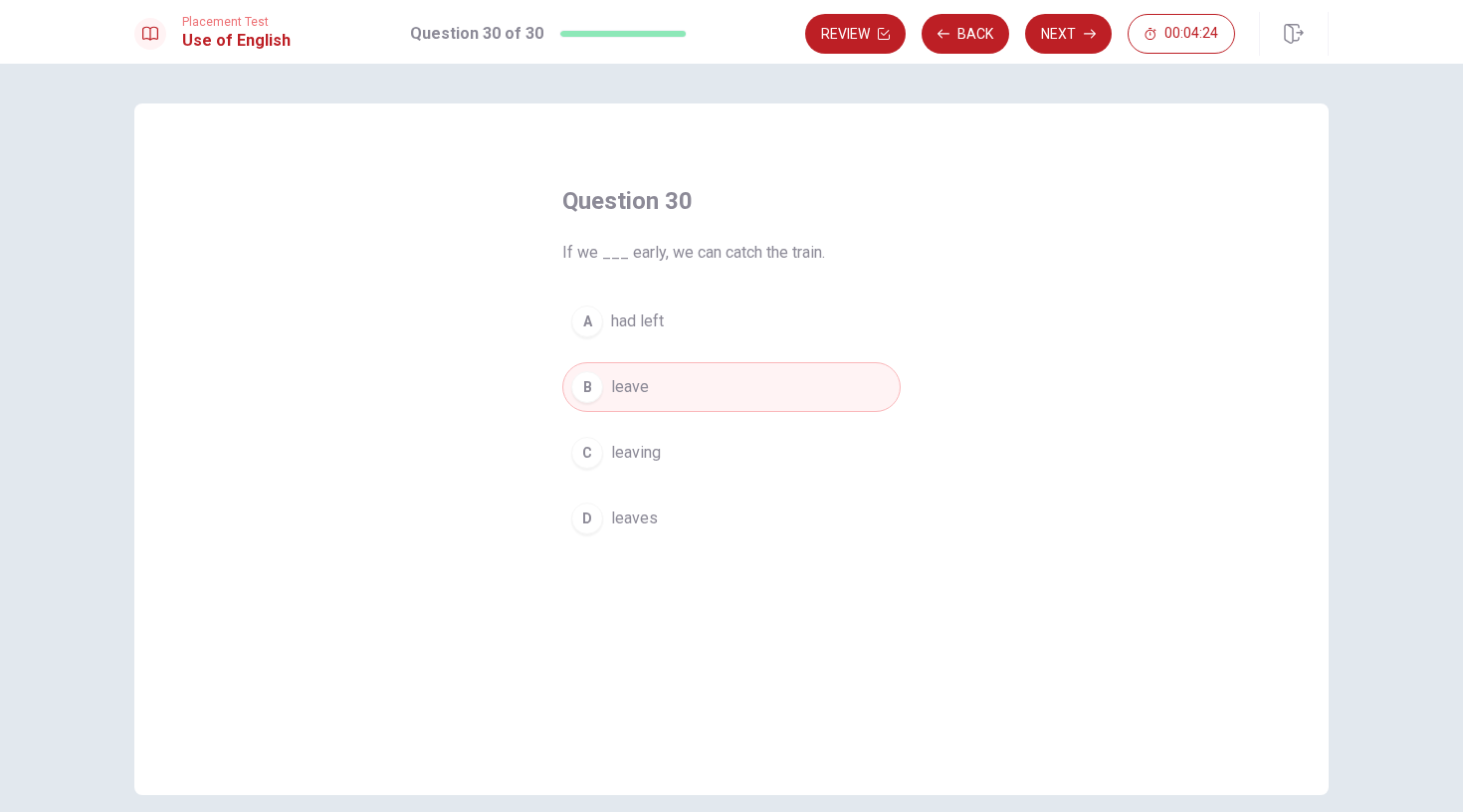 scroll, scrollTop: 0, scrollLeft: 0, axis: both 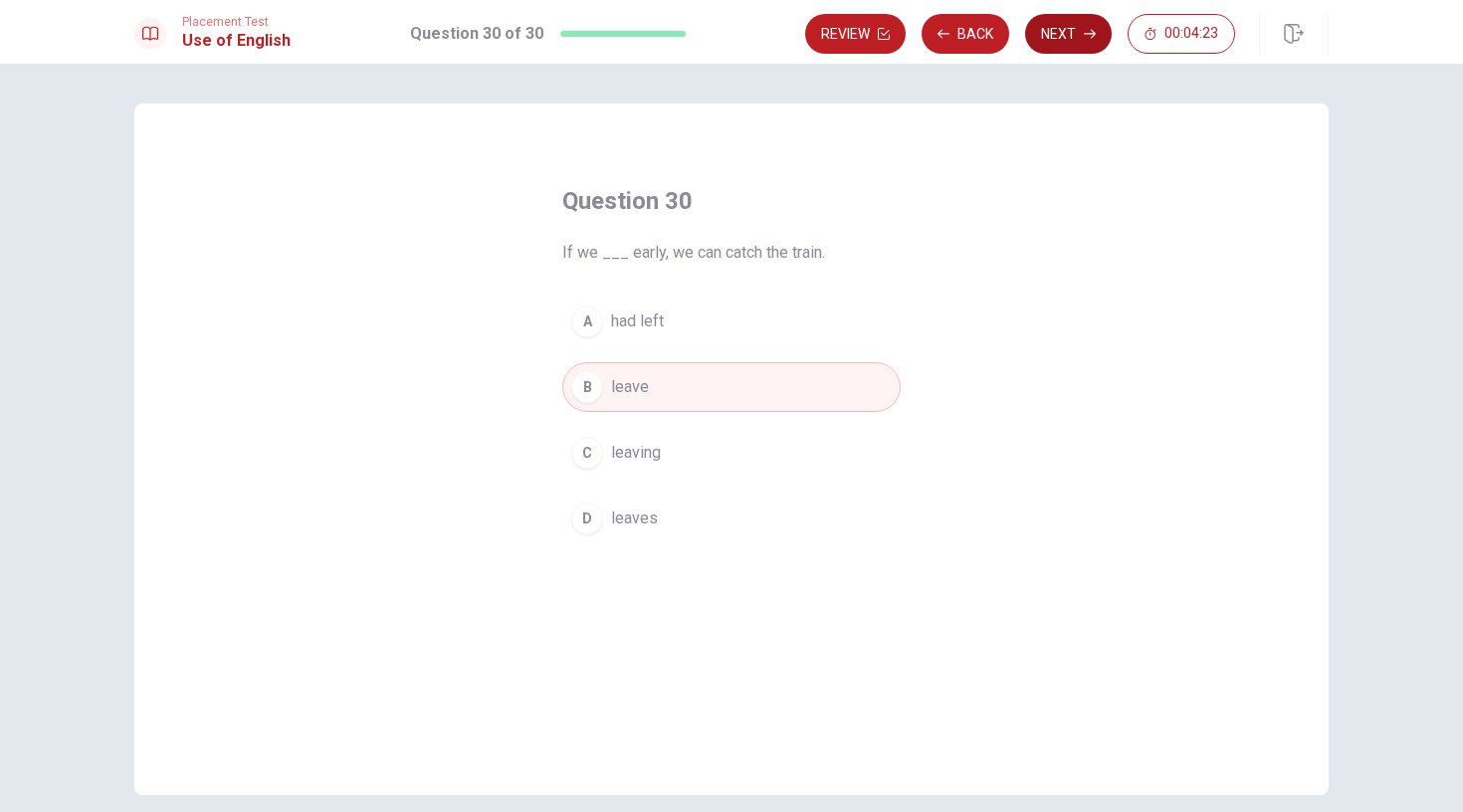 click on "Next" at bounding box center [1068, 34] 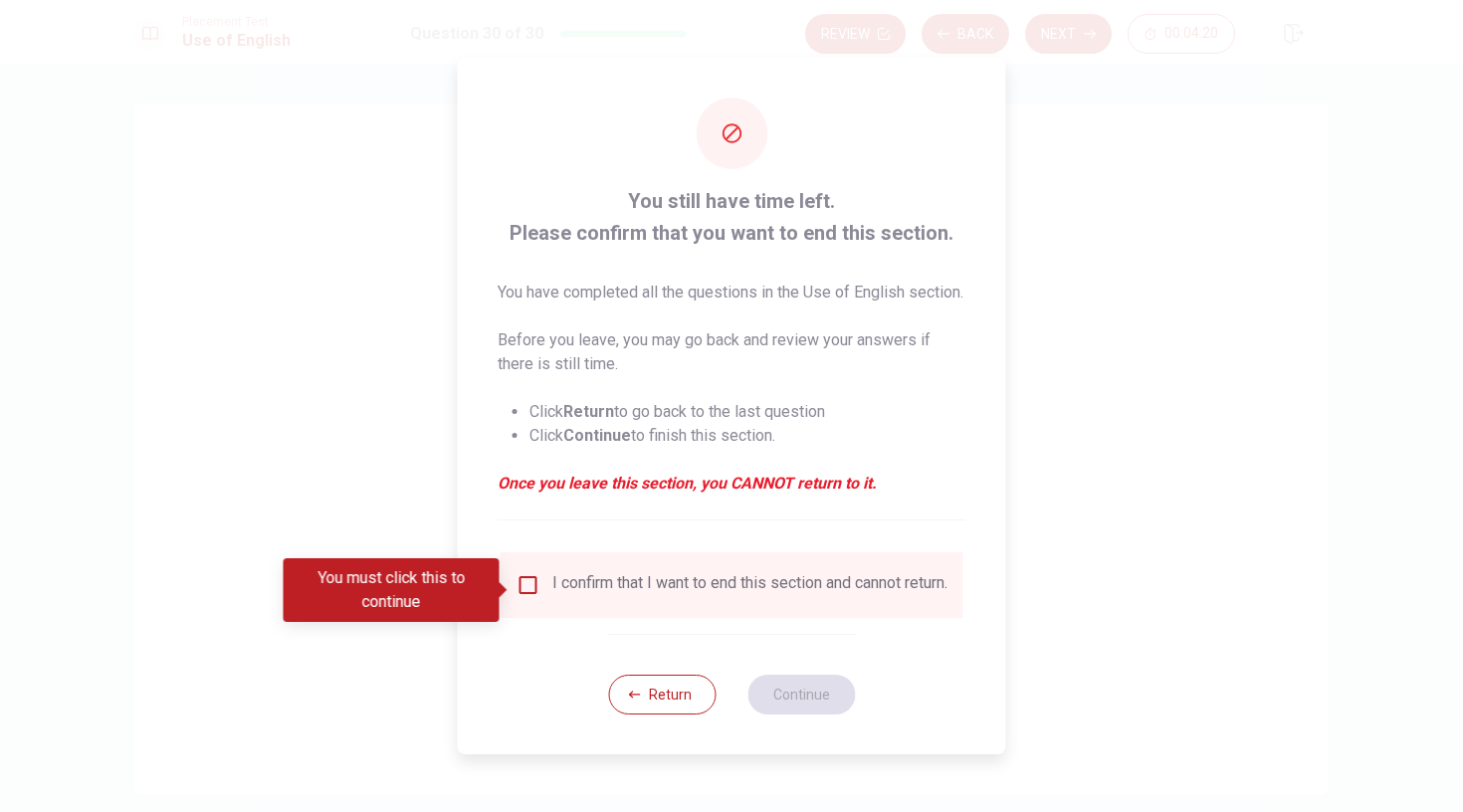 click at bounding box center (528, 585) 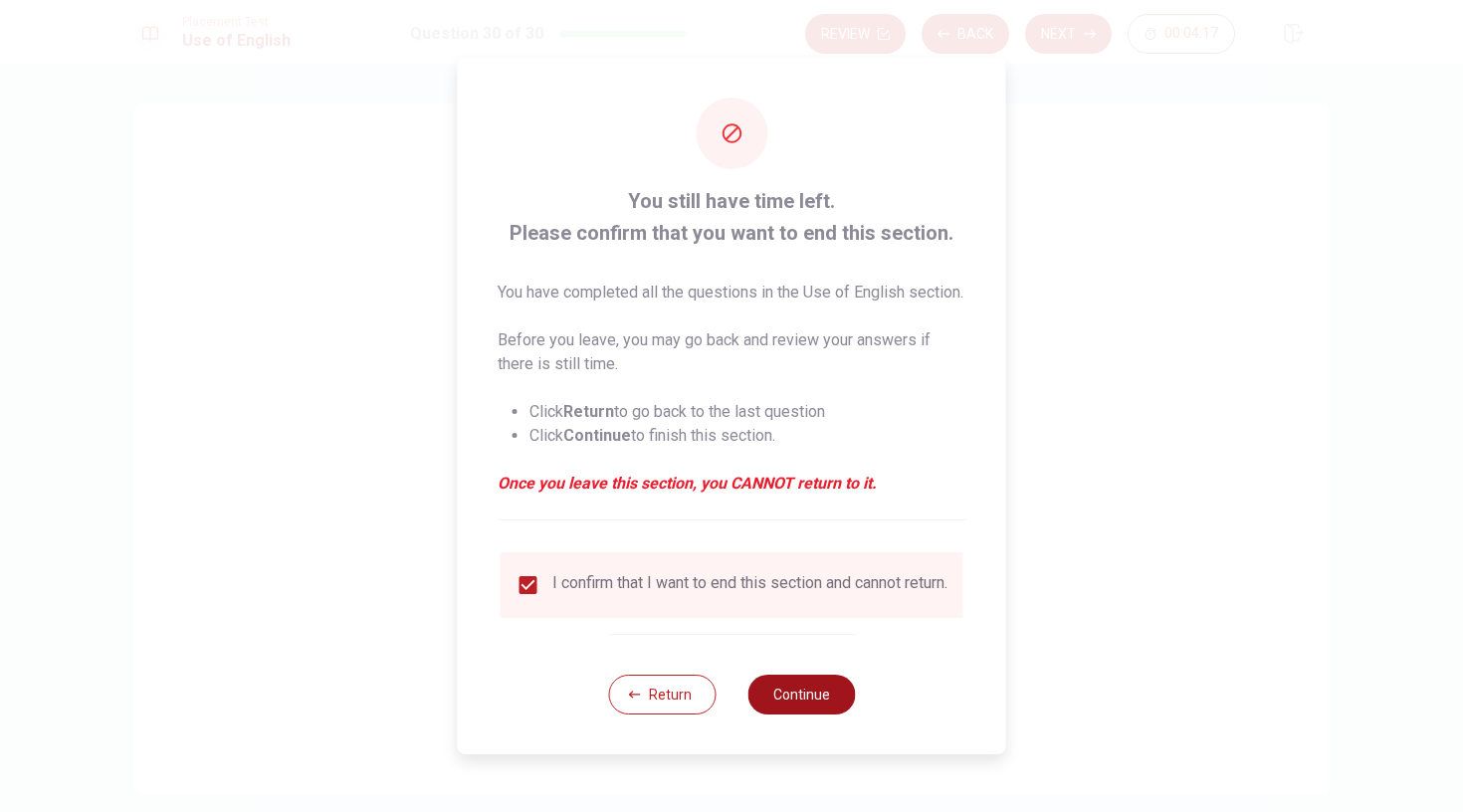 click on "Continue" at bounding box center [801, 695] 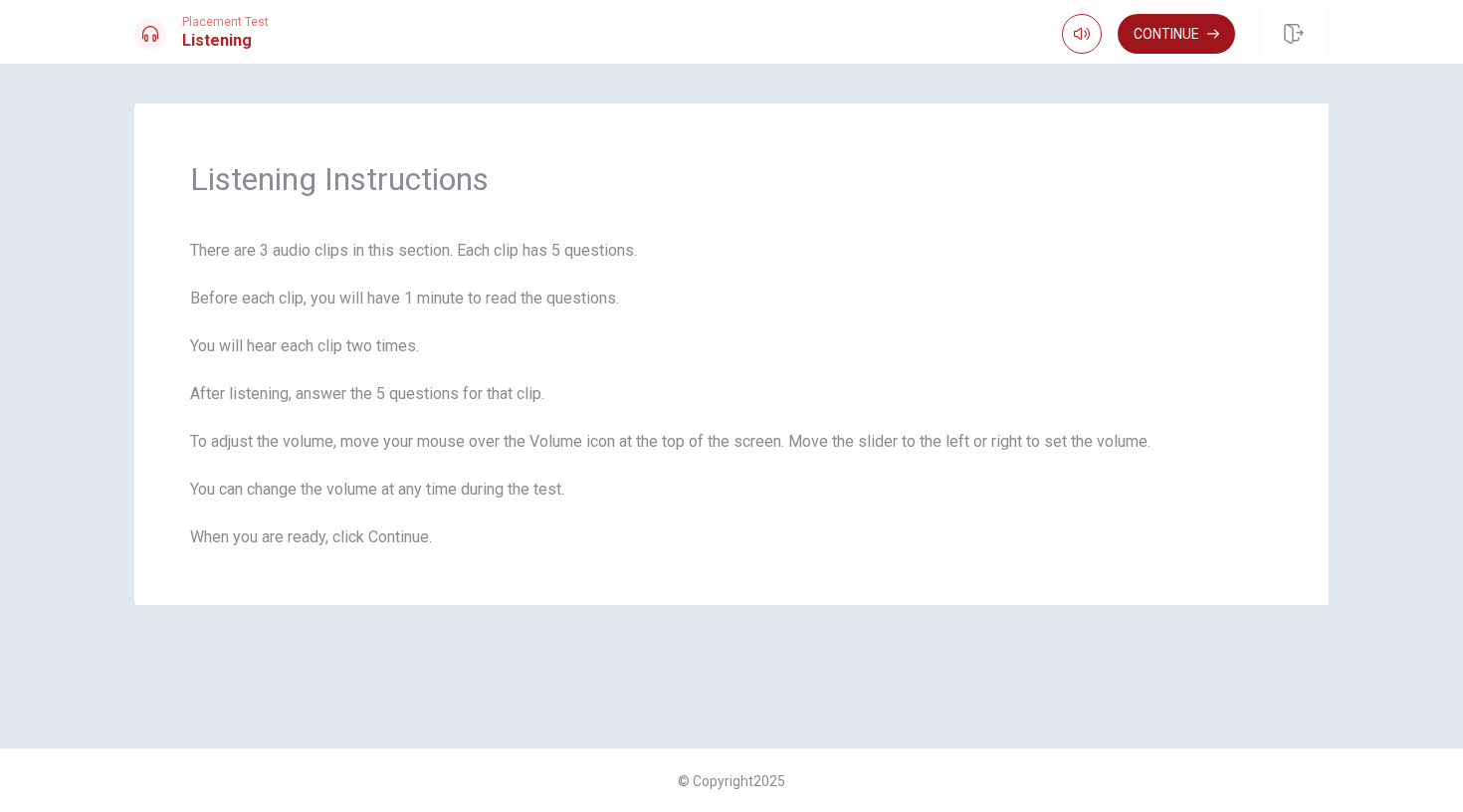 click on "Continue" at bounding box center (1176, 34) 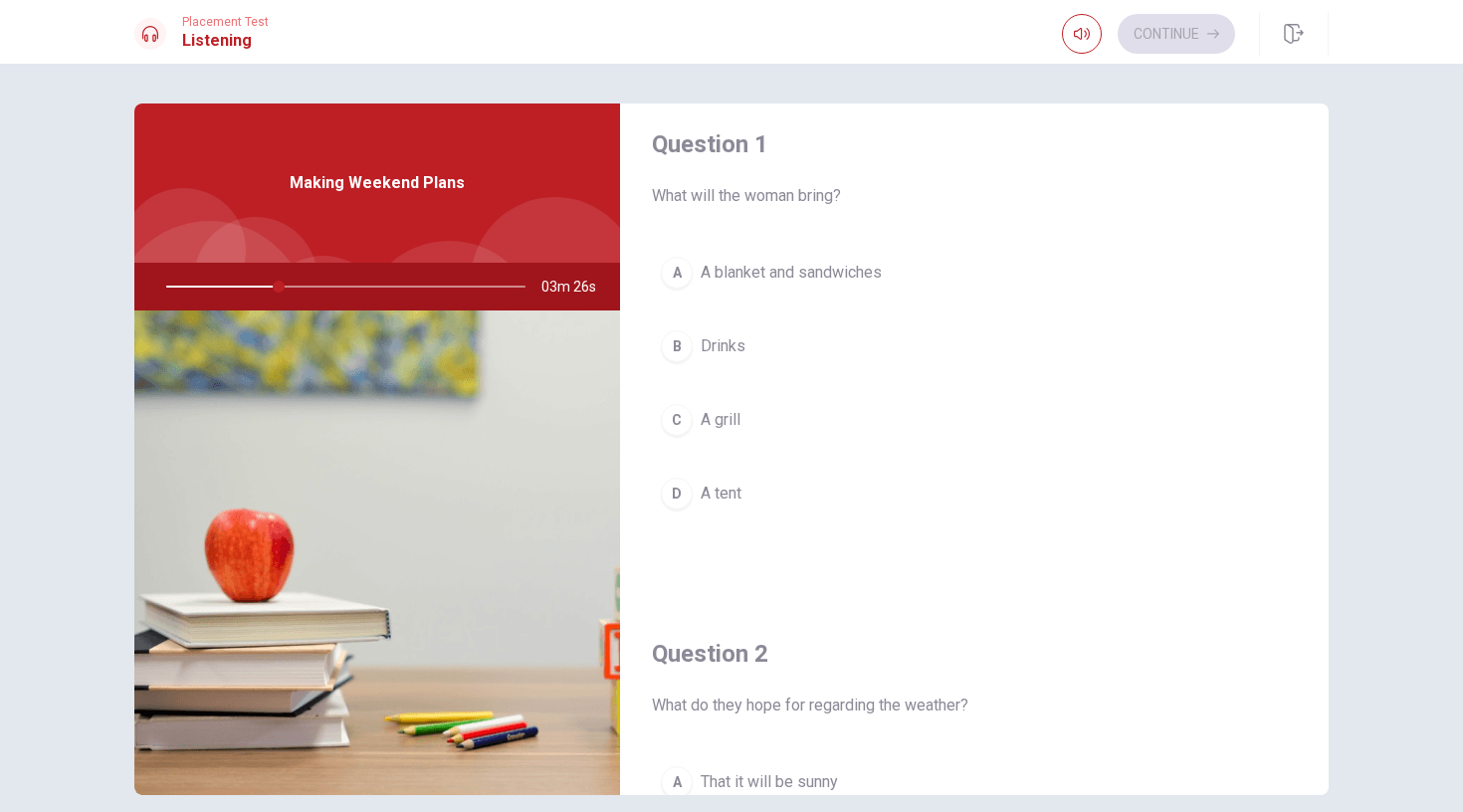 scroll, scrollTop: 4, scrollLeft: 0, axis: vertical 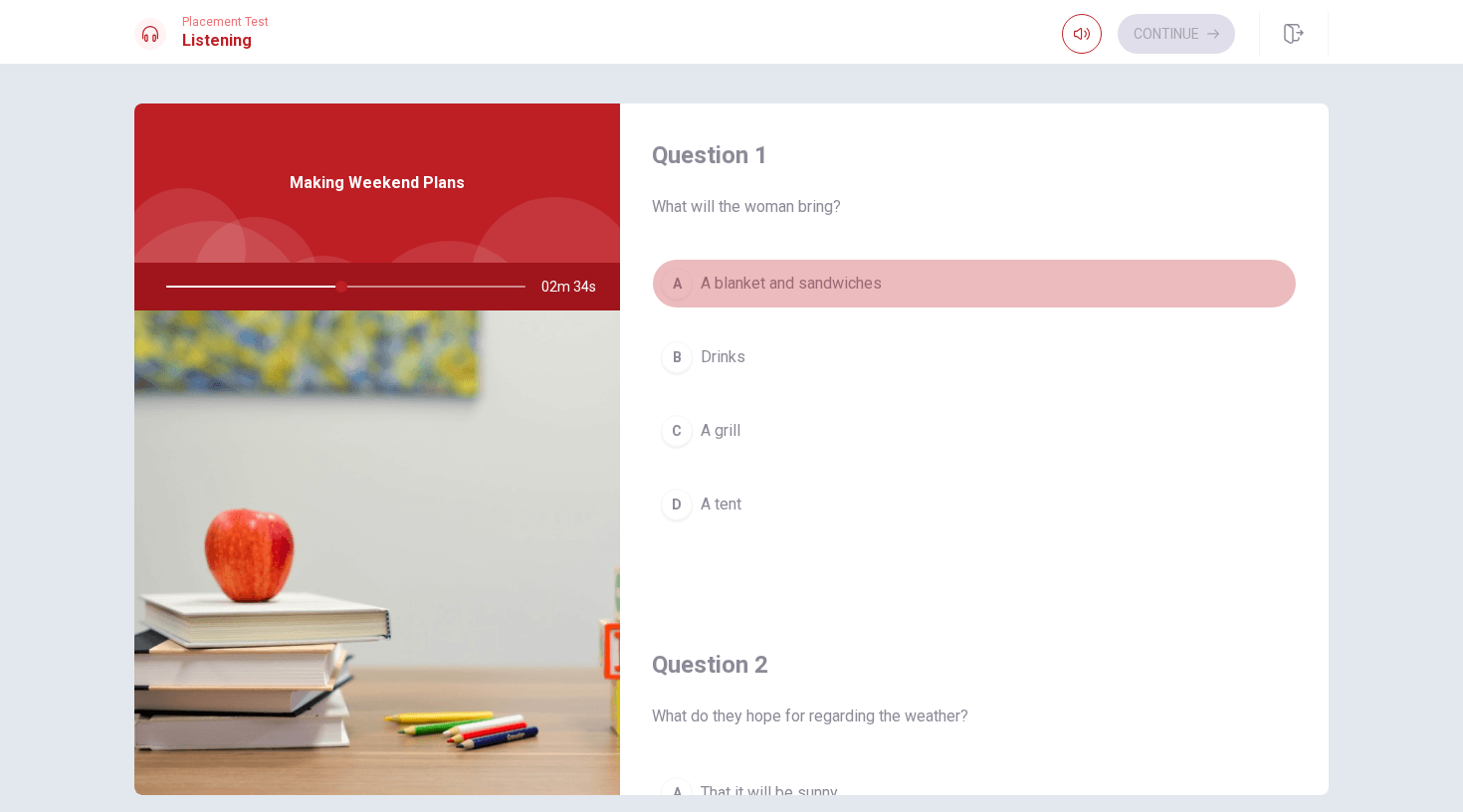 click on "A" at bounding box center [677, 284] 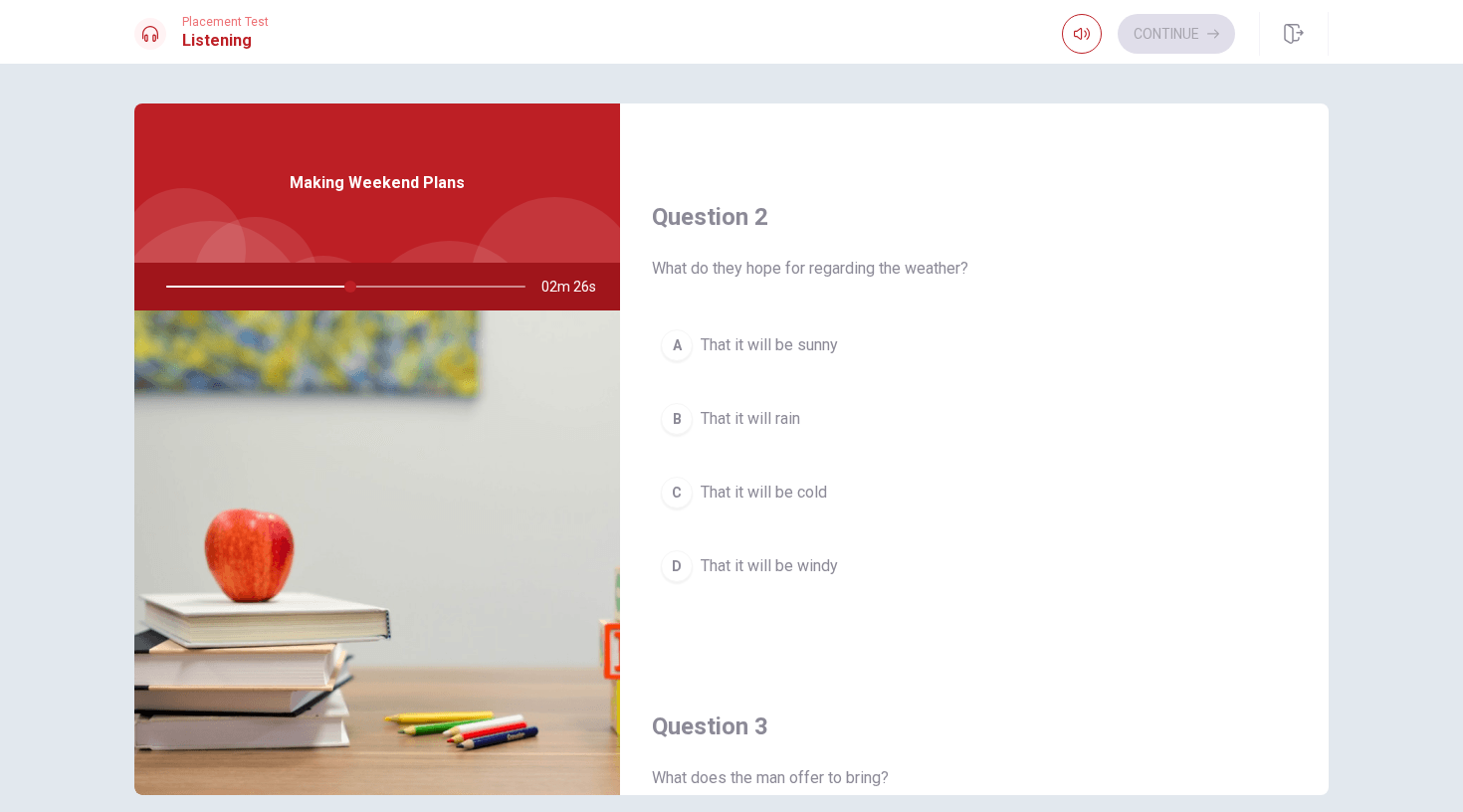 scroll, scrollTop: 456, scrollLeft: 0, axis: vertical 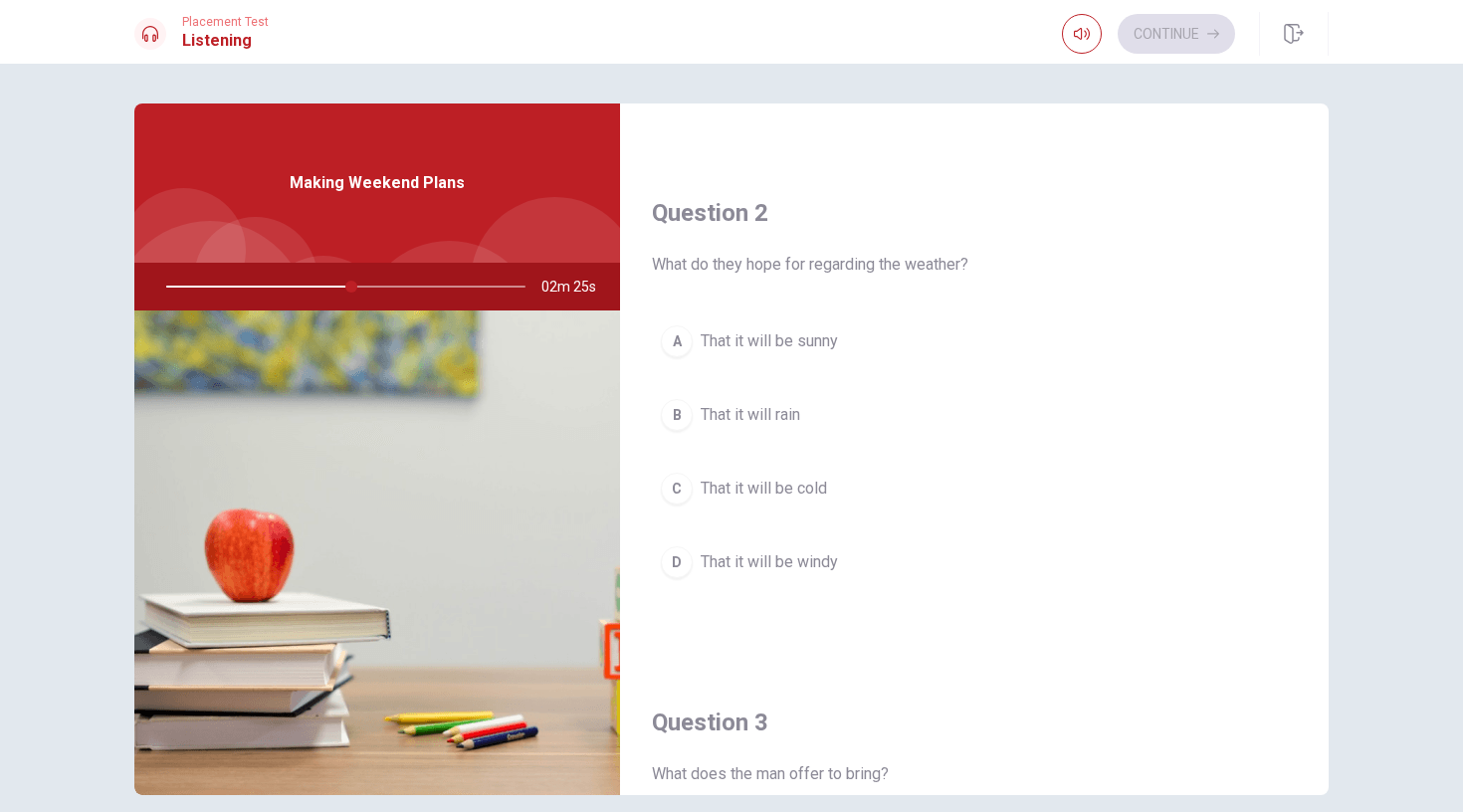 click on "A" at bounding box center (677, 341) 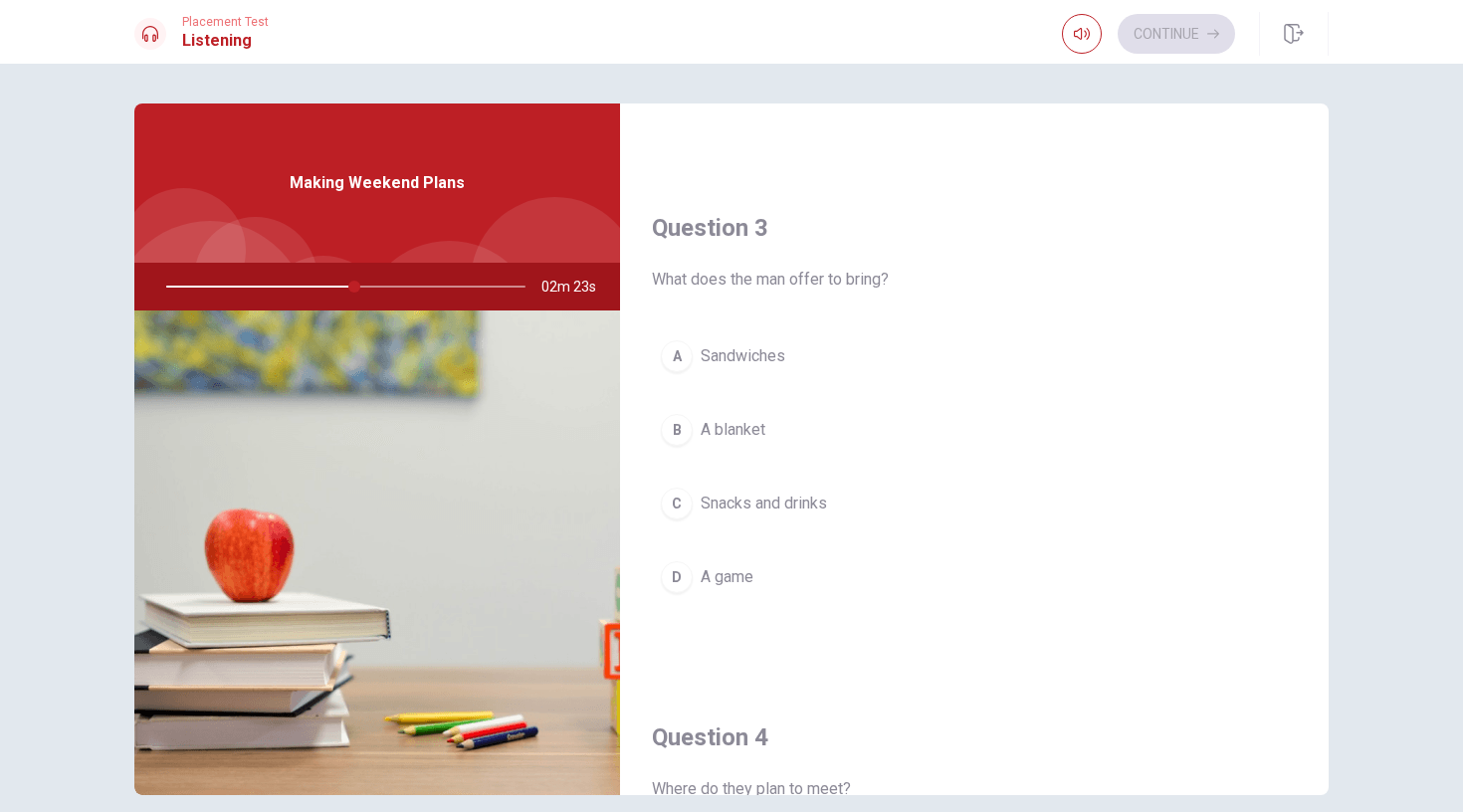 scroll, scrollTop: 953, scrollLeft: 0, axis: vertical 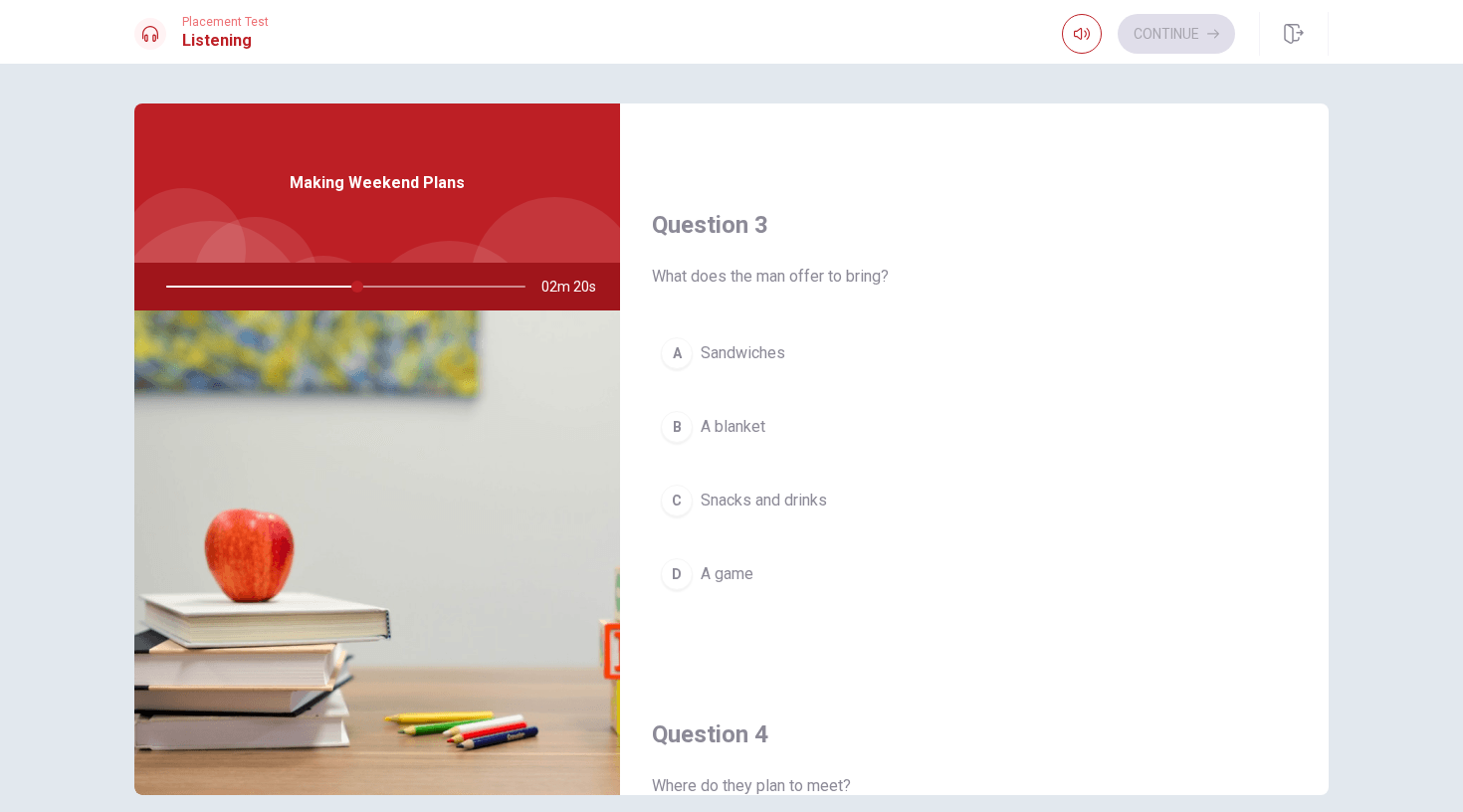 click on "Snacks and drinks" at bounding box center (763, 501) 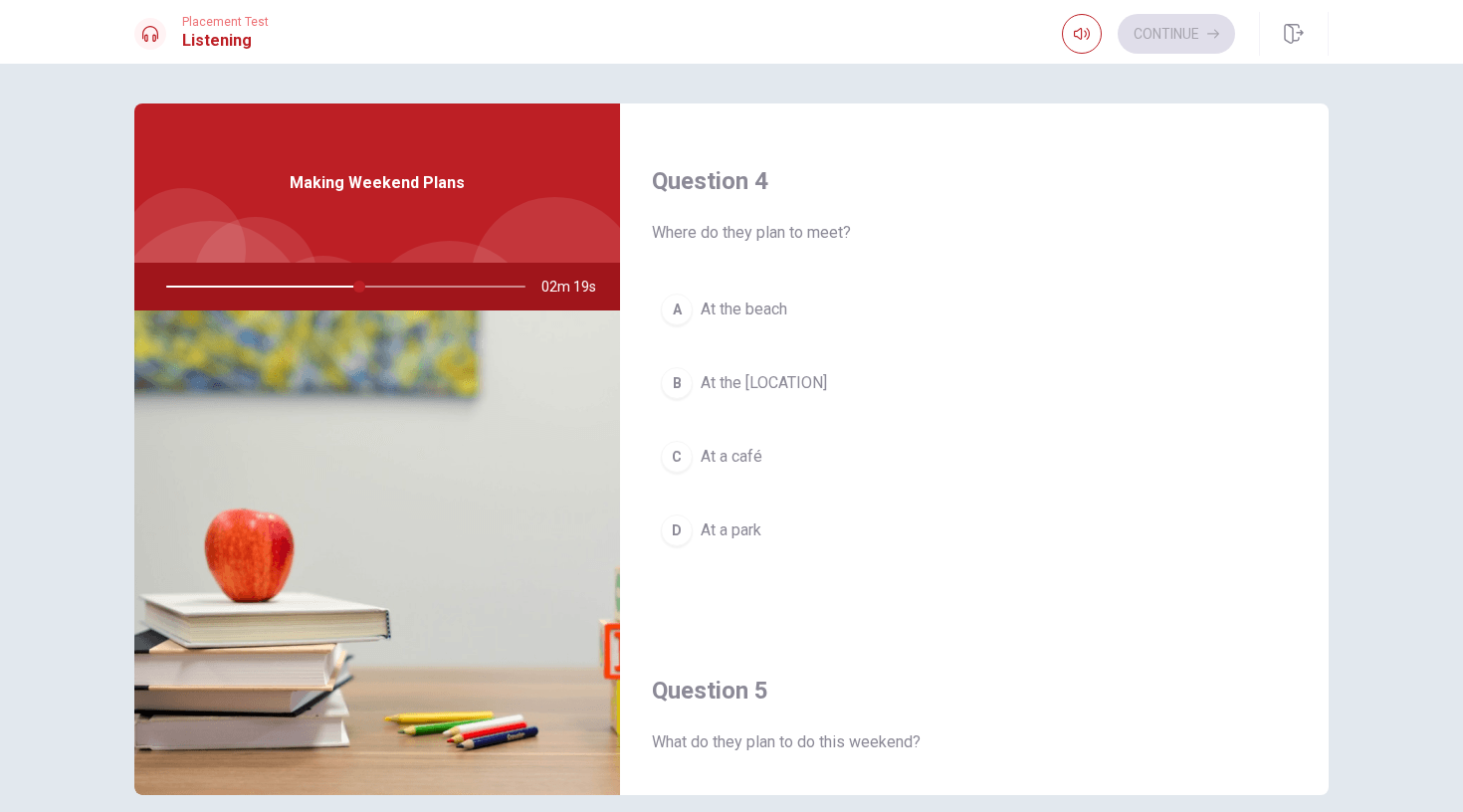 scroll, scrollTop: 1513, scrollLeft: 0, axis: vertical 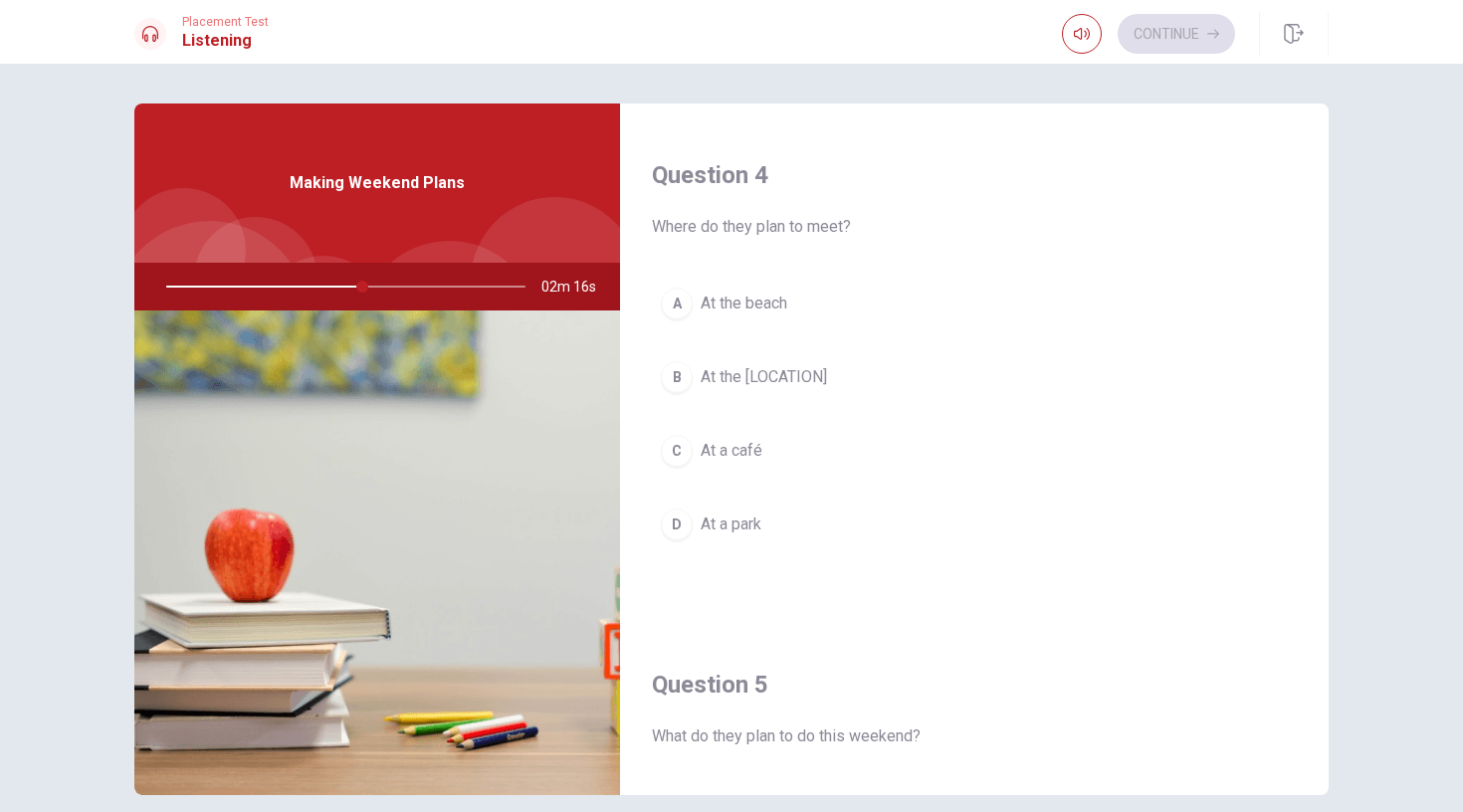 click on "At a park" at bounding box center (731, 524) 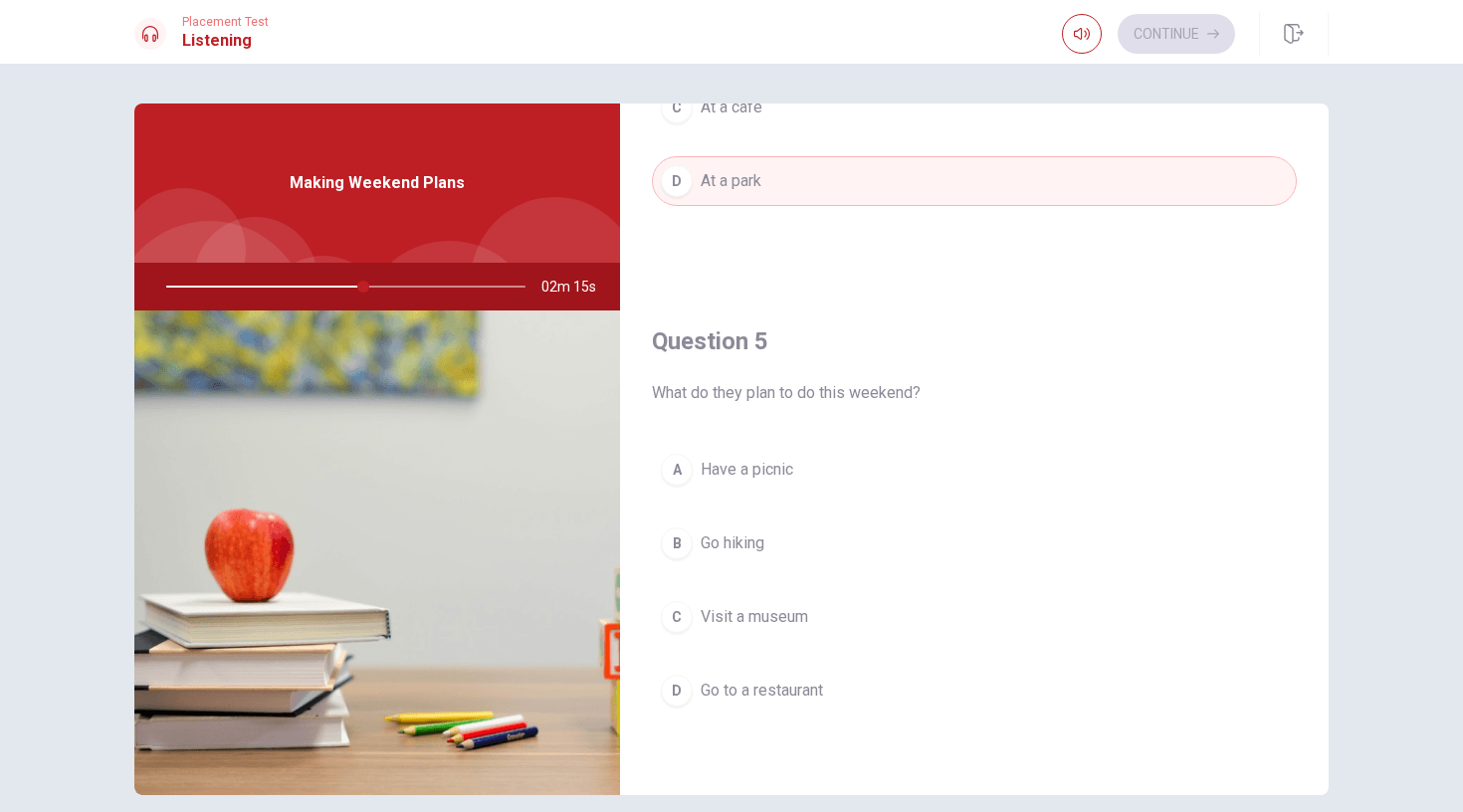 scroll, scrollTop: 1856, scrollLeft: 0, axis: vertical 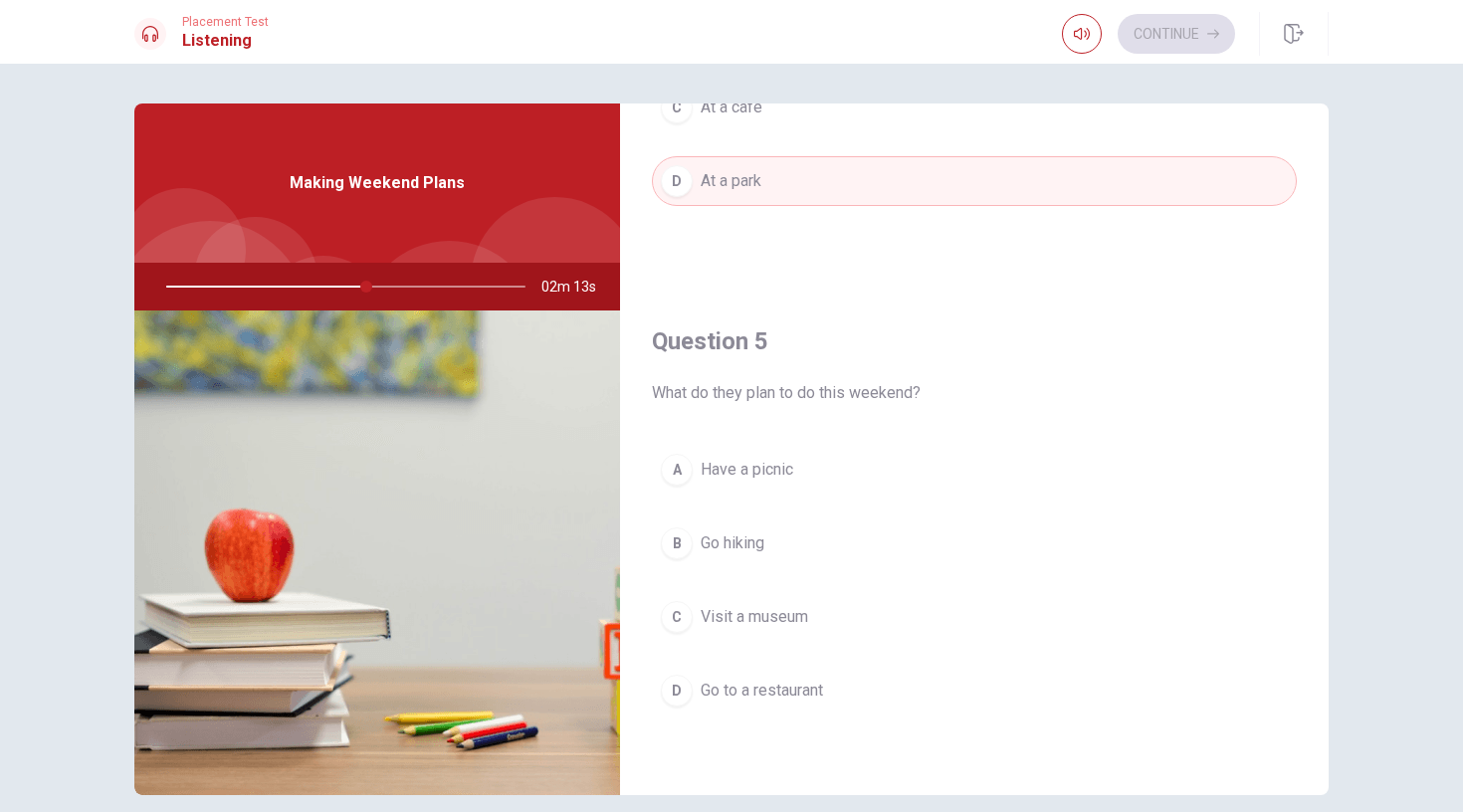 click on "A Have a picnic" at bounding box center [974, 470] 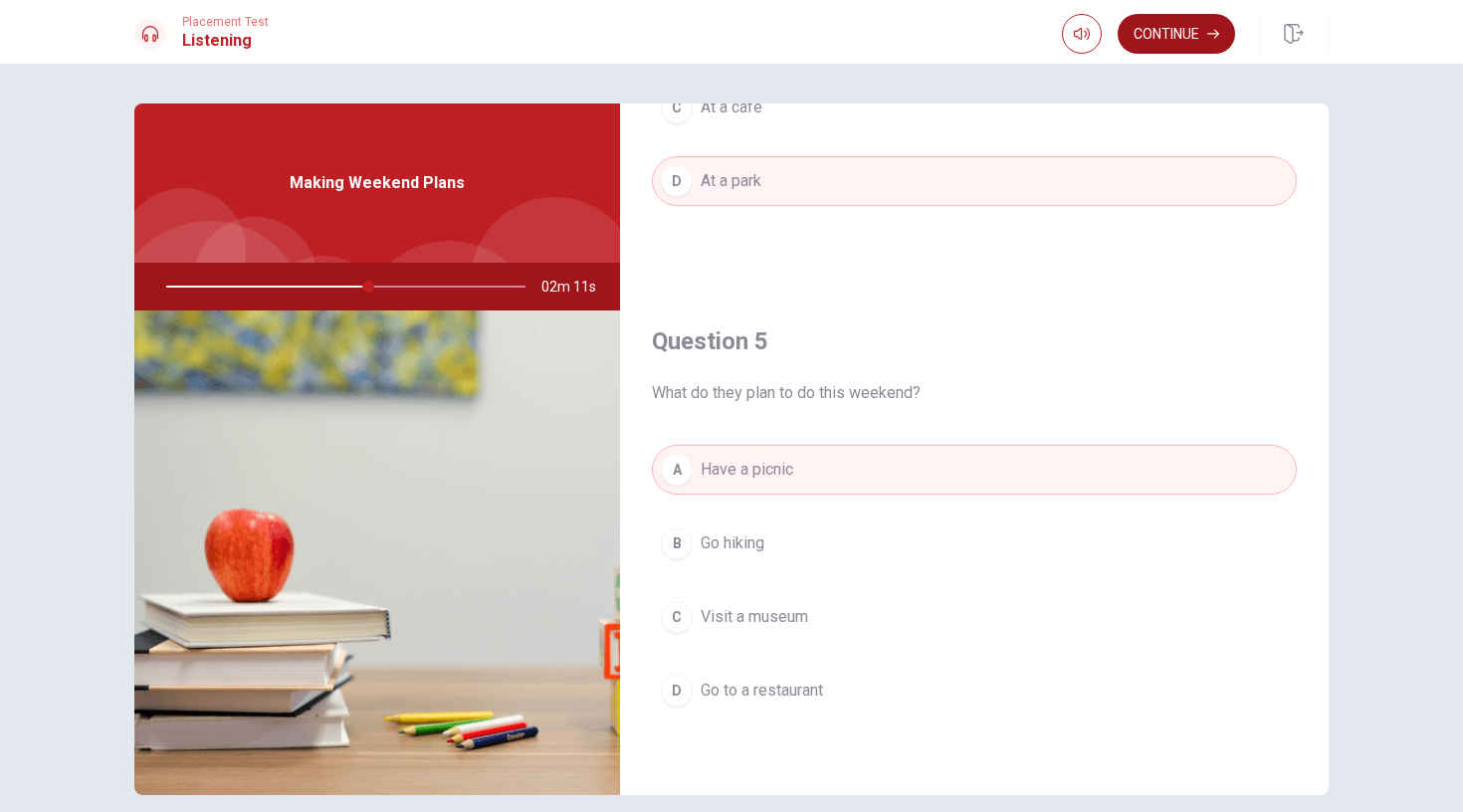 click on "Continue" at bounding box center [1176, 34] 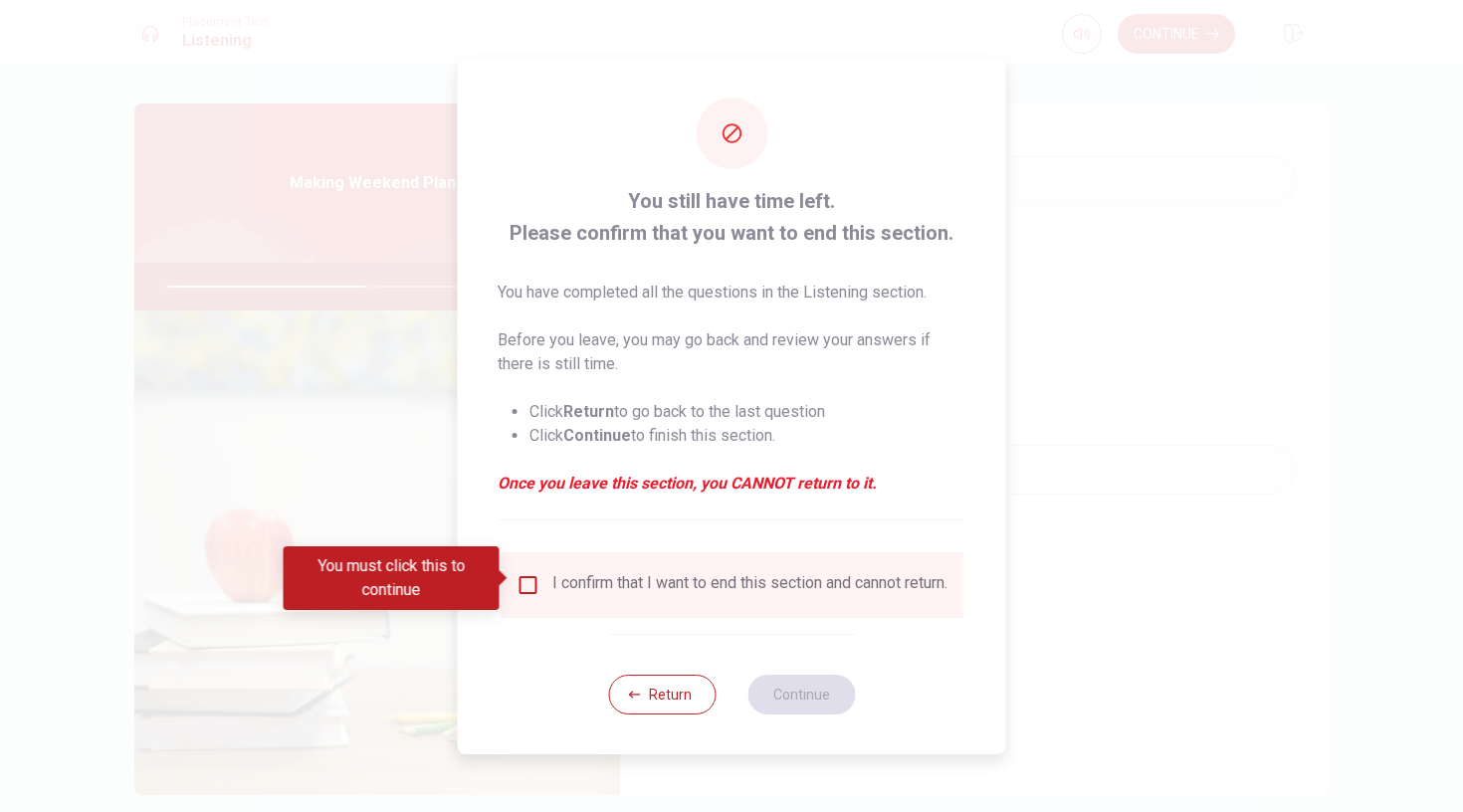 click at bounding box center [528, 585] 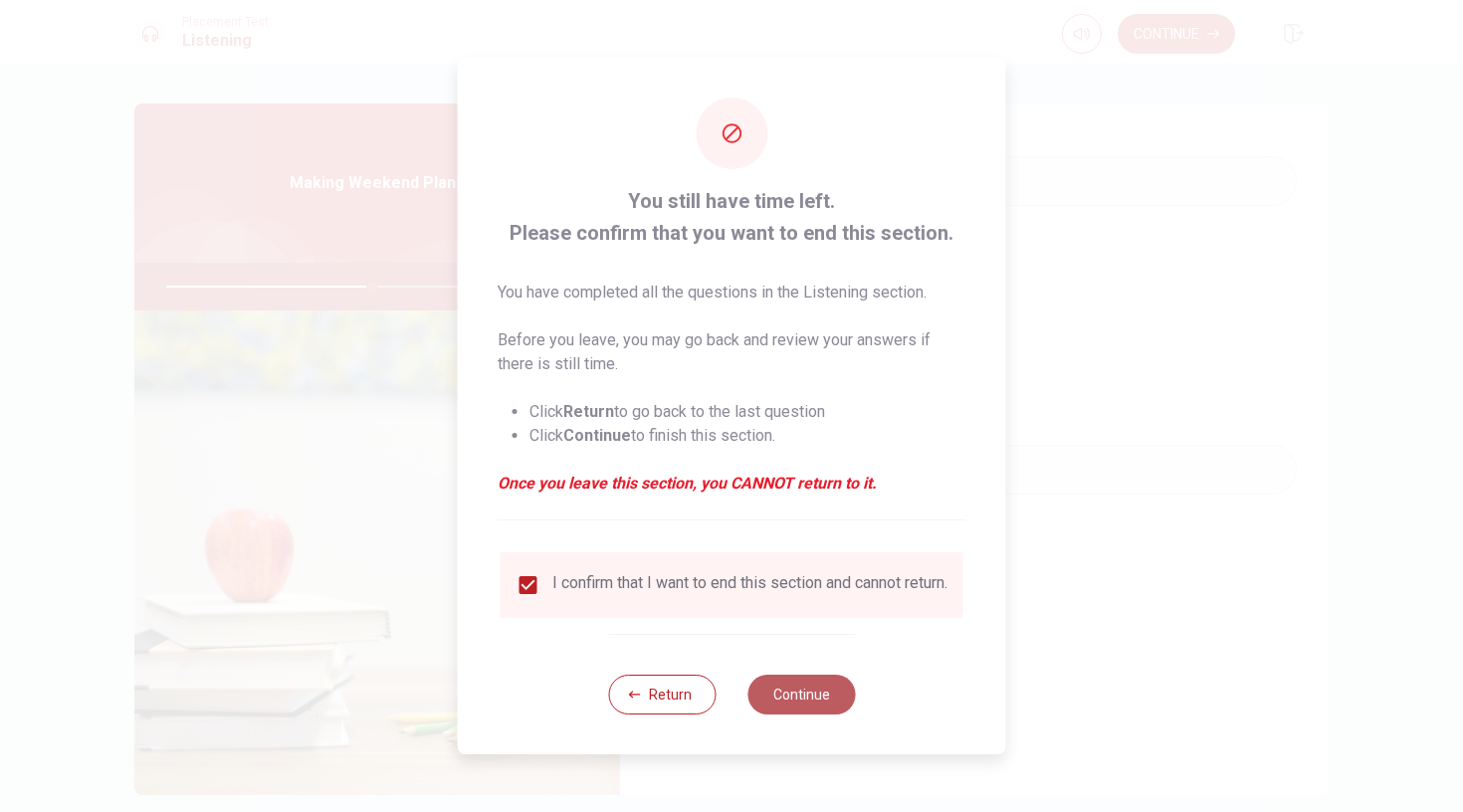 click on "Continue" at bounding box center (801, 695) 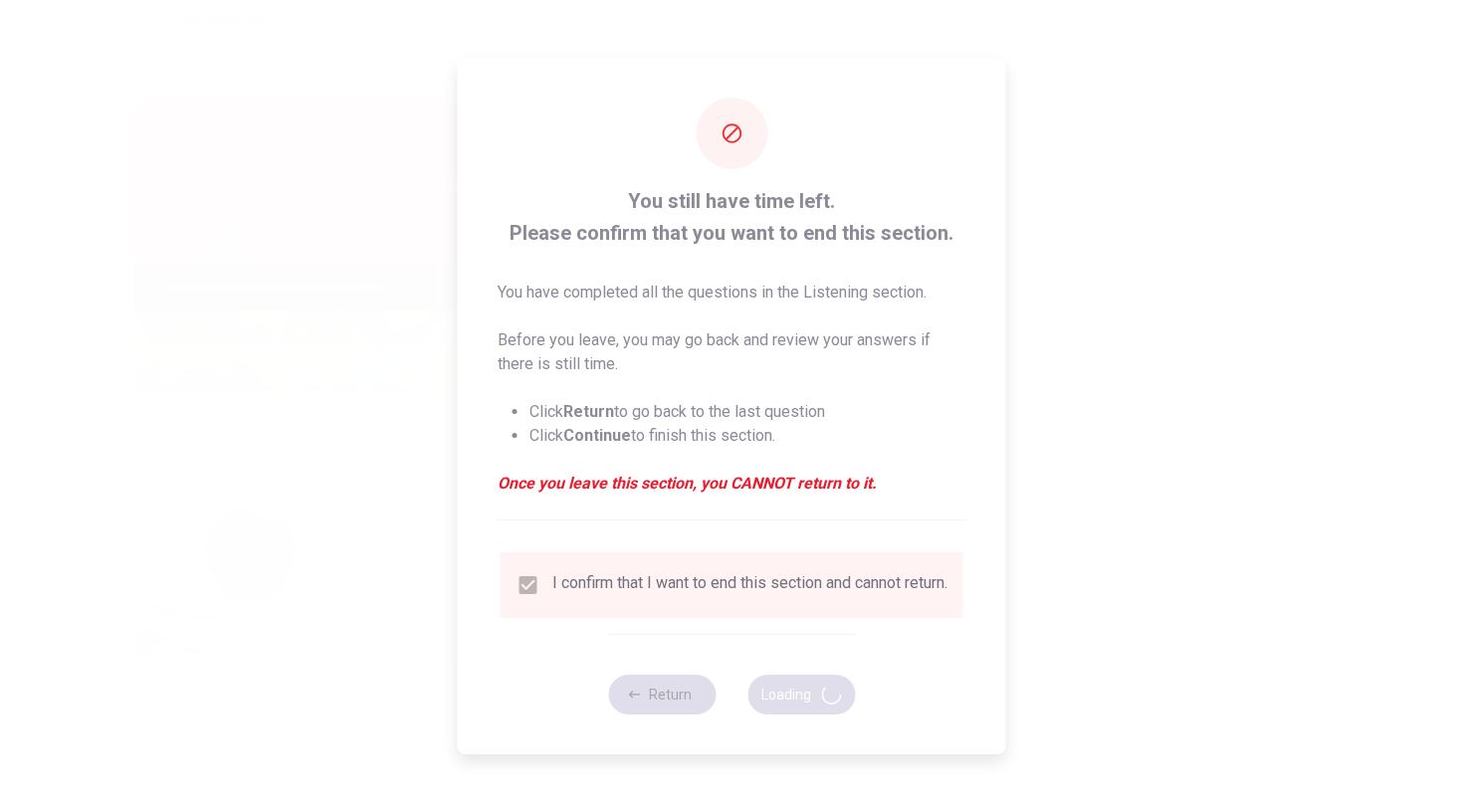 type on "58" 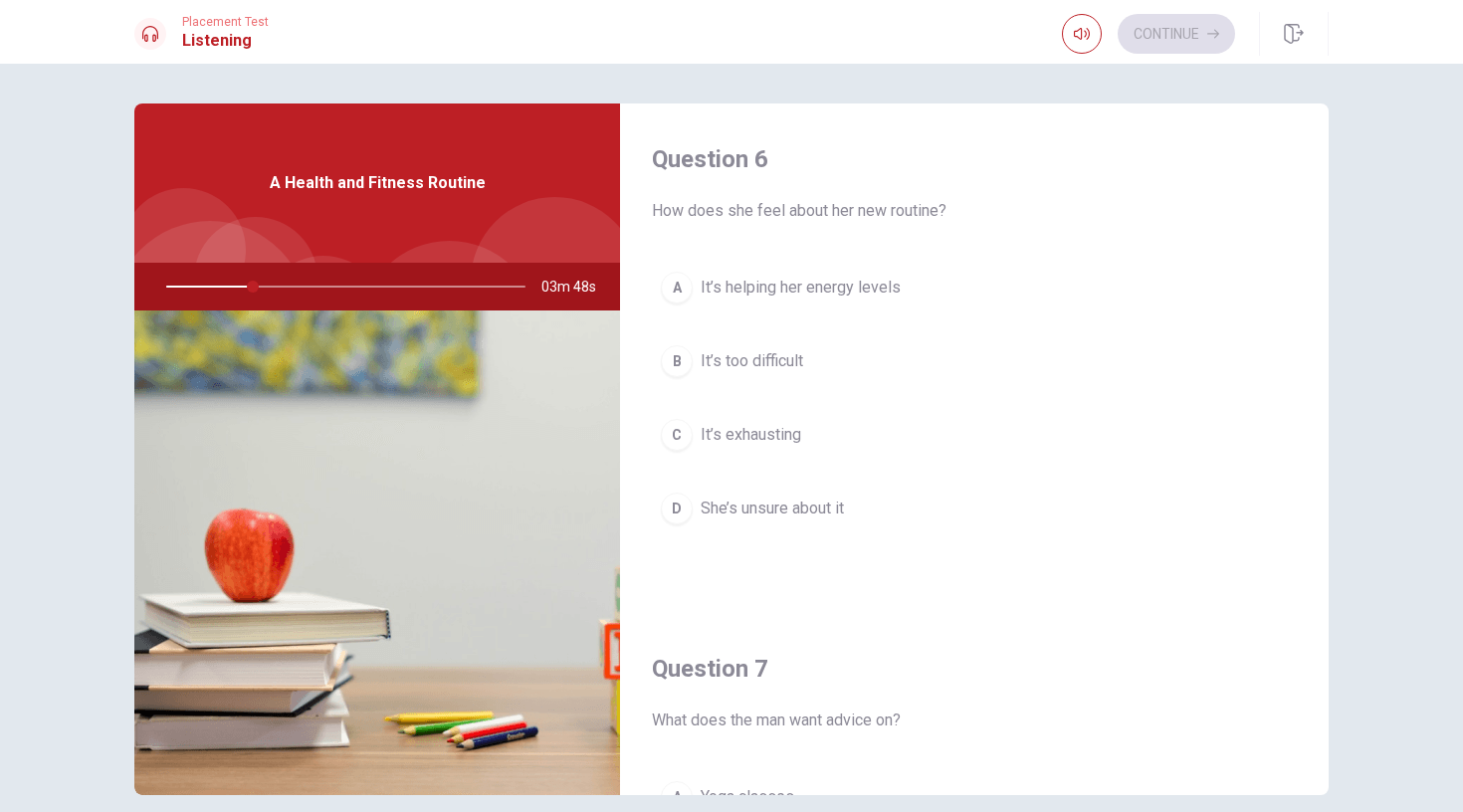 scroll, scrollTop: 0, scrollLeft: 0, axis: both 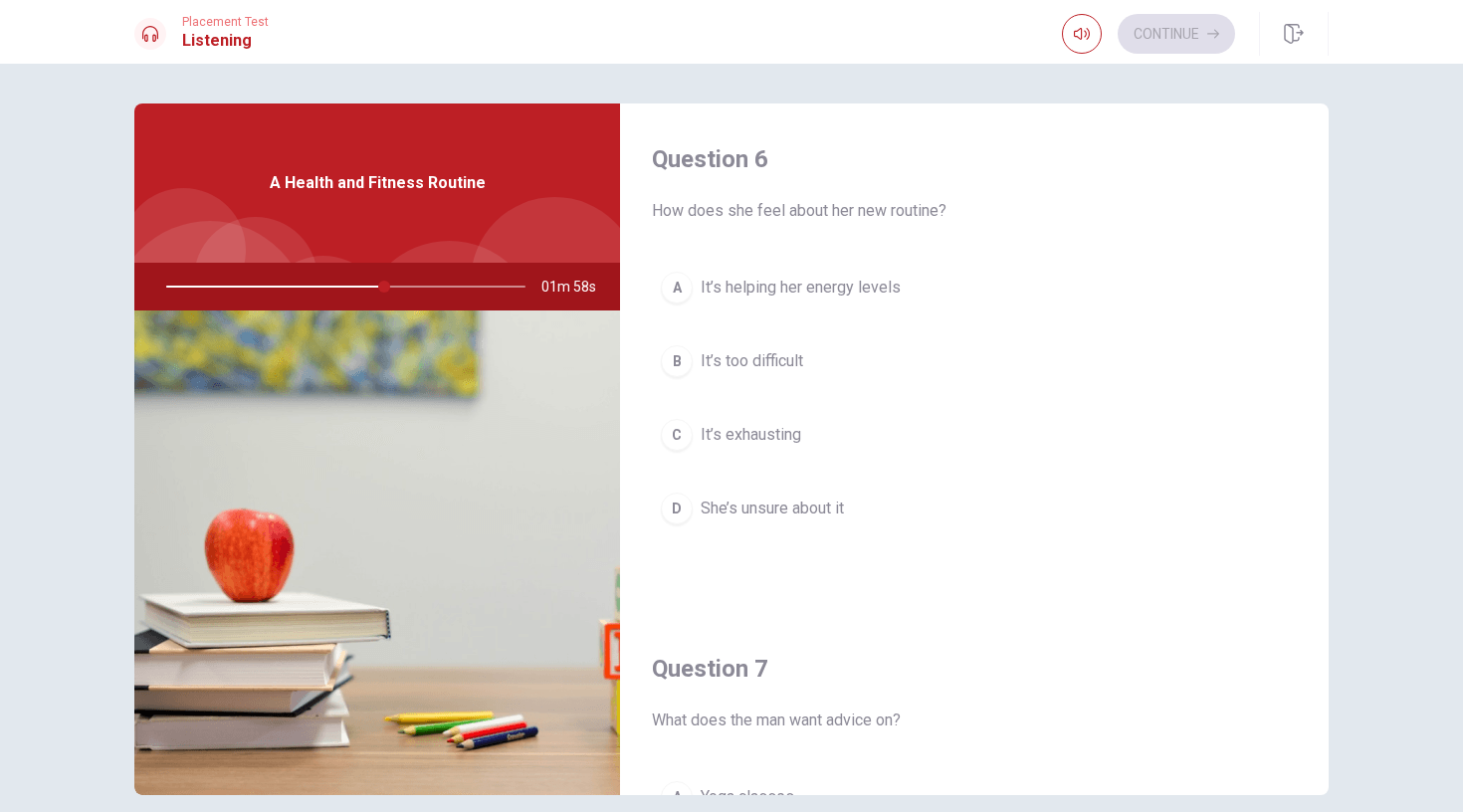 click on "It’s helping her energy levels" at bounding box center (800, 288) 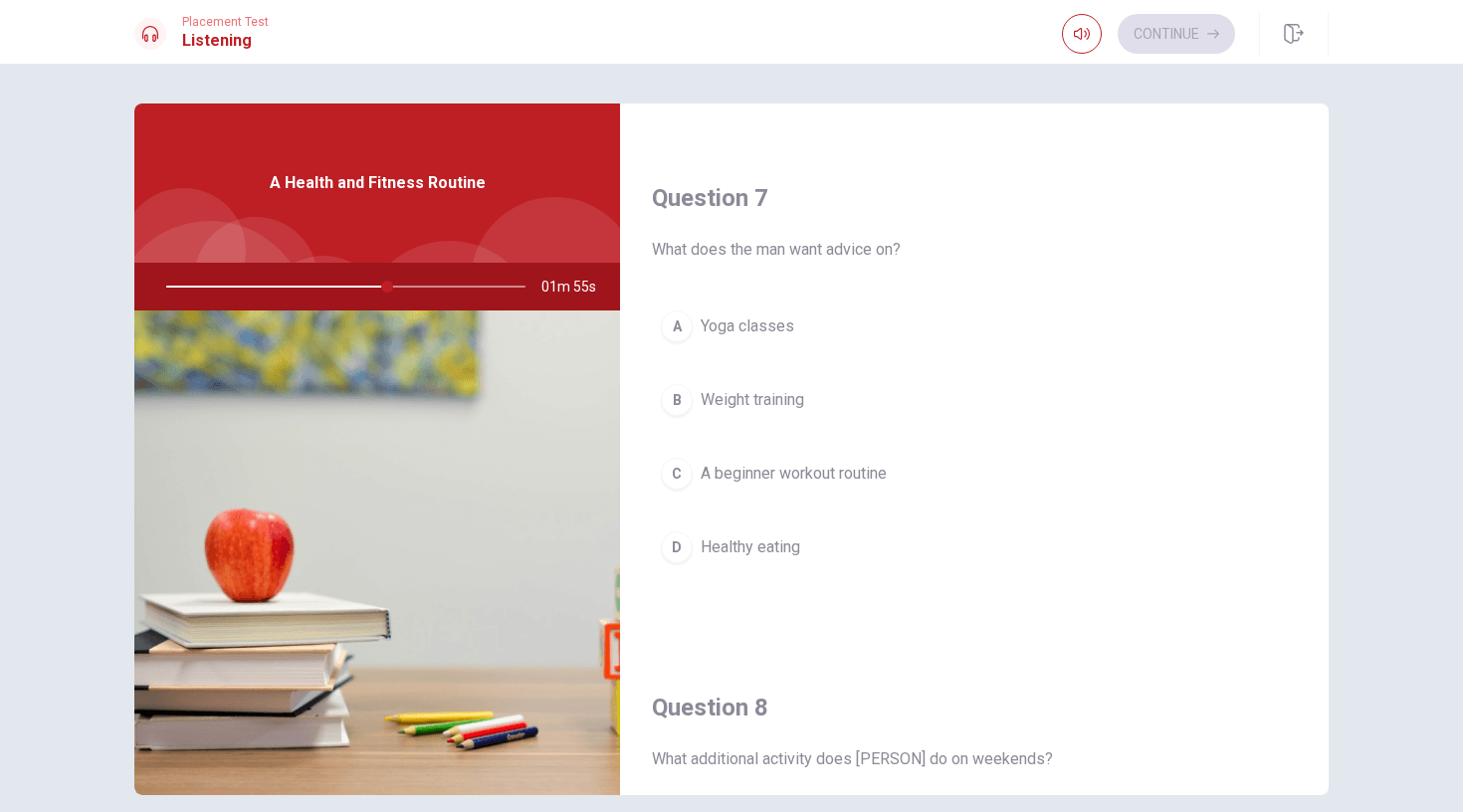 scroll, scrollTop: 475, scrollLeft: 0, axis: vertical 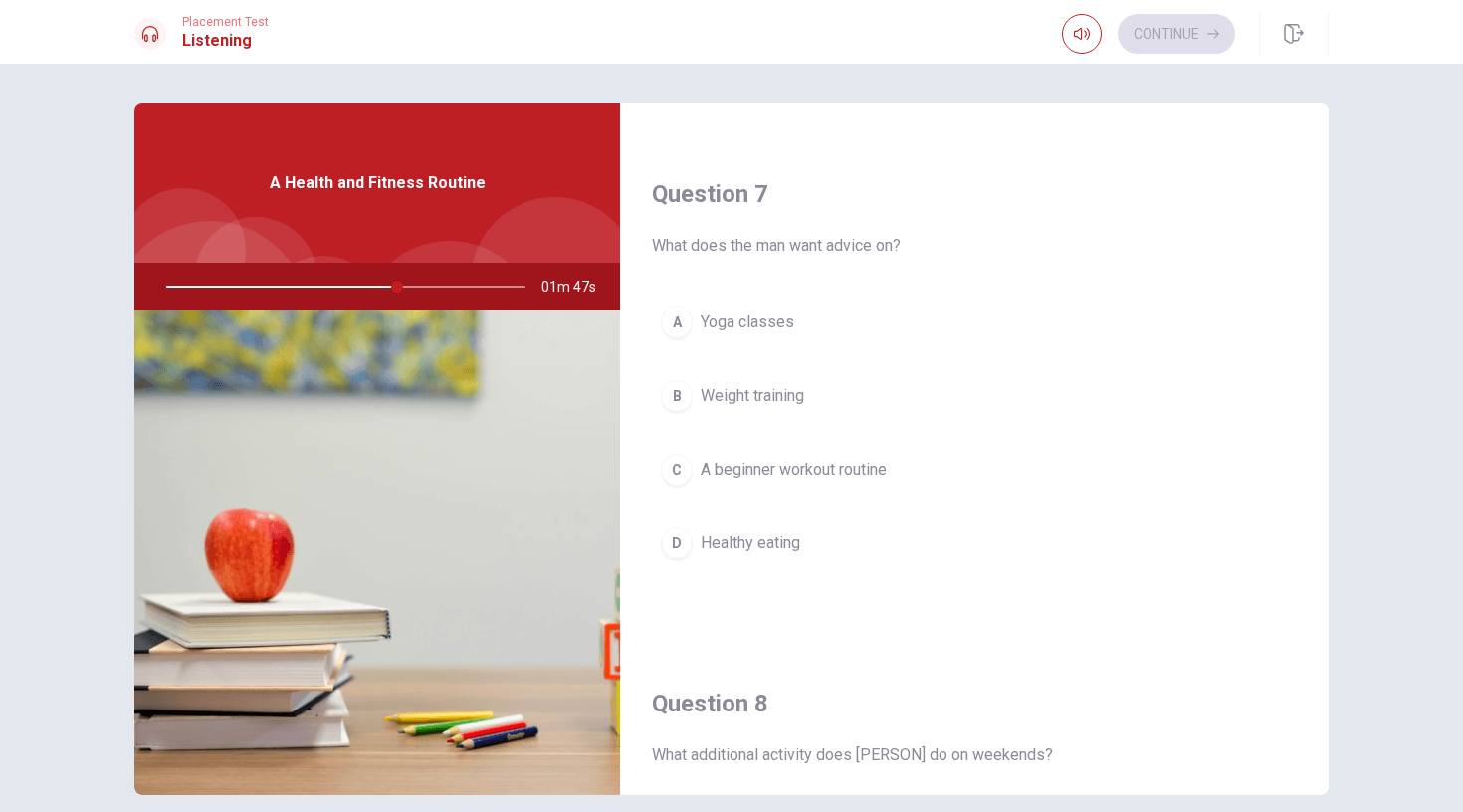 click on "A beginner workout routine" at bounding box center (793, 470) 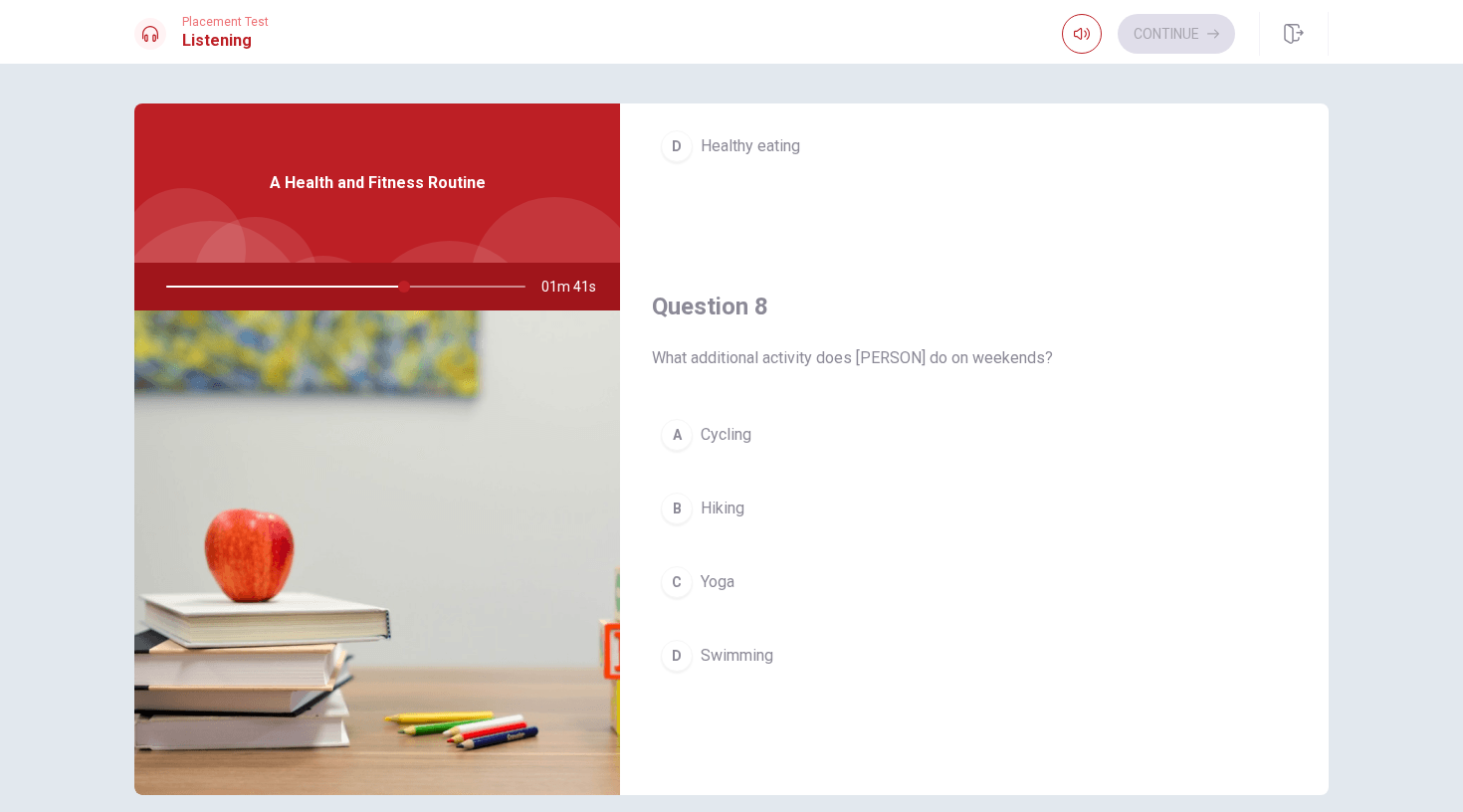 scroll, scrollTop: 880, scrollLeft: 0, axis: vertical 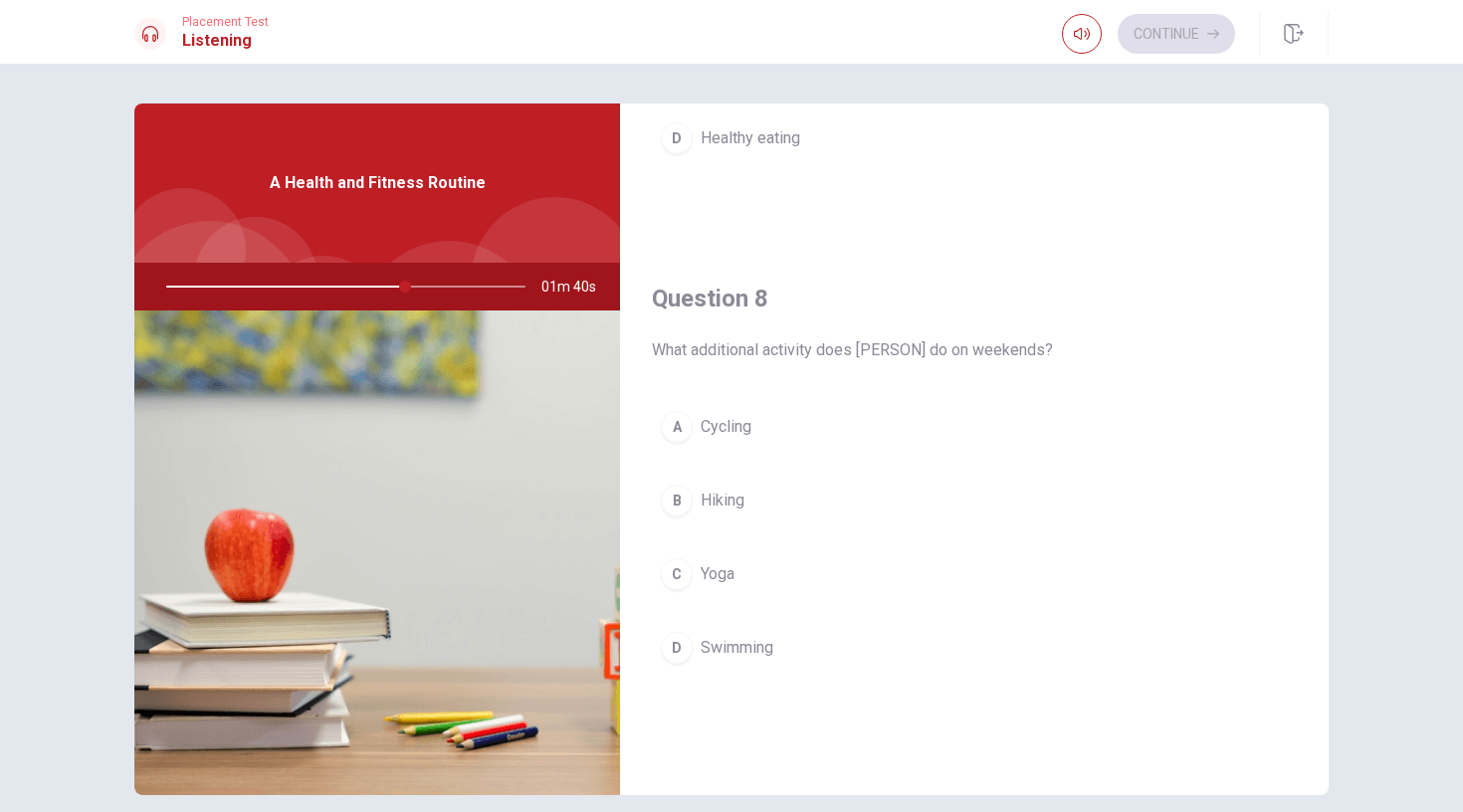 click on "Yoga" at bounding box center (718, 574) 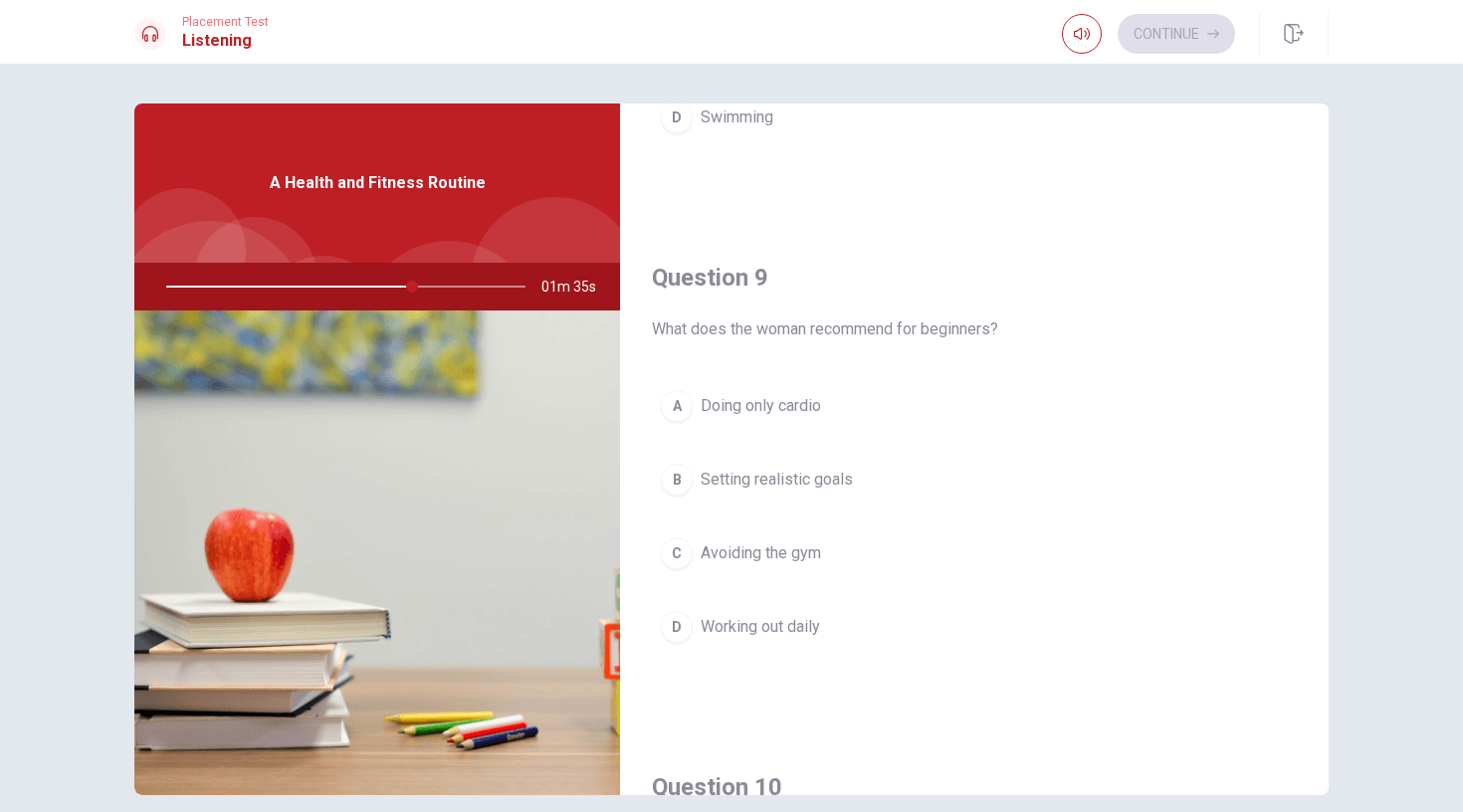 scroll, scrollTop: 1415, scrollLeft: 0, axis: vertical 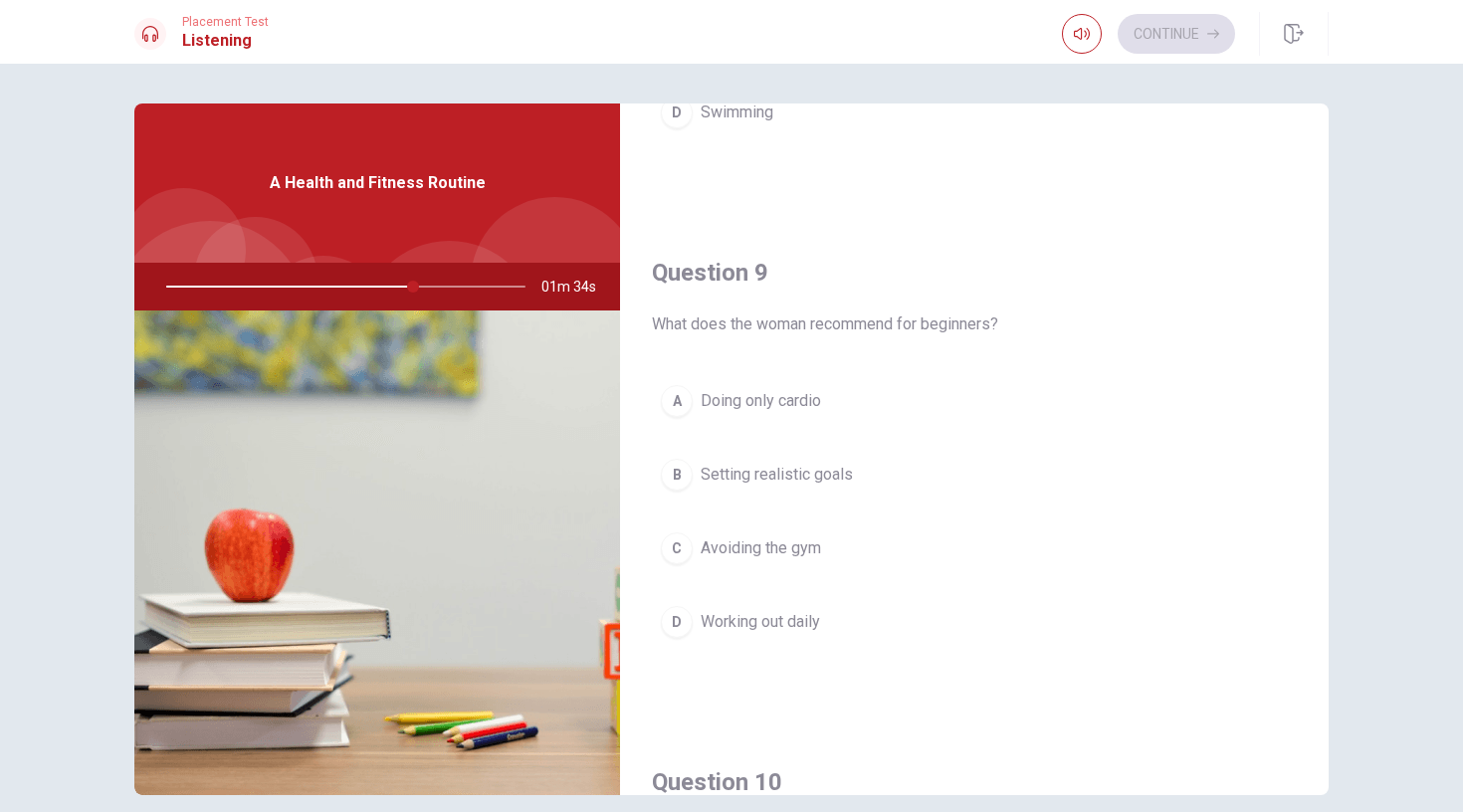 click on "Setting realistic goals" at bounding box center [776, 475] 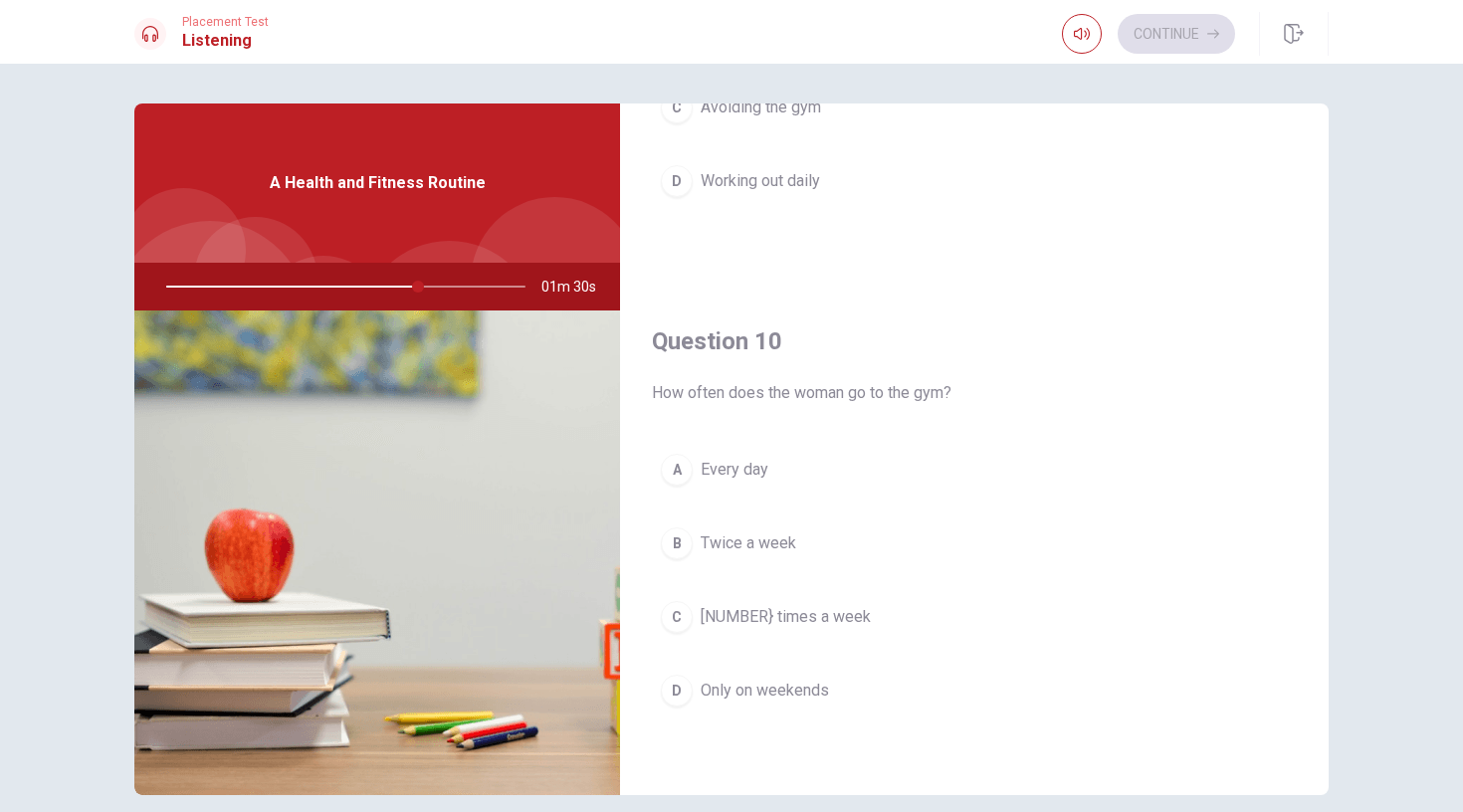 scroll, scrollTop: 1856, scrollLeft: 0, axis: vertical 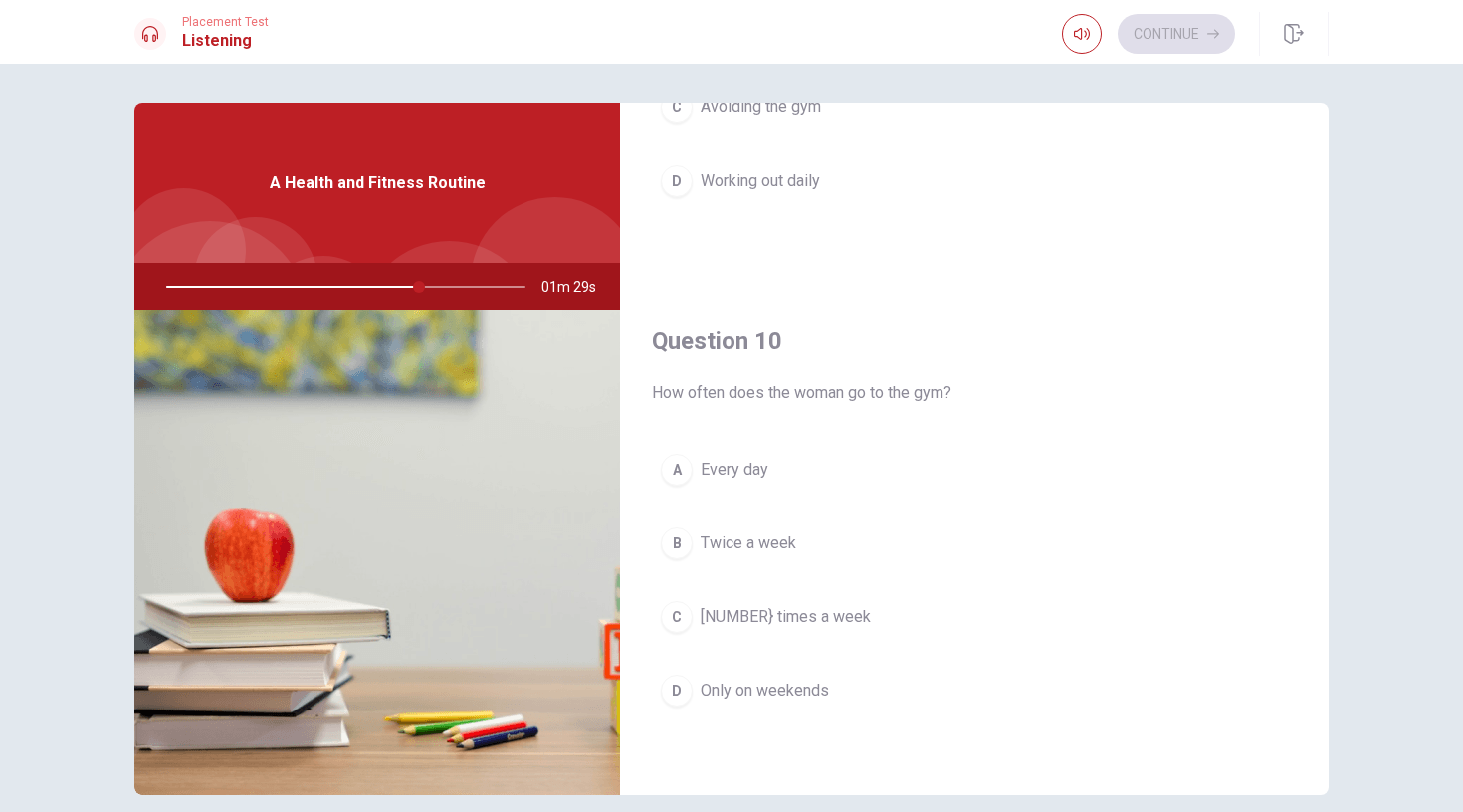 click on "[NUMBER} times a week" at bounding box center (785, 617) 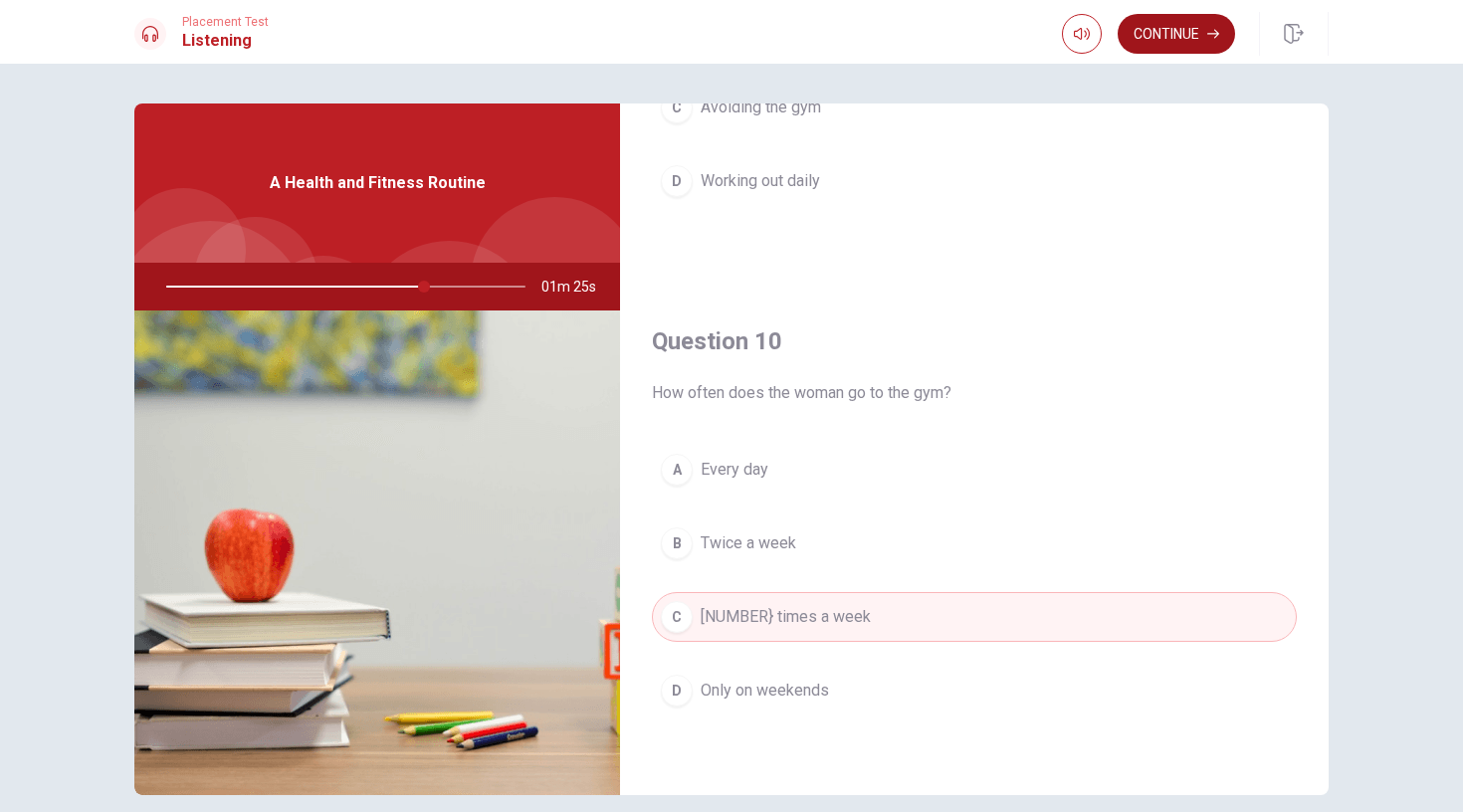 click on "Continue" at bounding box center (1176, 34) 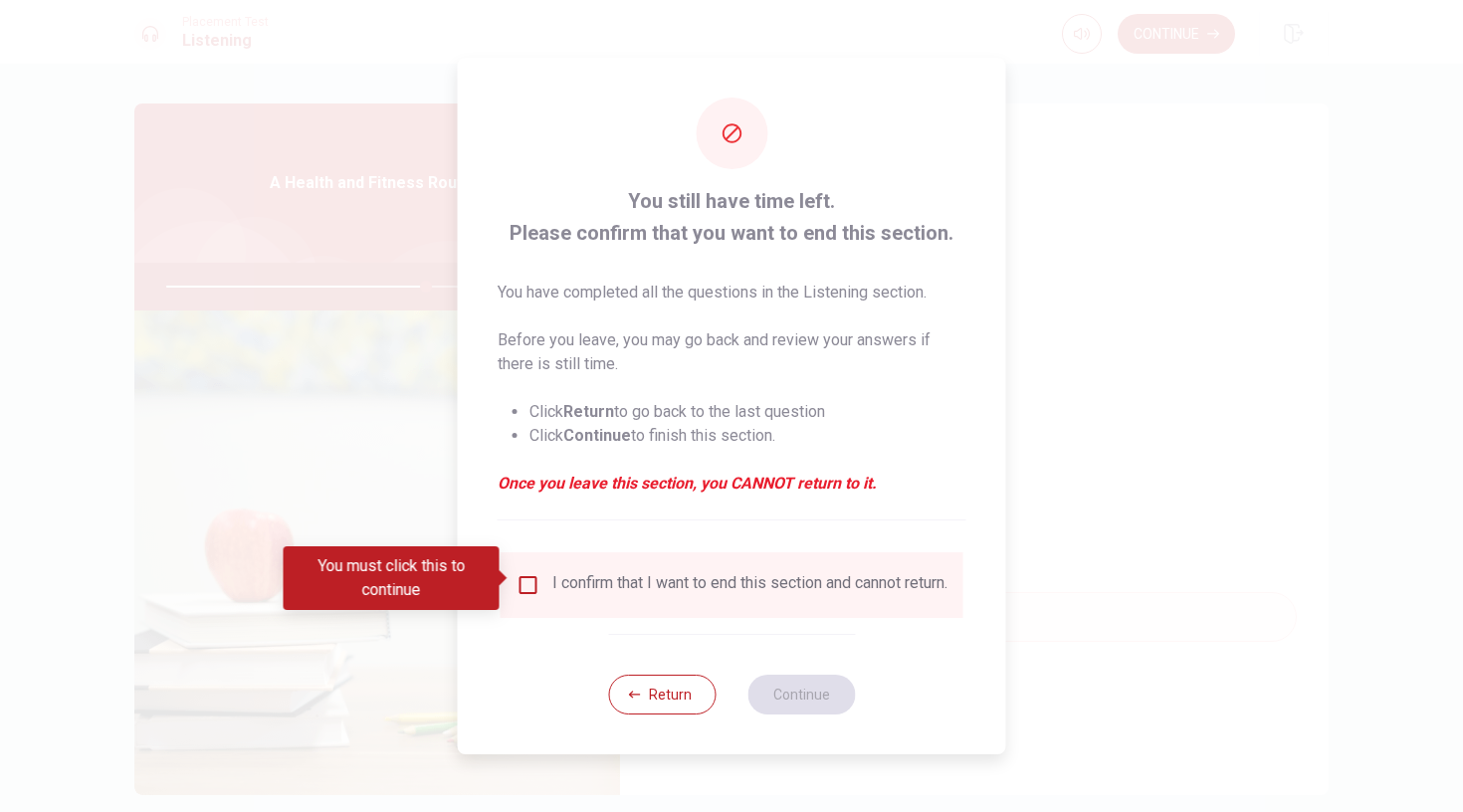 click on "I confirm that I want to end this section and cannot return." at bounding box center (749, 585) 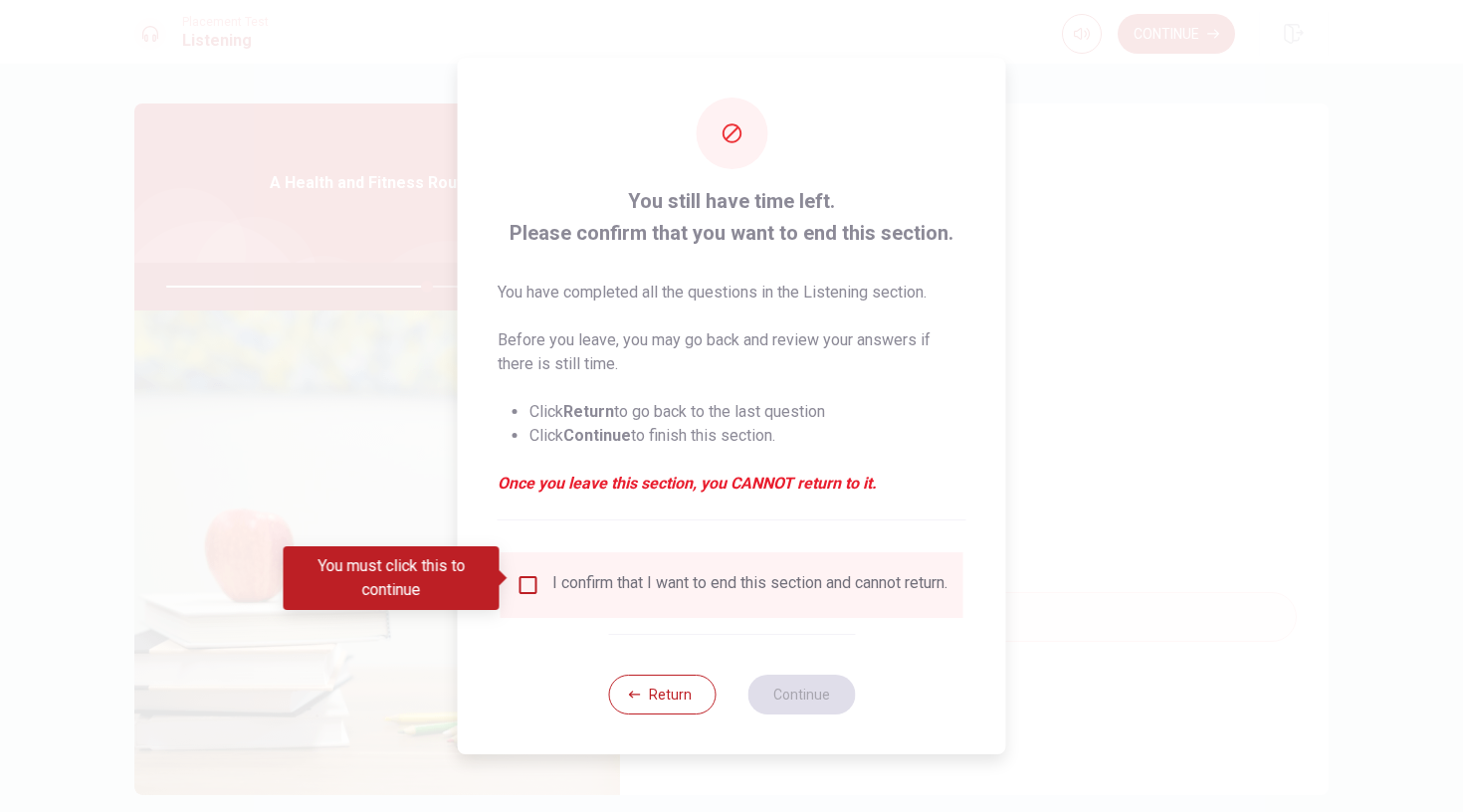 click at bounding box center (528, 585) 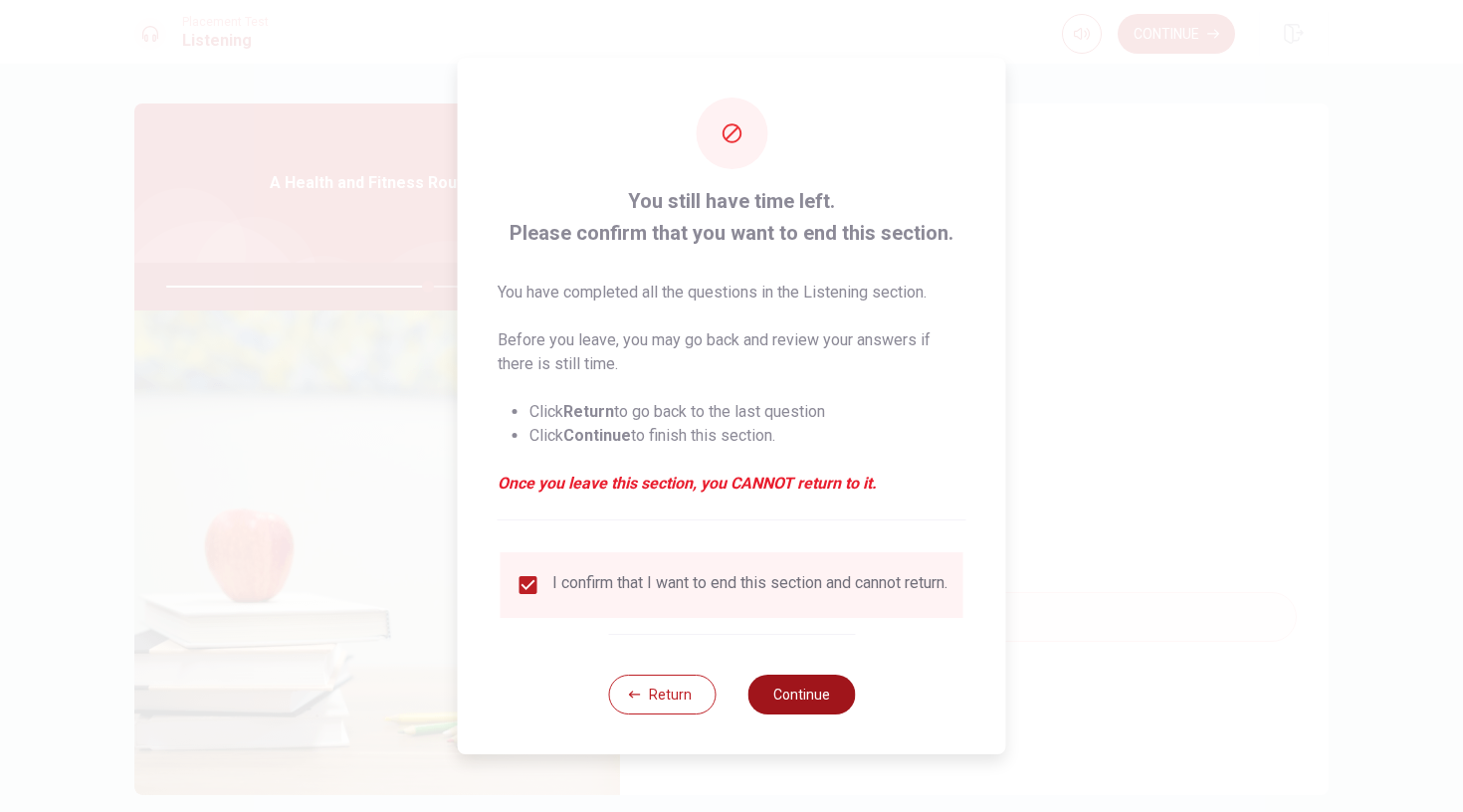 click on "Continue" at bounding box center (801, 695) 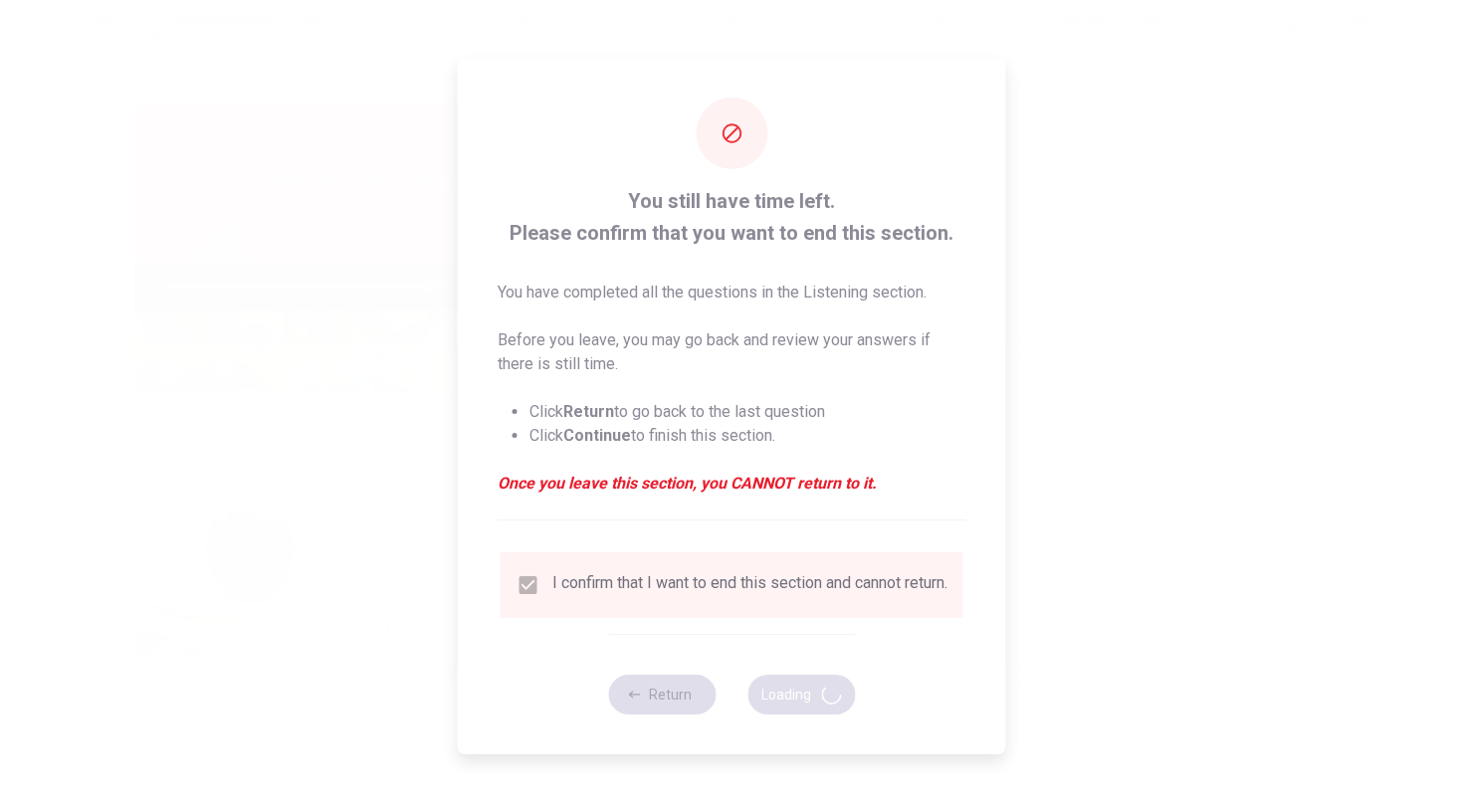 type on "74" 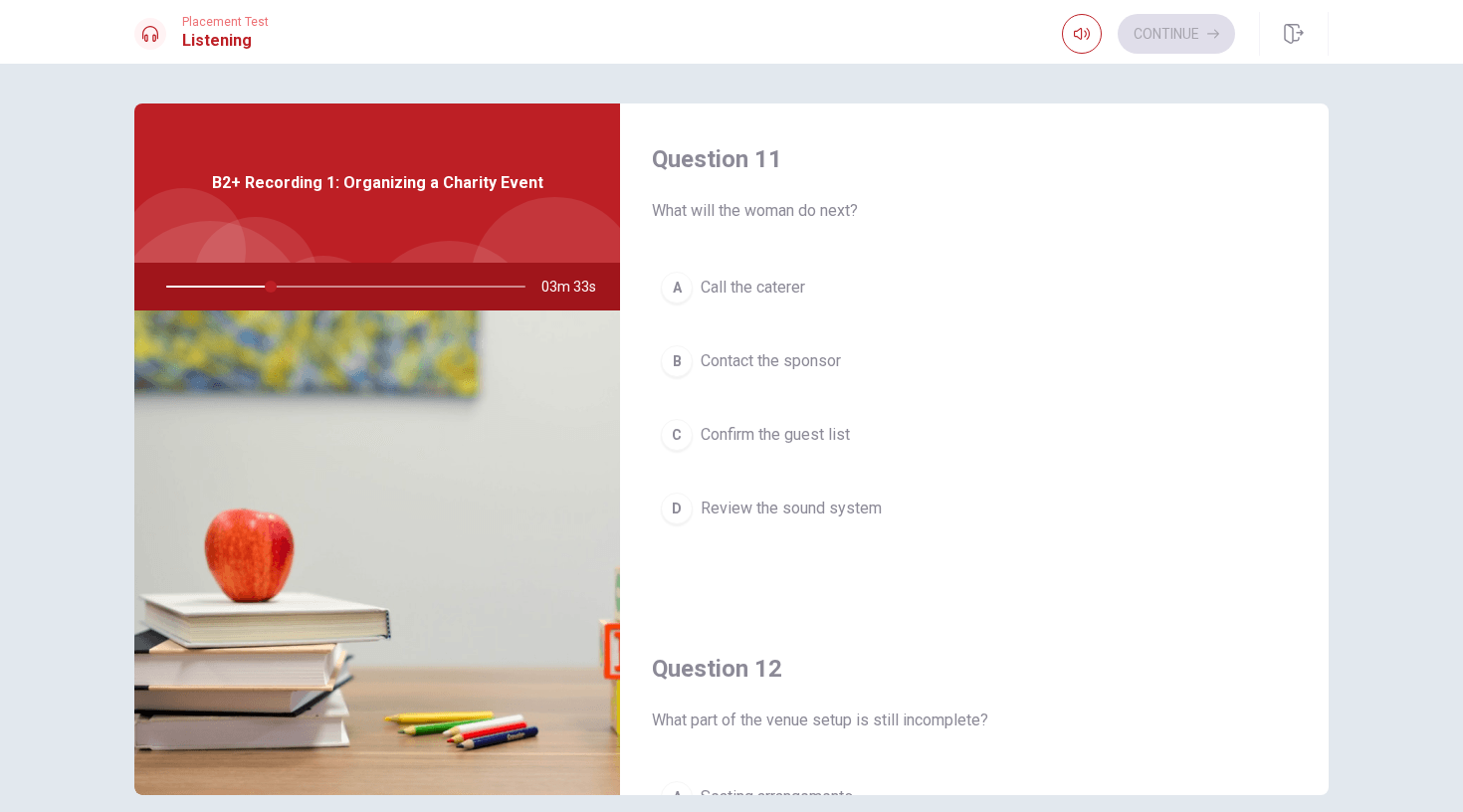 scroll, scrollTop: 0, scrollLeft: 0, axis: both 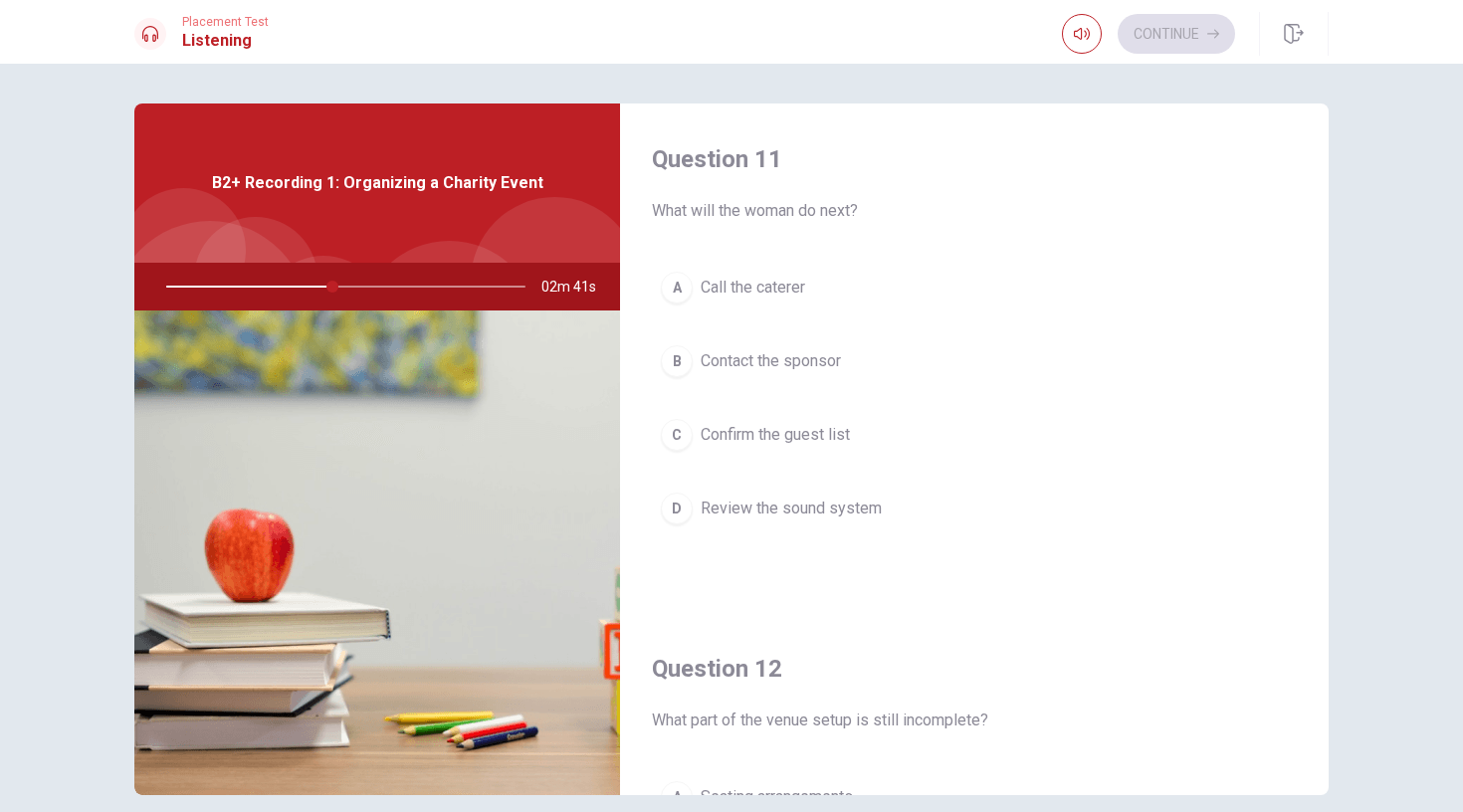click on "A" at bounding box center [677, 288] 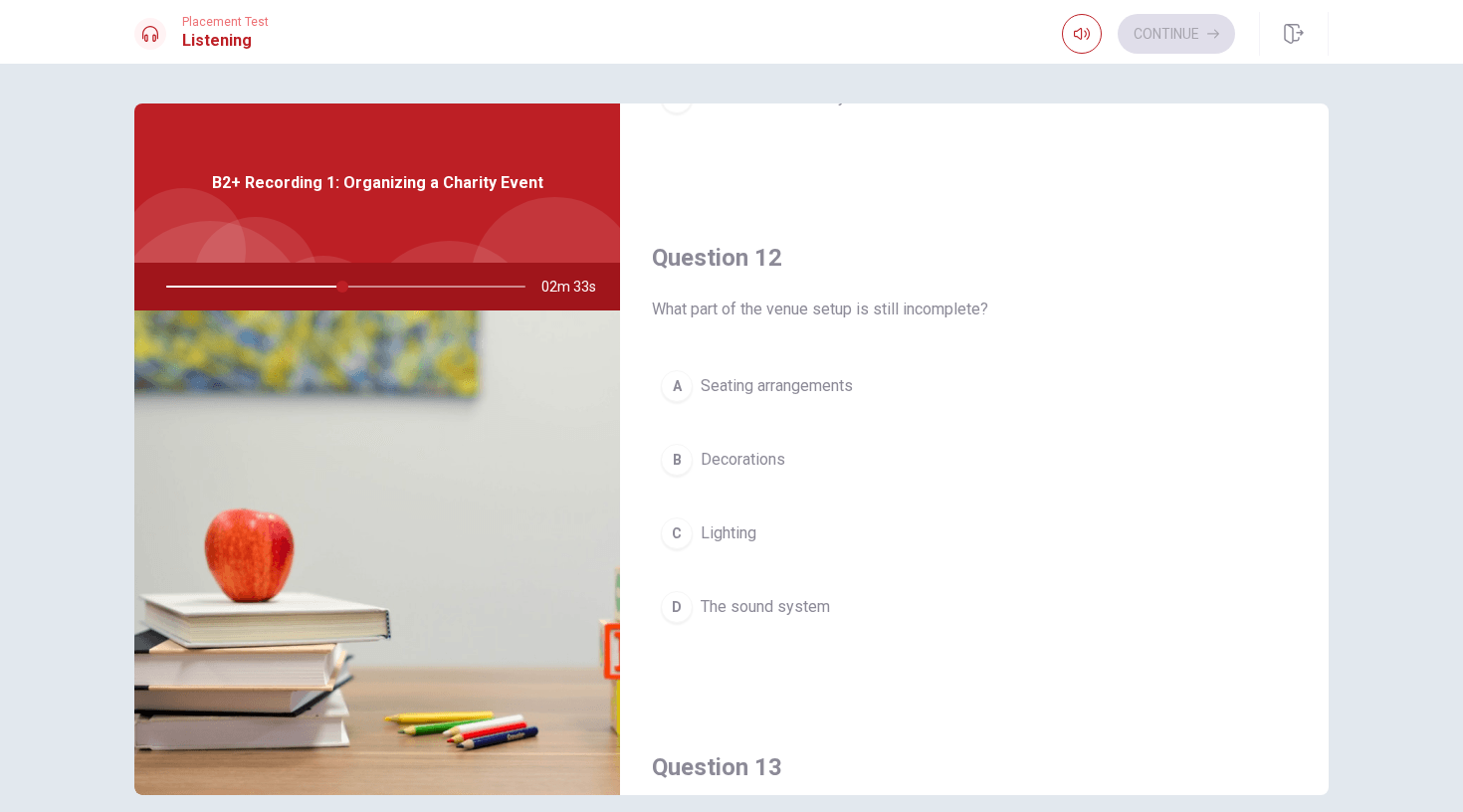 scroll, scrollTop: 428, scrollLeft: 0, axis: vertical 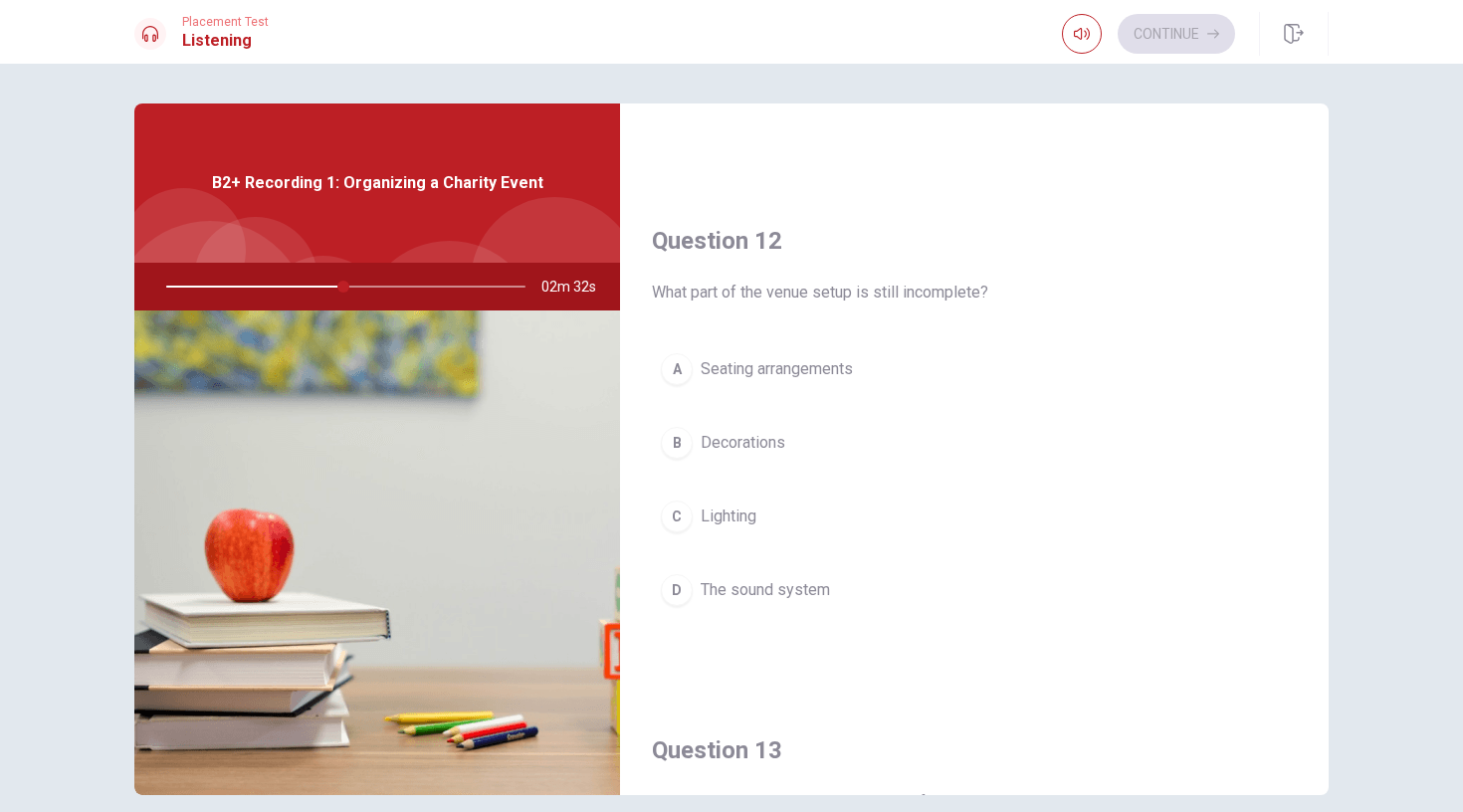 click on "D The sound system" at bounding box center (974, 590) 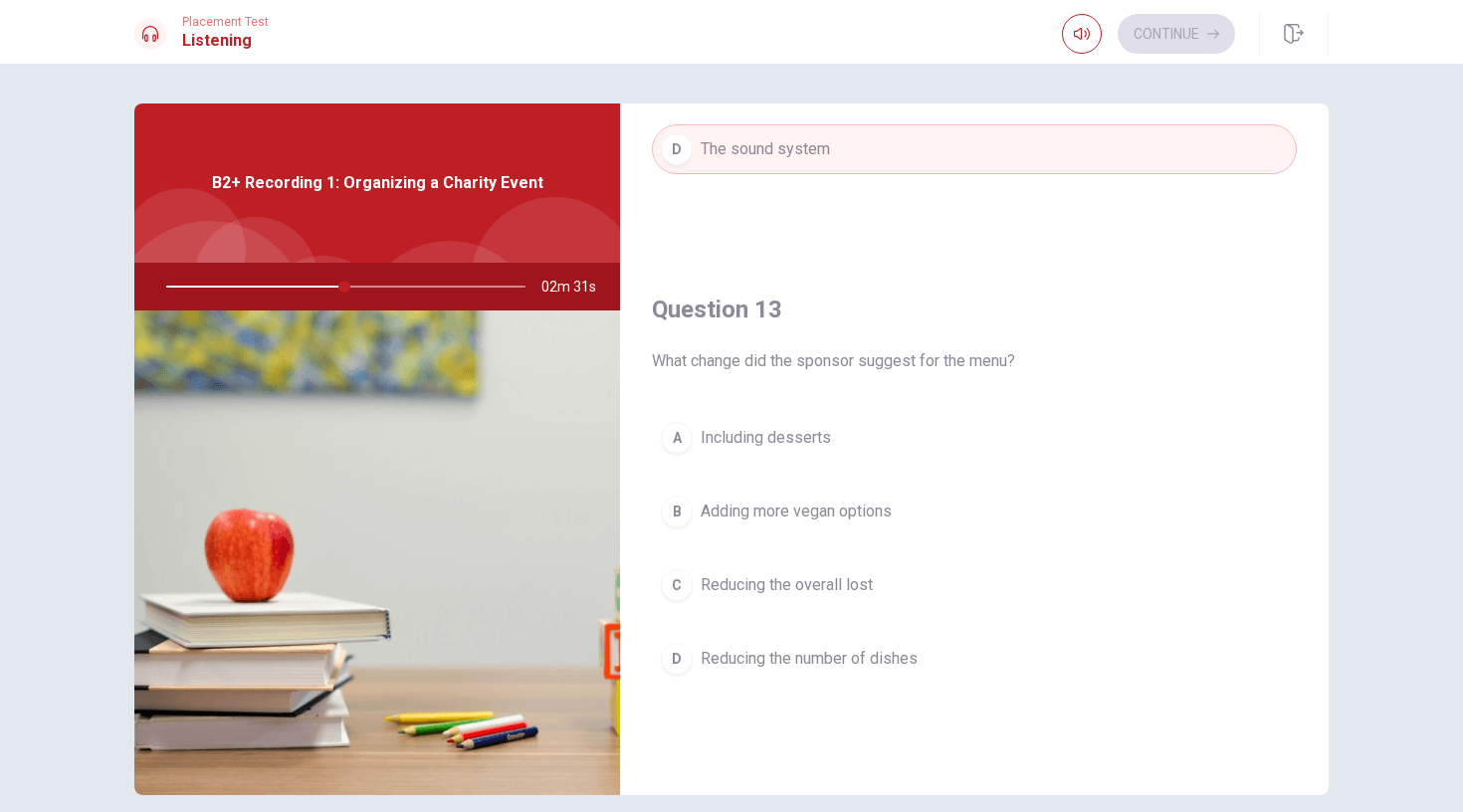 scroll, scrollTop: 906, scrollLeft: 0, axis: vertical 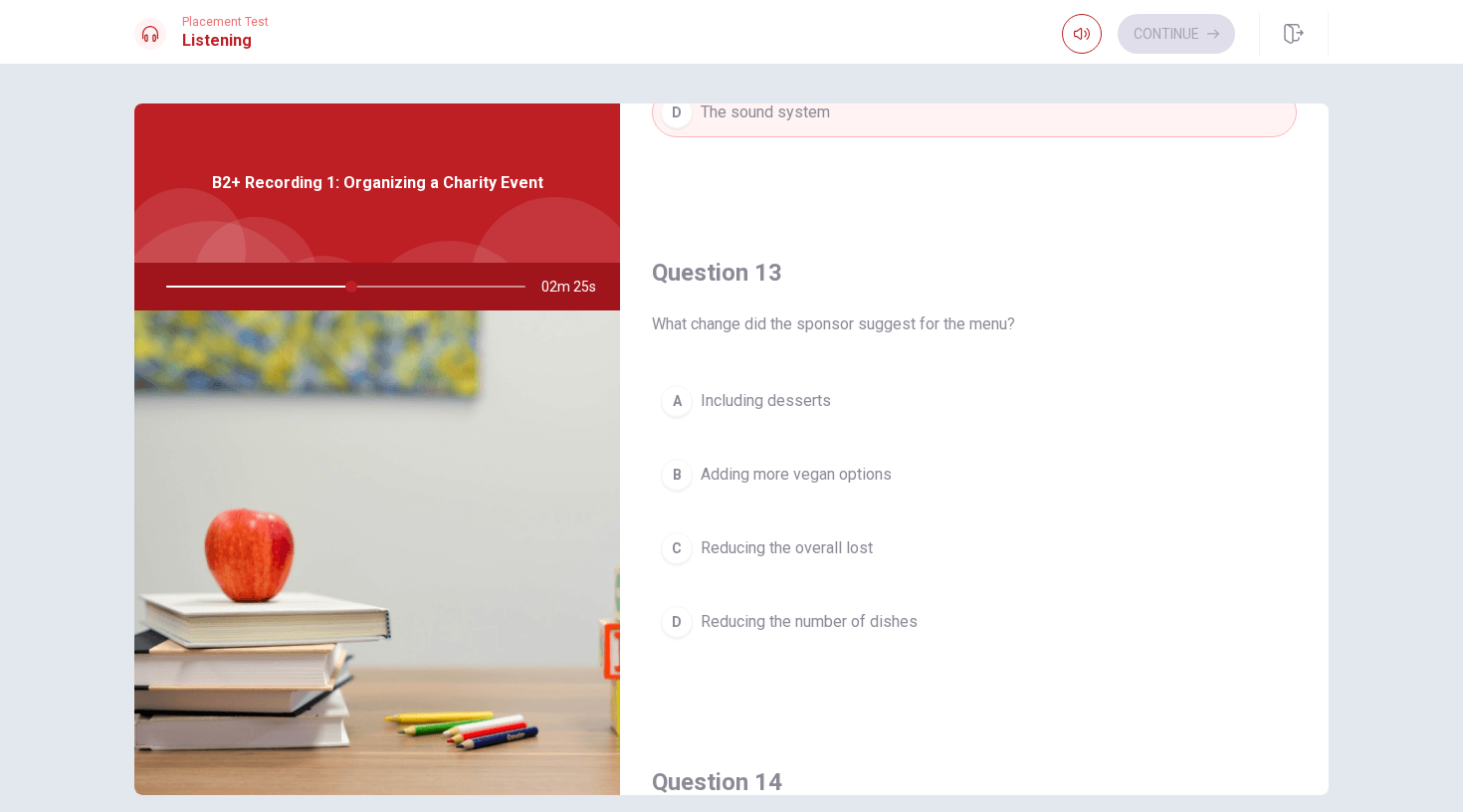 click on "Adding more vegan options" at bounding box center [796, 475] 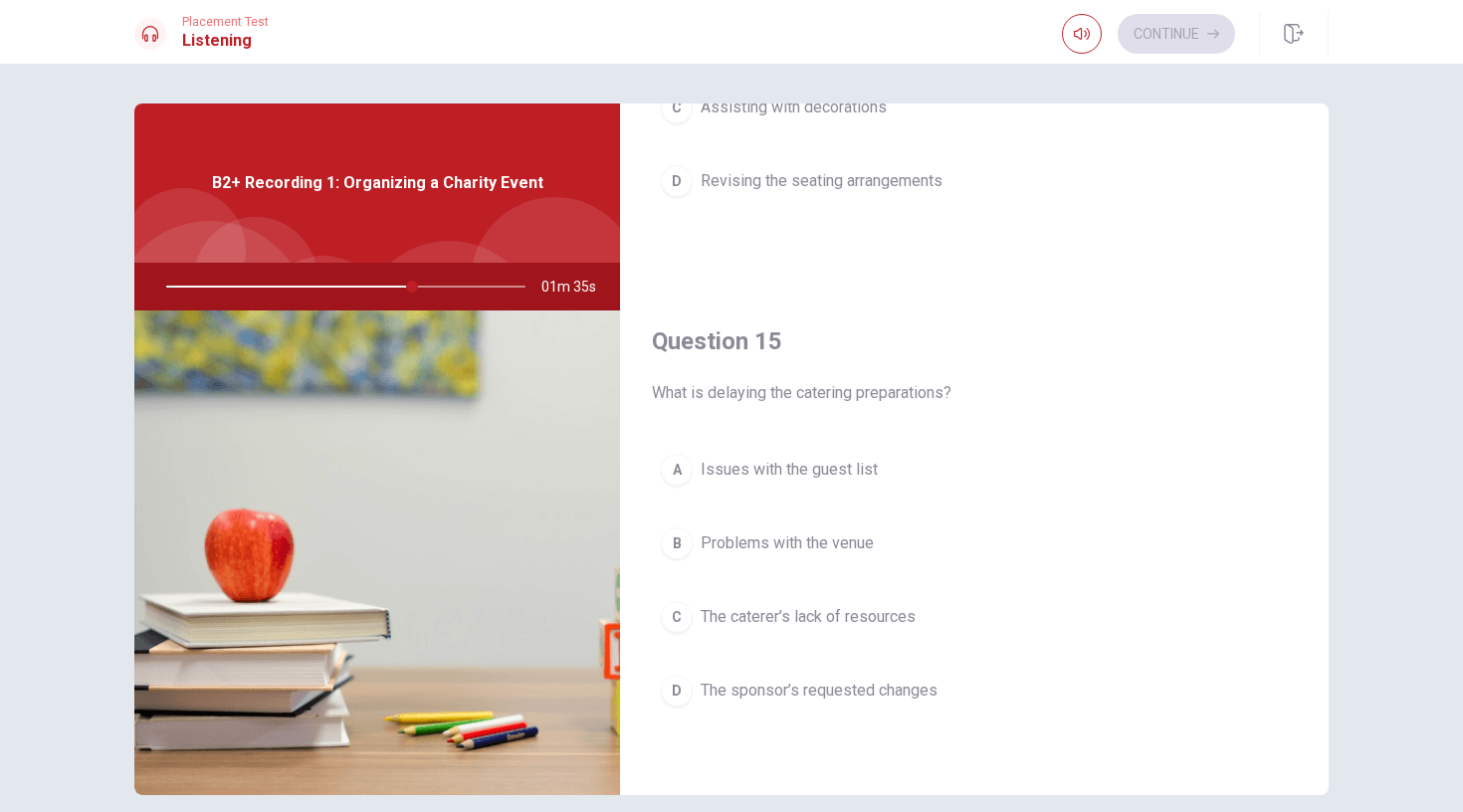scroll, scrollTop: 1856, scrollLeft: 0, axis: vertical 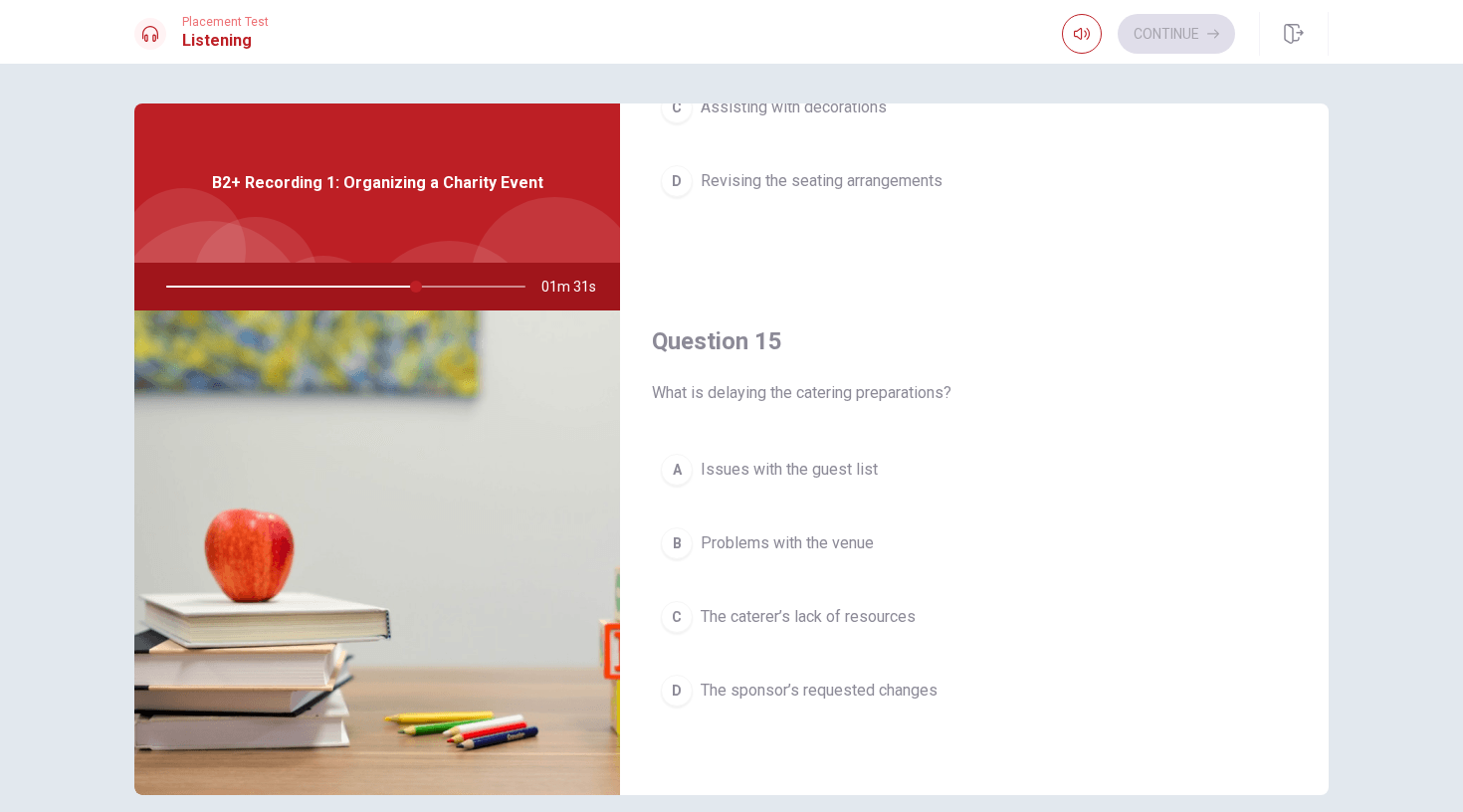 click on "The sponsor’s requested changes" at bounding box center [819, 691] 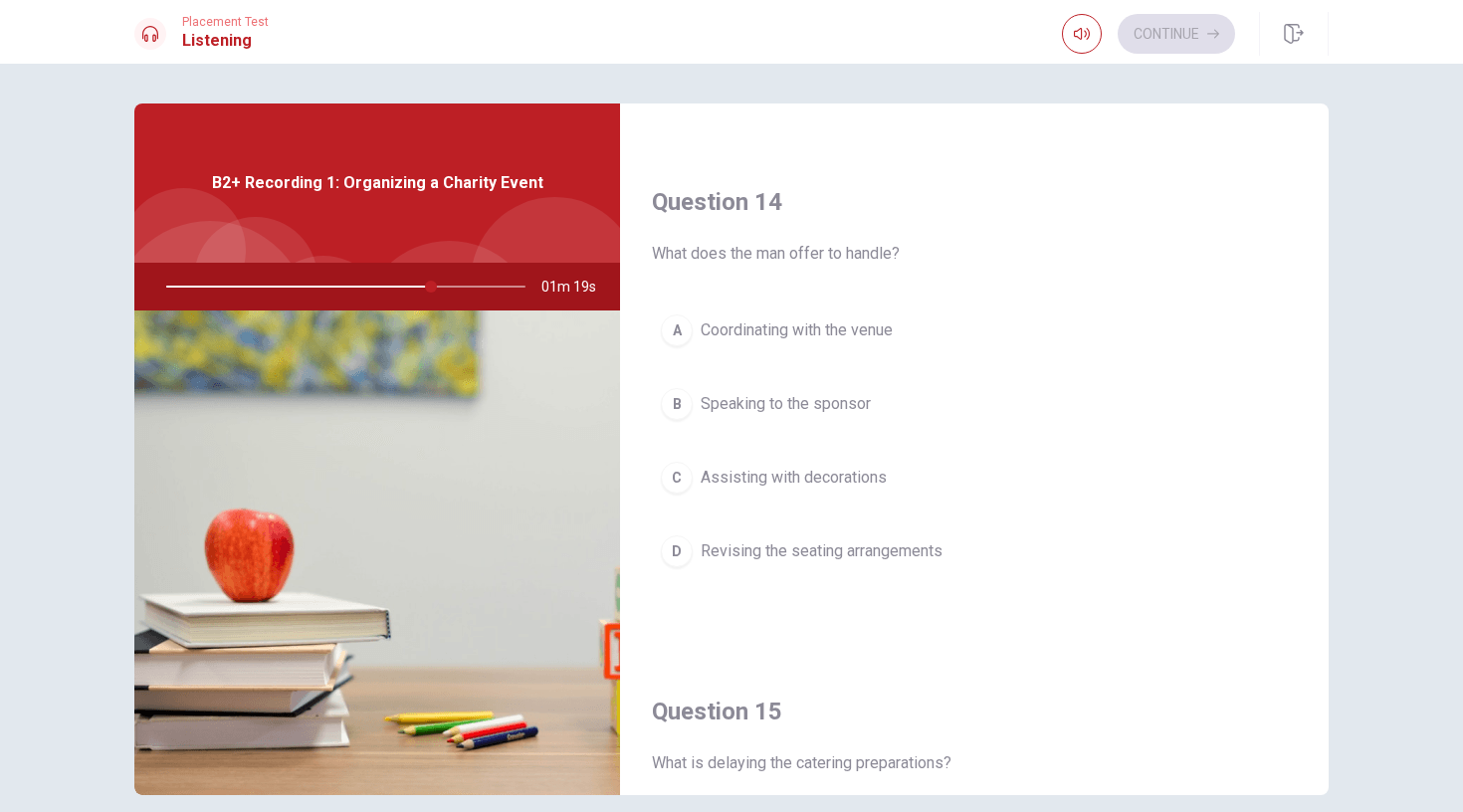scroll, scrollTop: 1466, scrollLeft: 0, axis: vertical 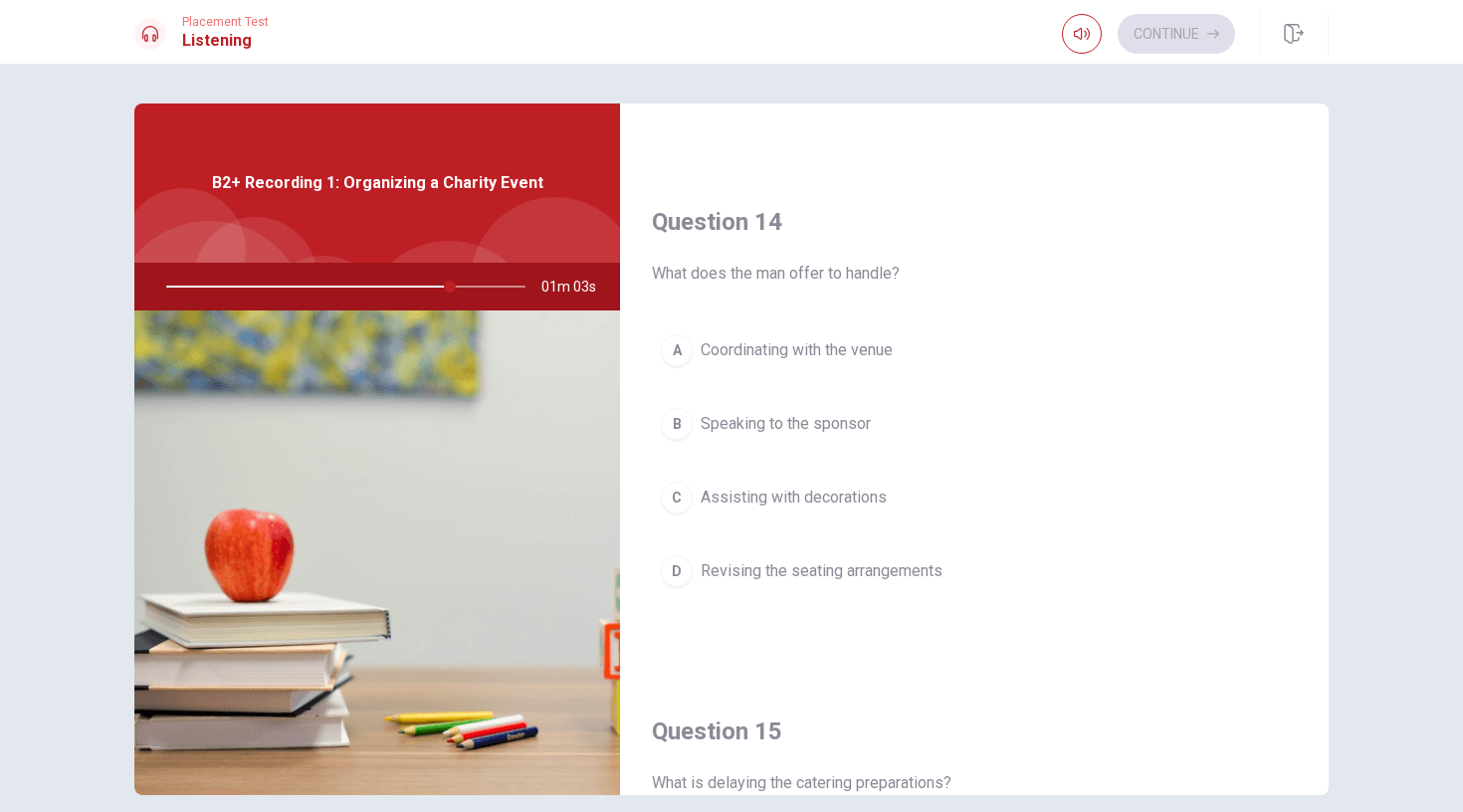 click on "Coordinating with the venue" at bounding box center [796, 350] 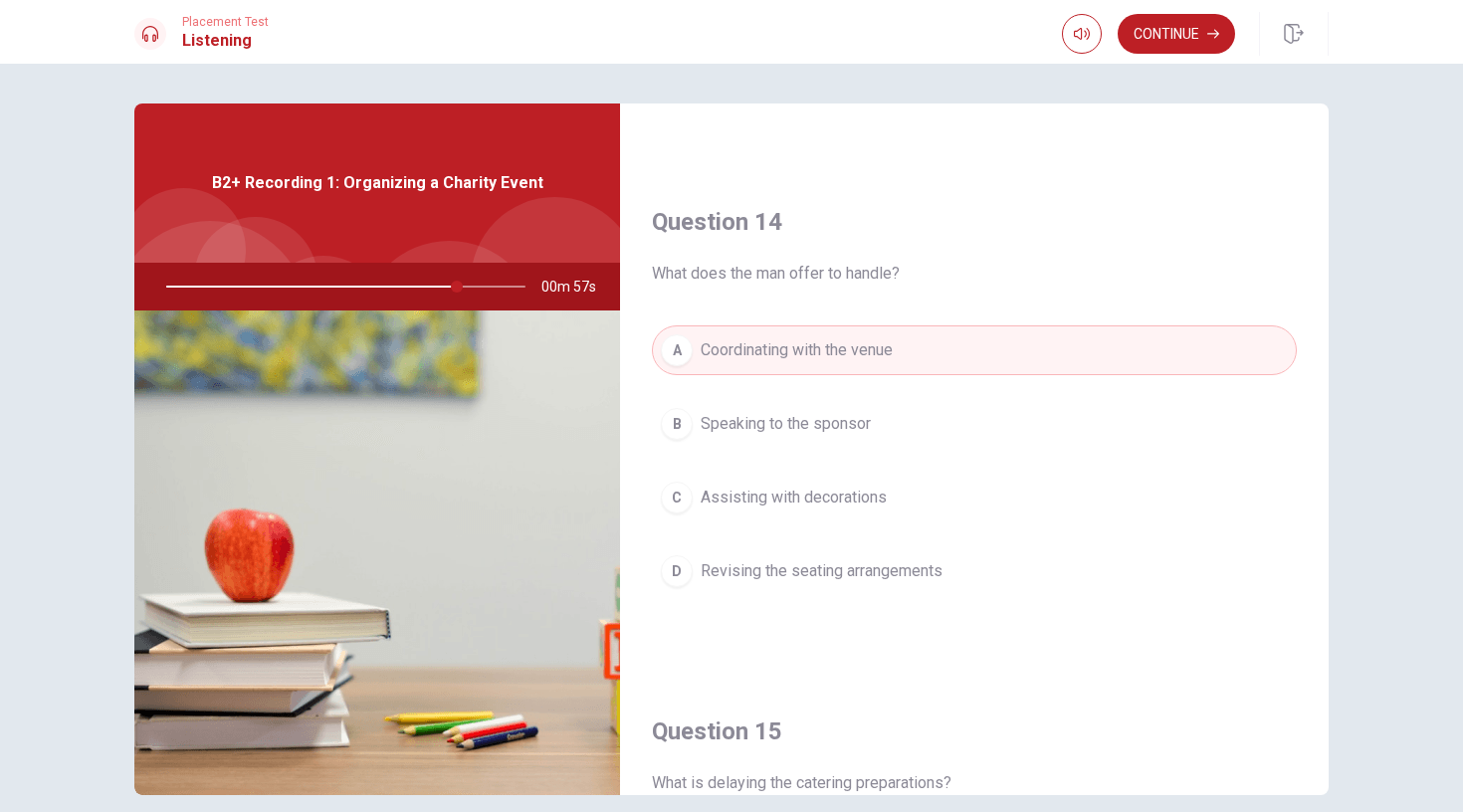 click on "Speaking to the sponsor" at bounding box center [785, 424] 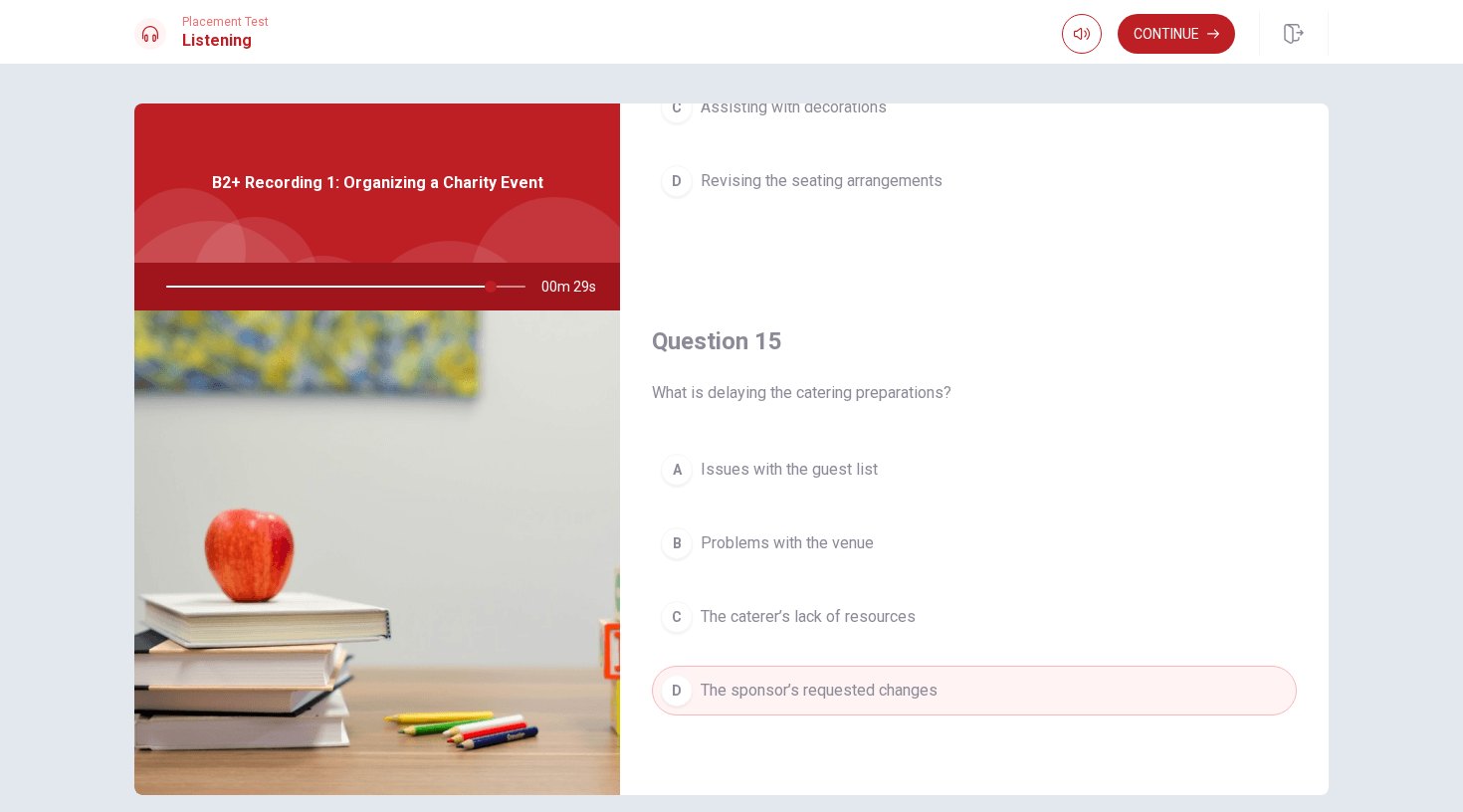 scroll, scrollTop: 1856, scrollLeft: 0, axis: vertical 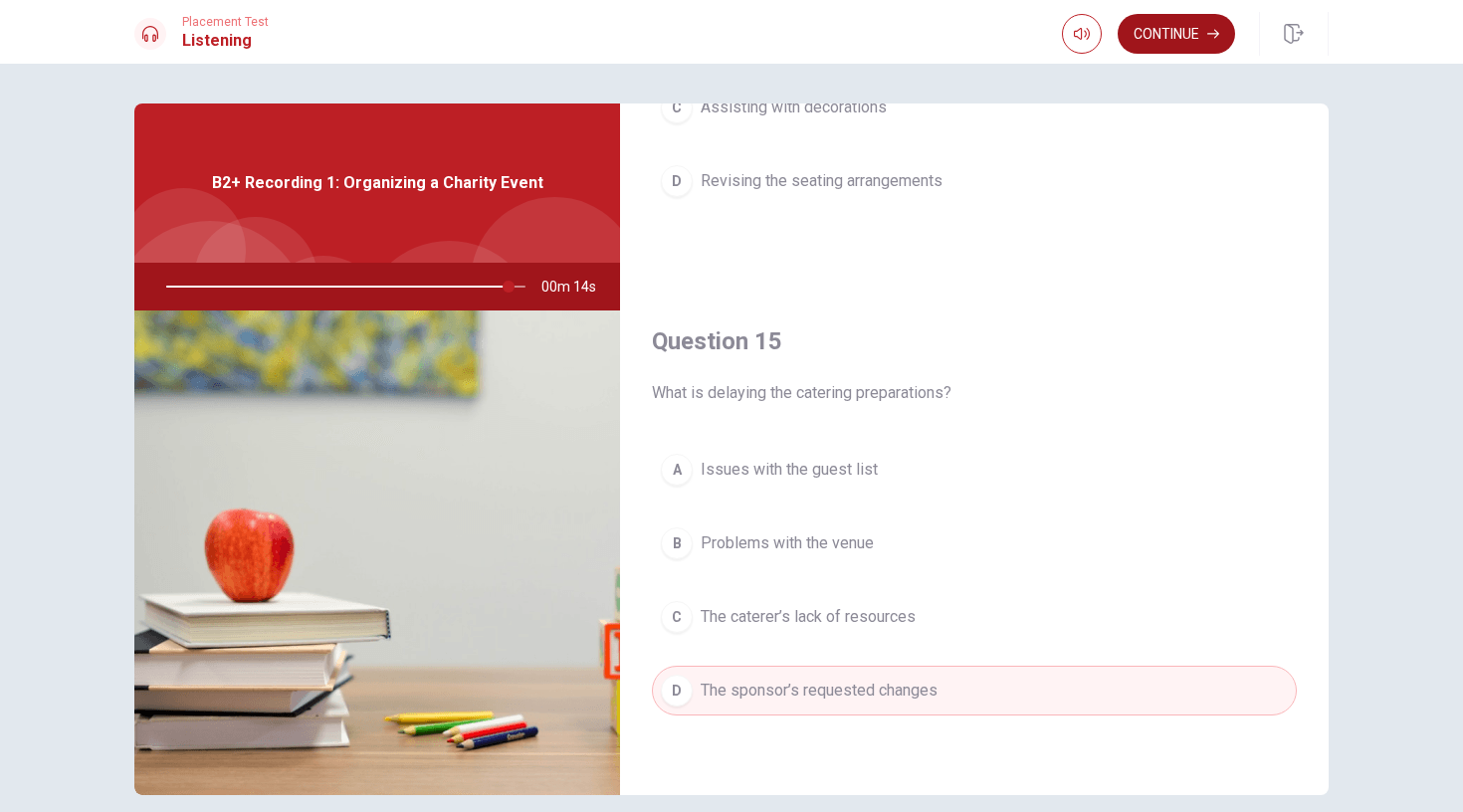 click on "Continue" at bounding box center (1176, 34) 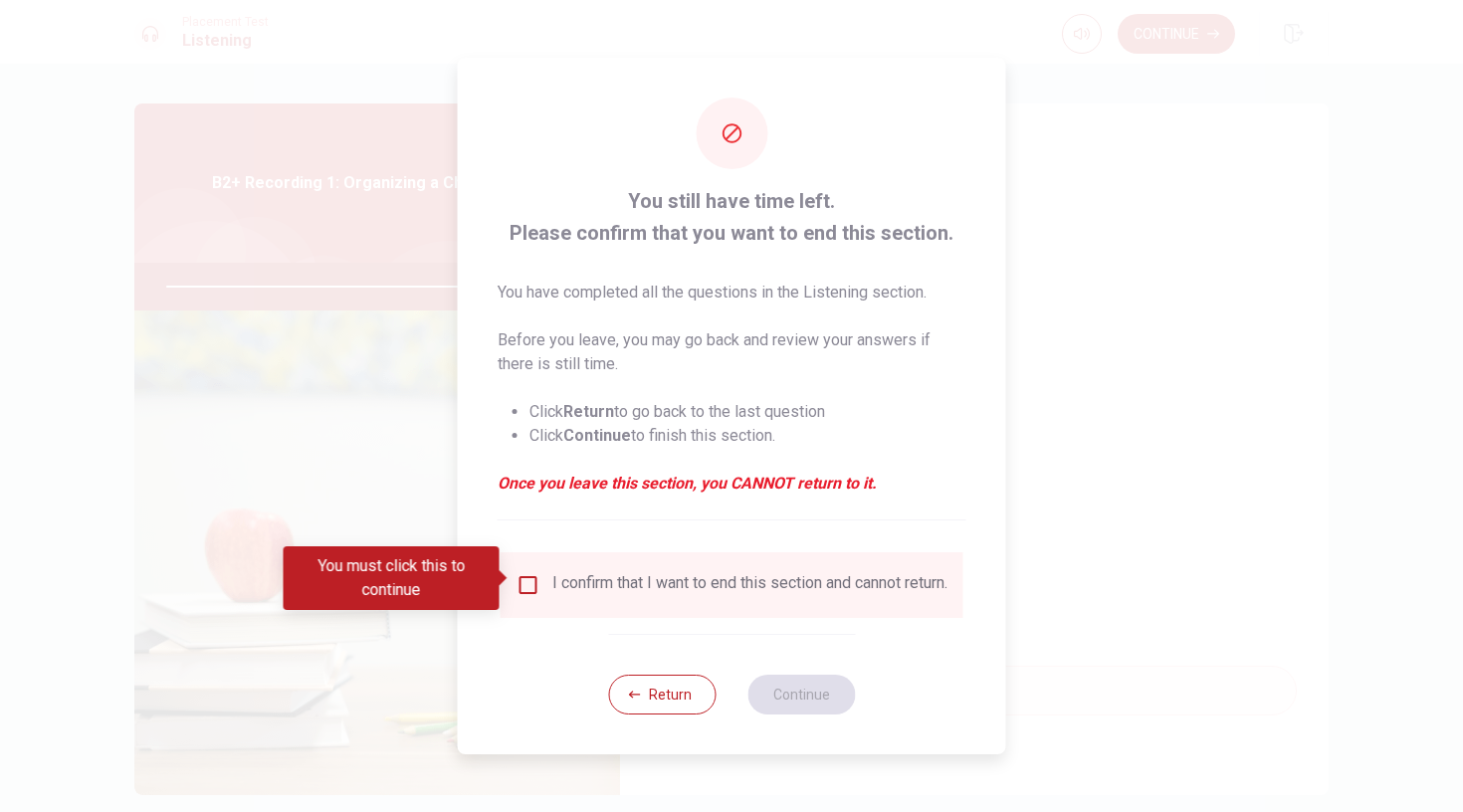 click on "I confirm that I want to end this section and cannot return." at bounding box center [749, 585] 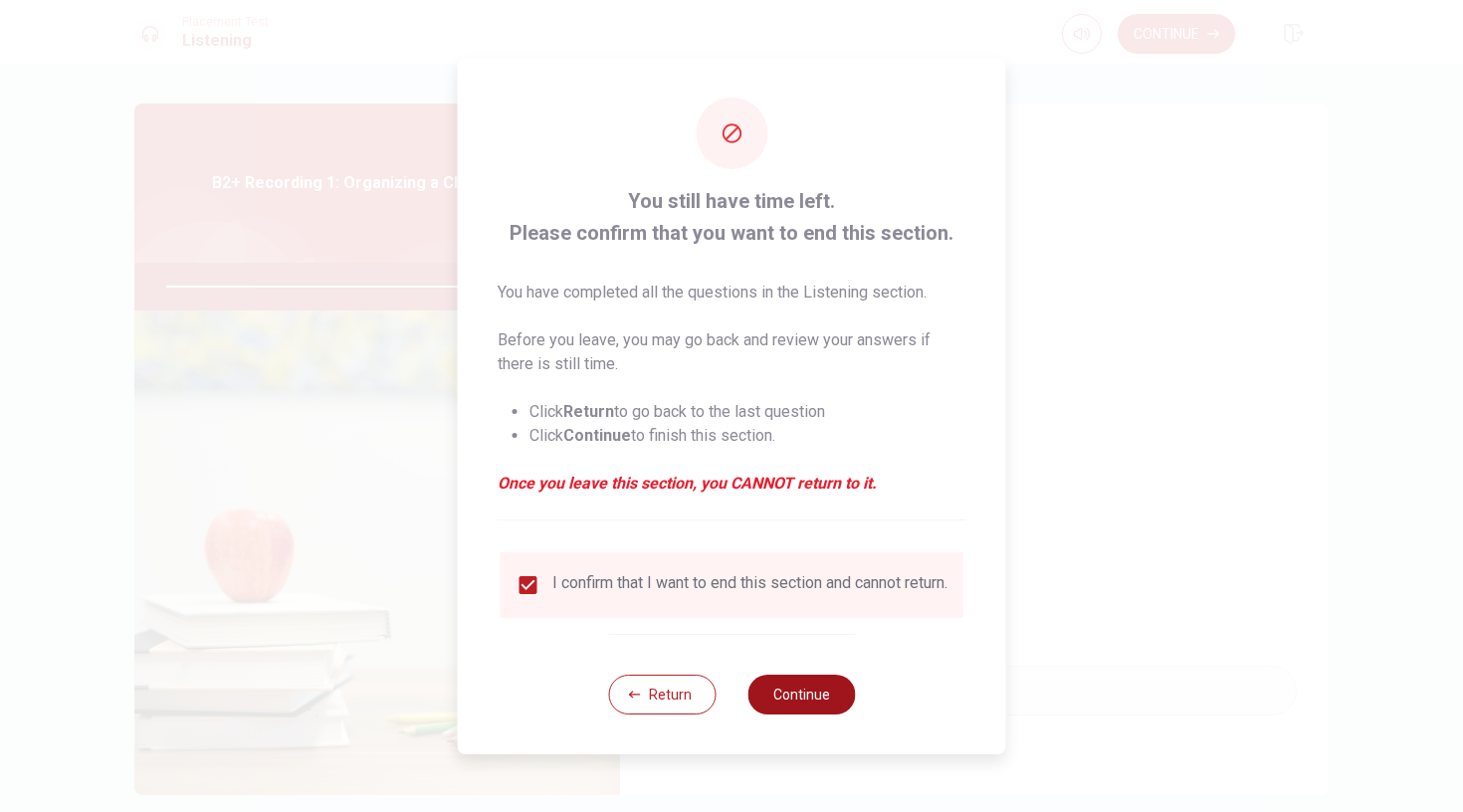 click on "Continue" at bounding box center (801, 695) 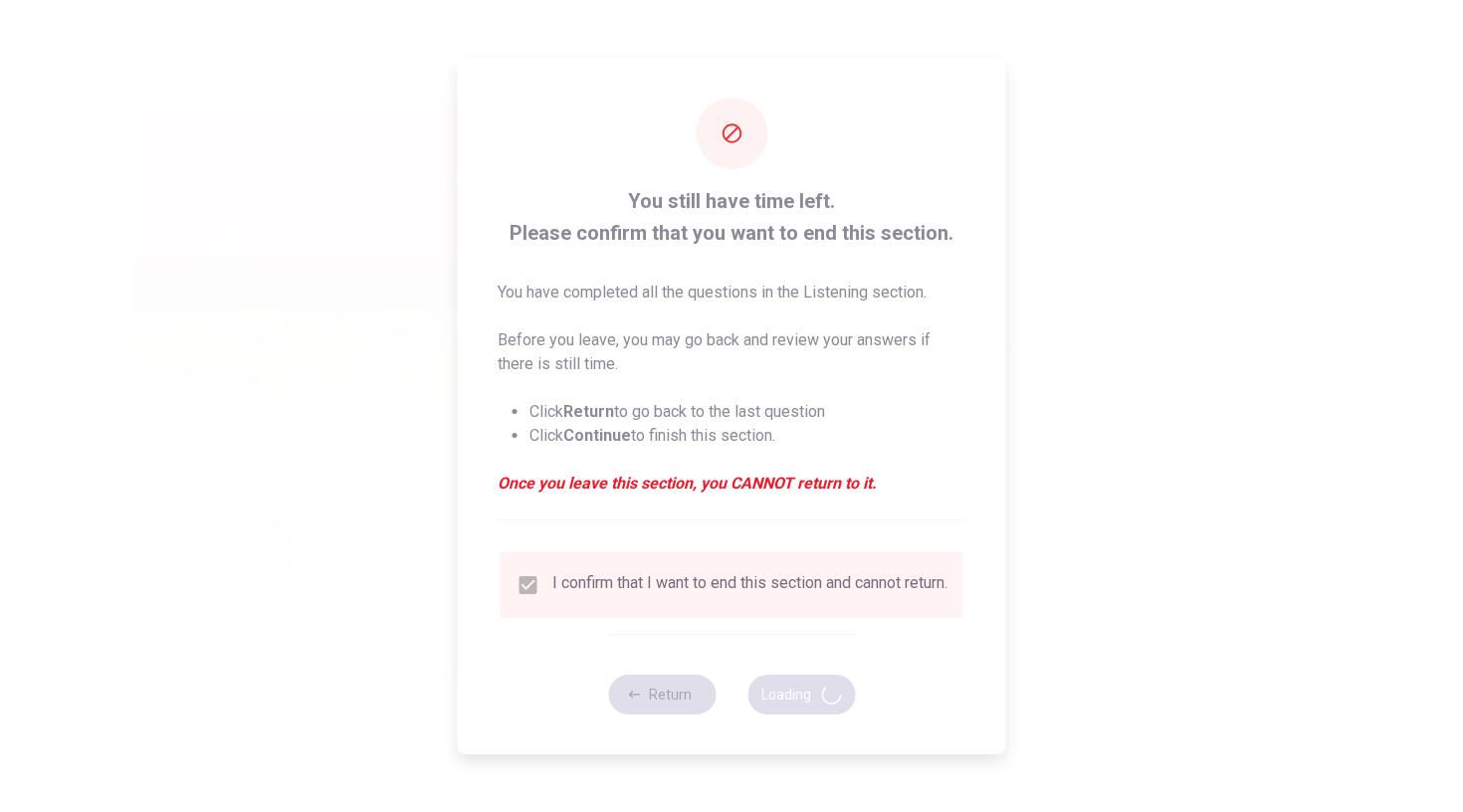 type on "97" 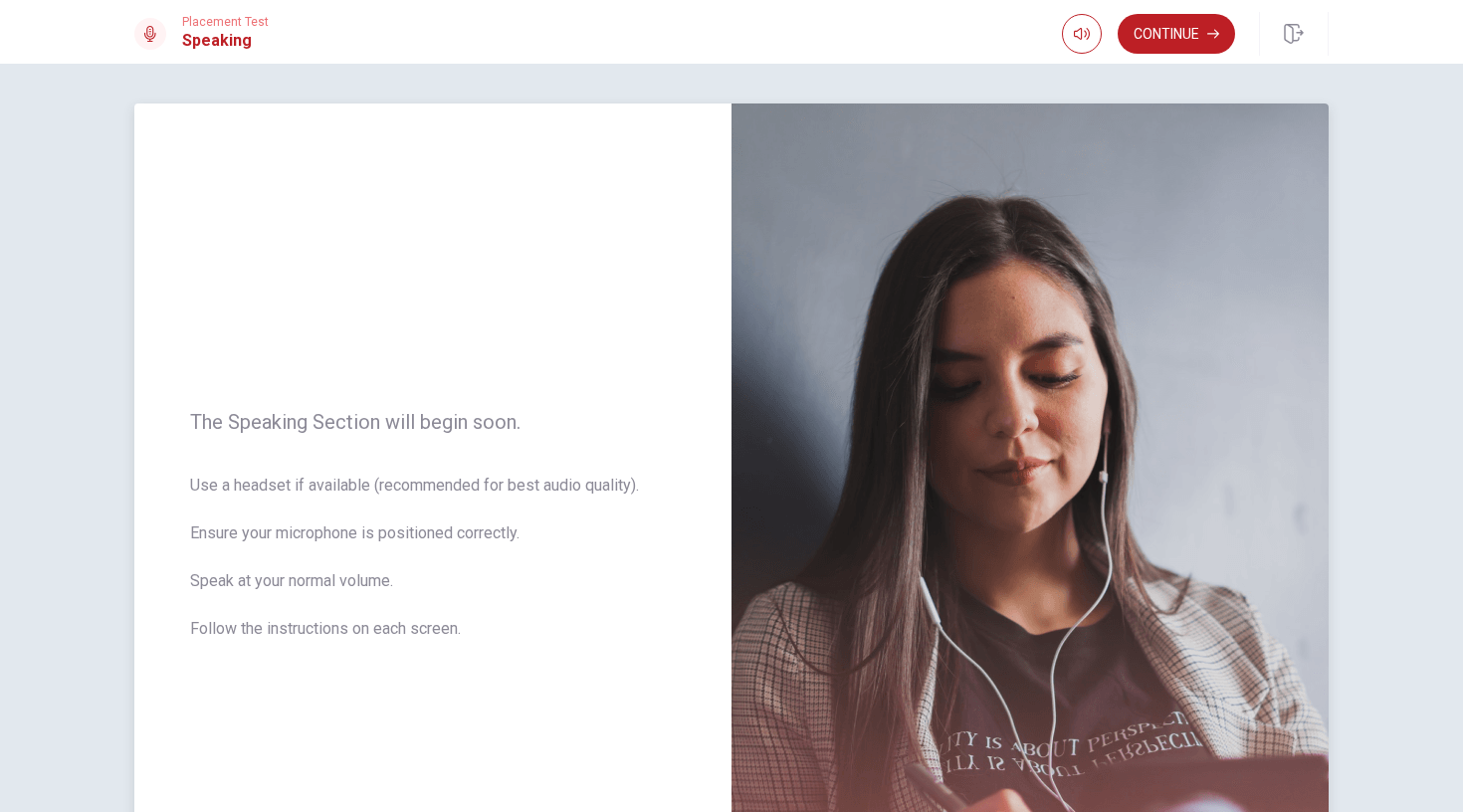 scroll, scrollTop: 0, scrollLeft: 0, axis: both 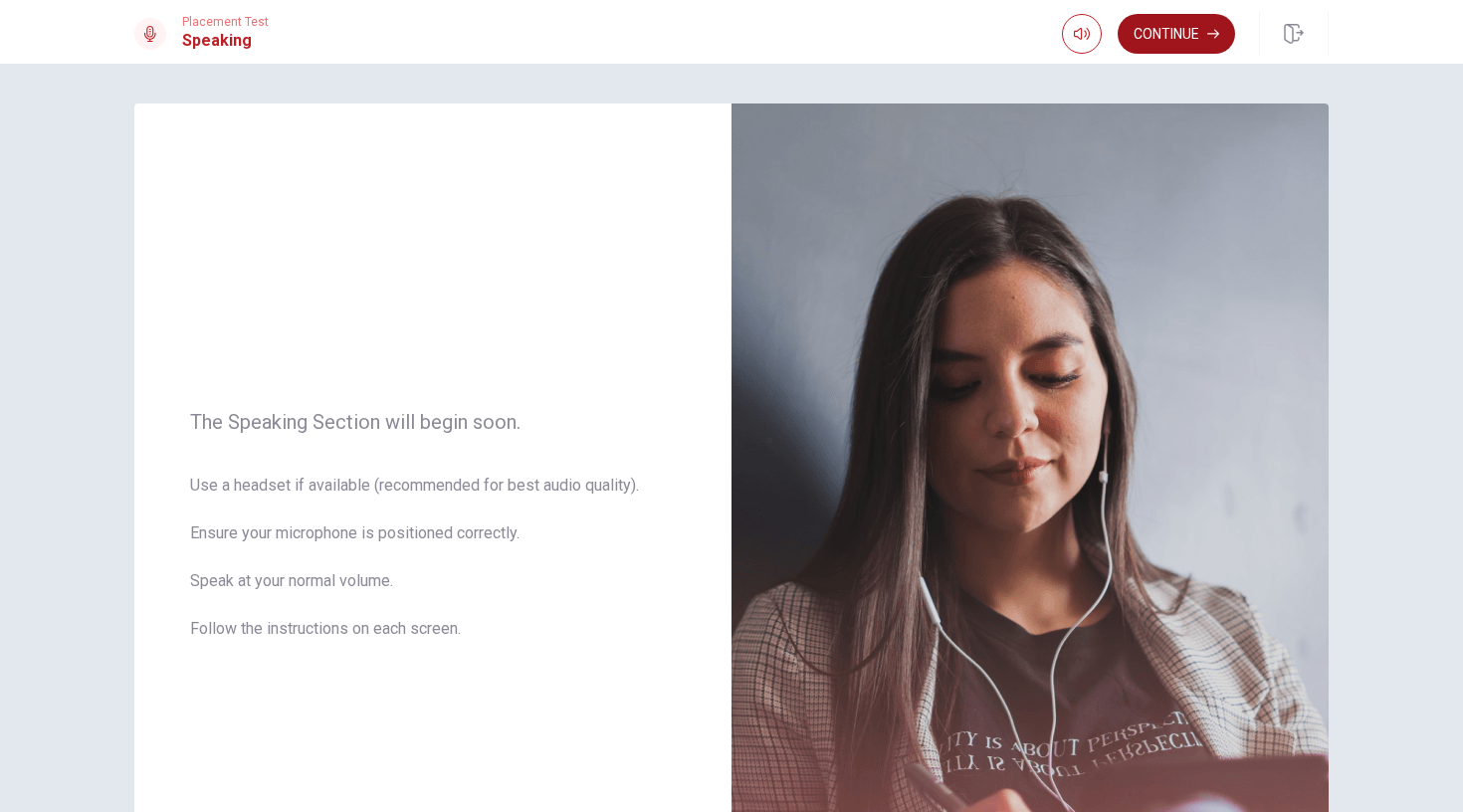 click on "Continue" at bounding box center [1176, 34] 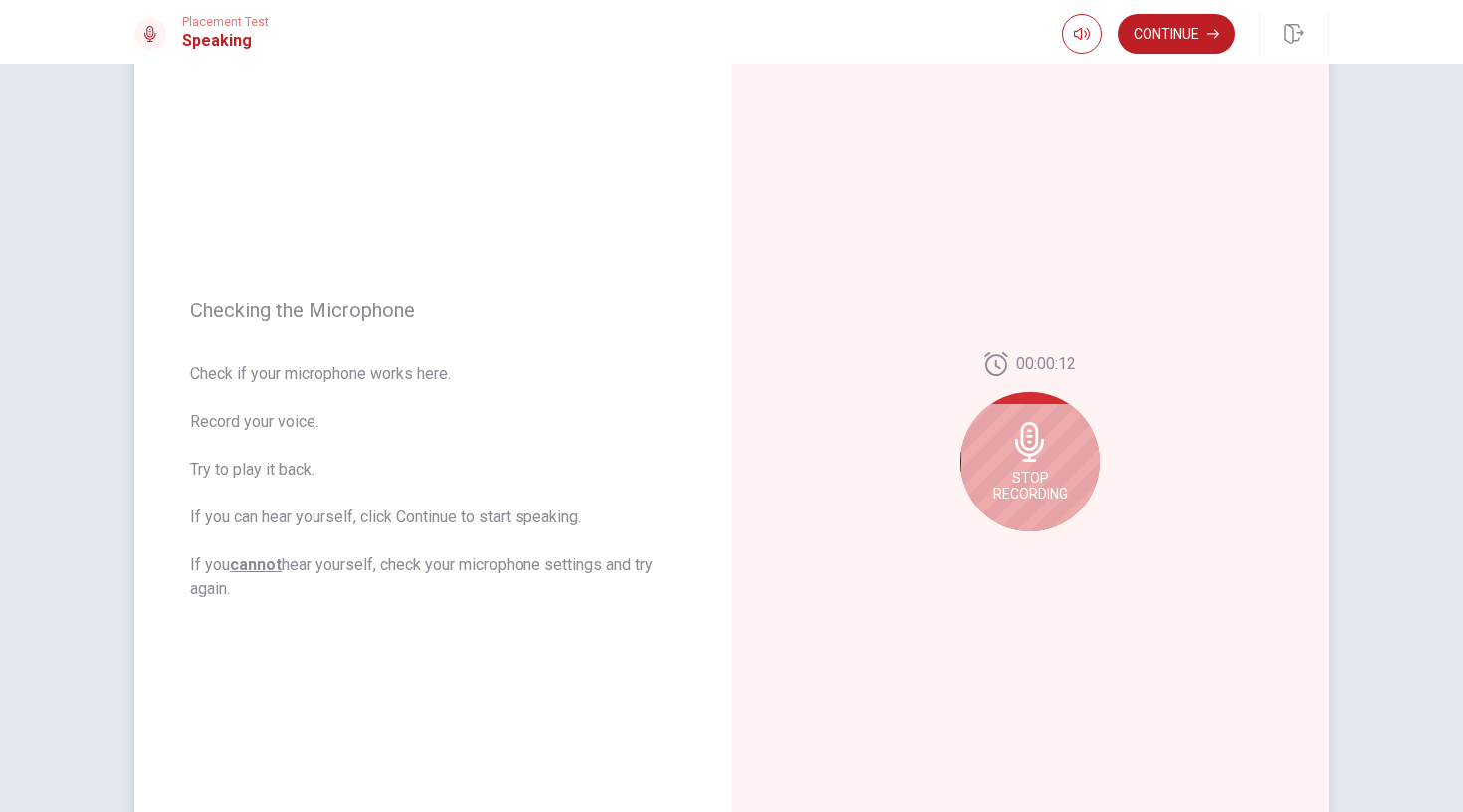 scroll, scrollTop: 94, scrollLeft: 0, axis: vertical 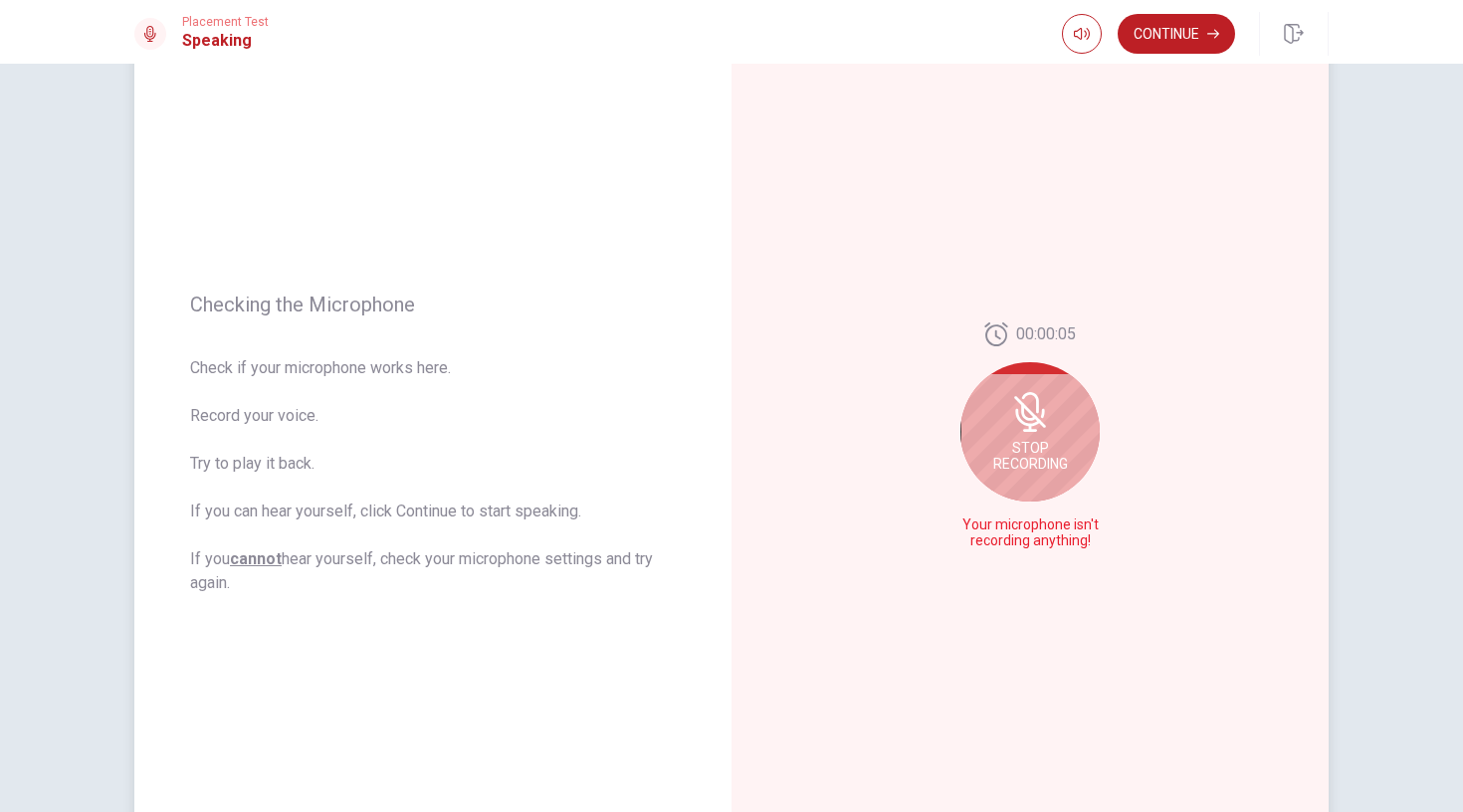 click on "Stop   Recording" at bounding box center [1030, 432] 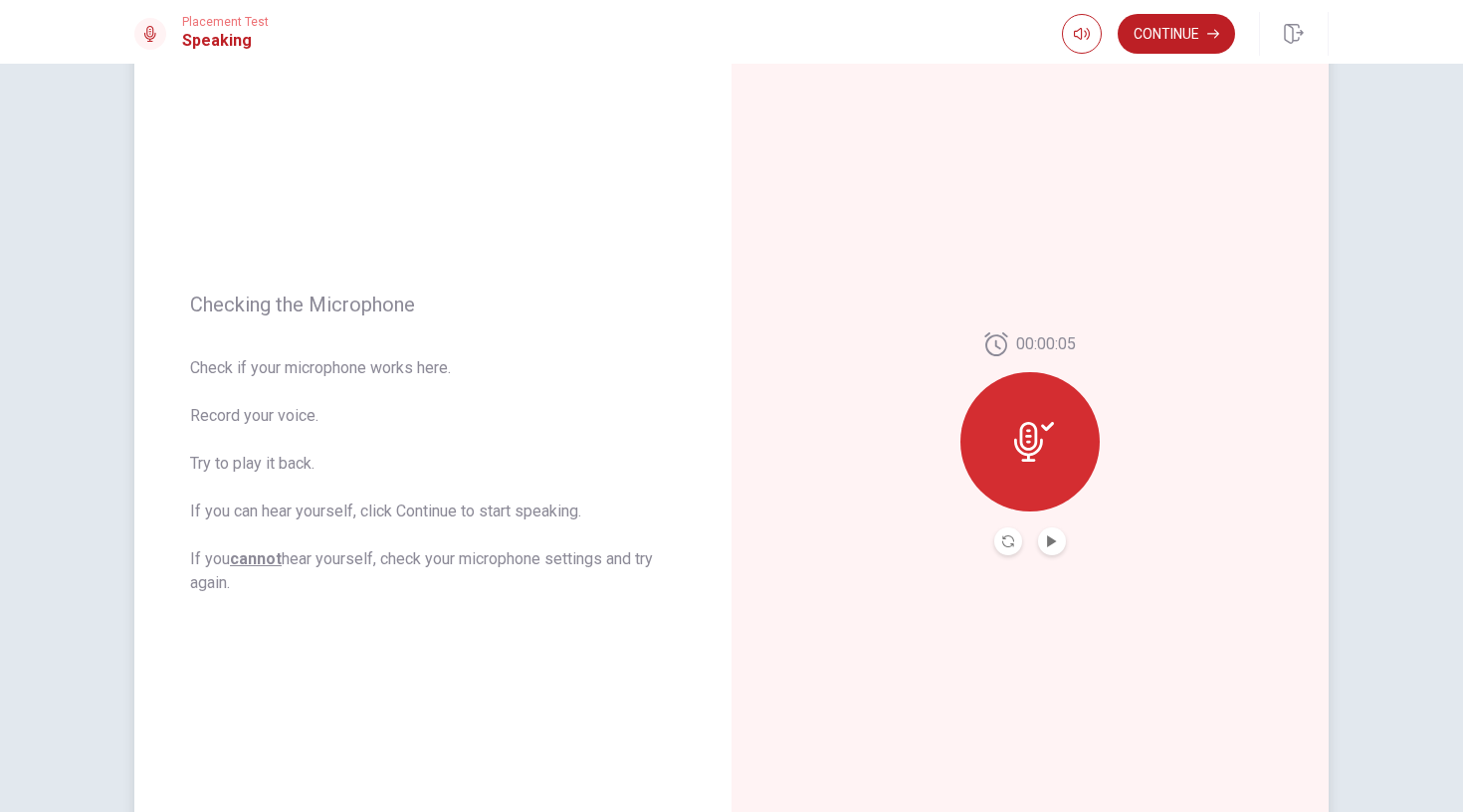click at bounding box center [1030, 442] 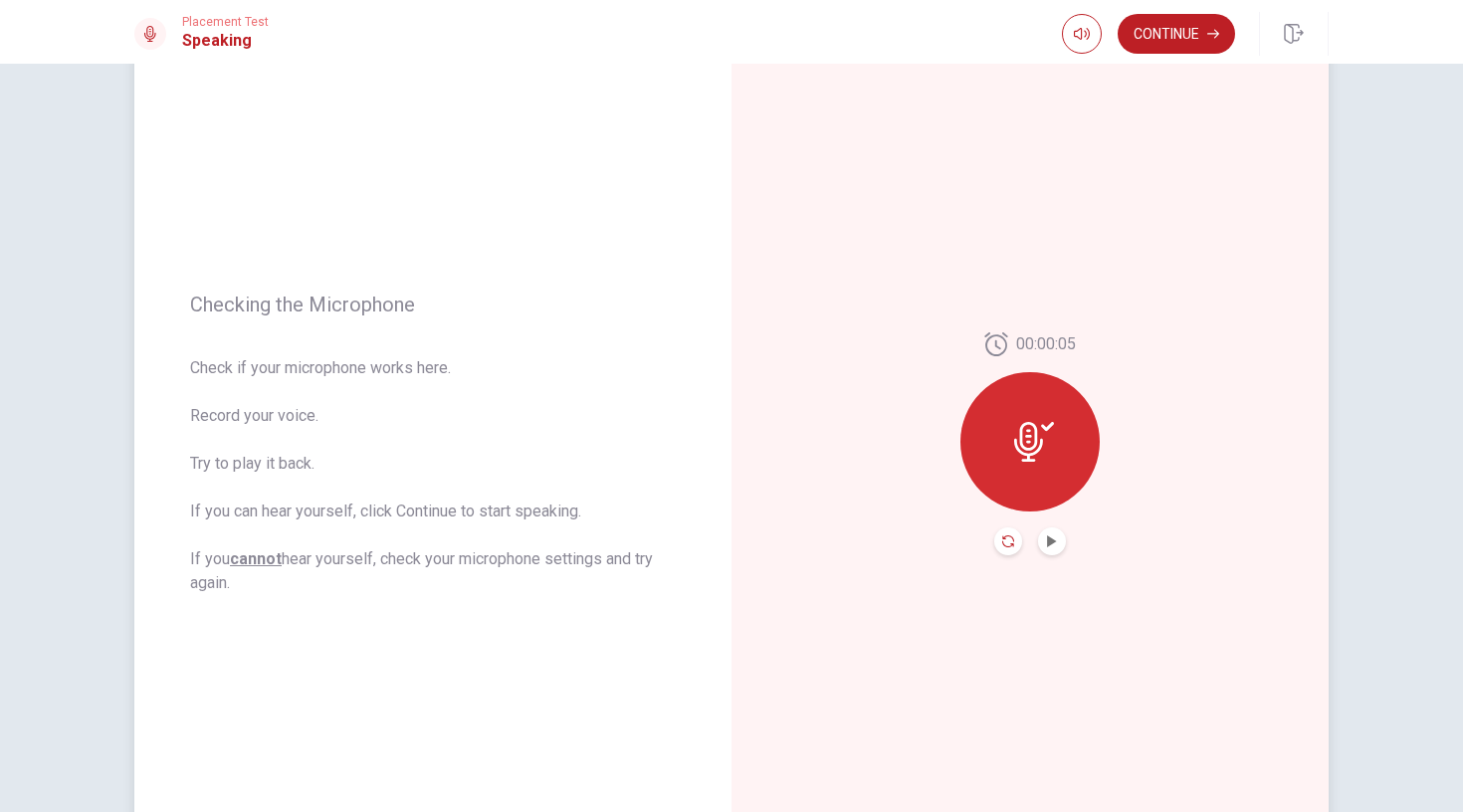 click 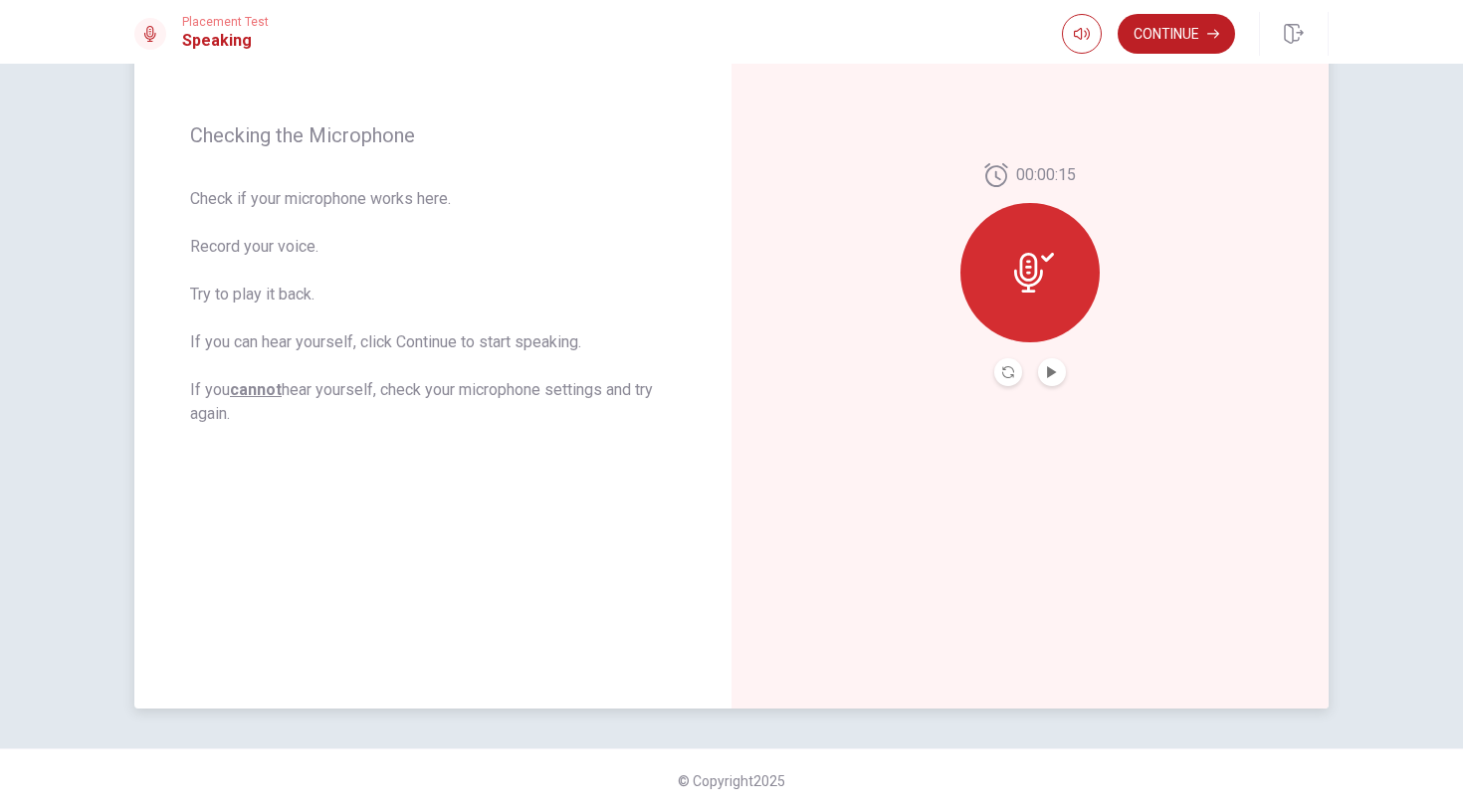 scroll, scrollTop: 263, scrollLeft: 0, axis: vertical 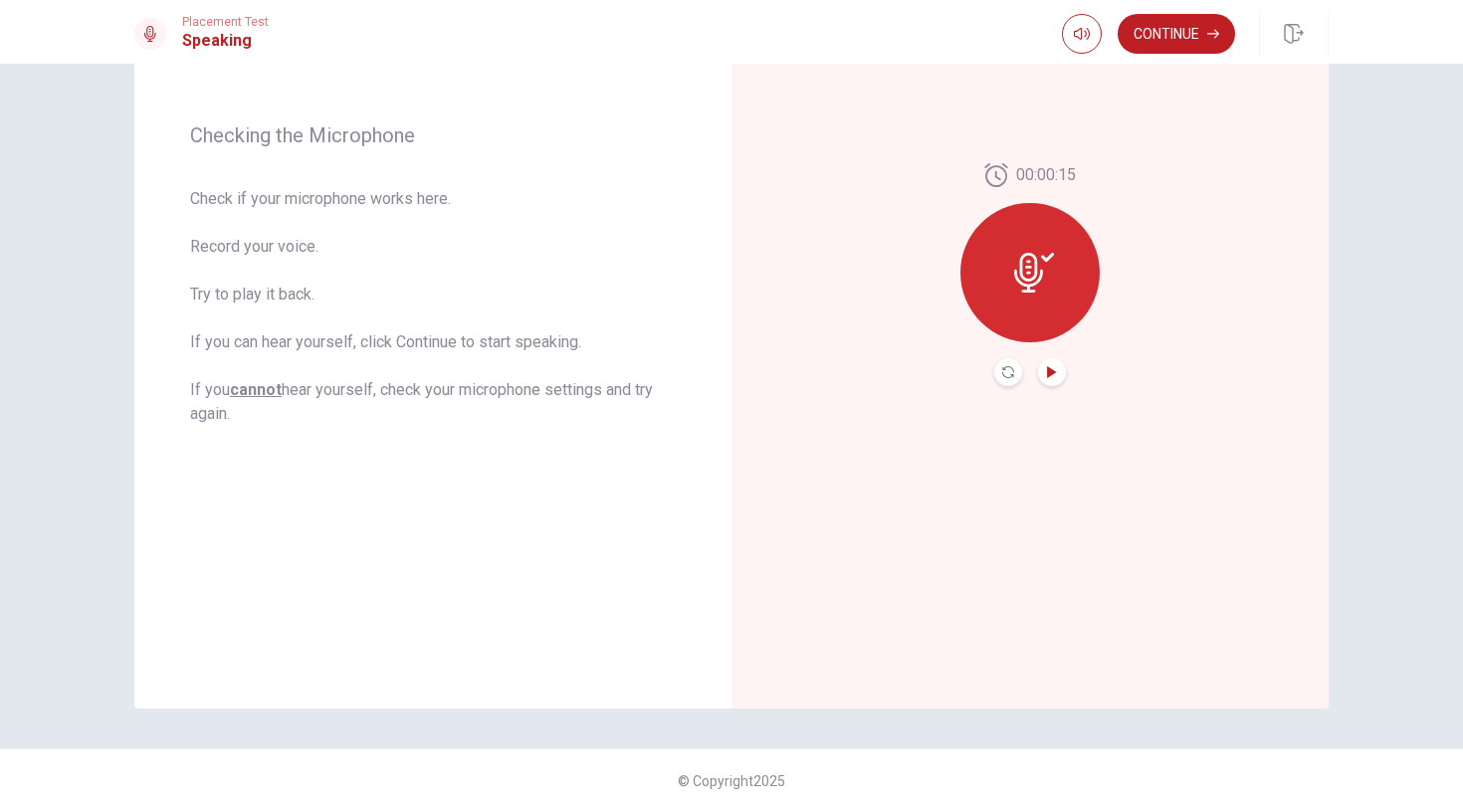 click 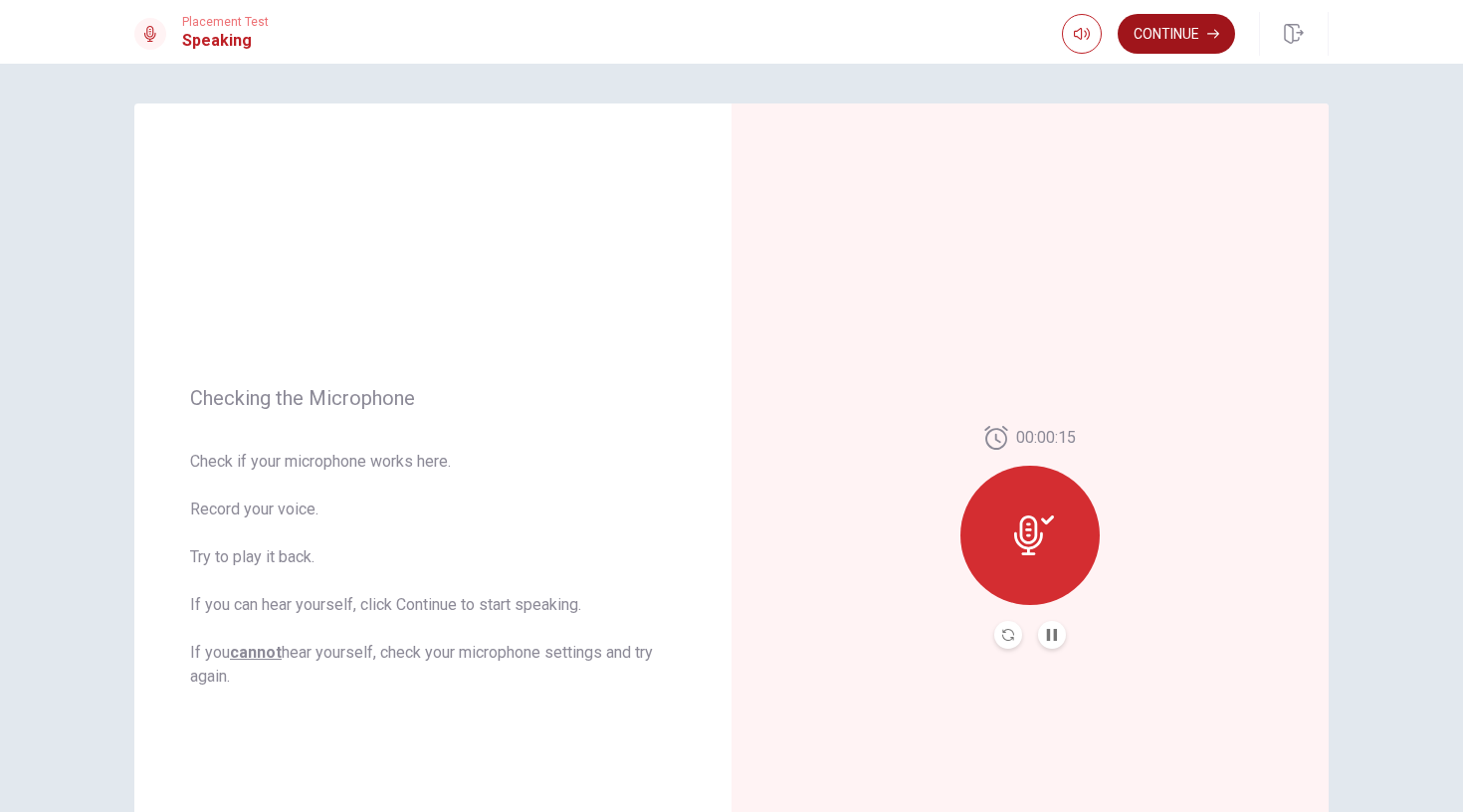 scroll, scrollTop: 0, scrollLeft: 0, axis: both 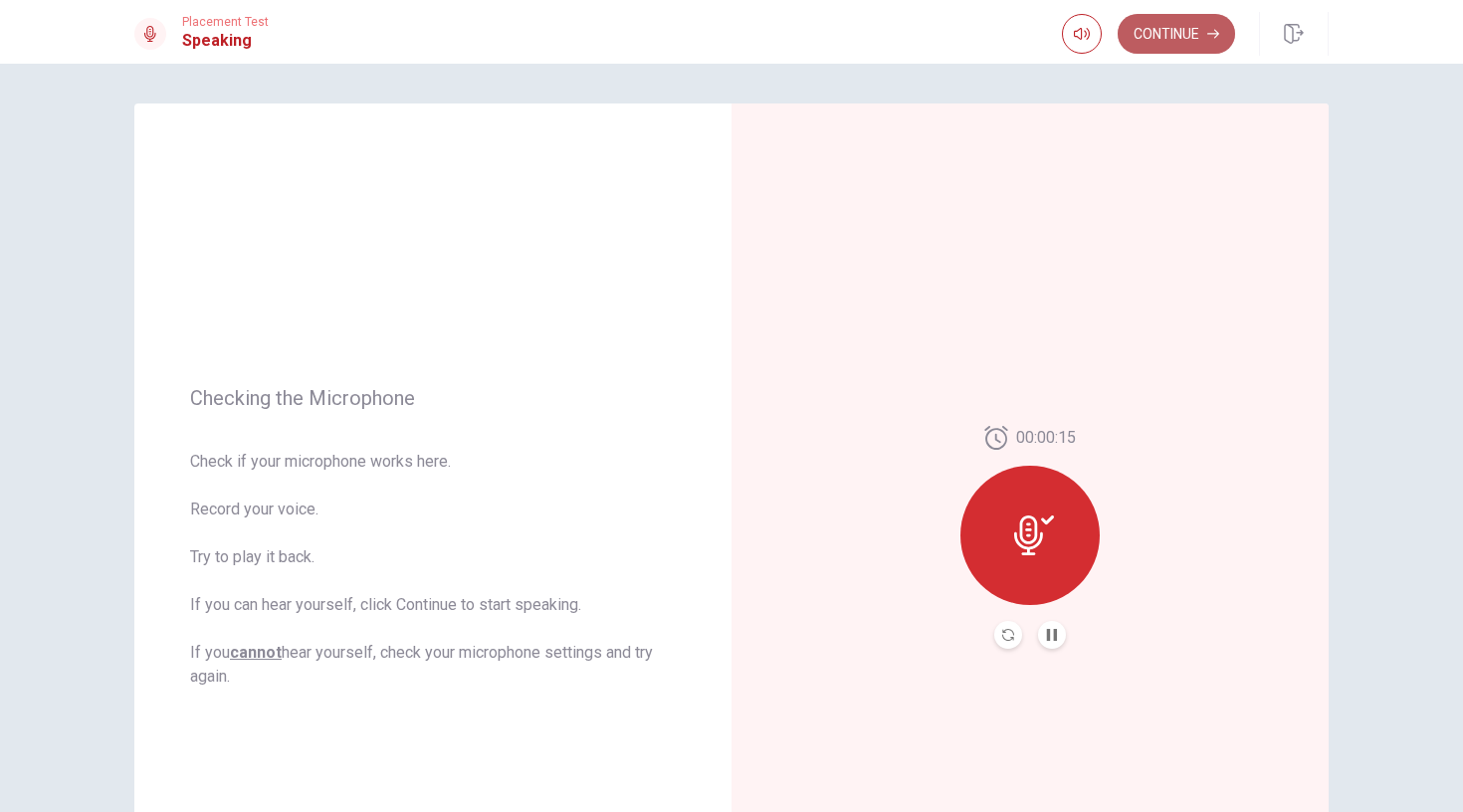 click on "Continue" at bounding box center [1176, 34] 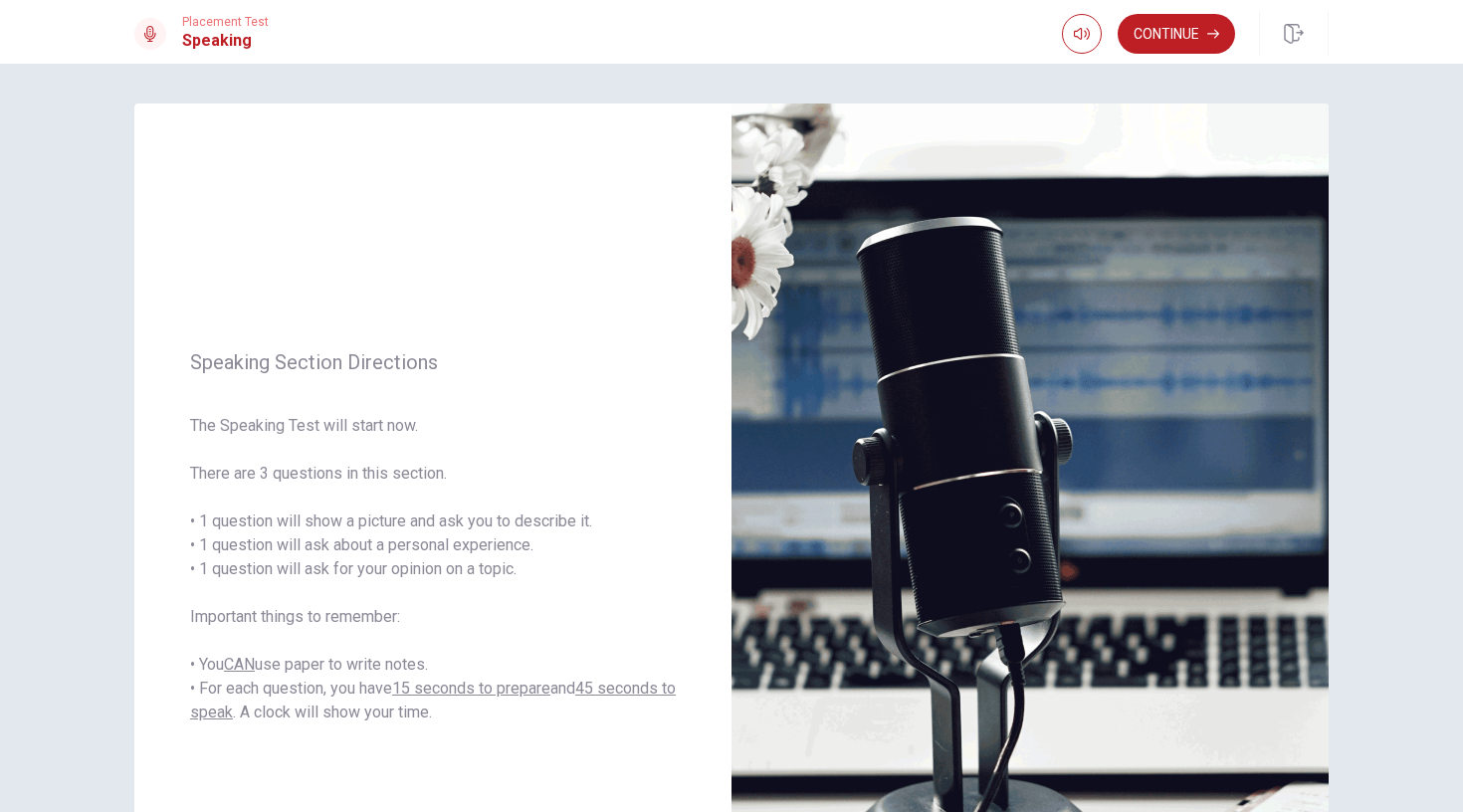 scroll, scrollTop: 0, scrollLeft: 0, axis: both 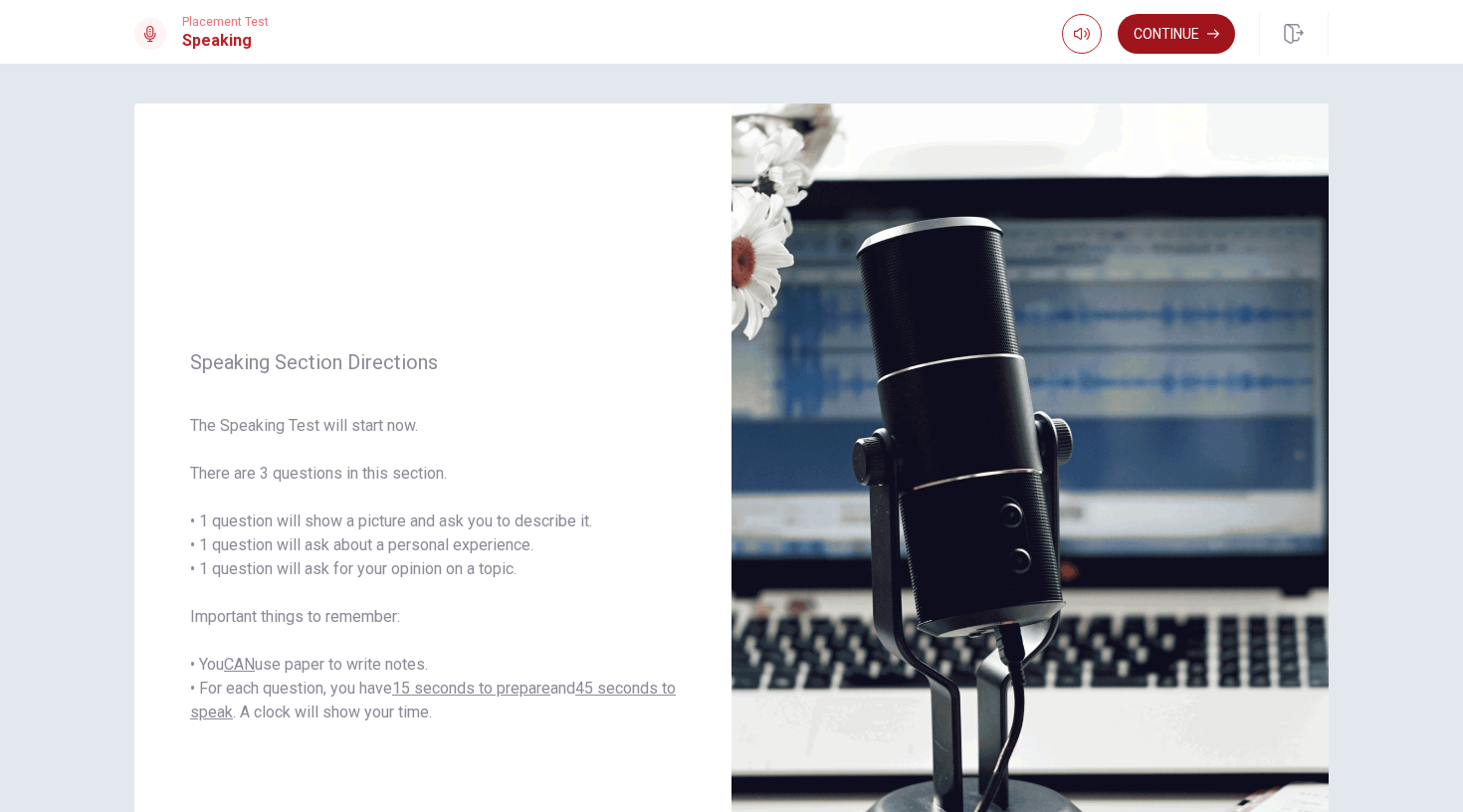 click on "Continue" at bounding box center [1176, 34] 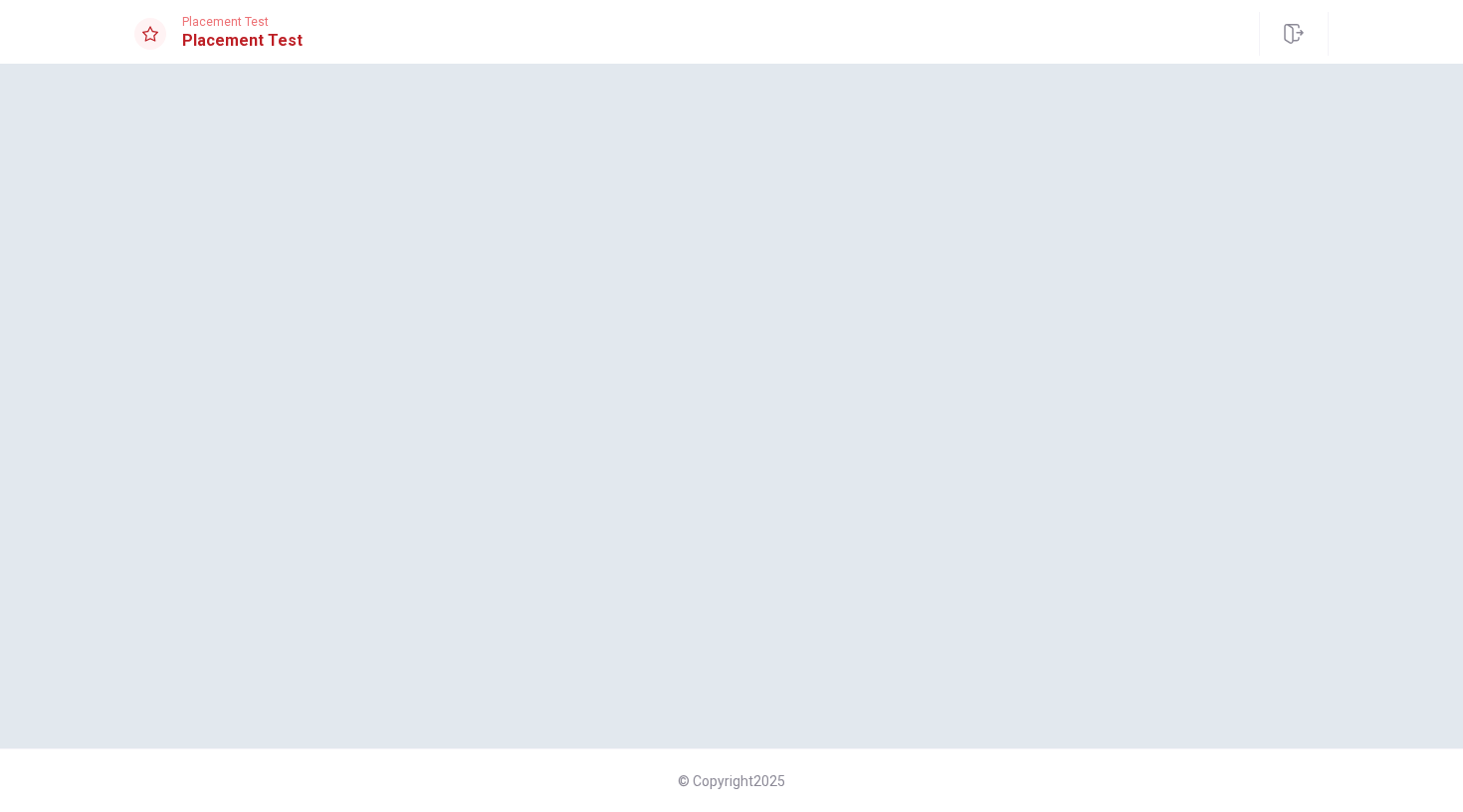 scroll, scrollTop: 0, scrollLeft: 0, axis: both 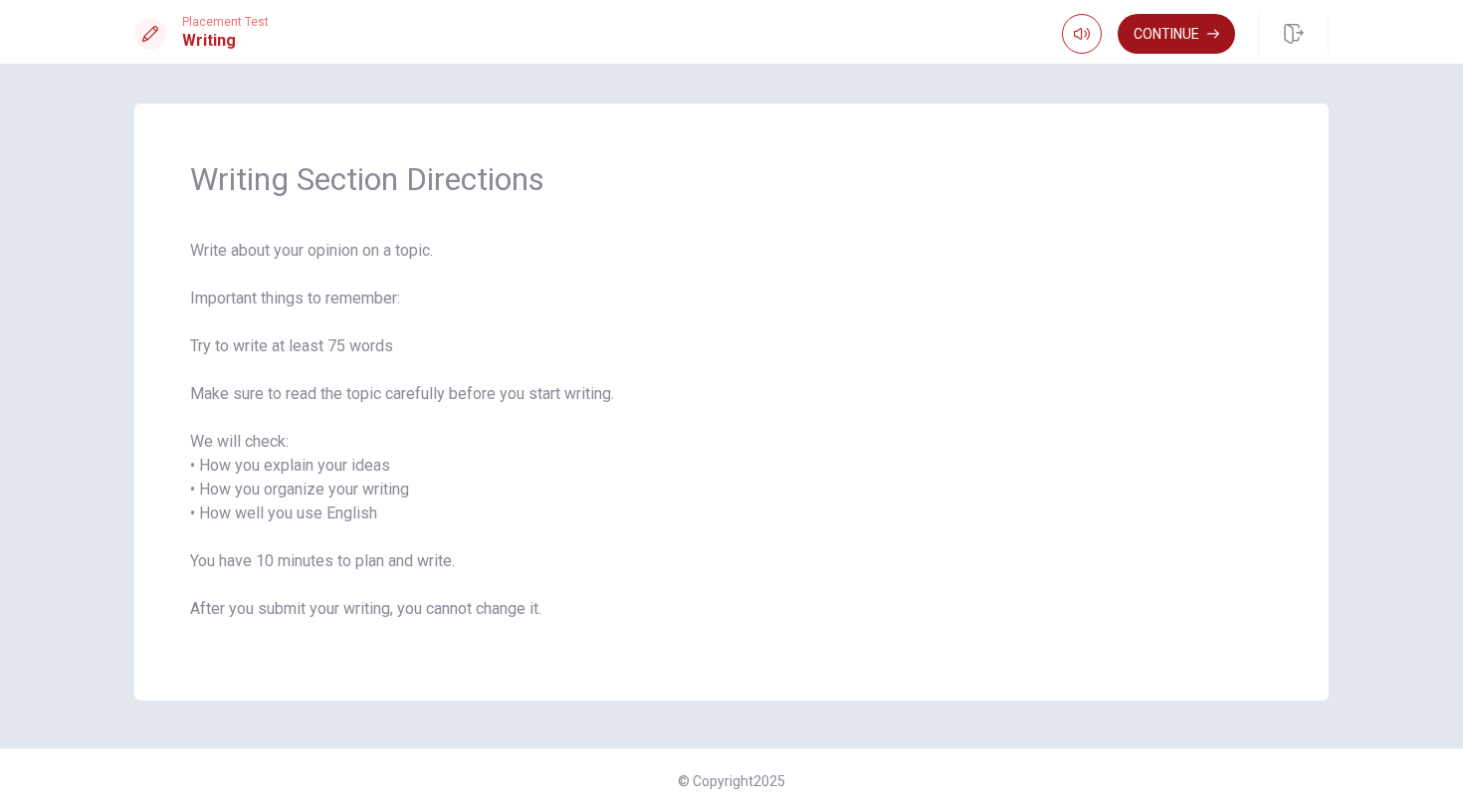 click on "Continue" at bounding box center [1176, 34] 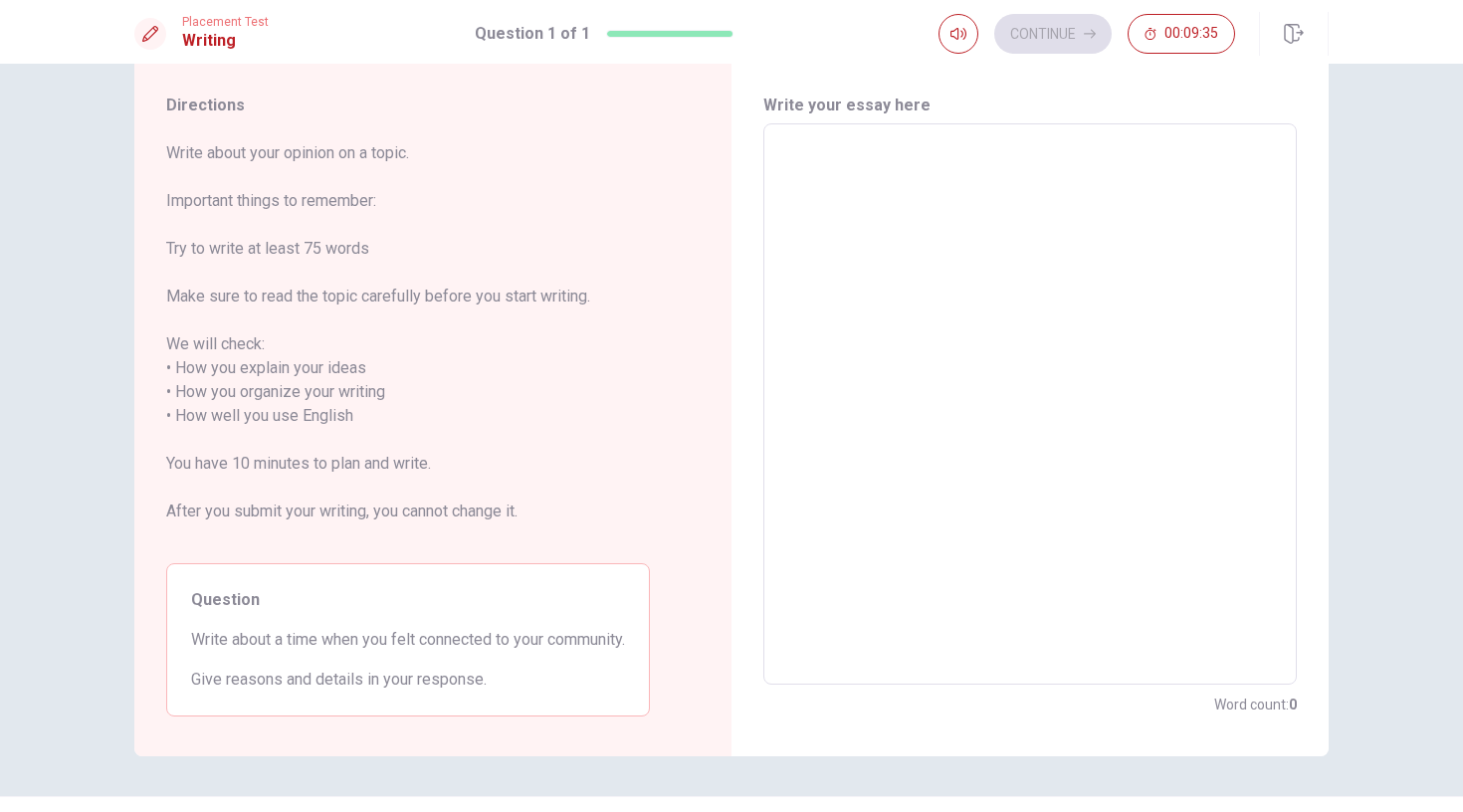 scroll, scrollTop: 47, scrollLeft: 0, axis: vertical 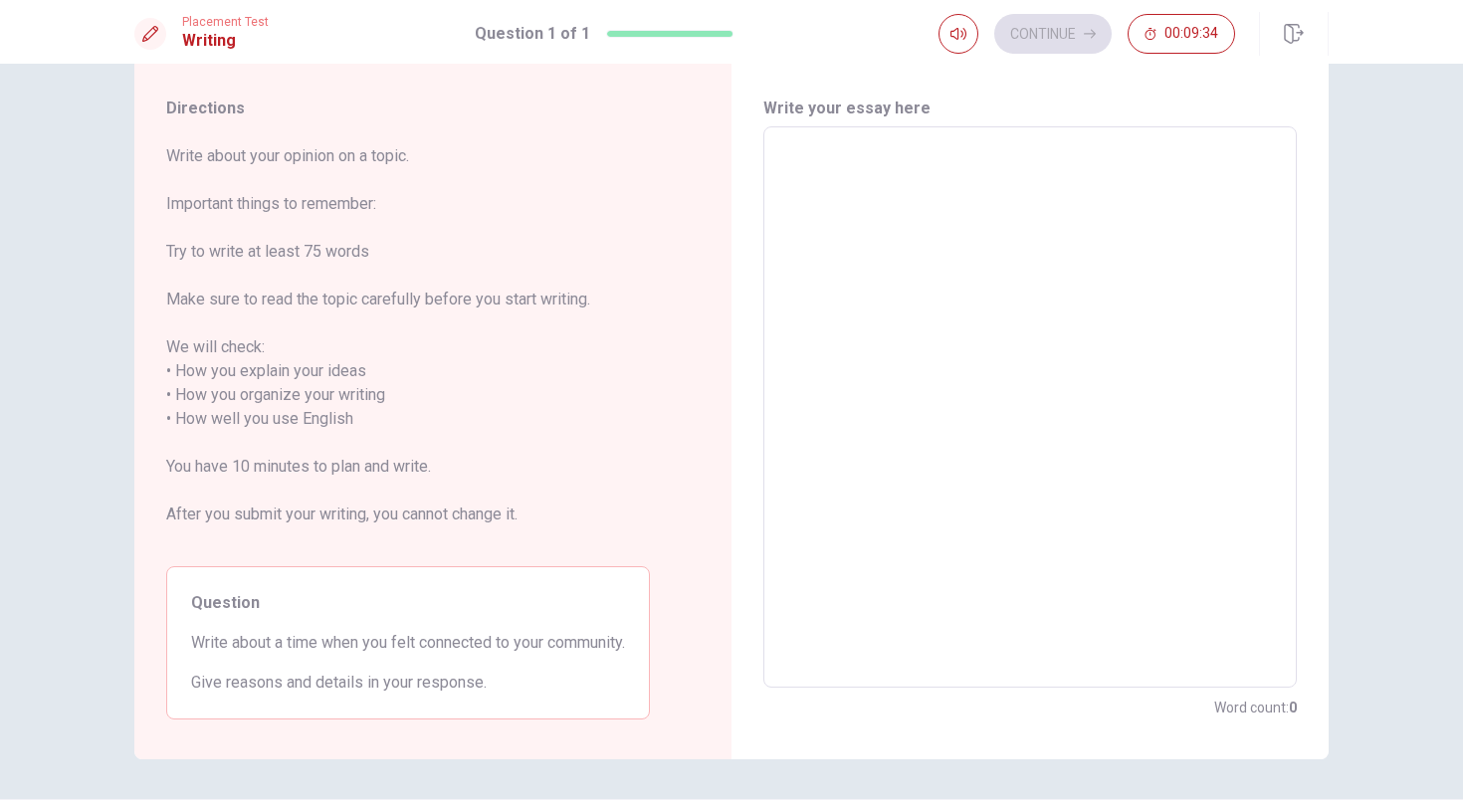click at bounding box center (1030, 407) 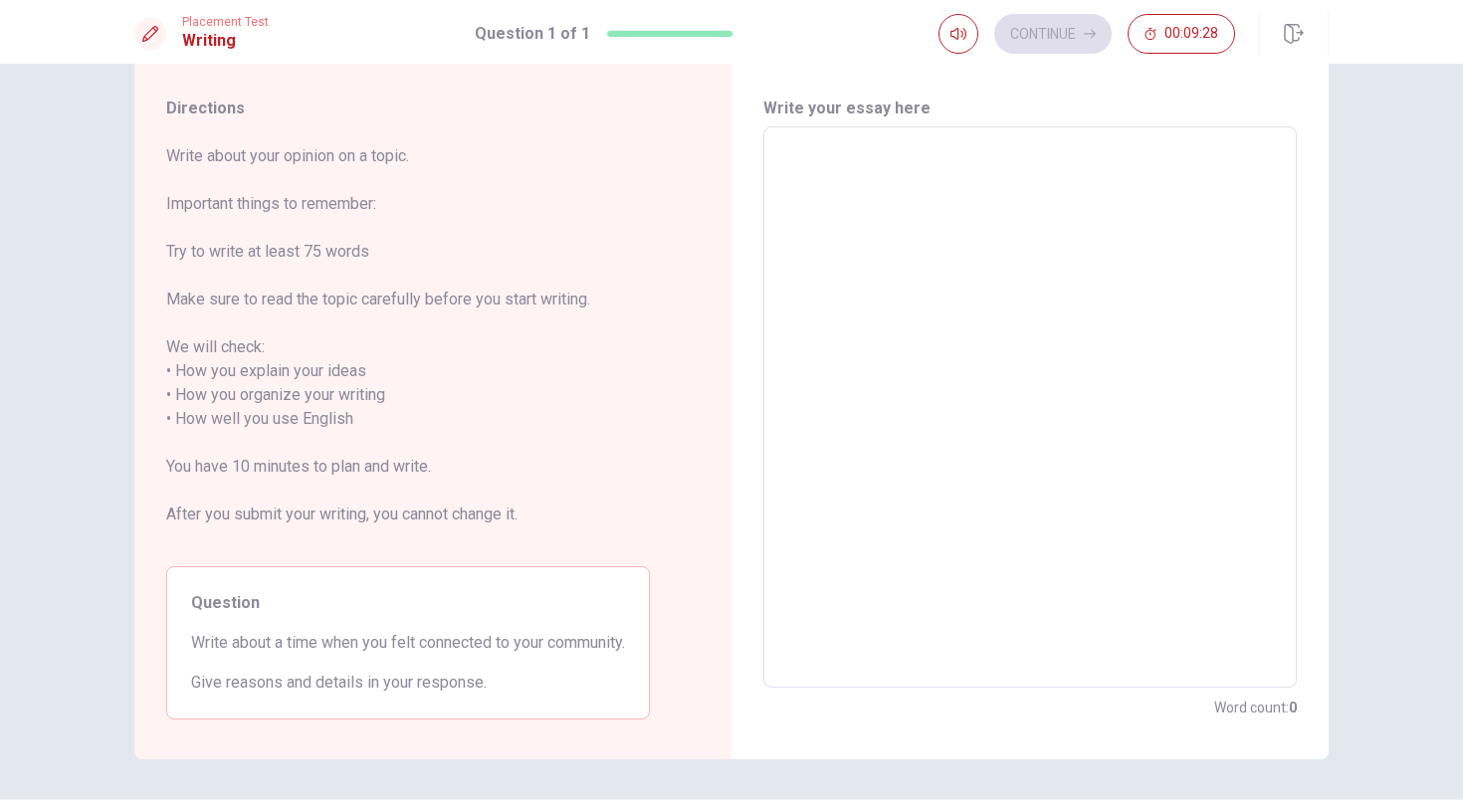 type on "W" 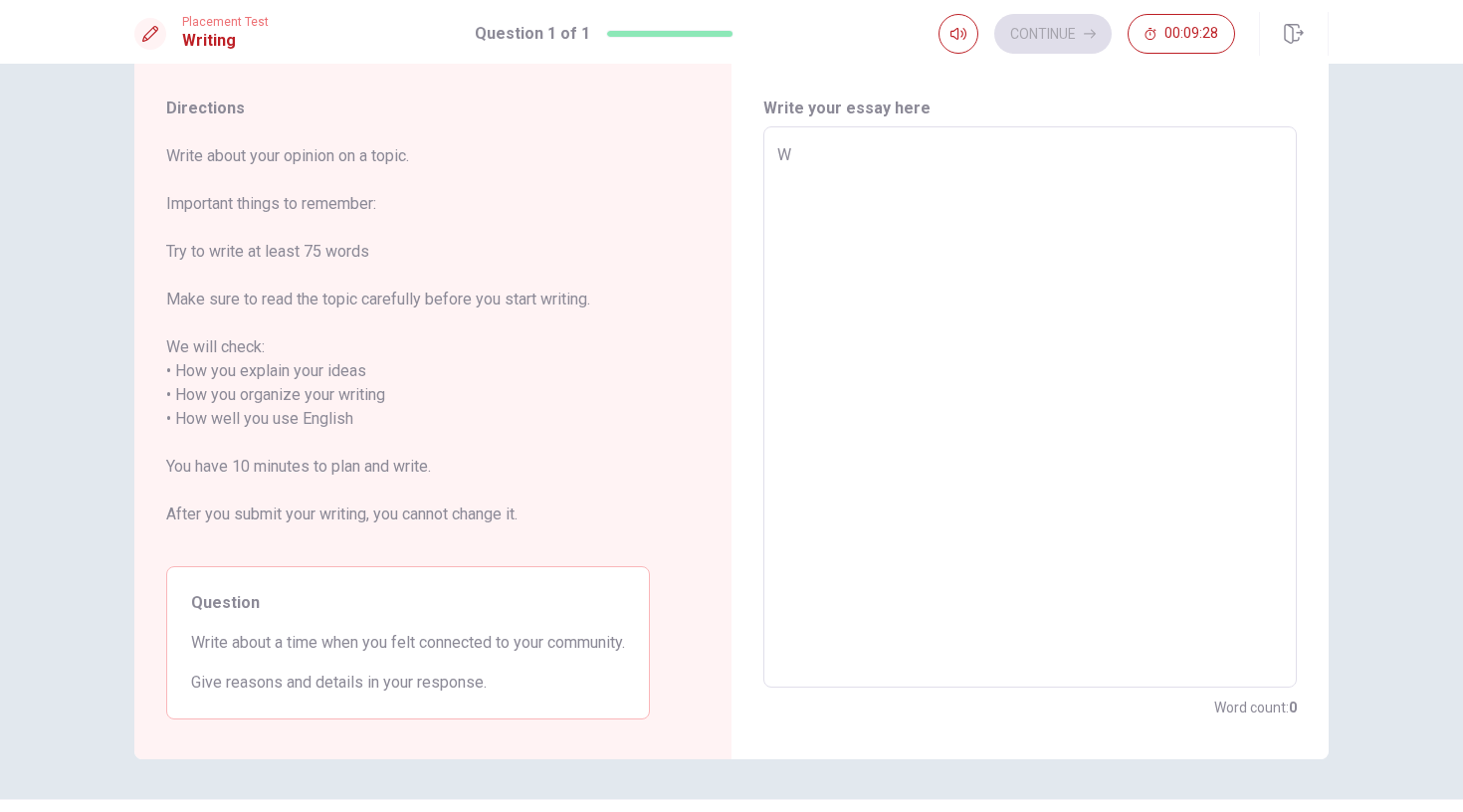 type on "x" 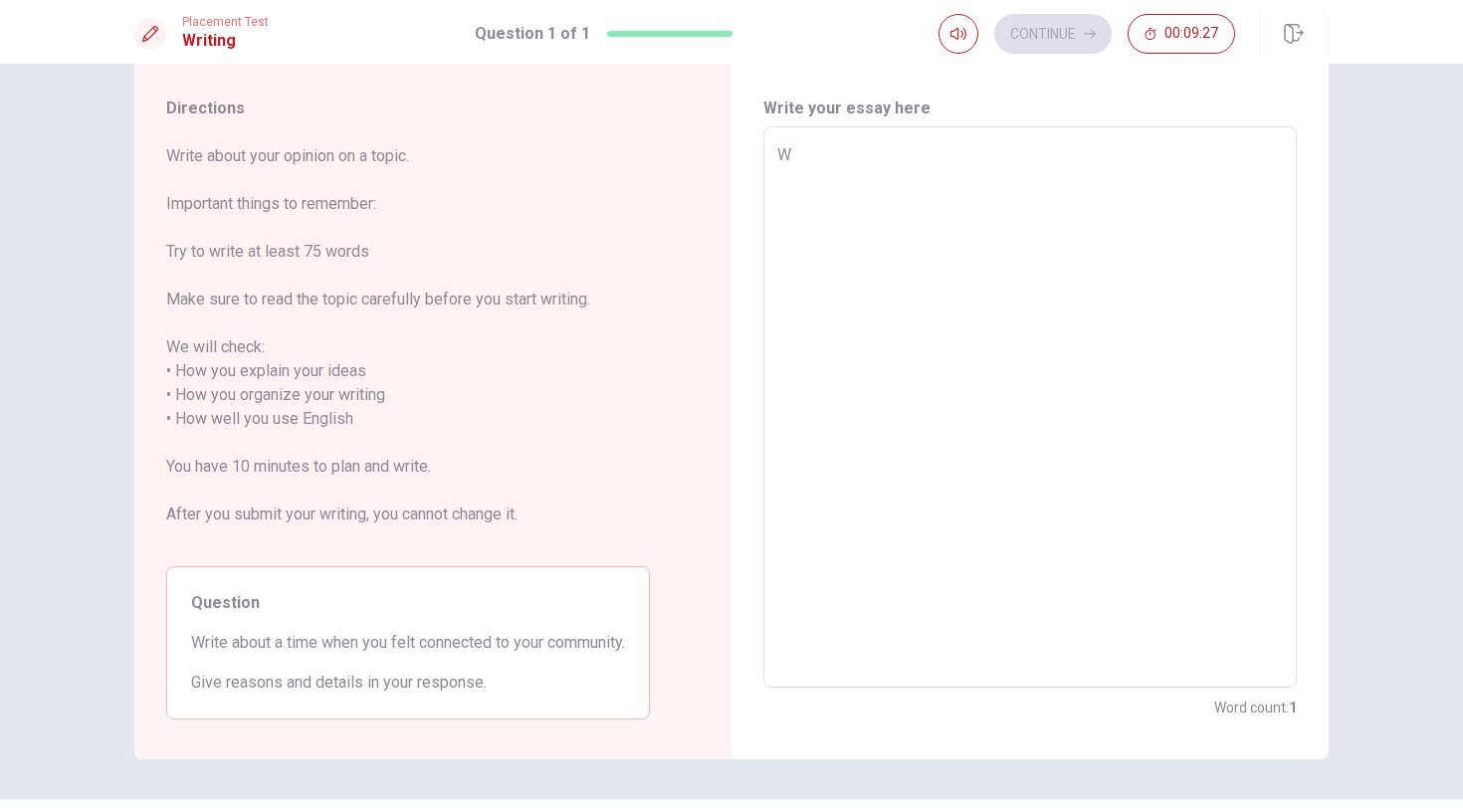 type on "Wh" 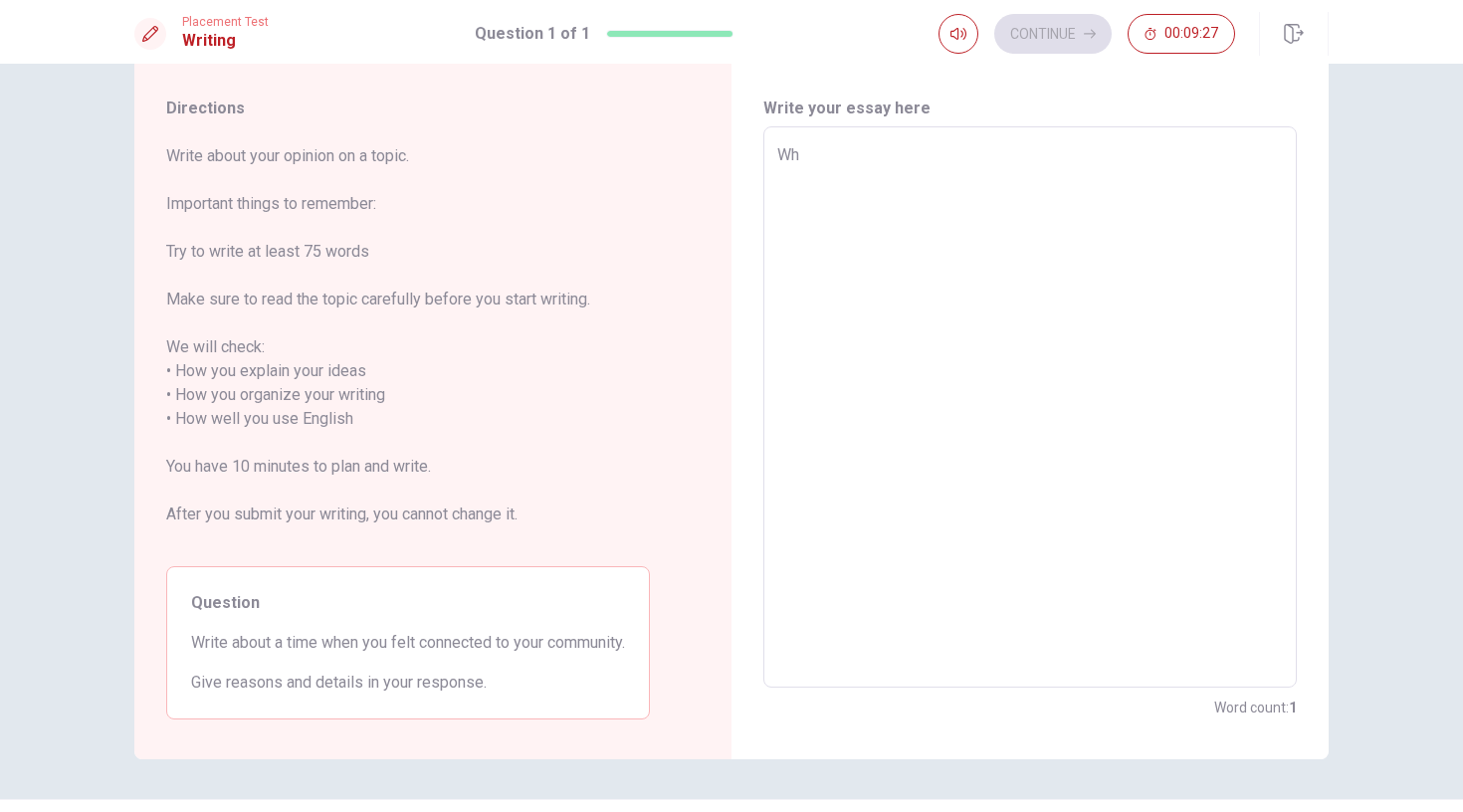 type on "x" 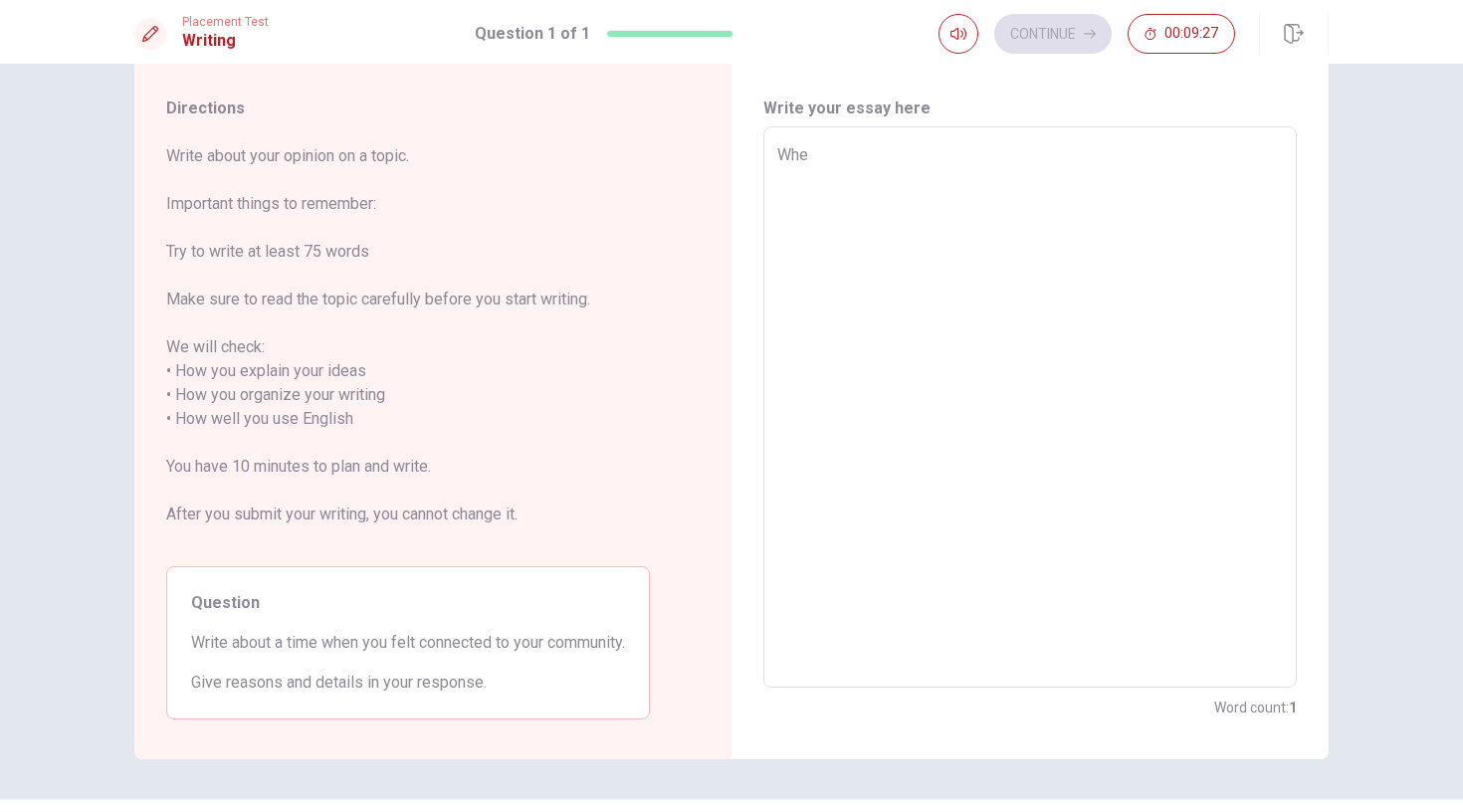 type on "x" 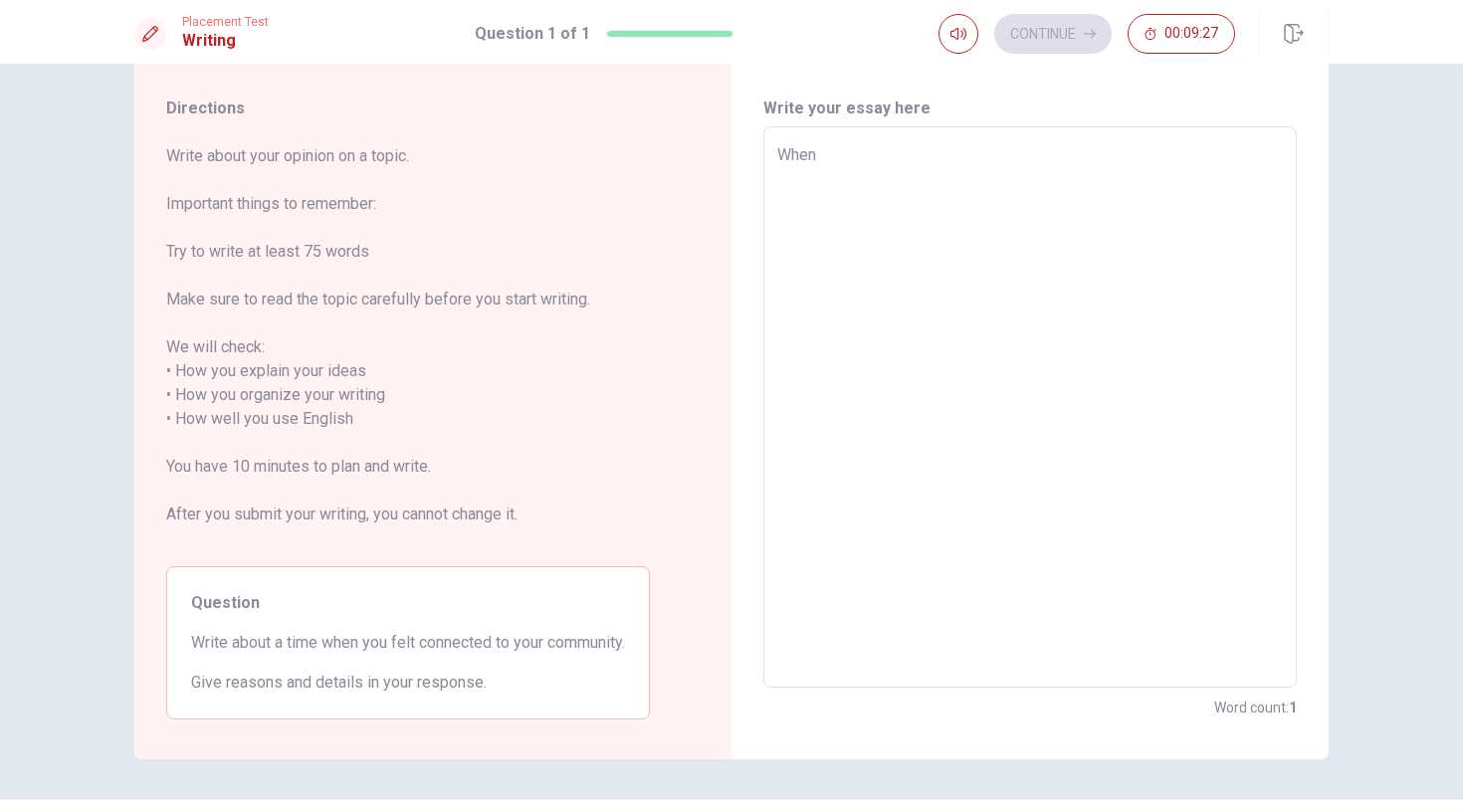 type on "x" 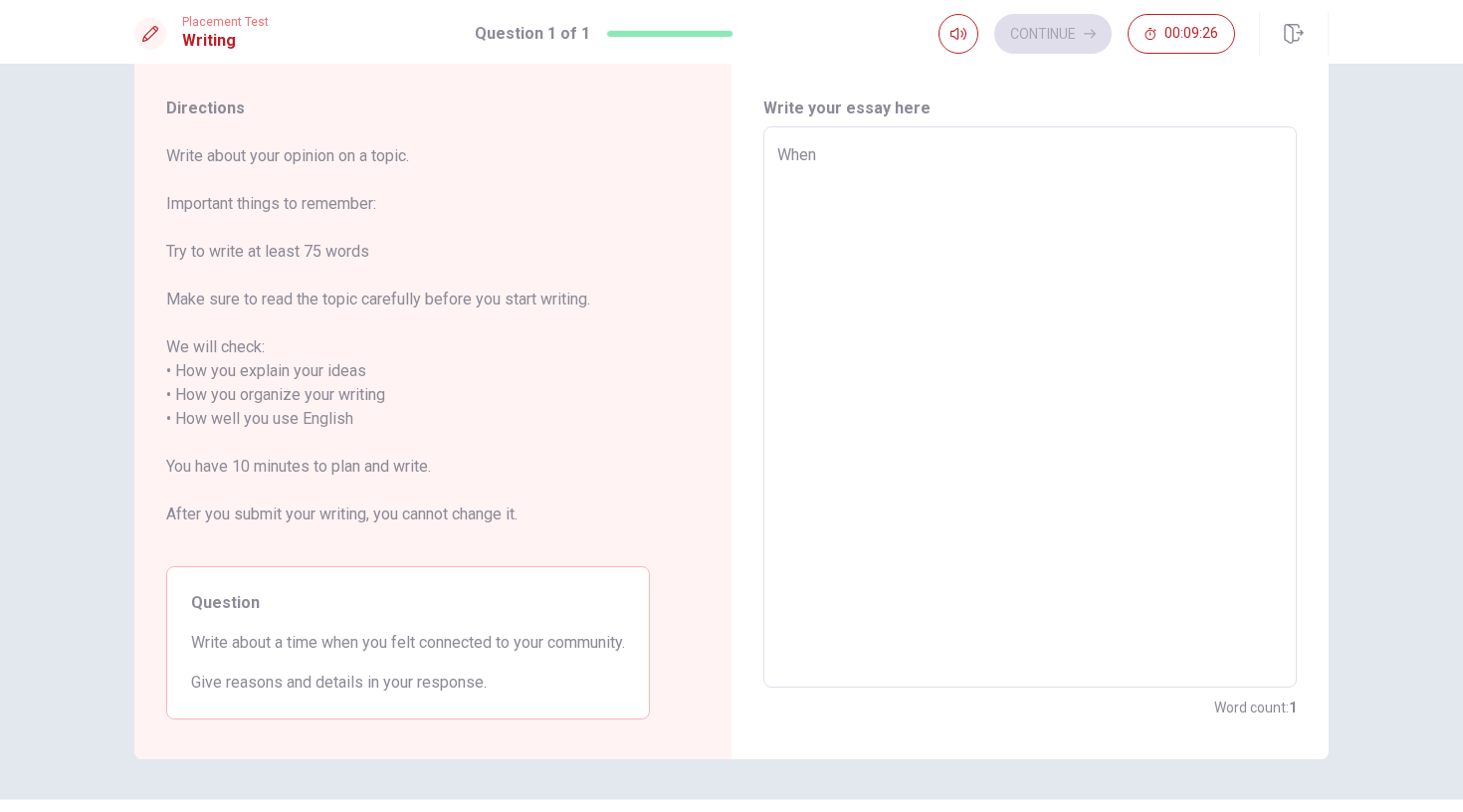 type on "When I" 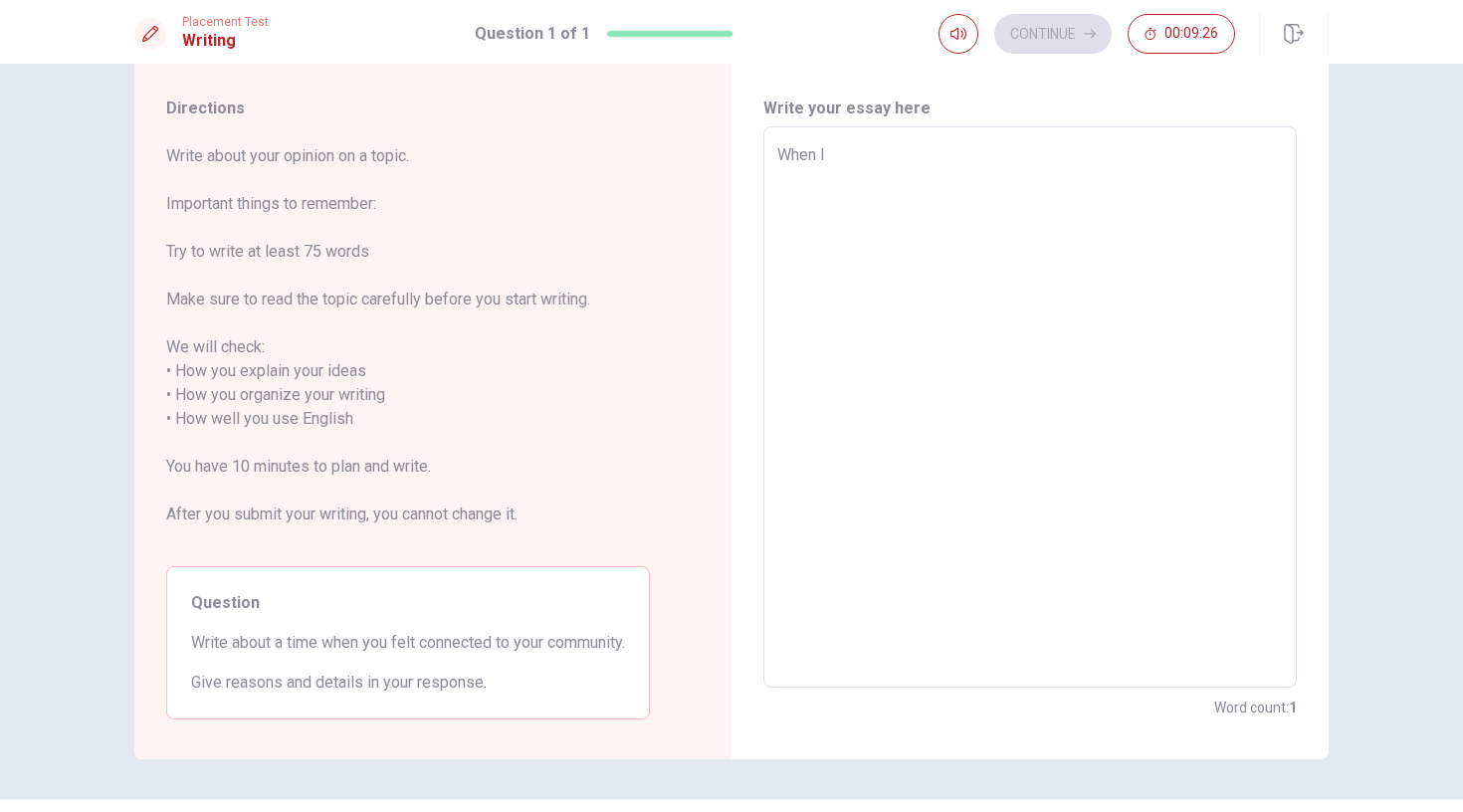 type on "x" 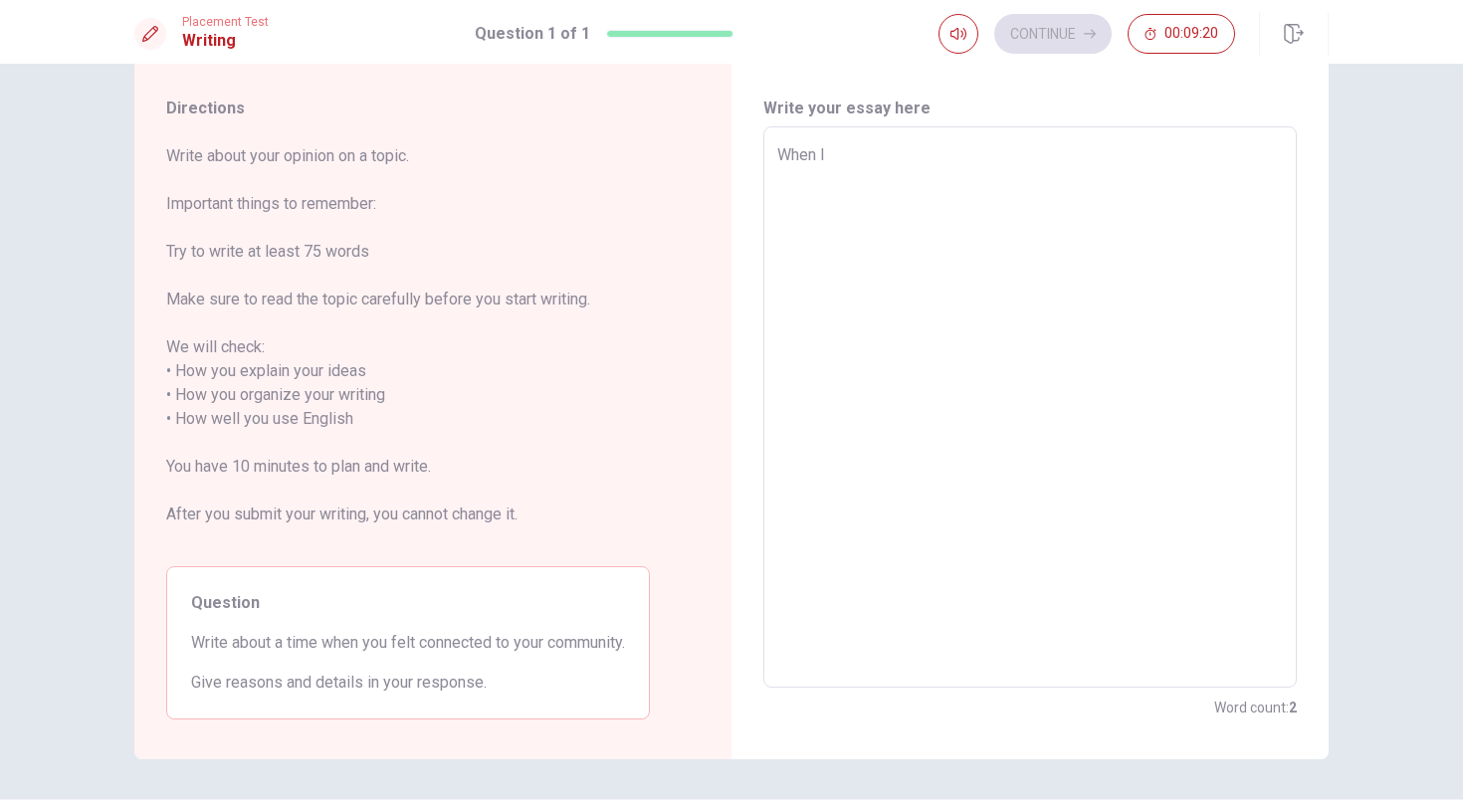 type on "x" 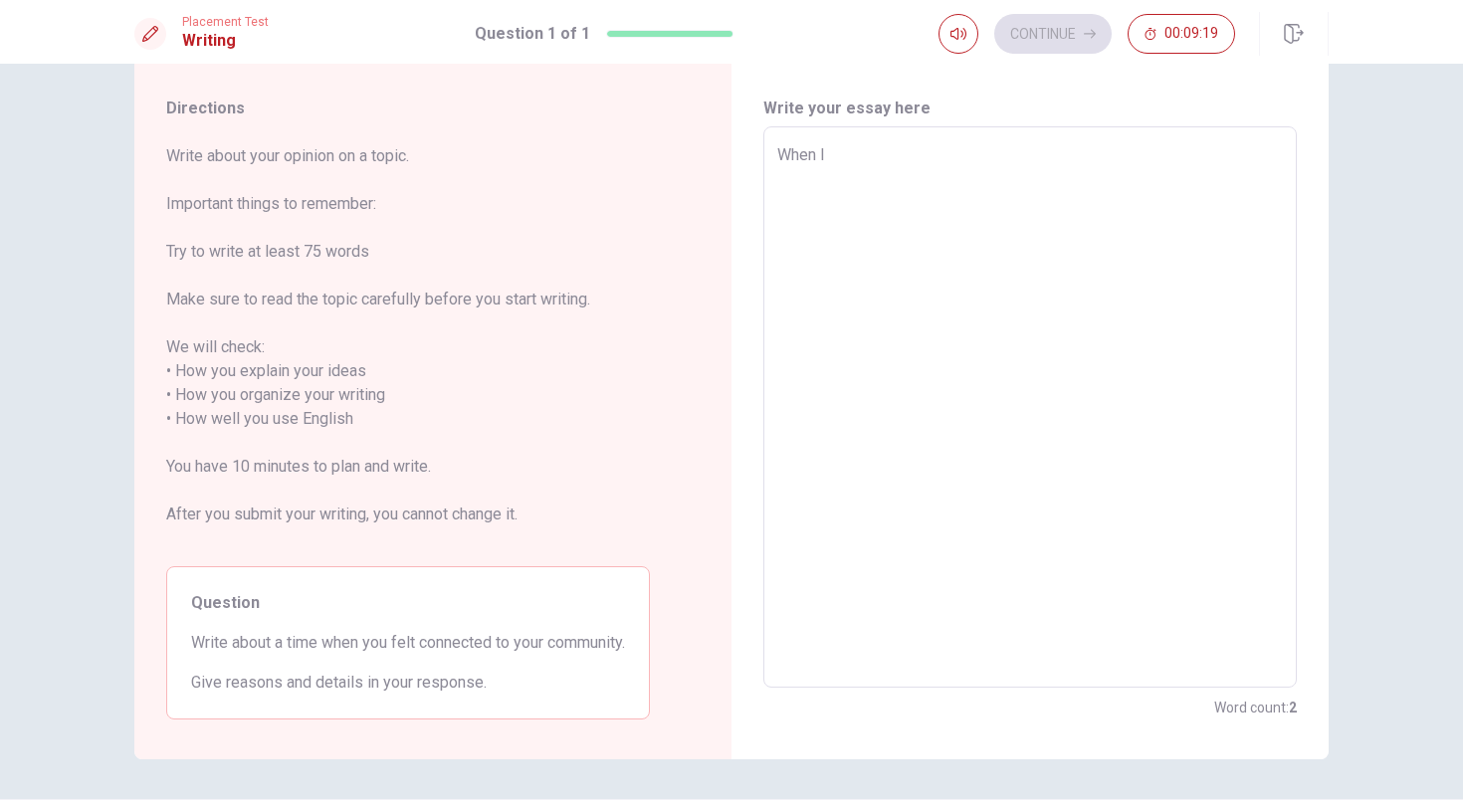 type on "When I f" 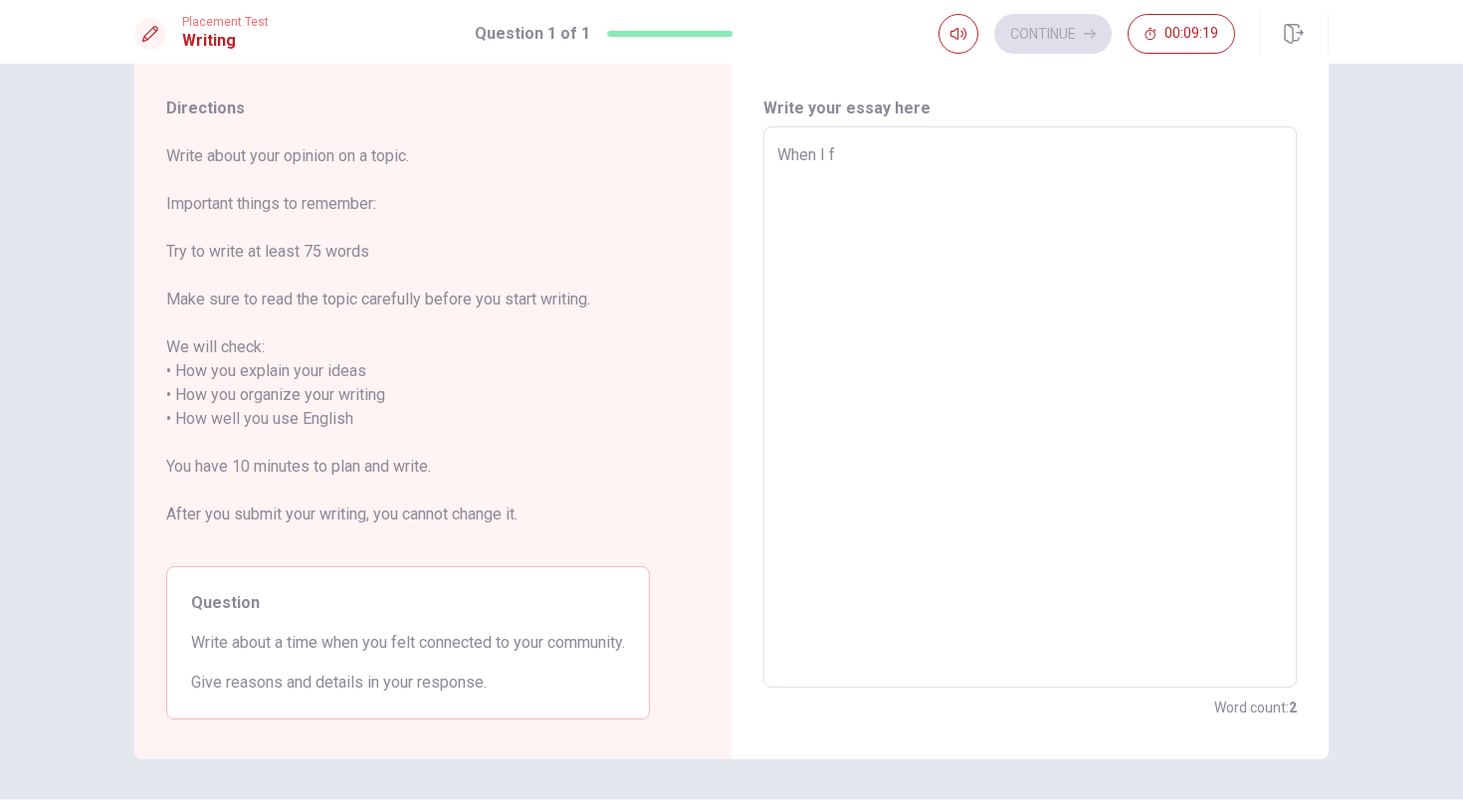 type on "x" 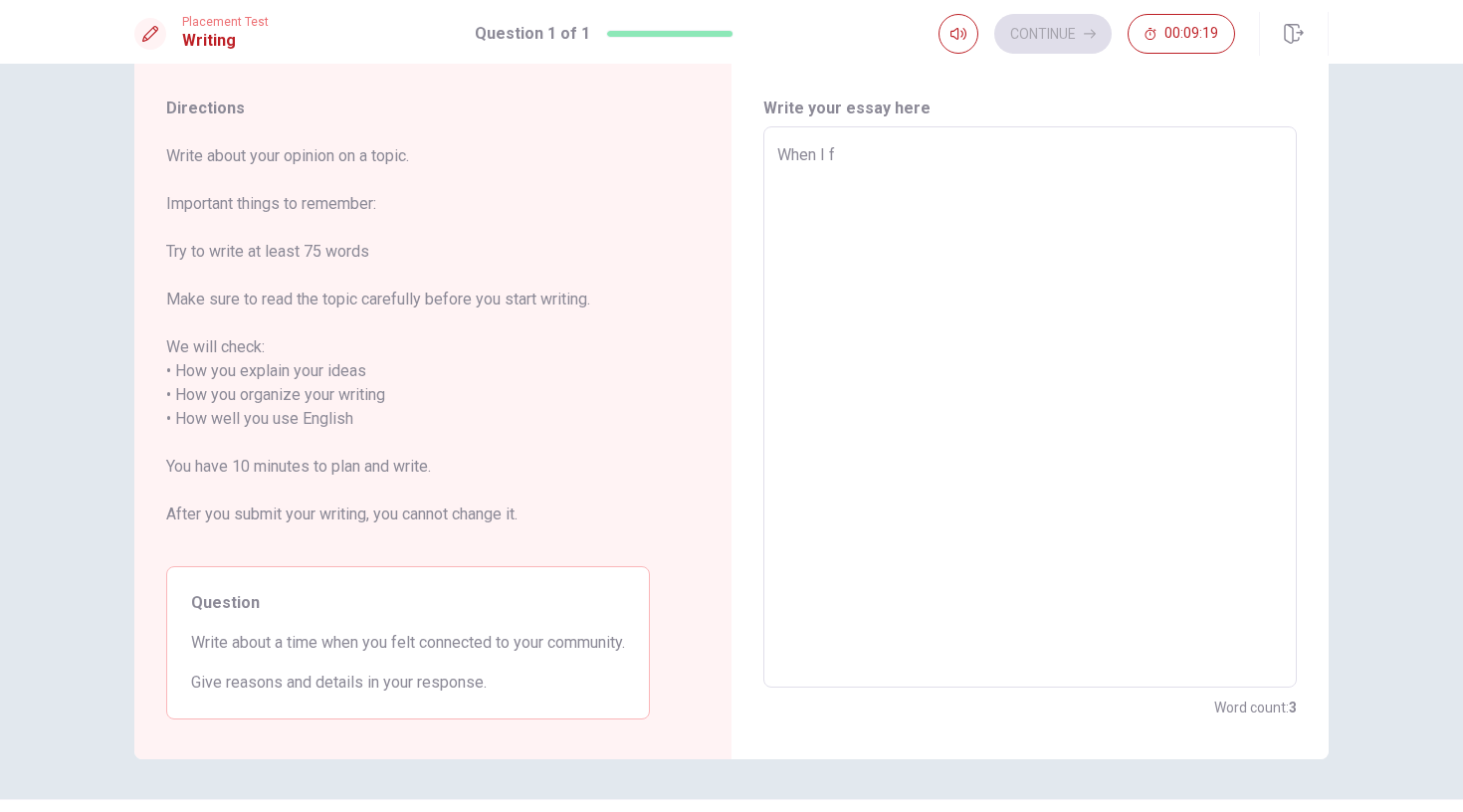 type on "When I fe" 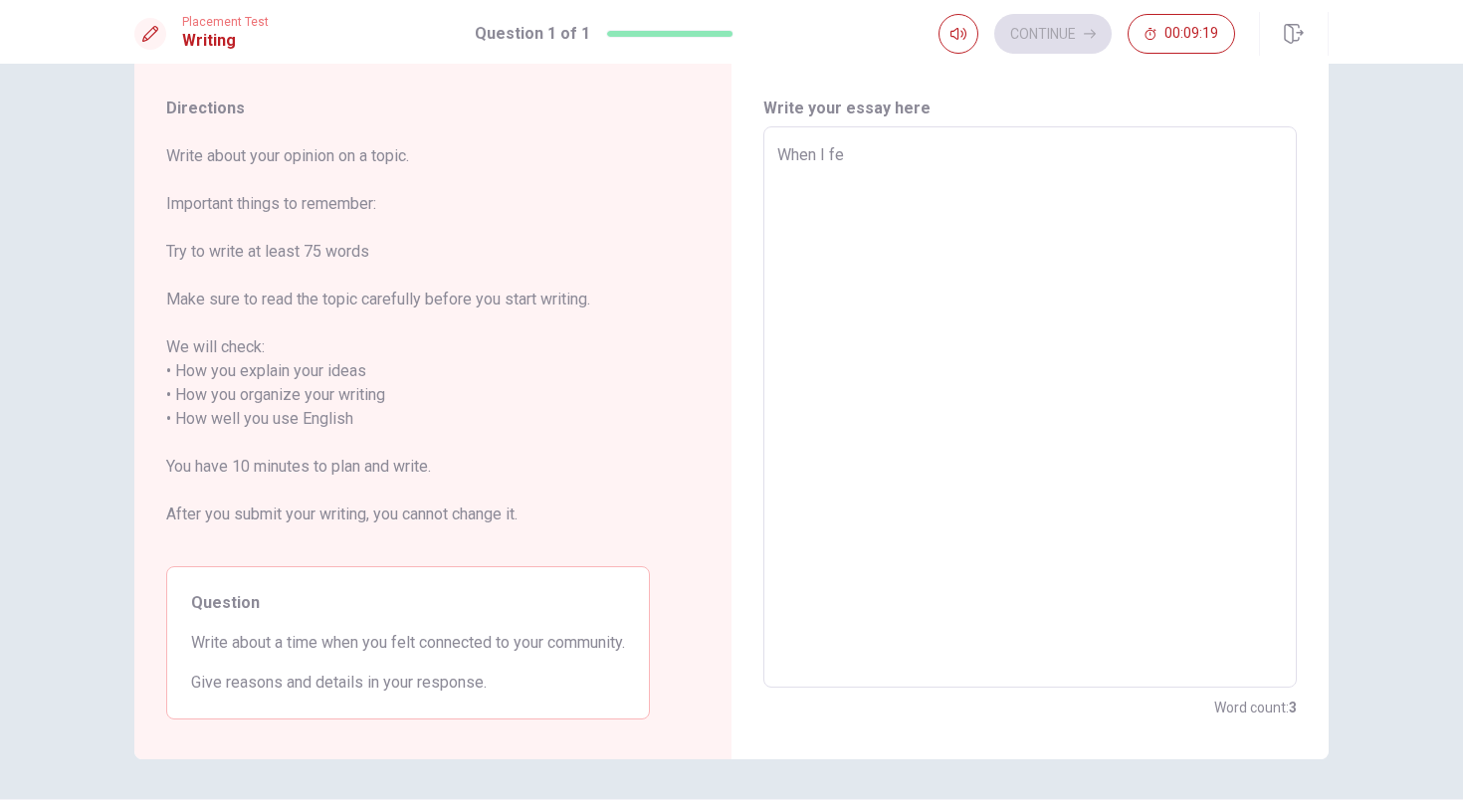 type on "x" 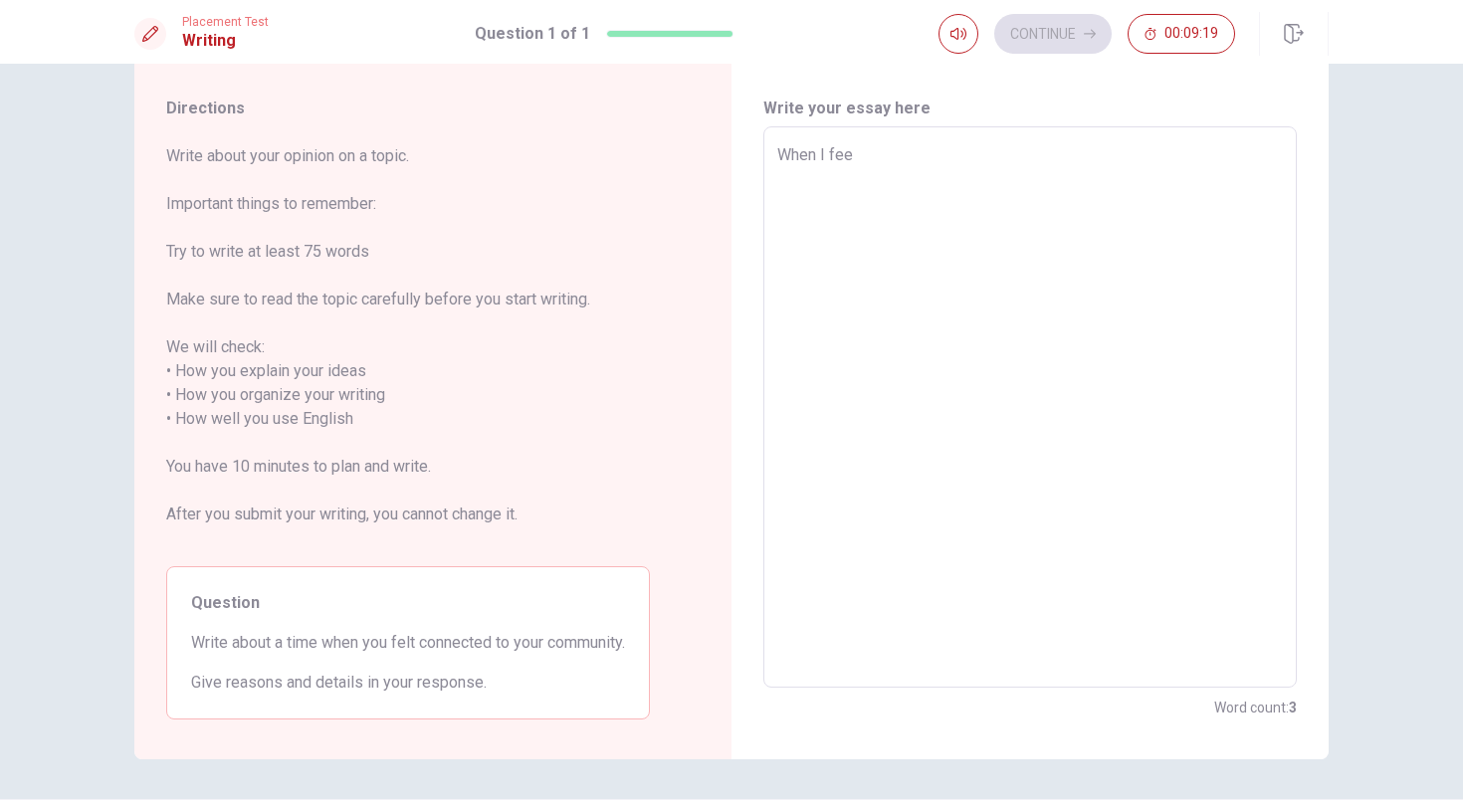 type on "x" 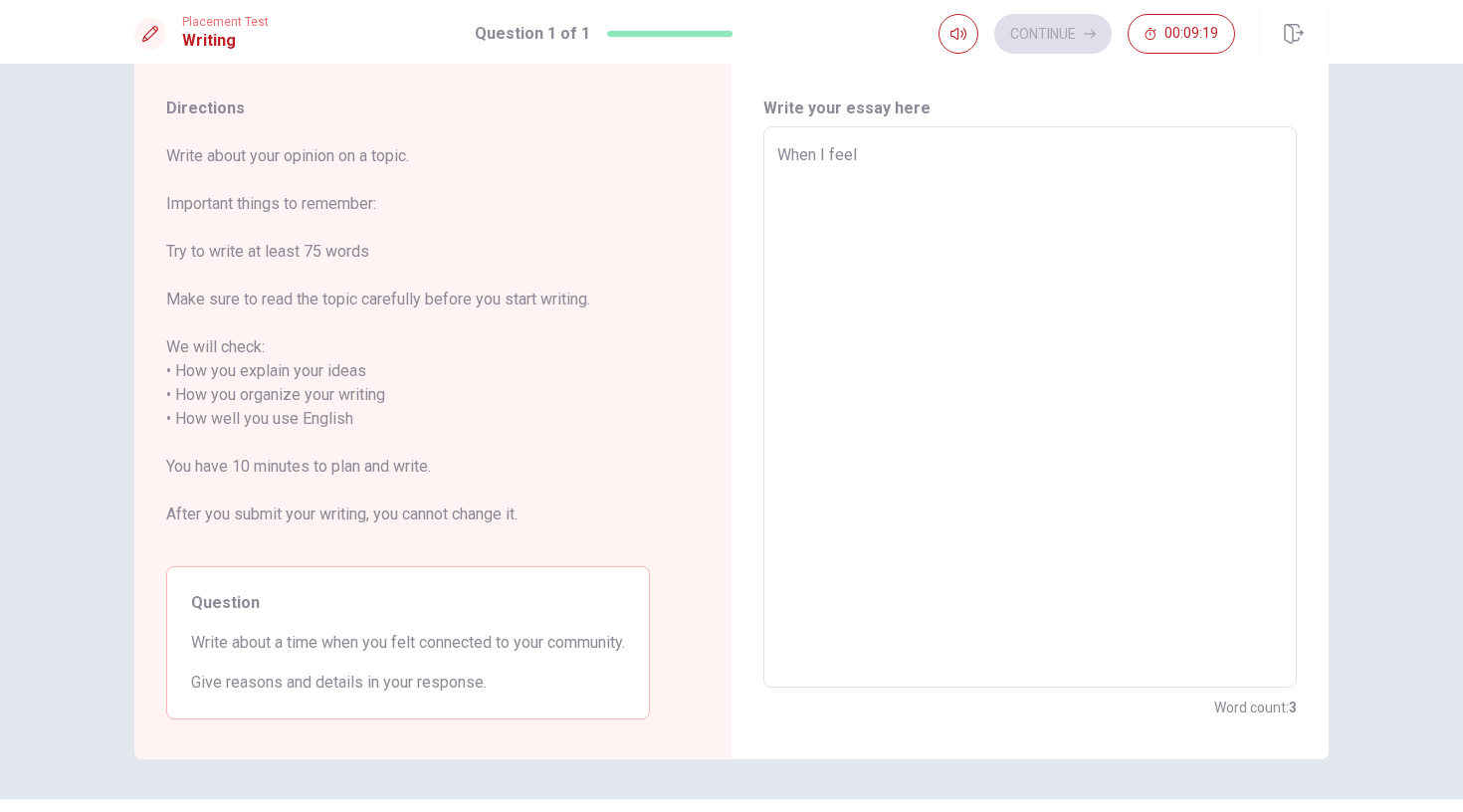 type on "x" 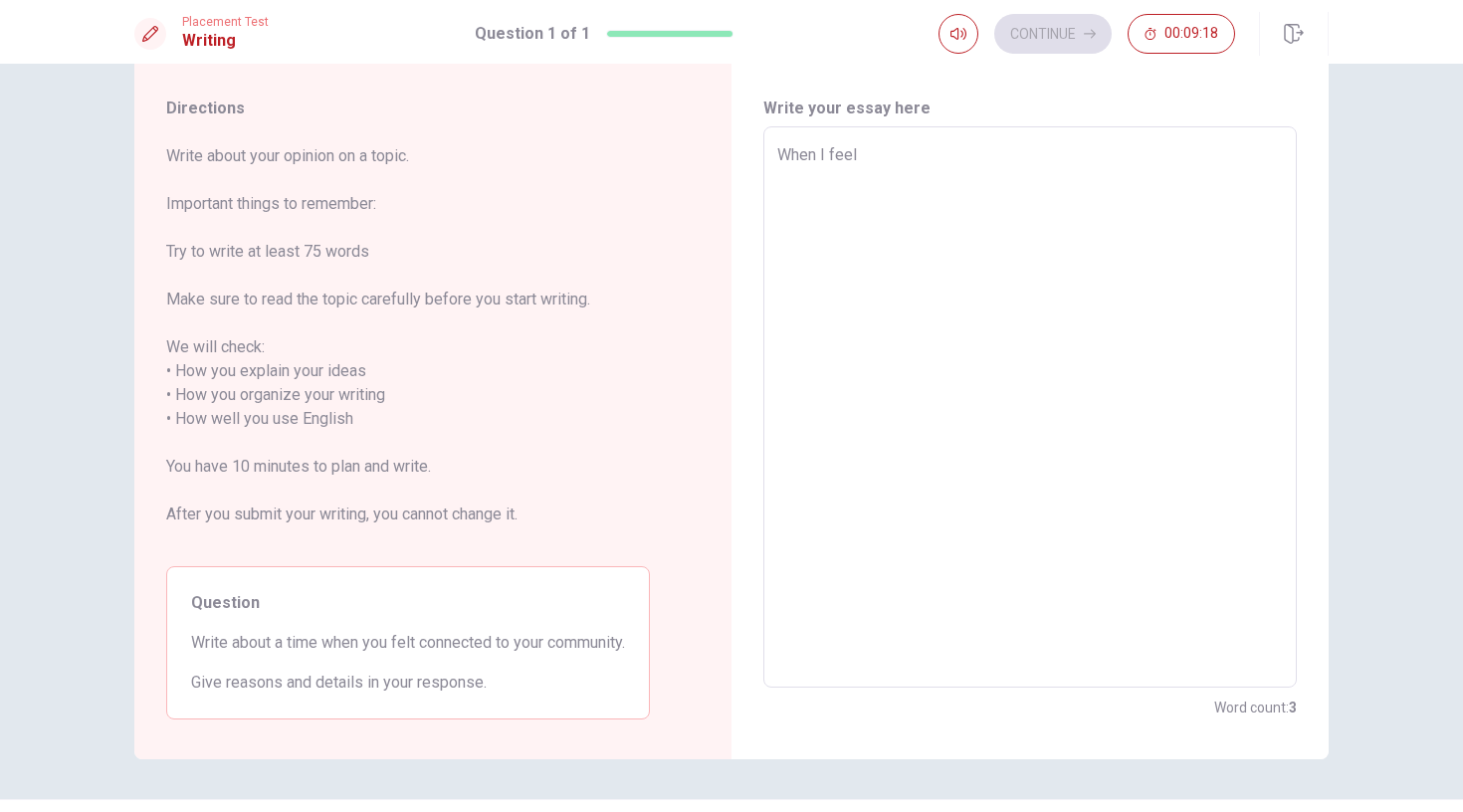 type on "When I feel s" 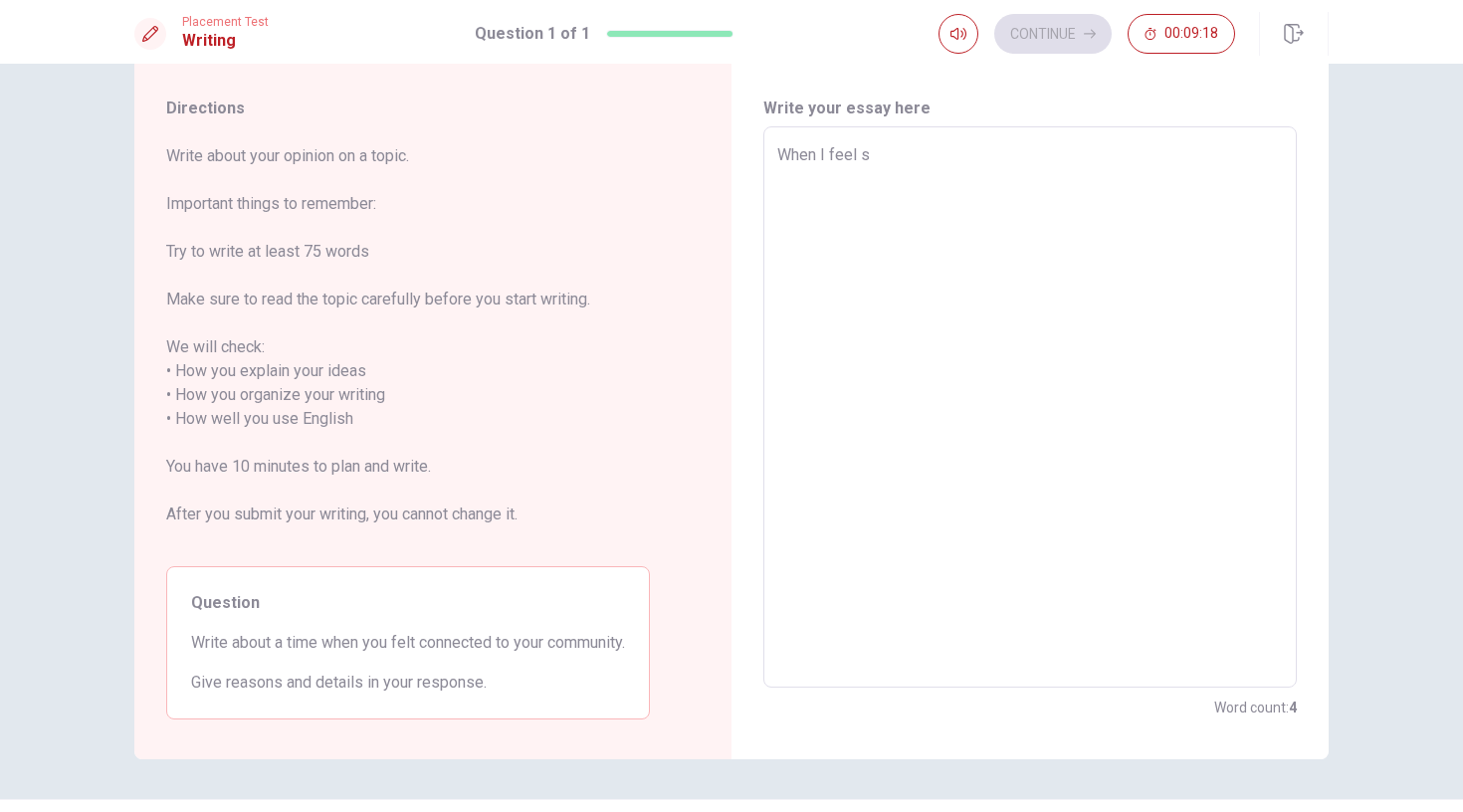 type on "x" 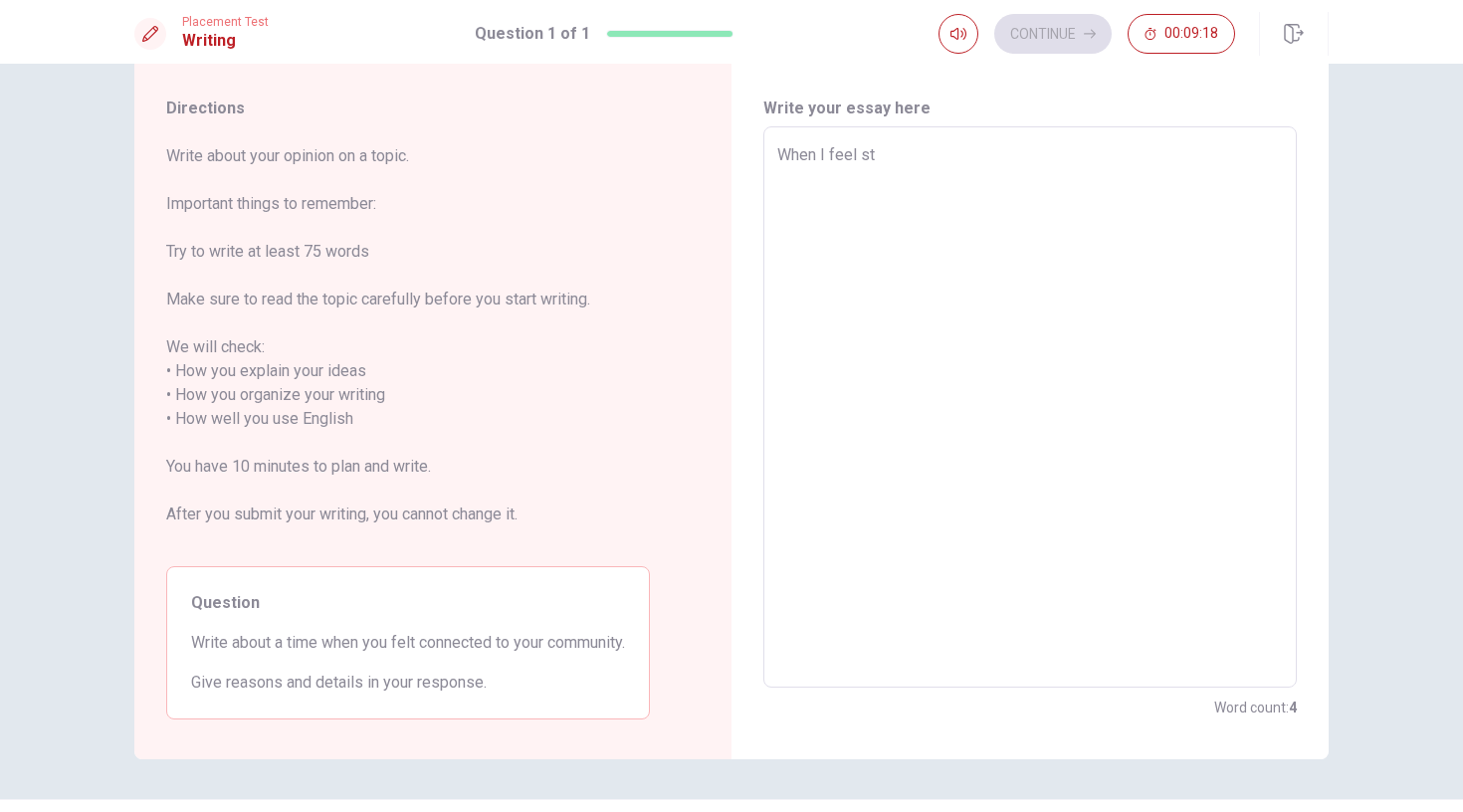 type on "x" 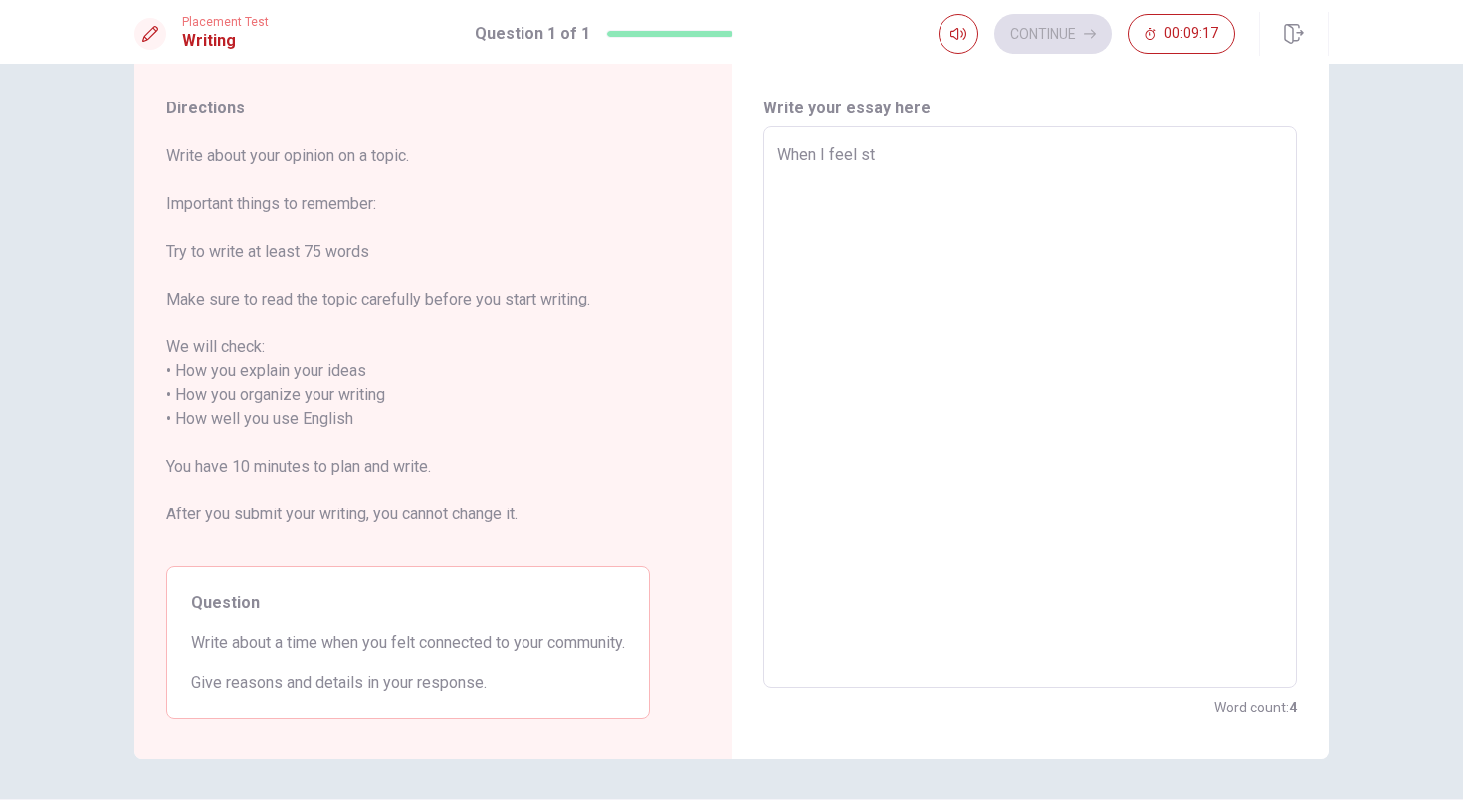 type on "When I feel str" 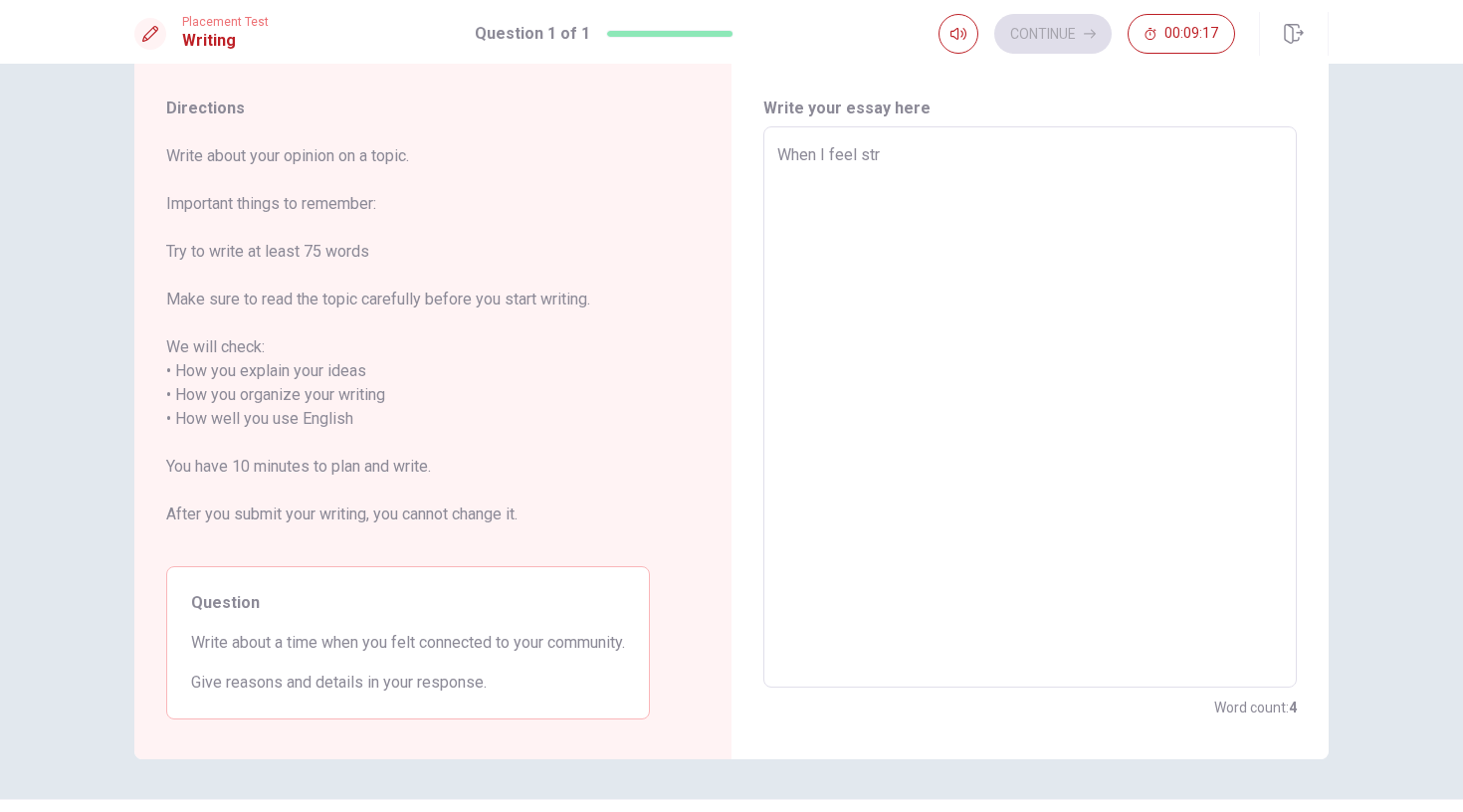 type on "x" 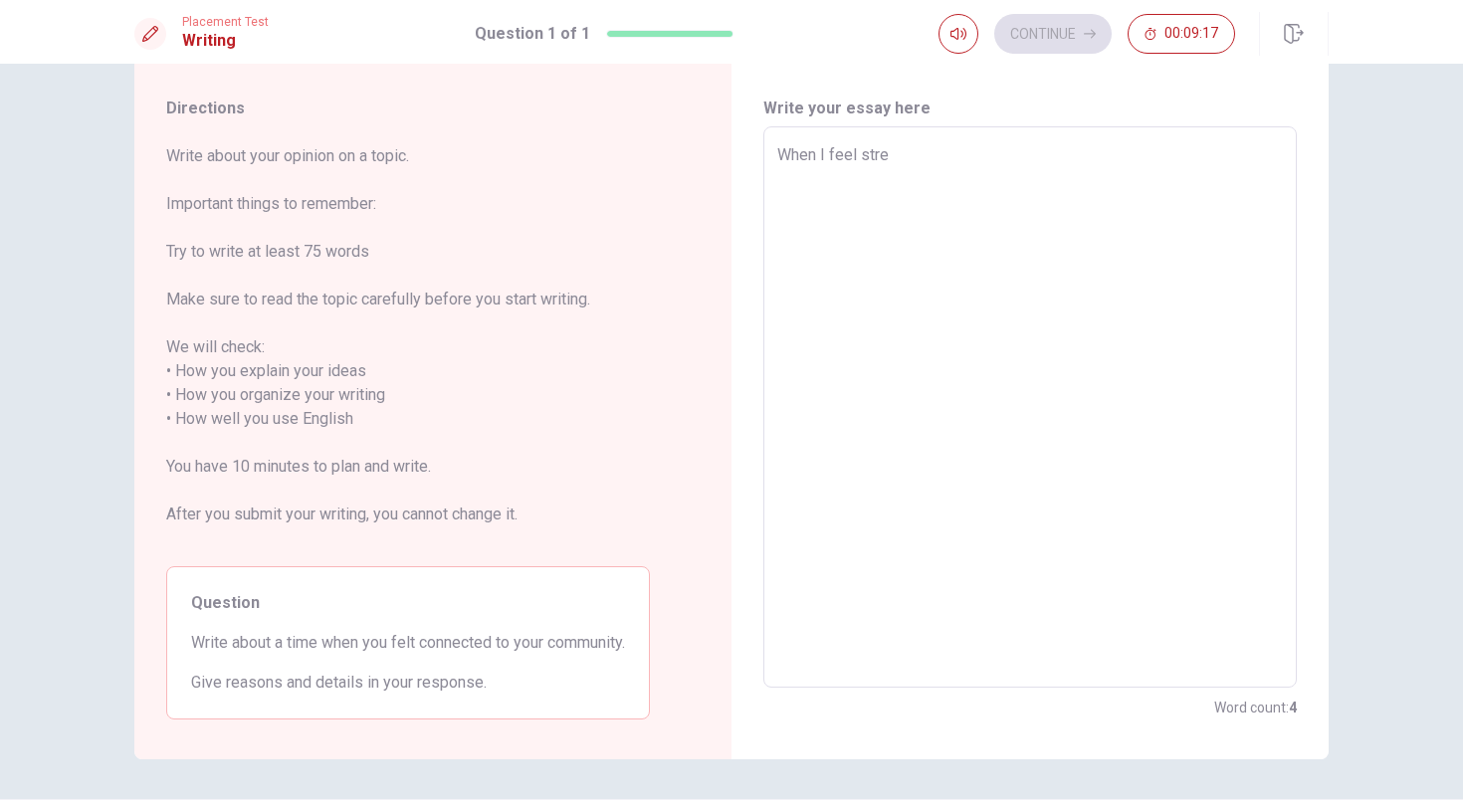 type on "x" 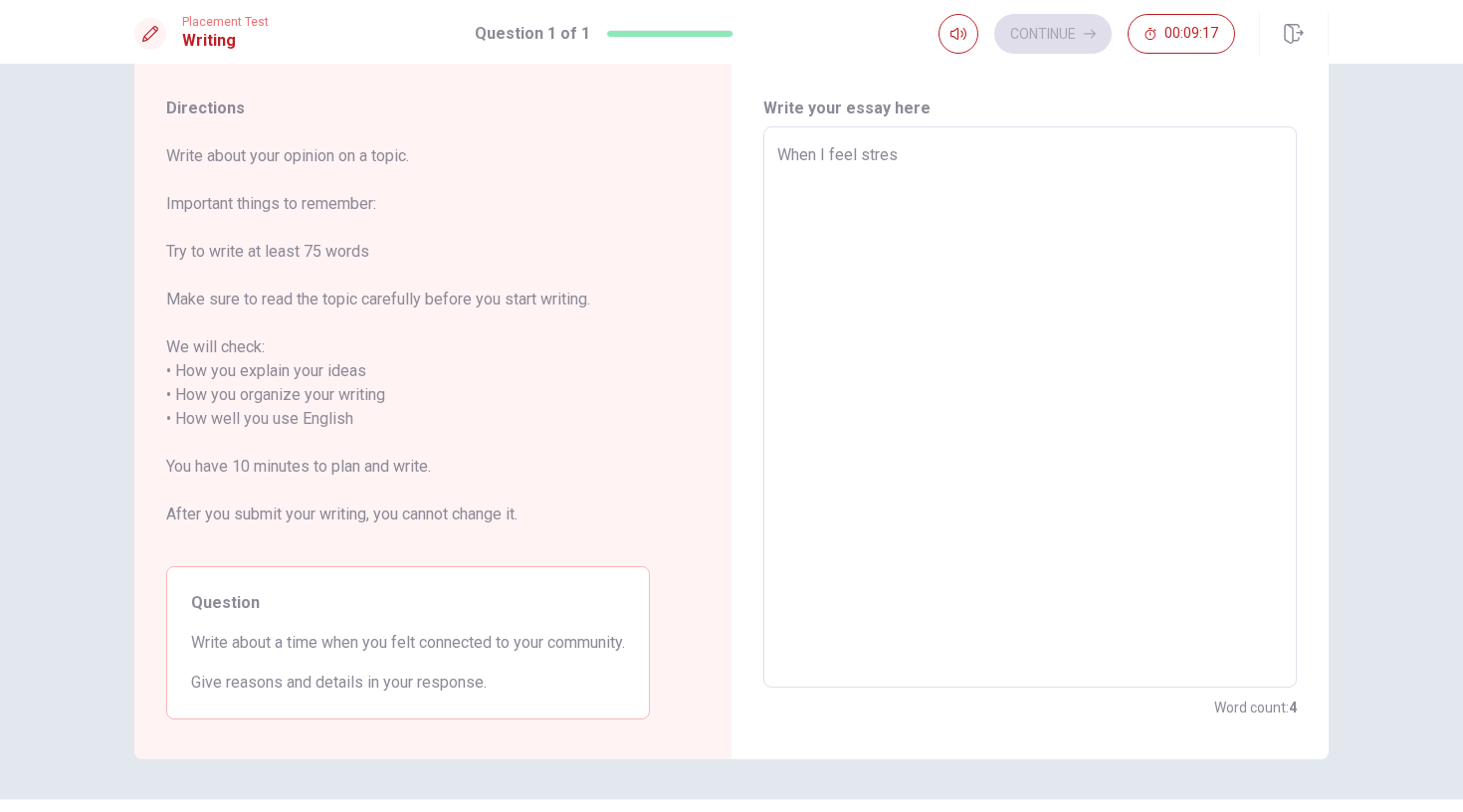 type on "x" 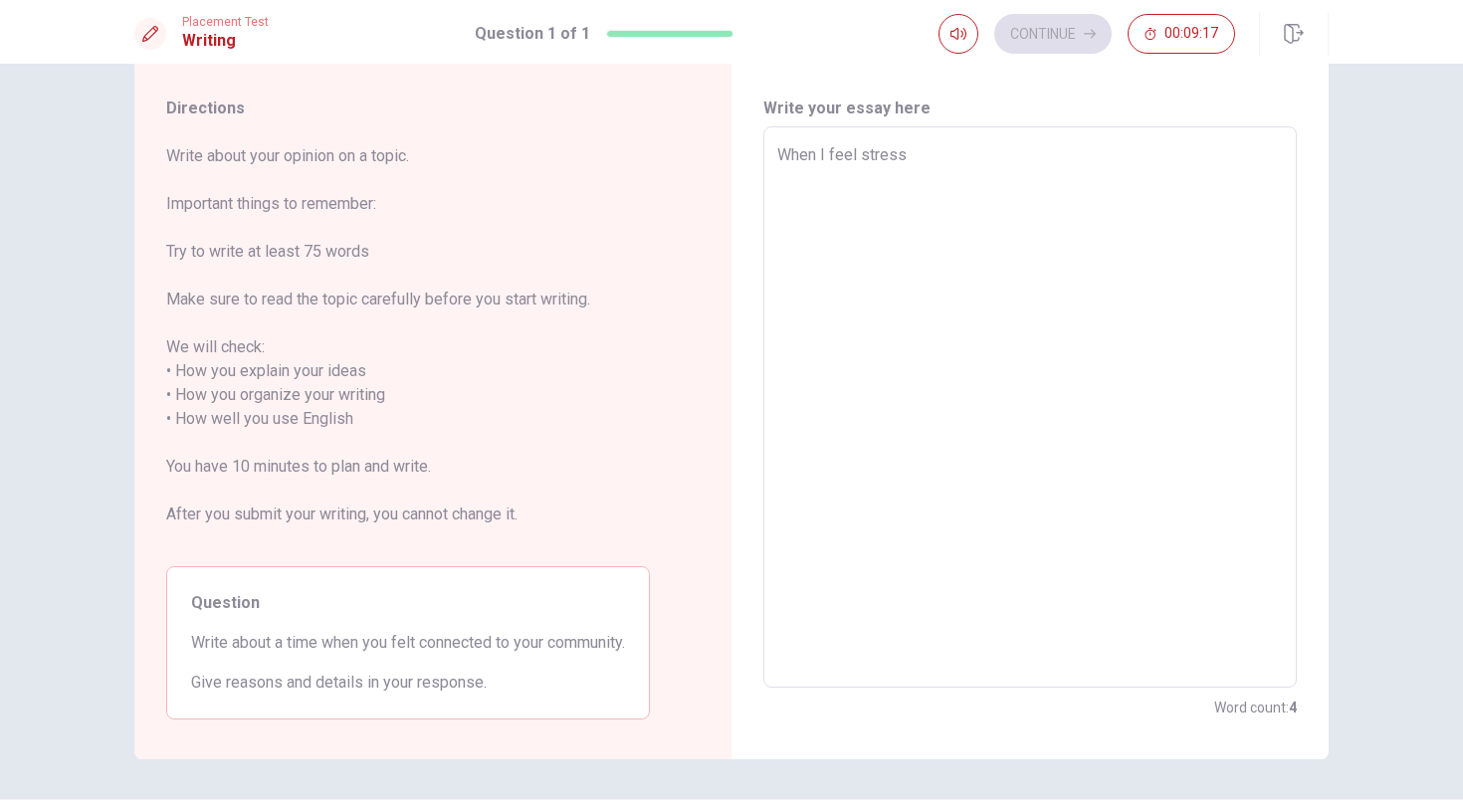 type on "x" 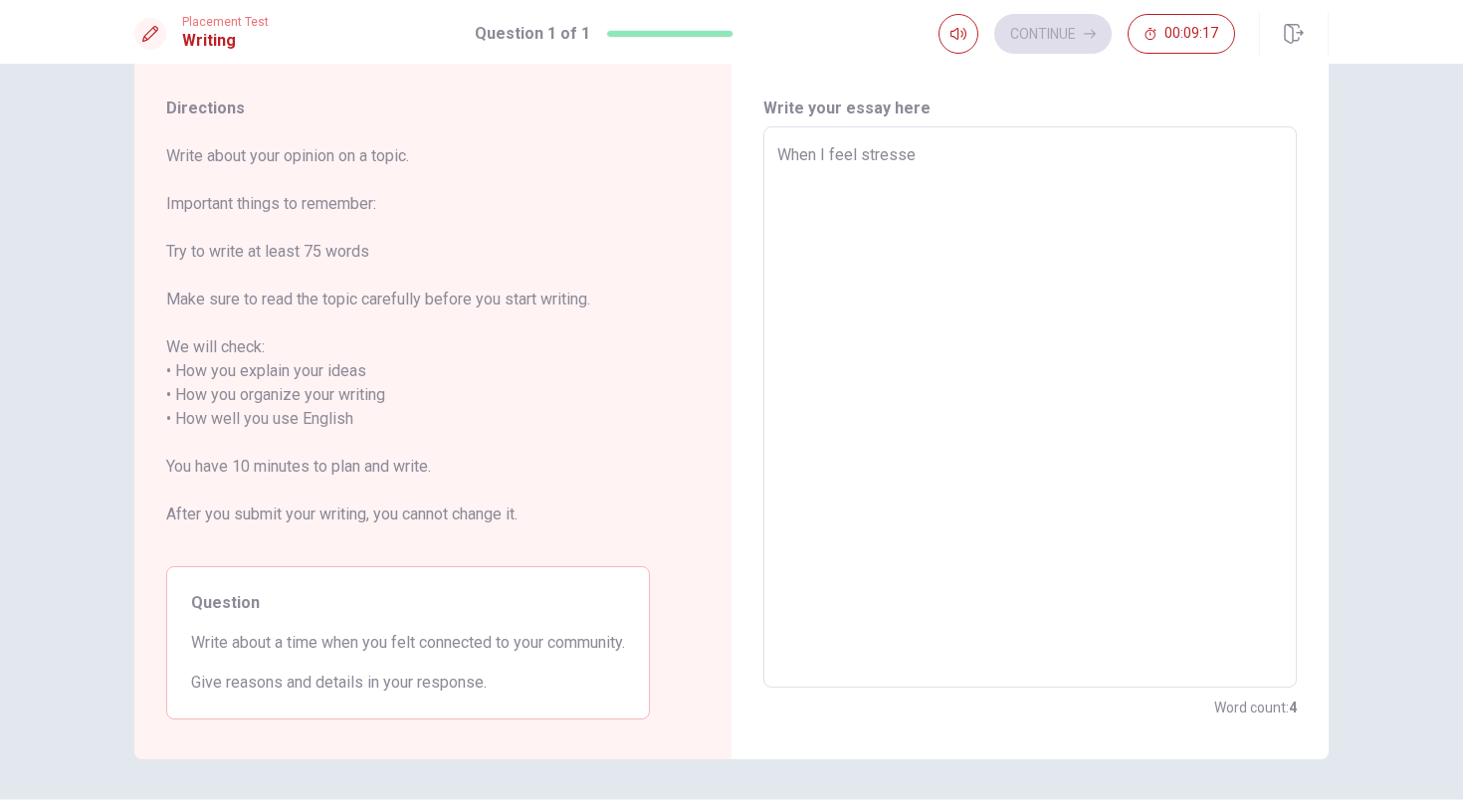 type on "x" 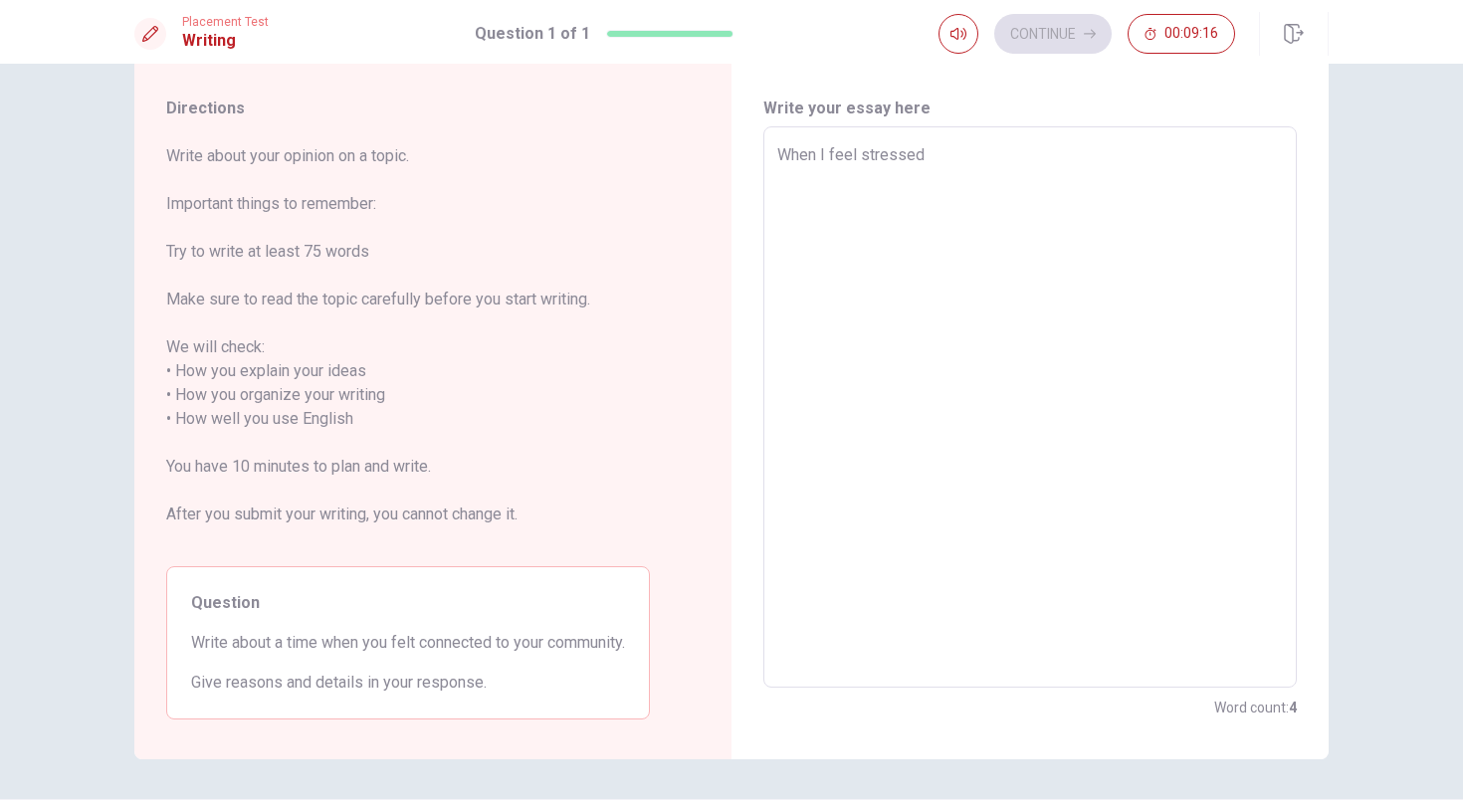 type on "When I feel stressed" 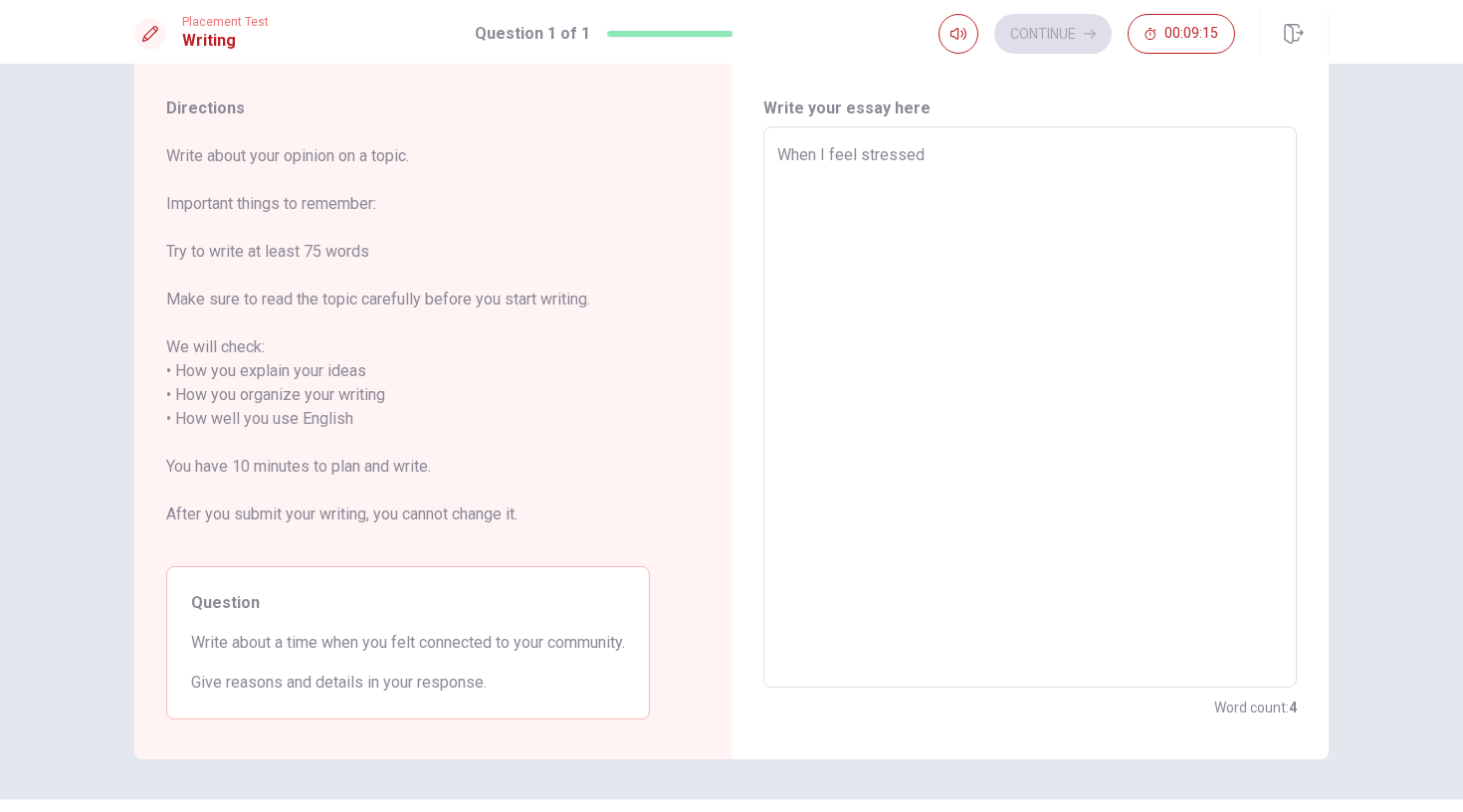 type on "When I feel stressed" 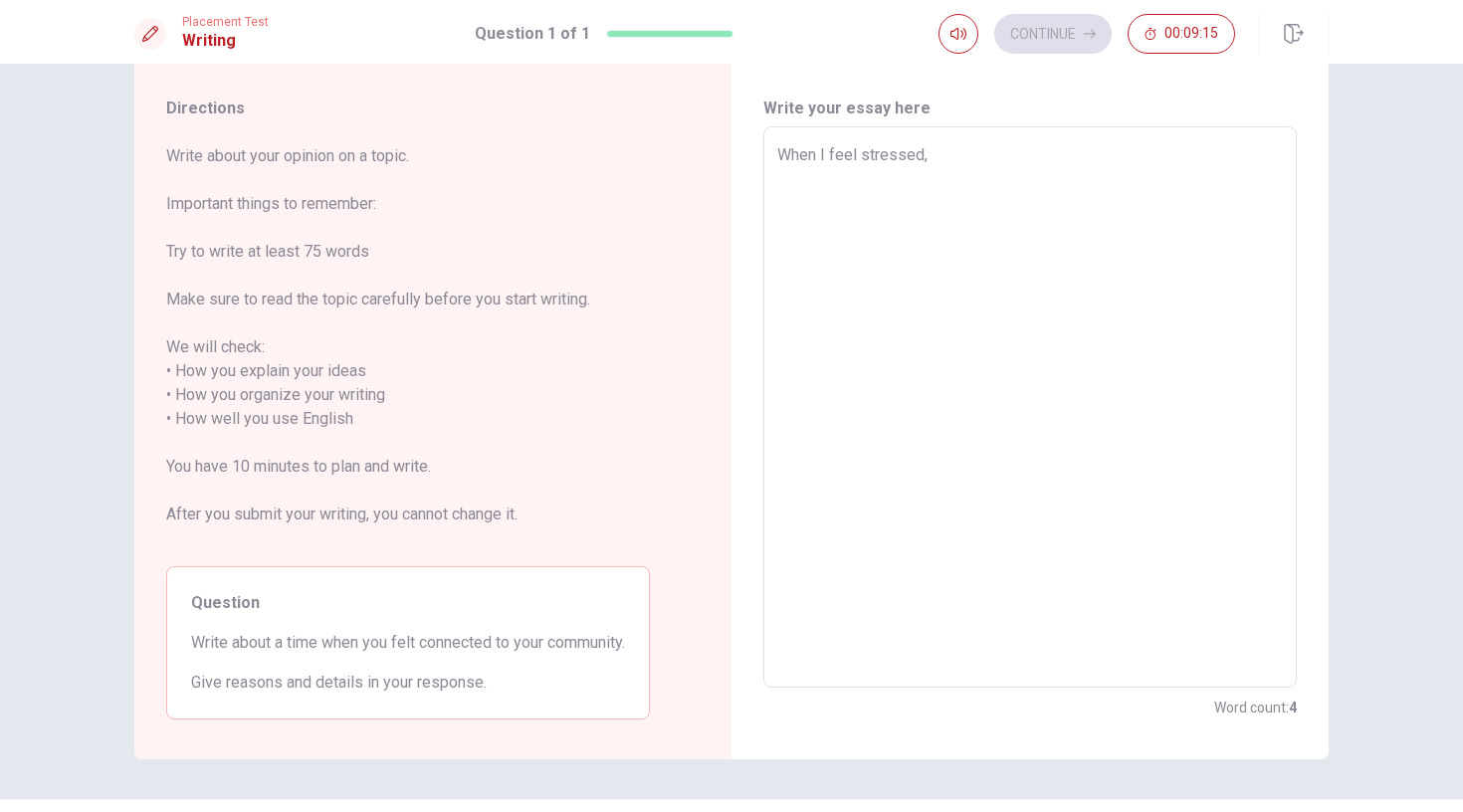 type on "x" 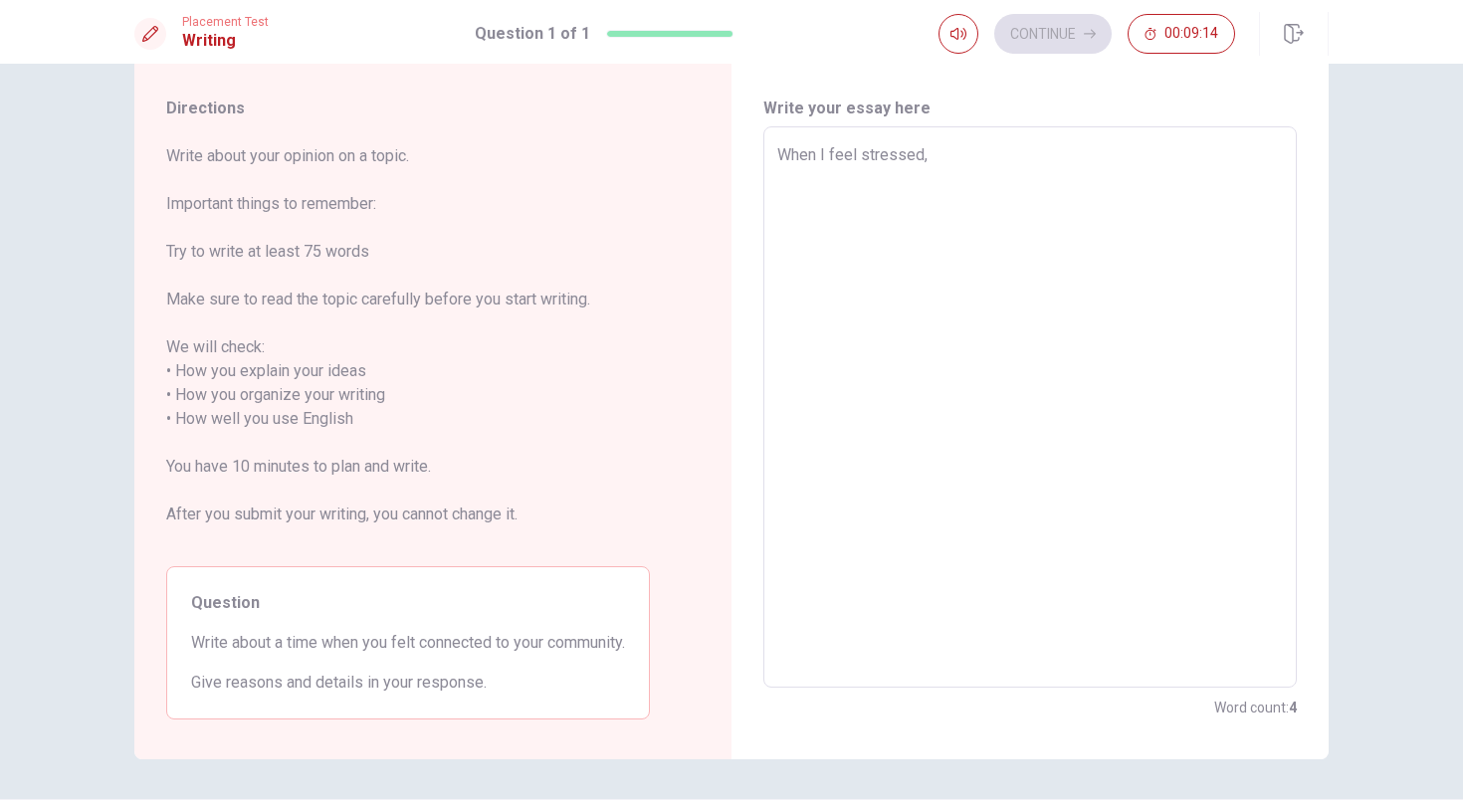 type on "When I feel stressed, I" 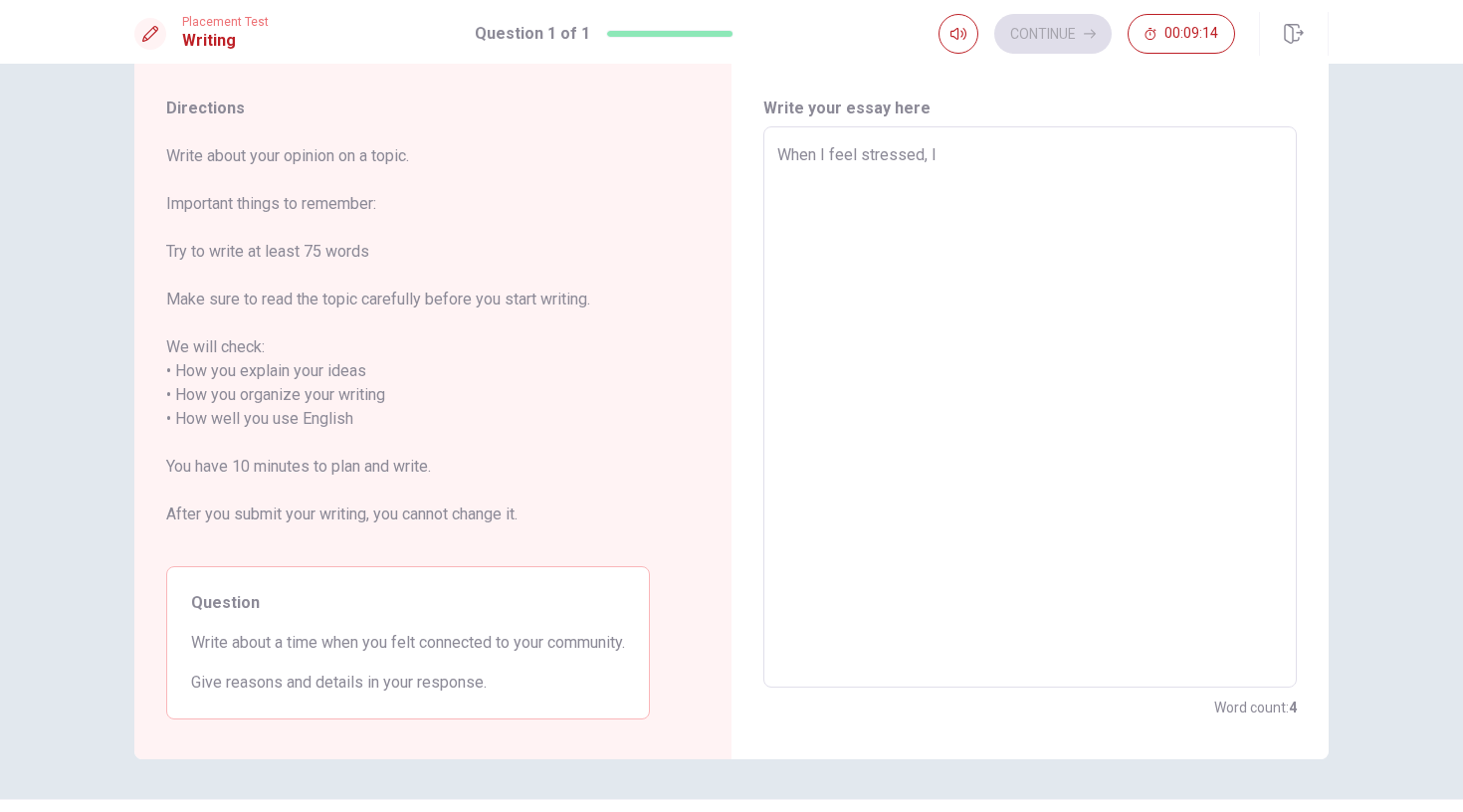 type on "x" 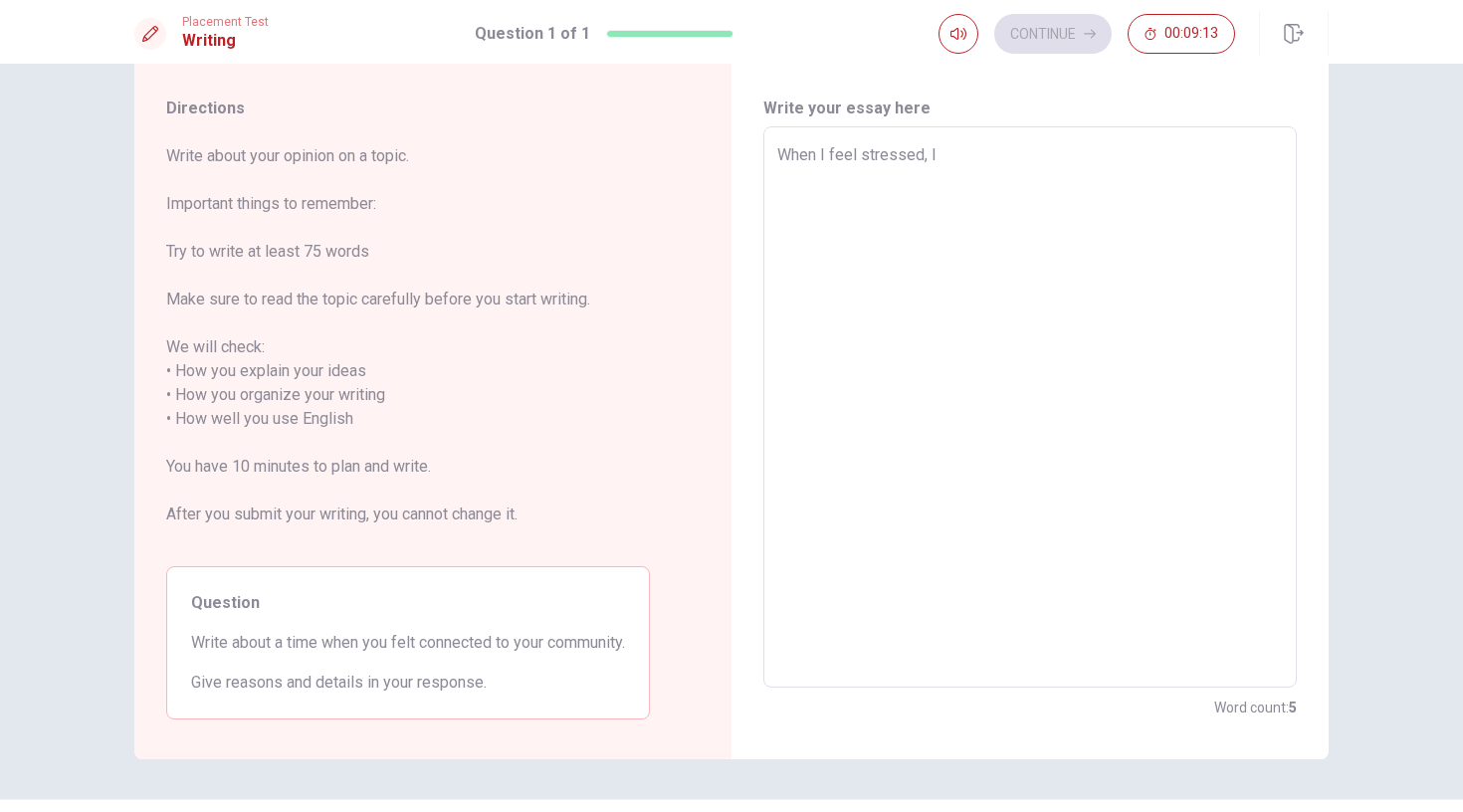 type on "When I feel stressed, I" 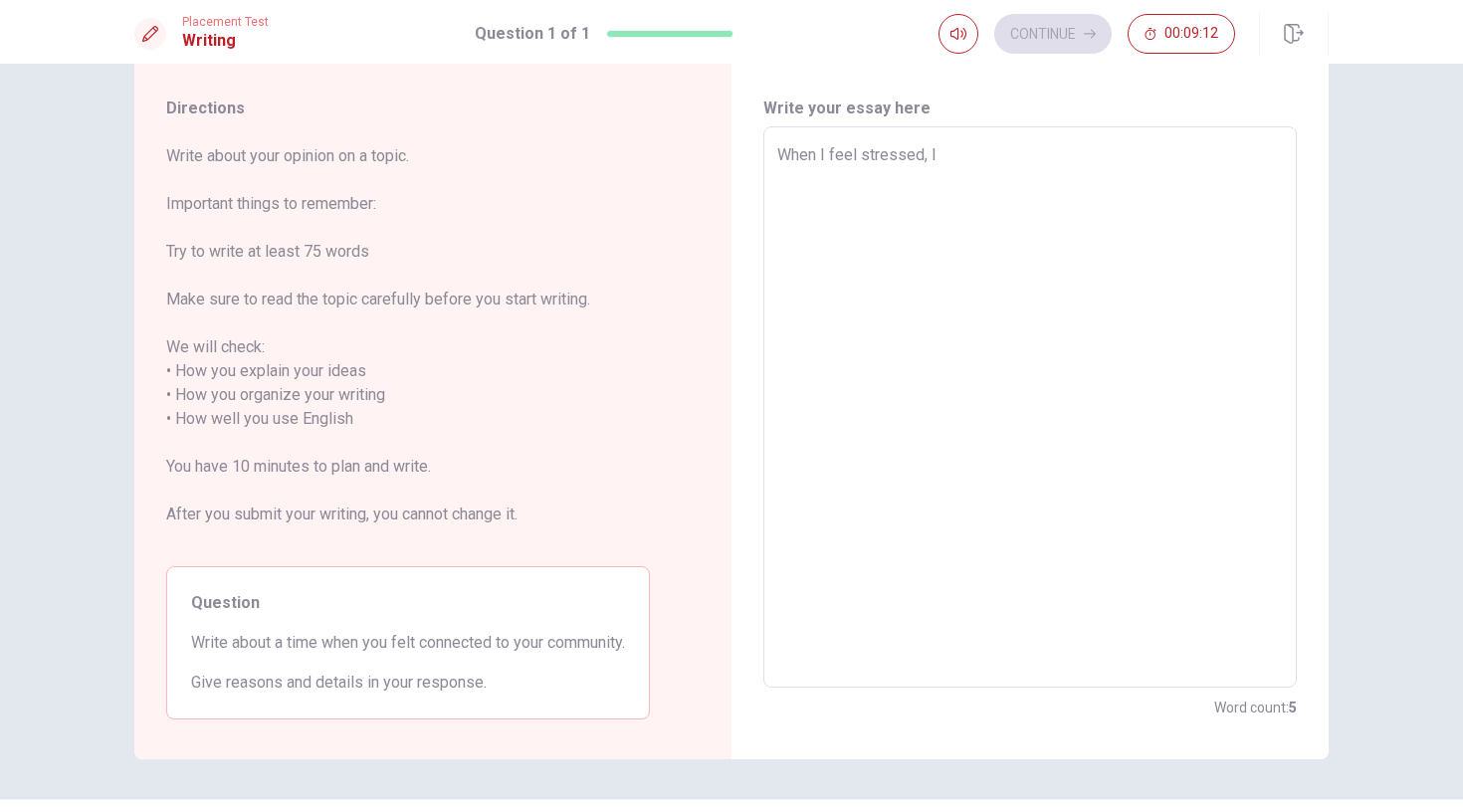 type on "When I feel stressed, I f" 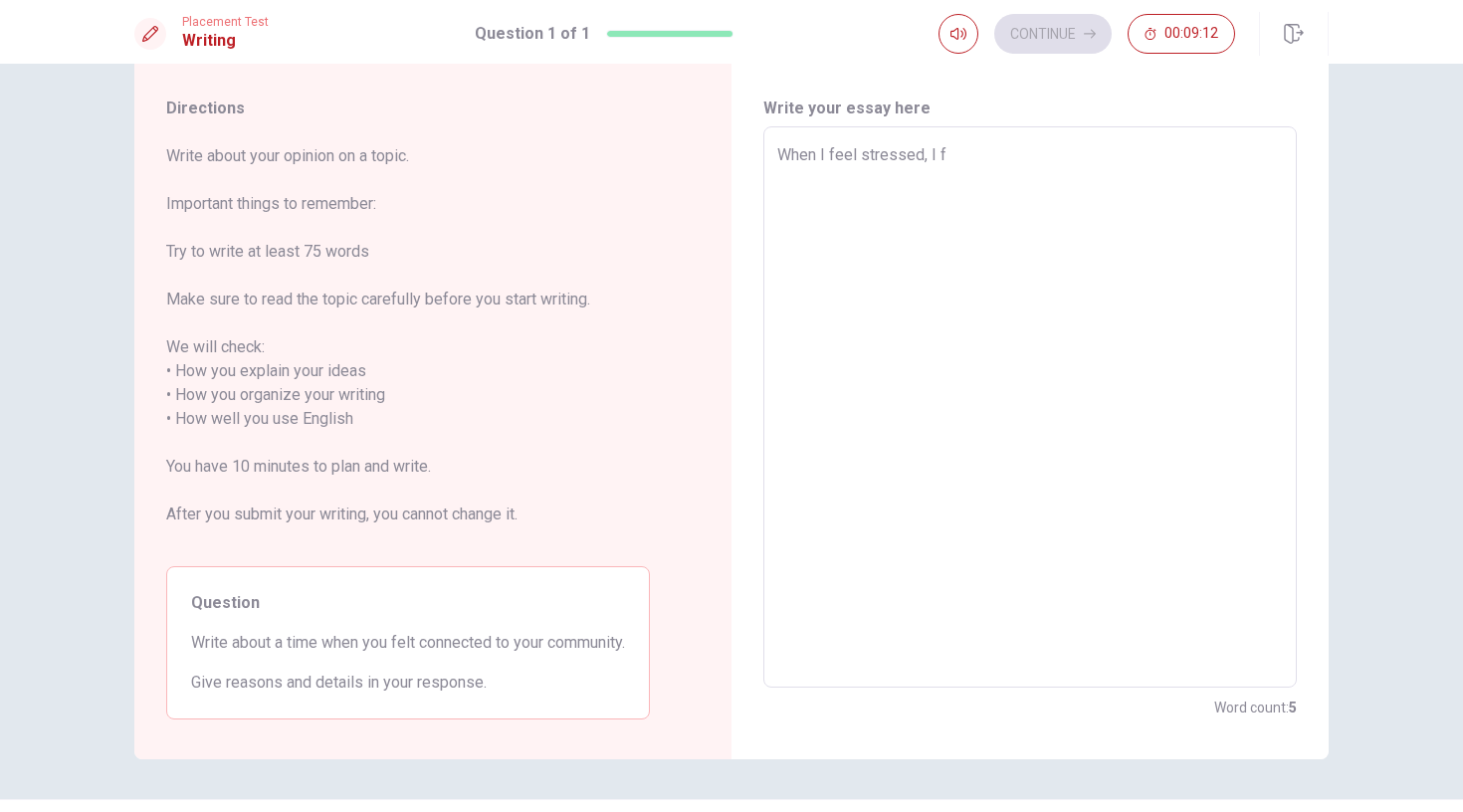 type on "x" 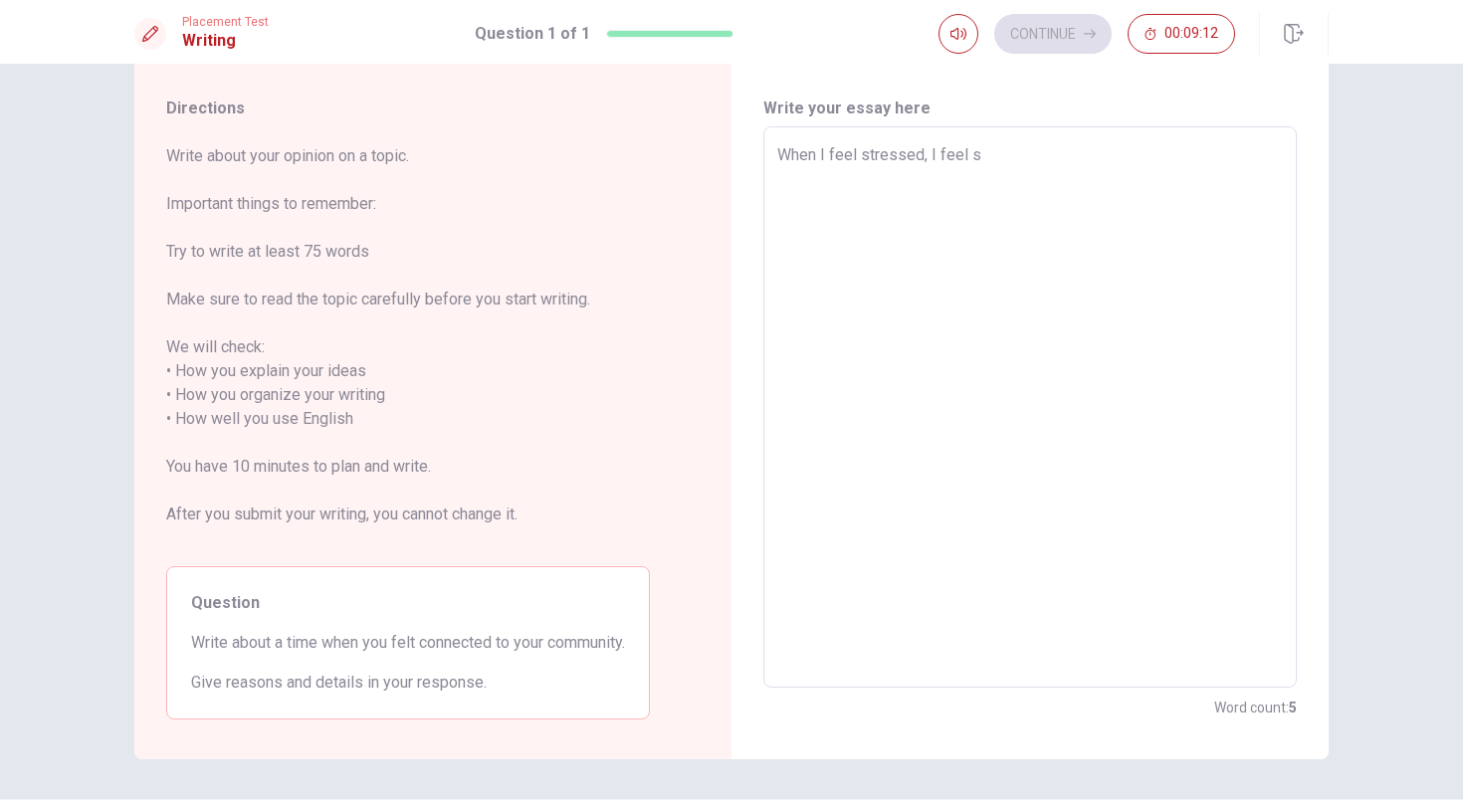 type on "x" 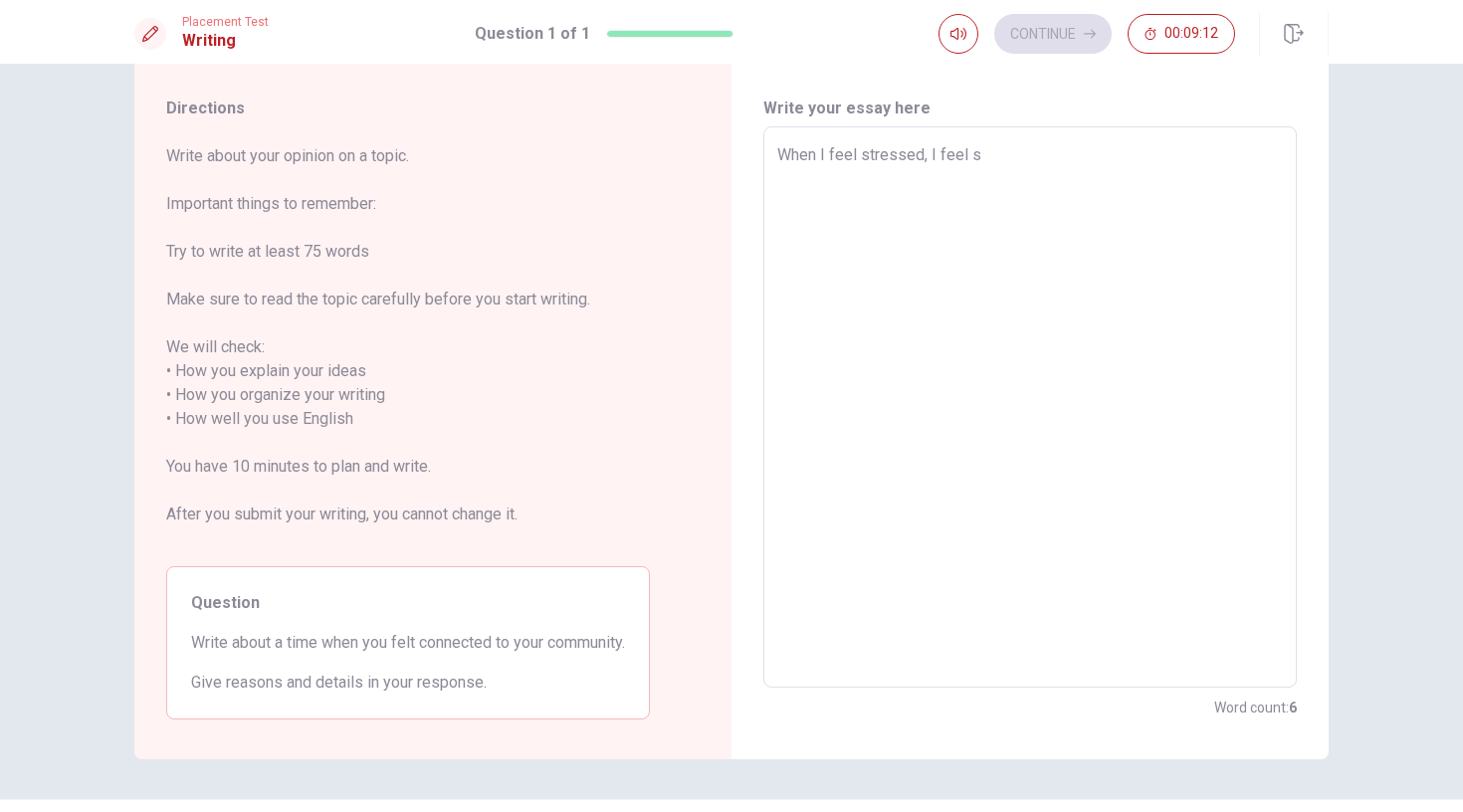 type on "When I feel stressed, I fee" 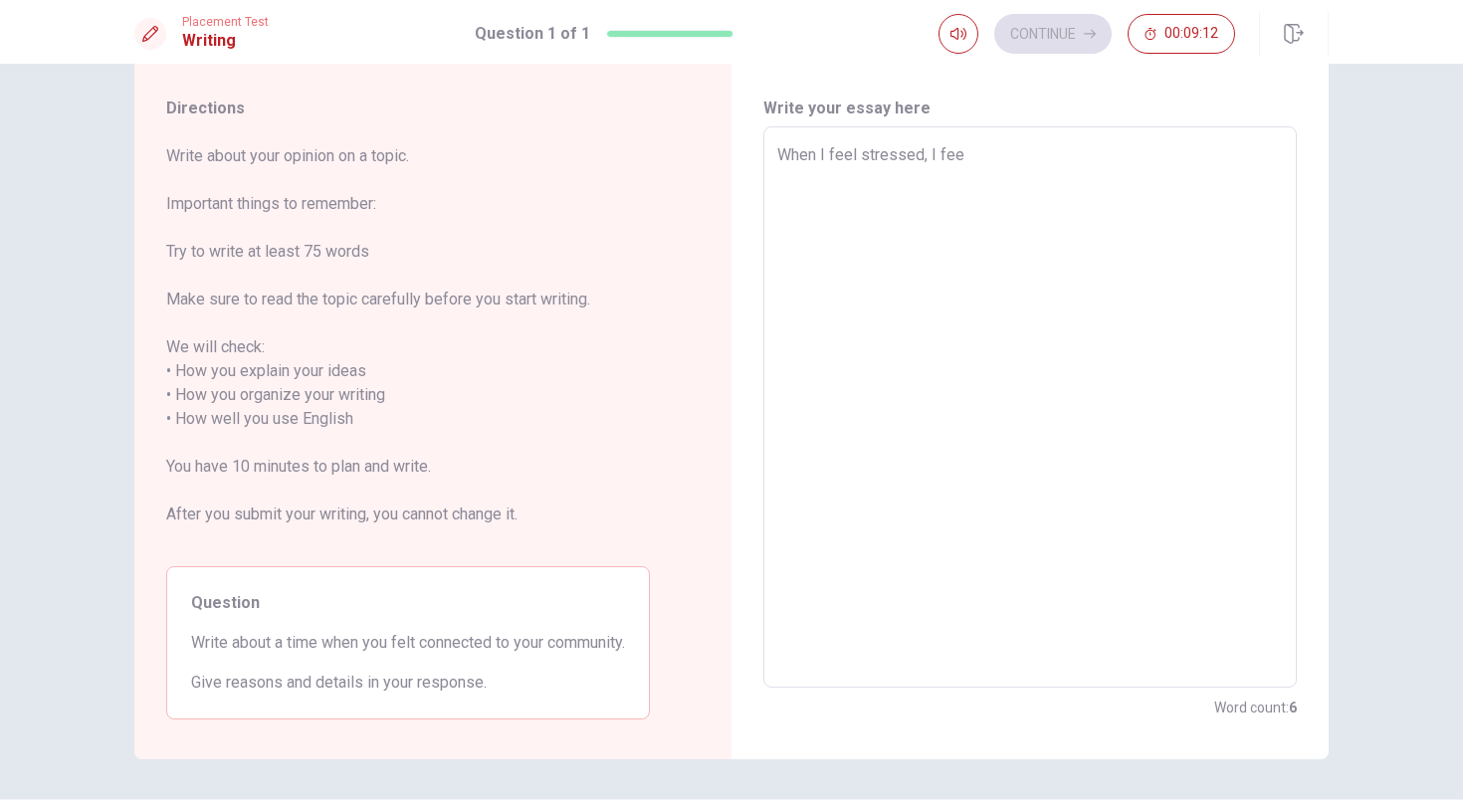 type on "x" 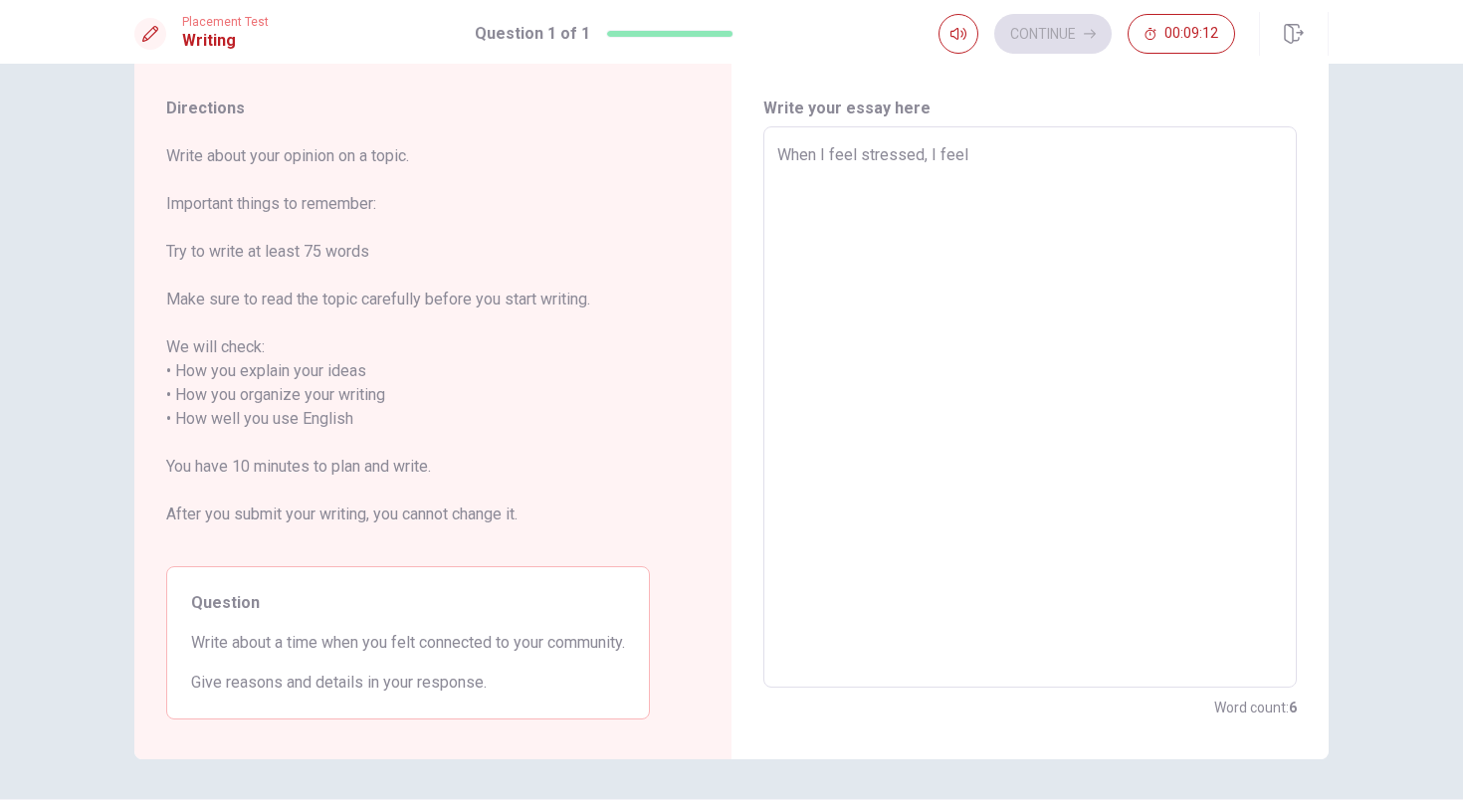 type on "x" 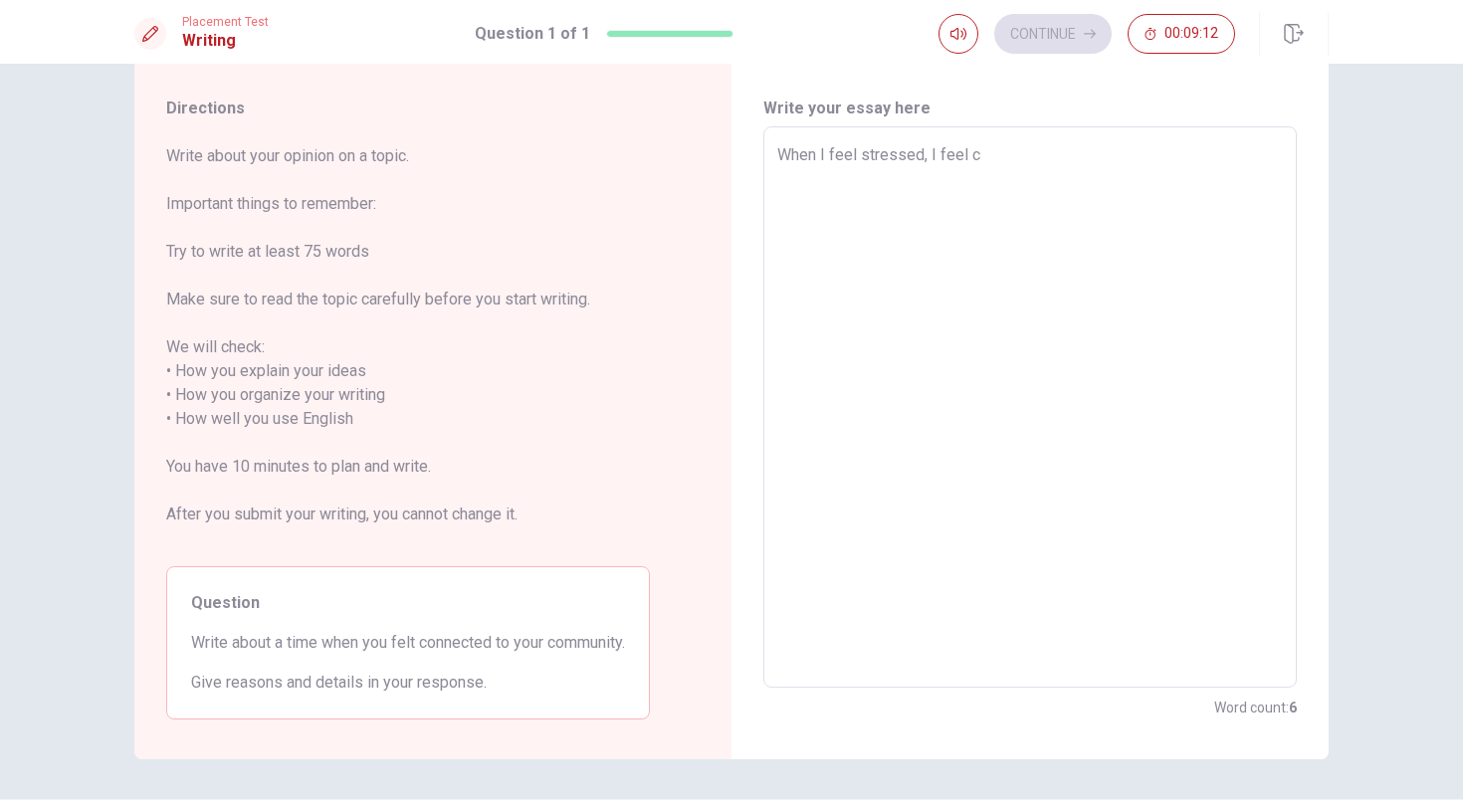 type on "x" 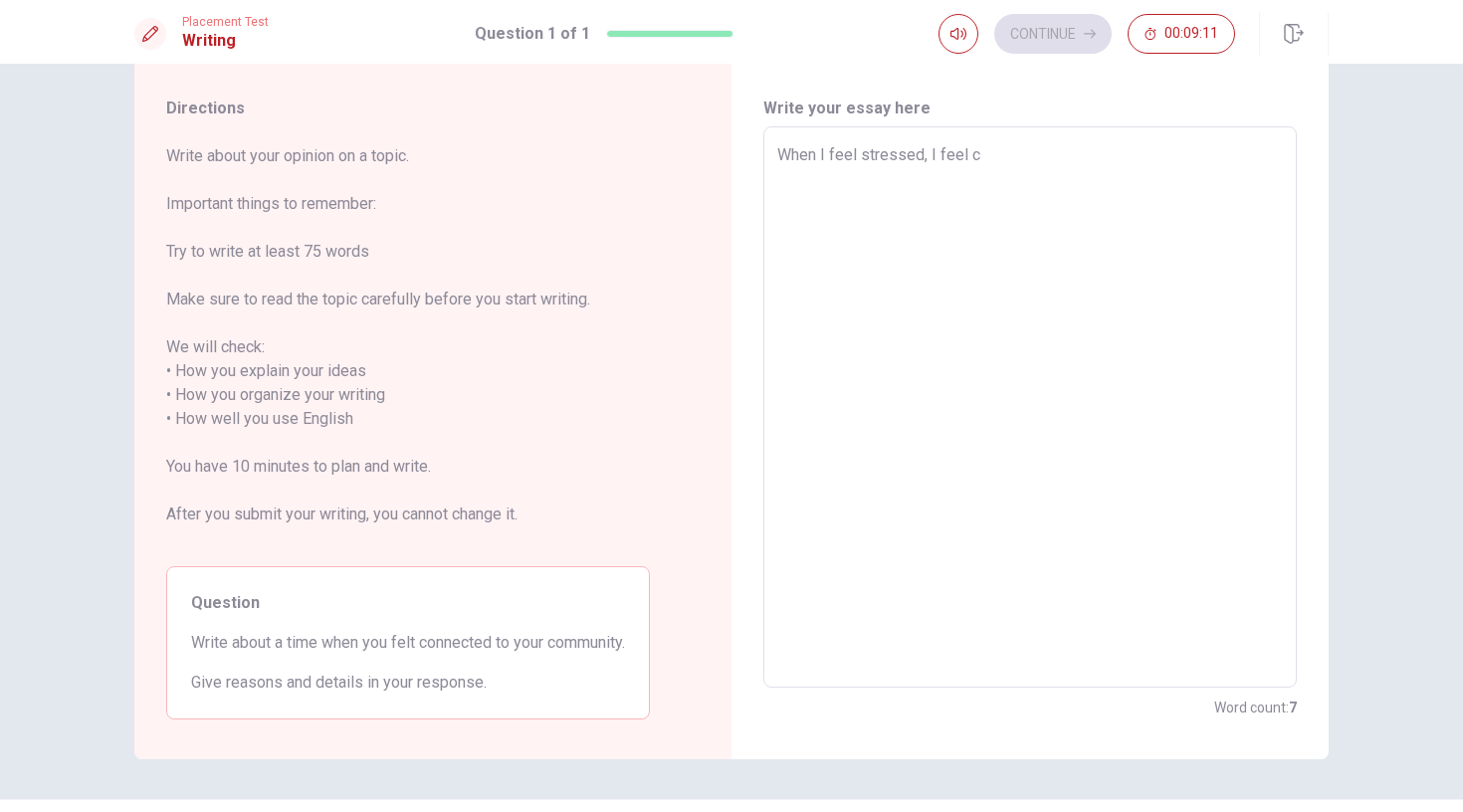 type on "When I feel stressed, I feel co" 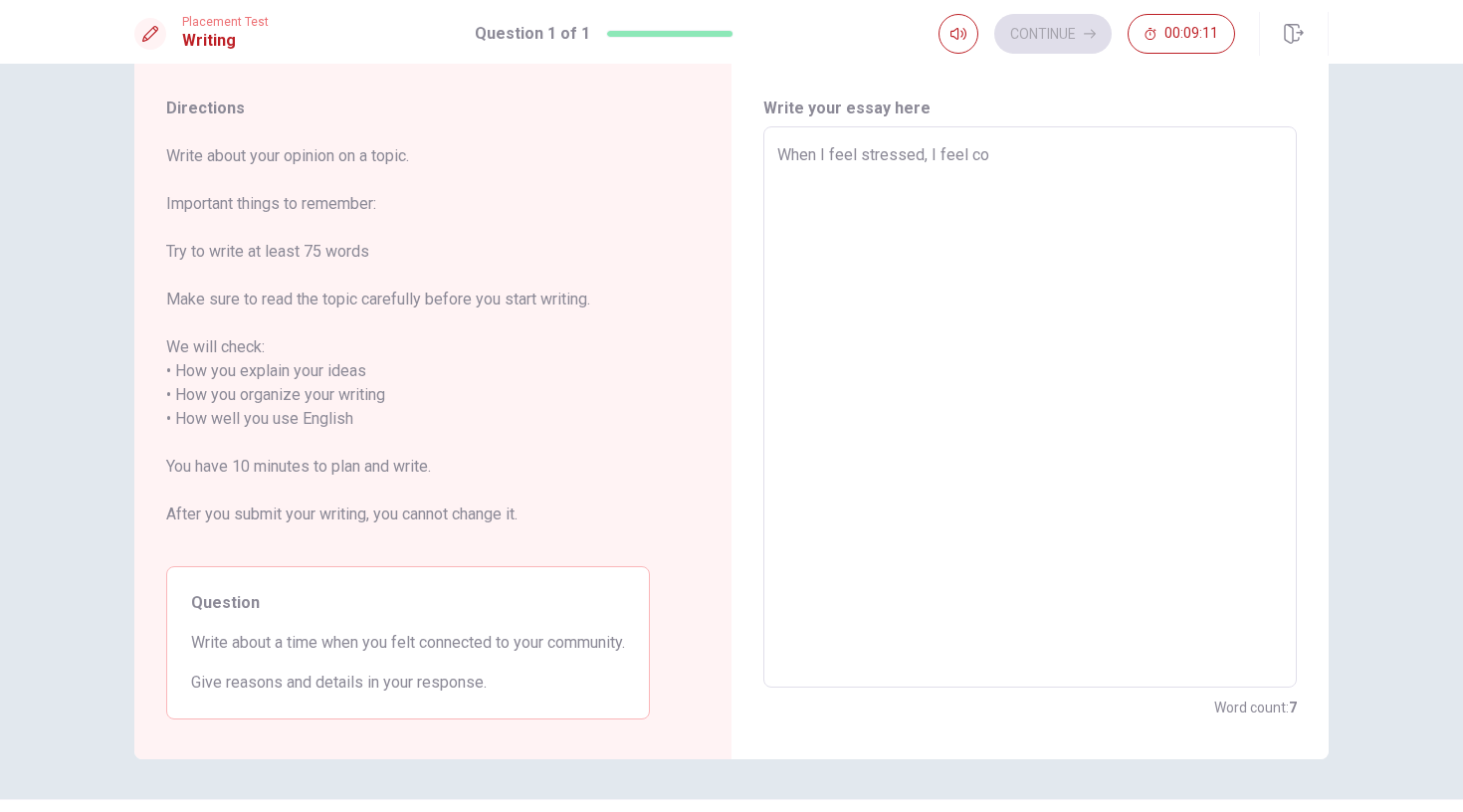 type on "x" 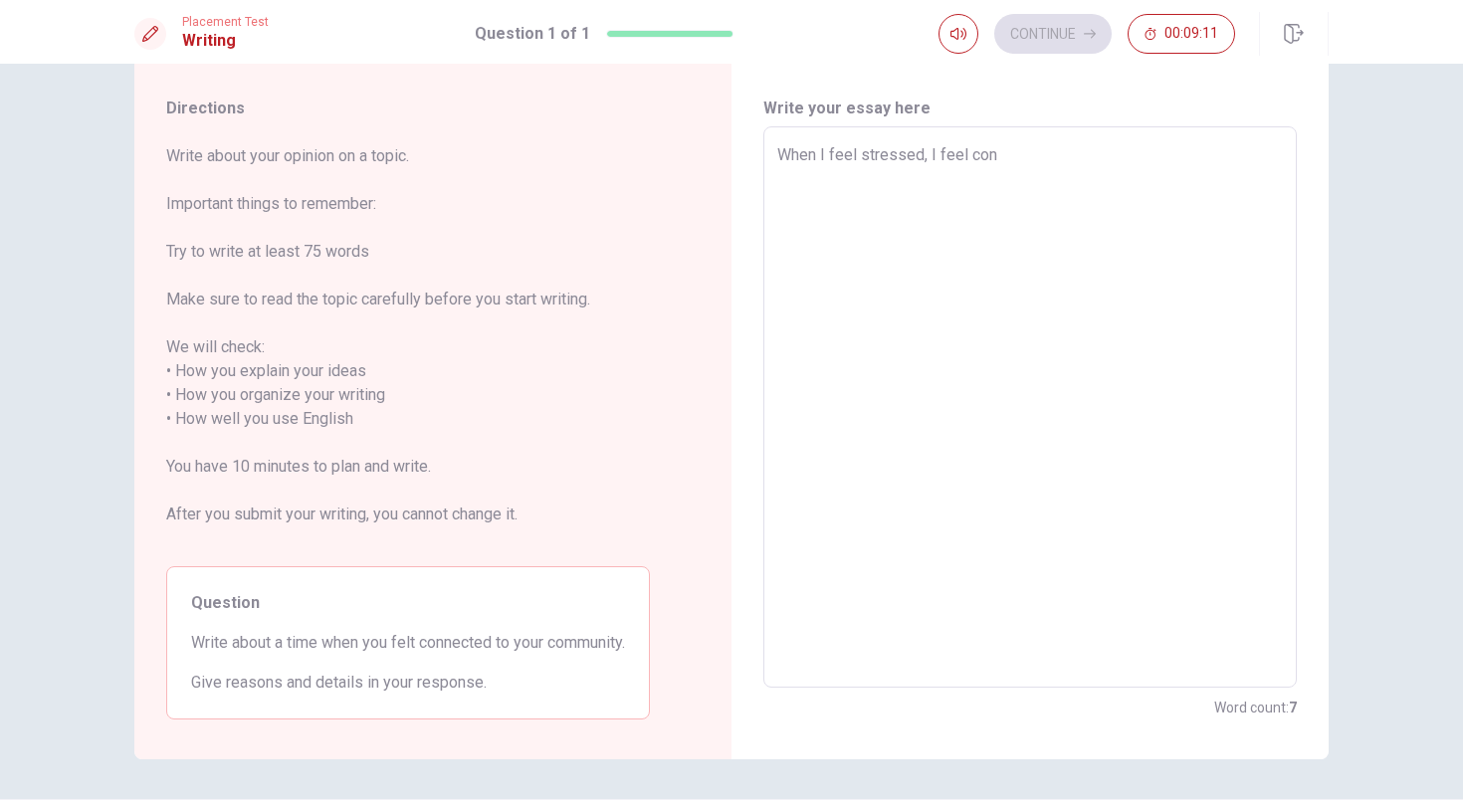 type on "x" 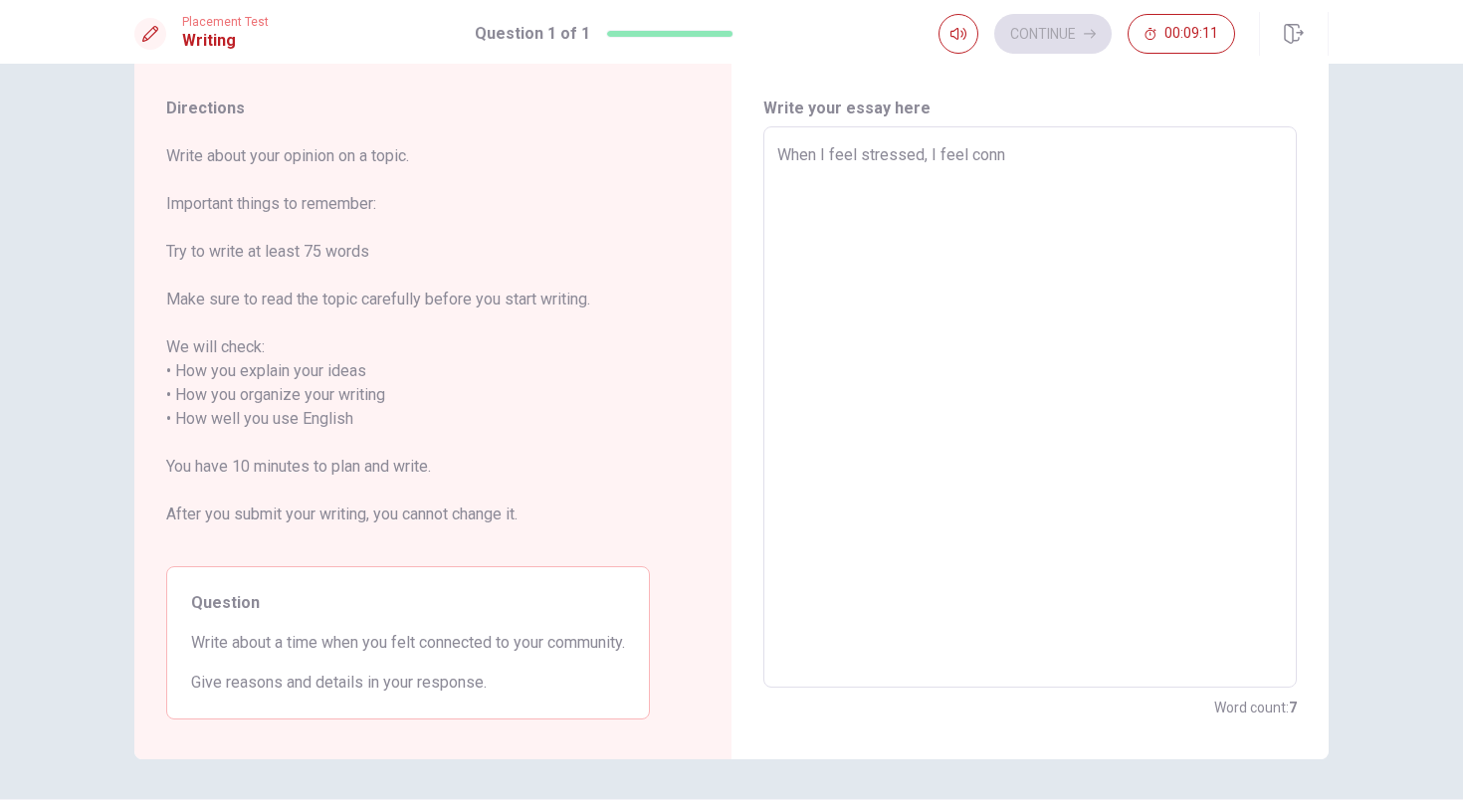 type on "x" 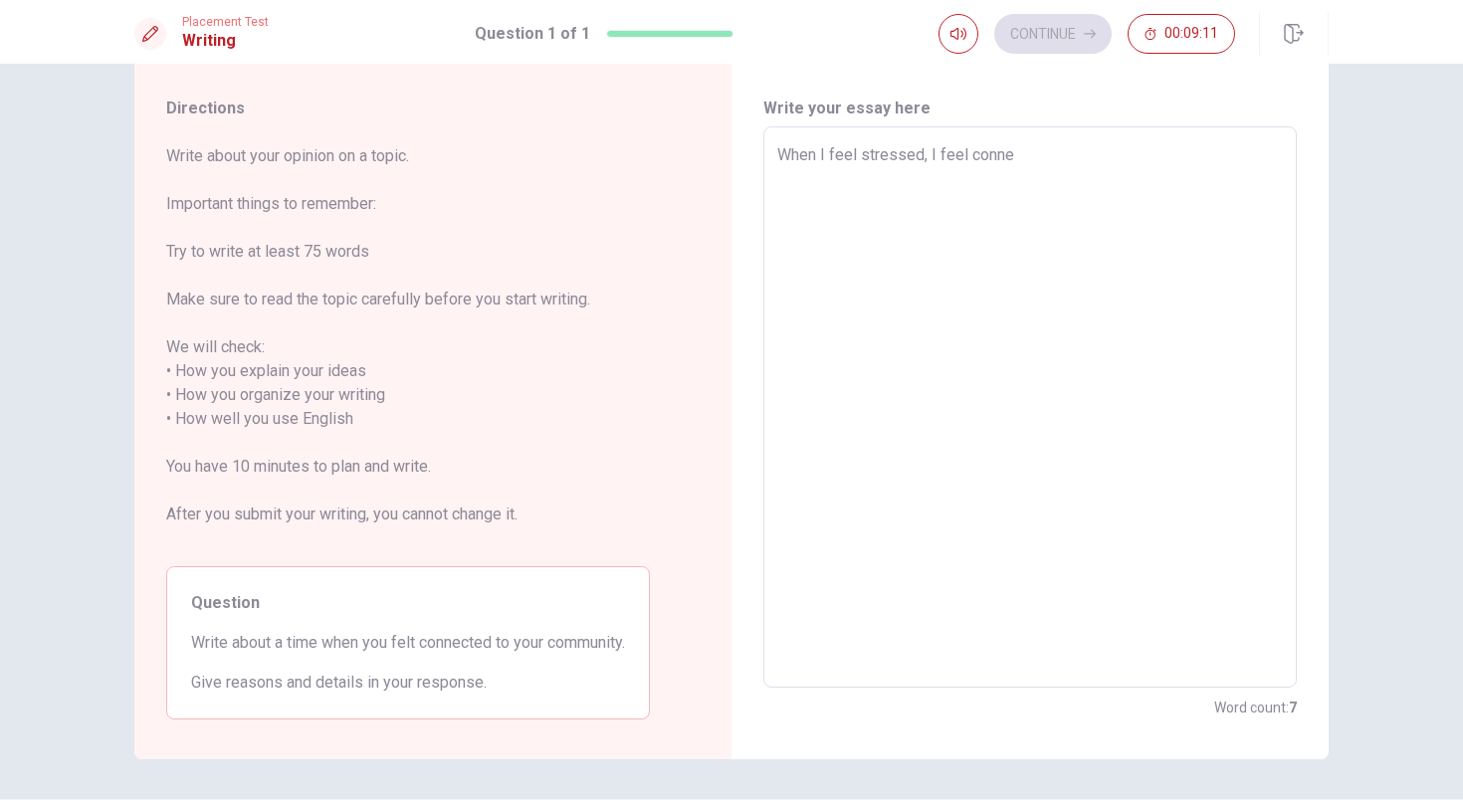 type on "x" 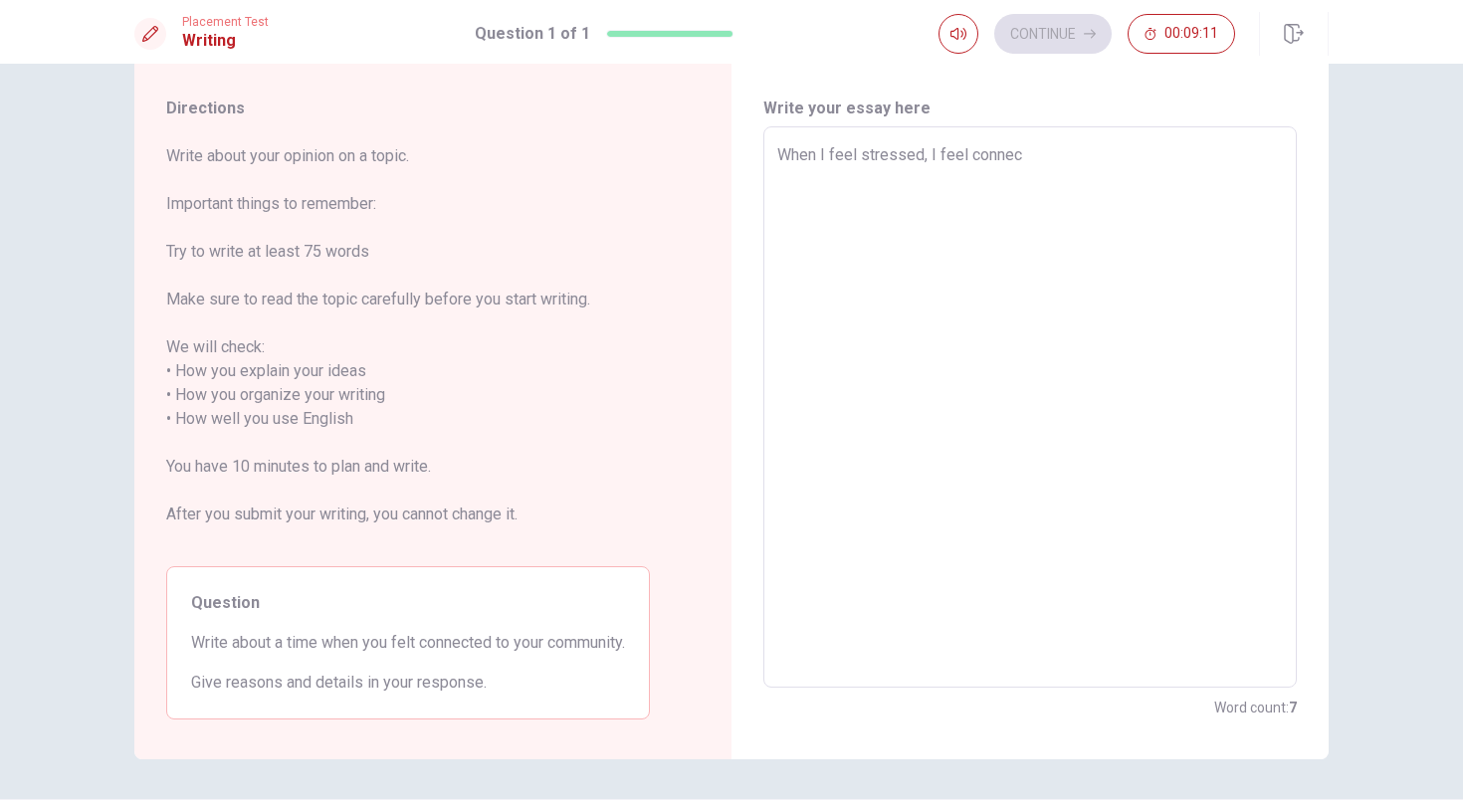 type on "x" 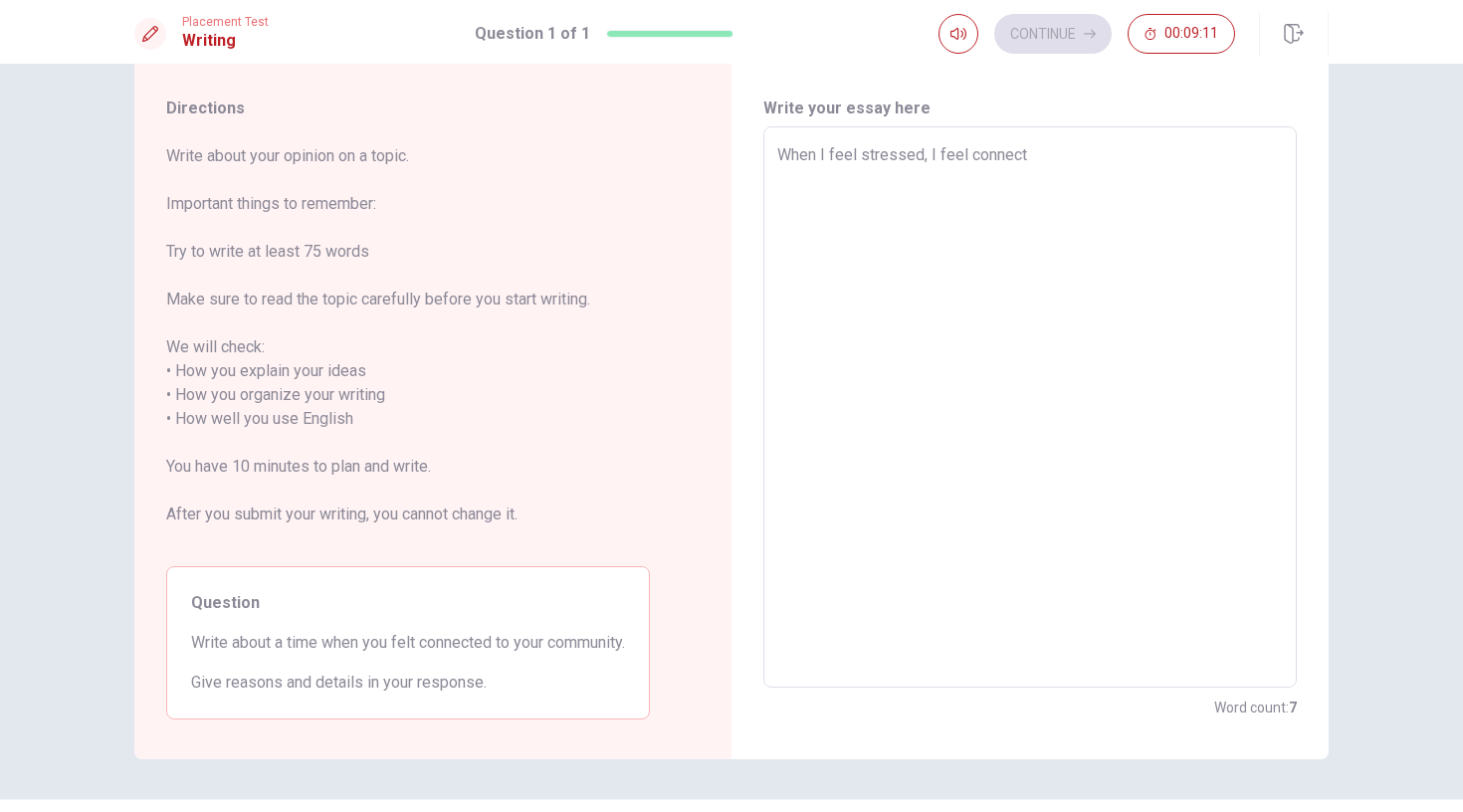 type on "x" 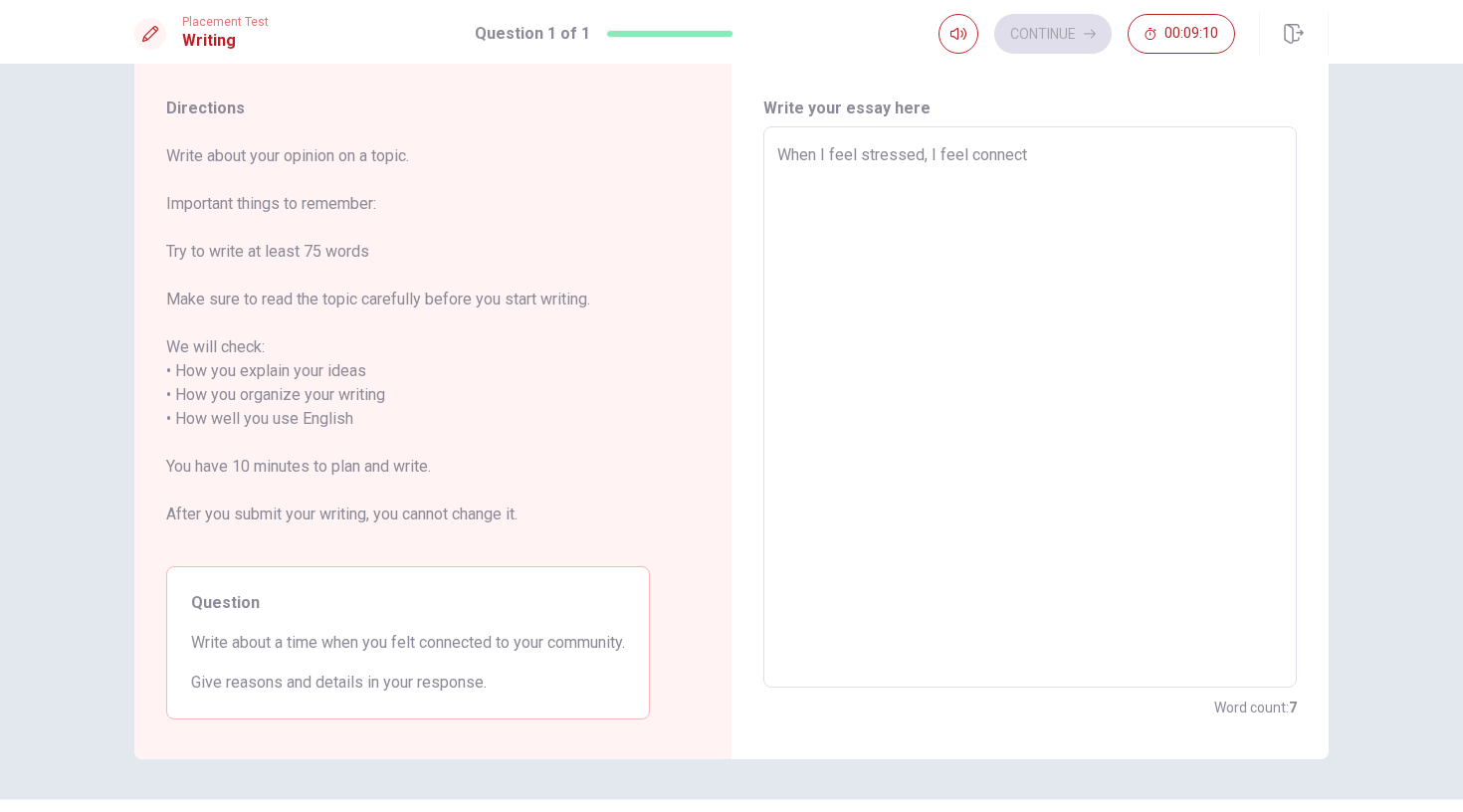 type on "When I feel stressed, I feel connecte" 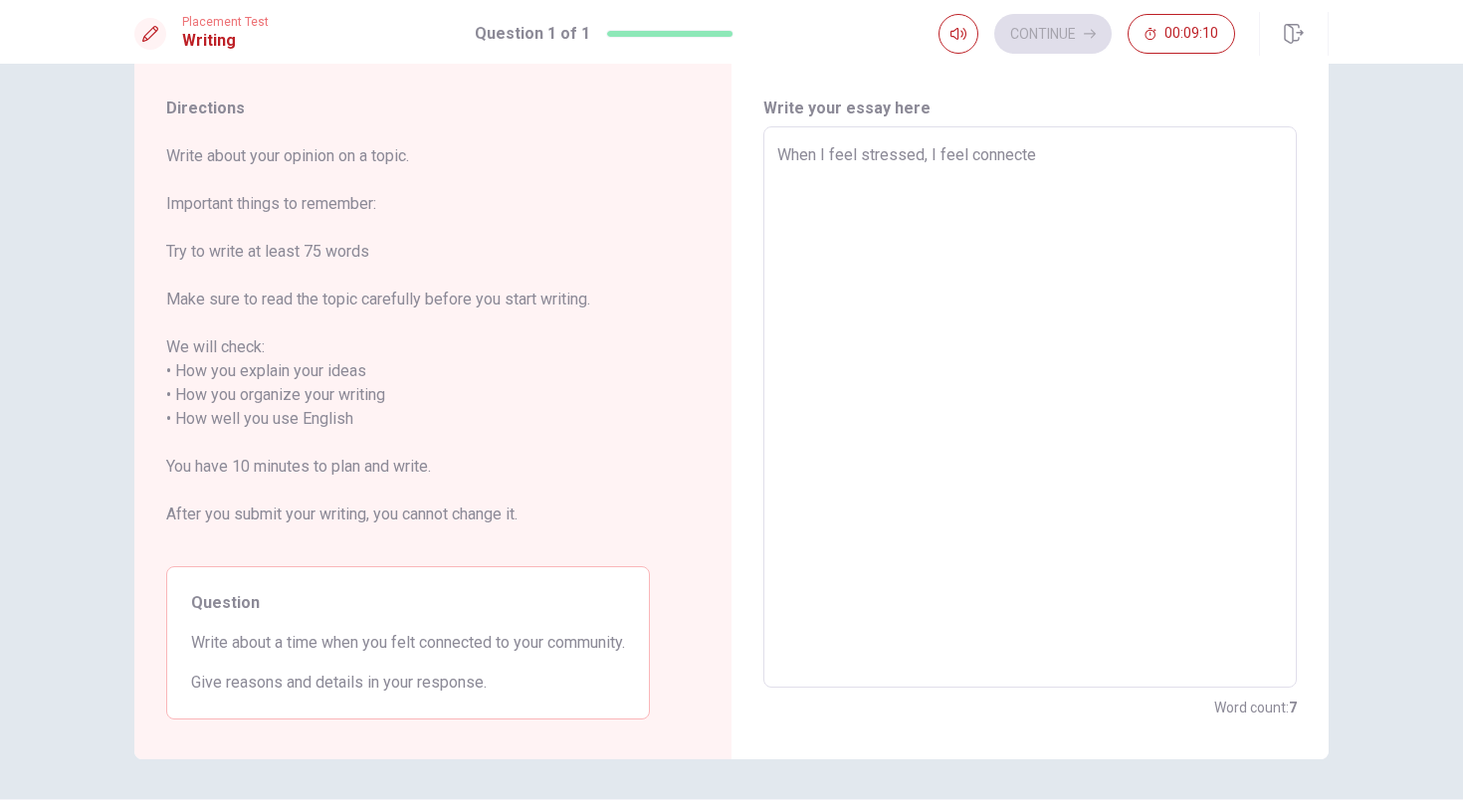 type on "x" 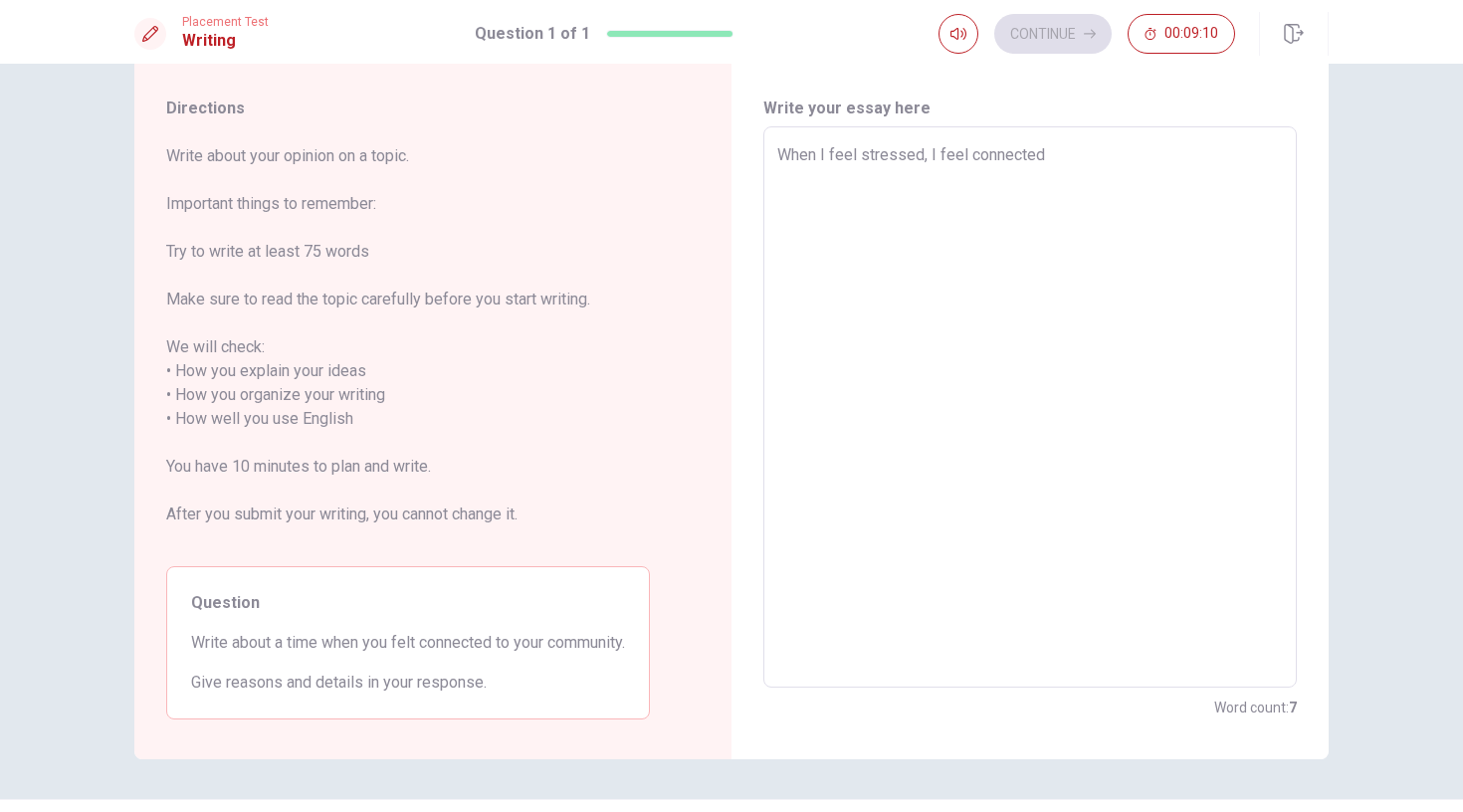 type on "x" 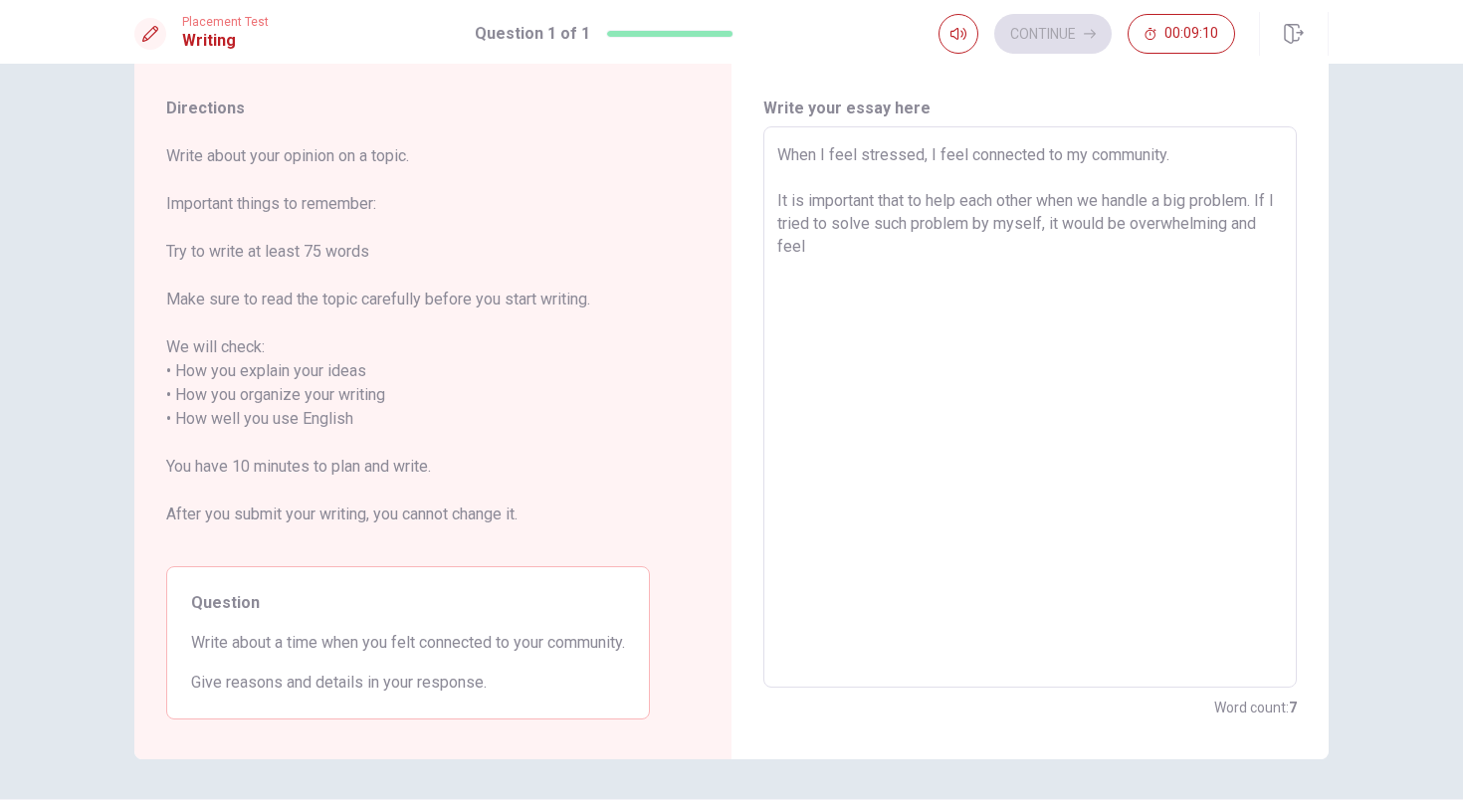 type on "x" 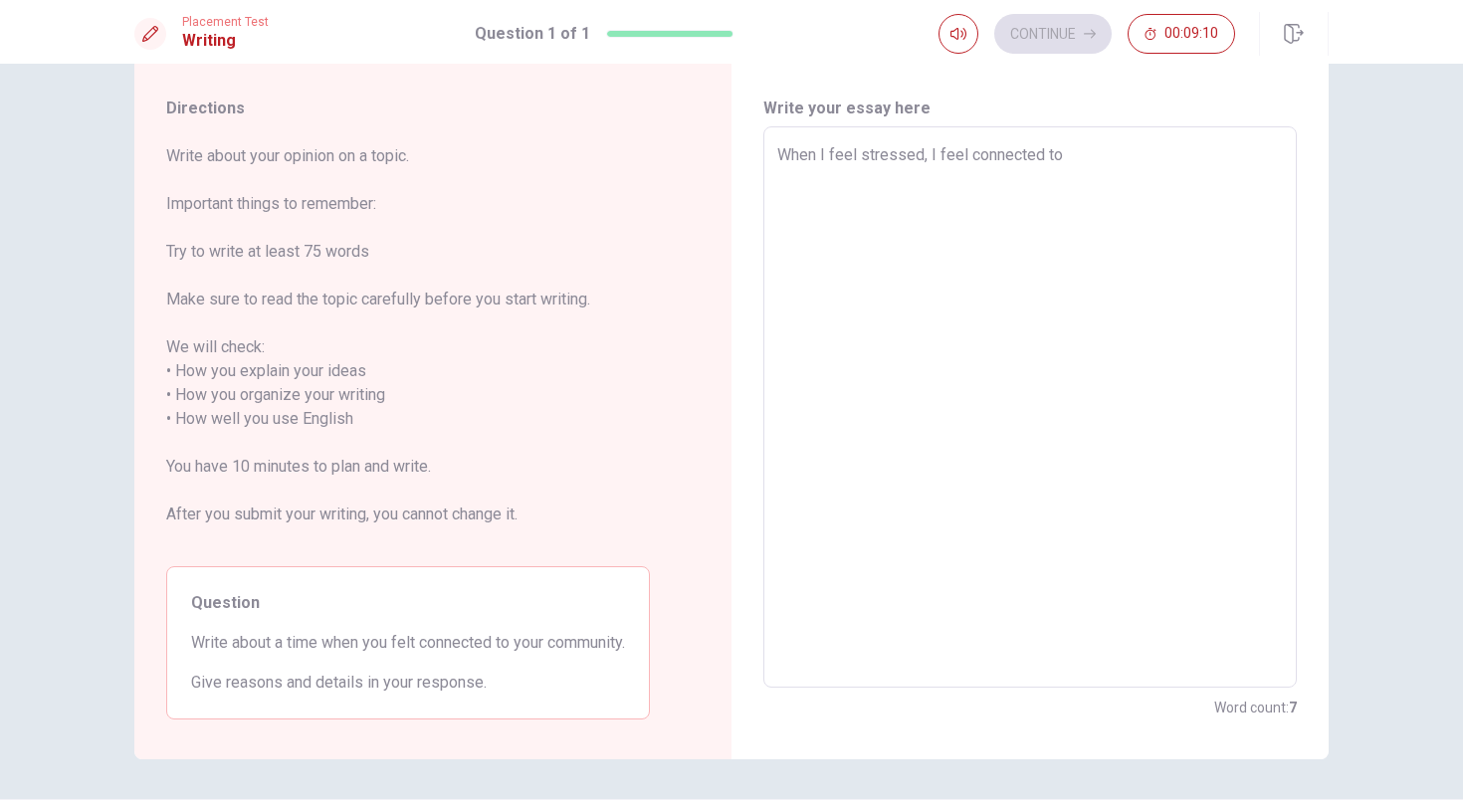 type on "x" 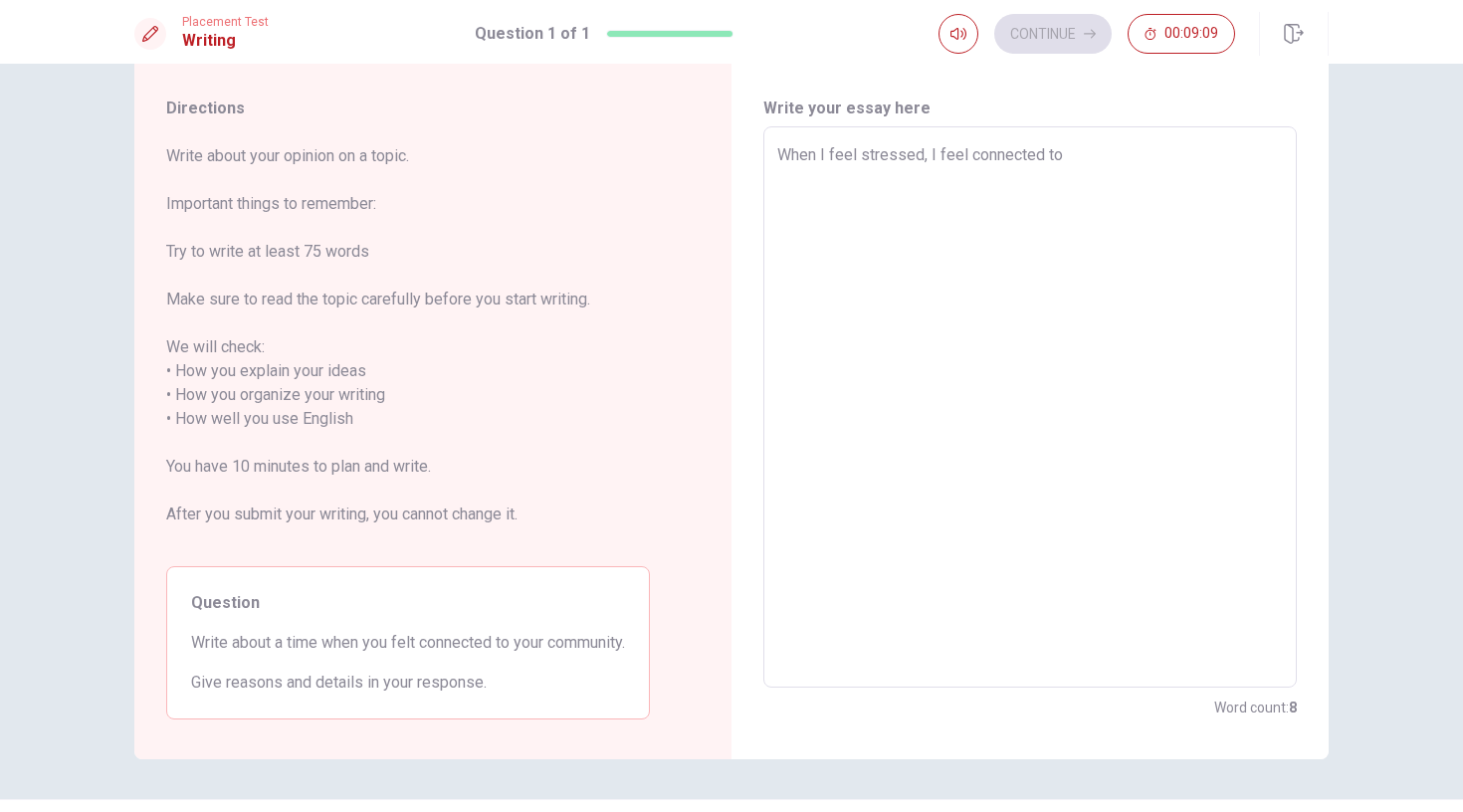 type on "When I feel stressed, I feel connected to" 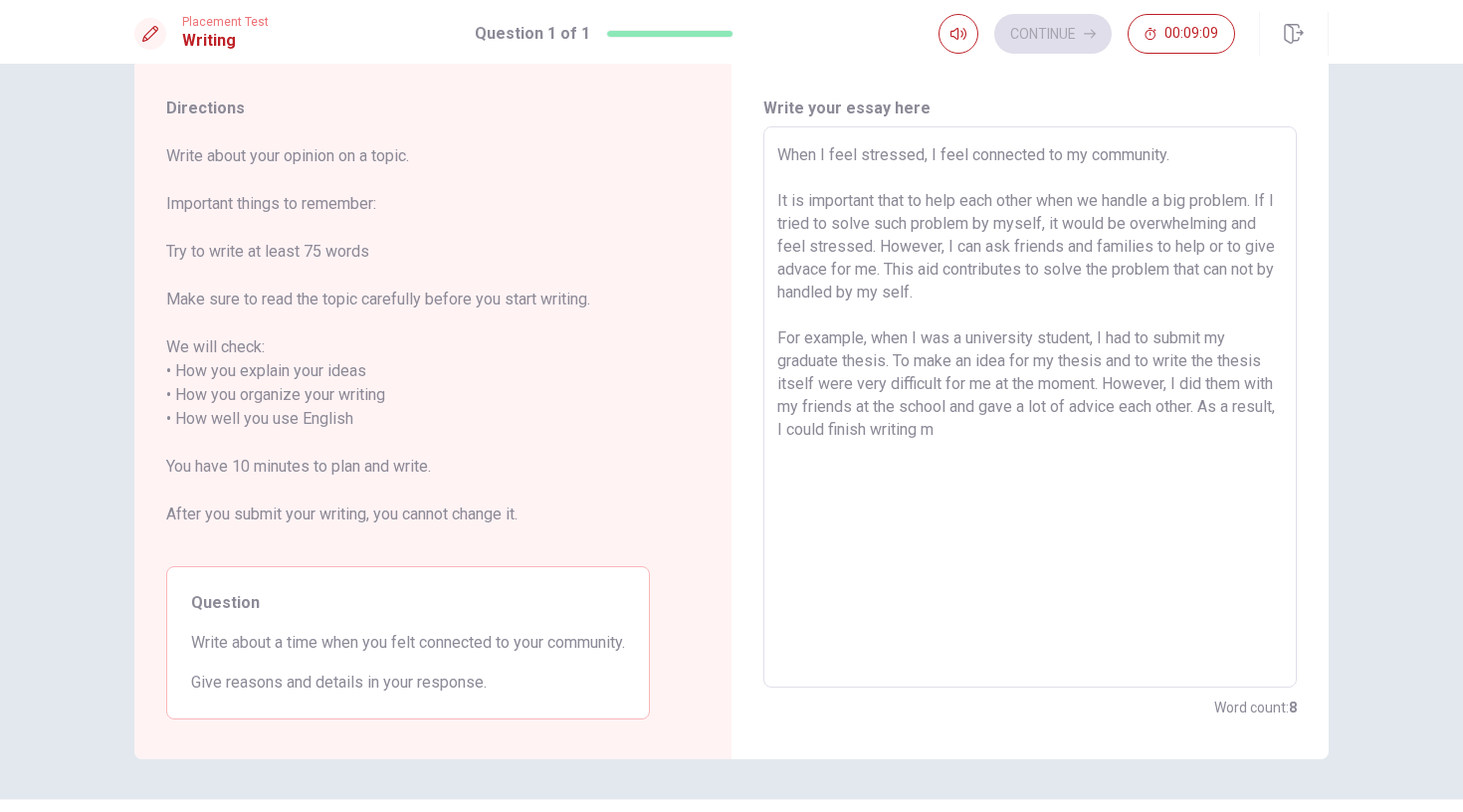 type on "x" 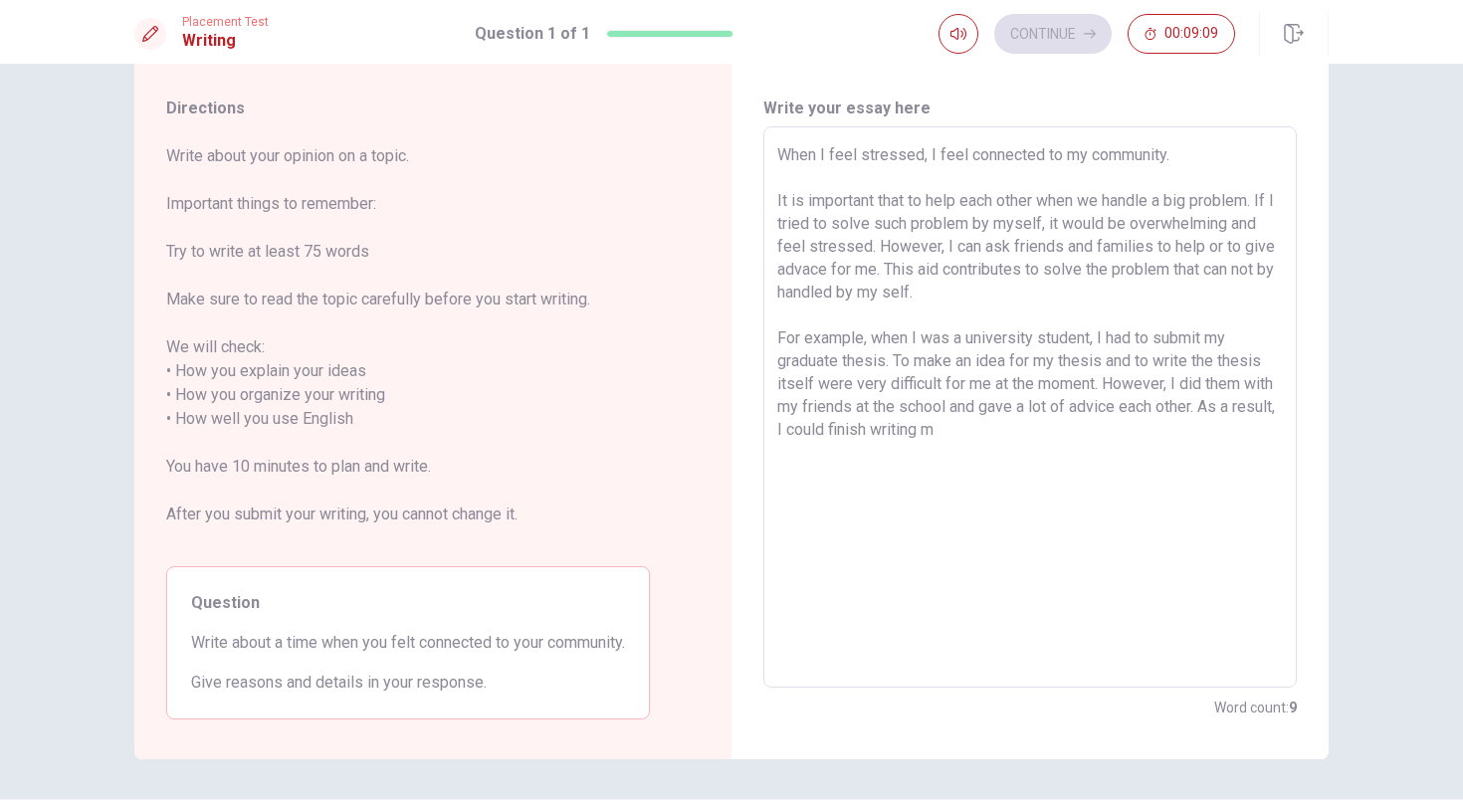 type on "When I feel stressed, I feel connected to my" 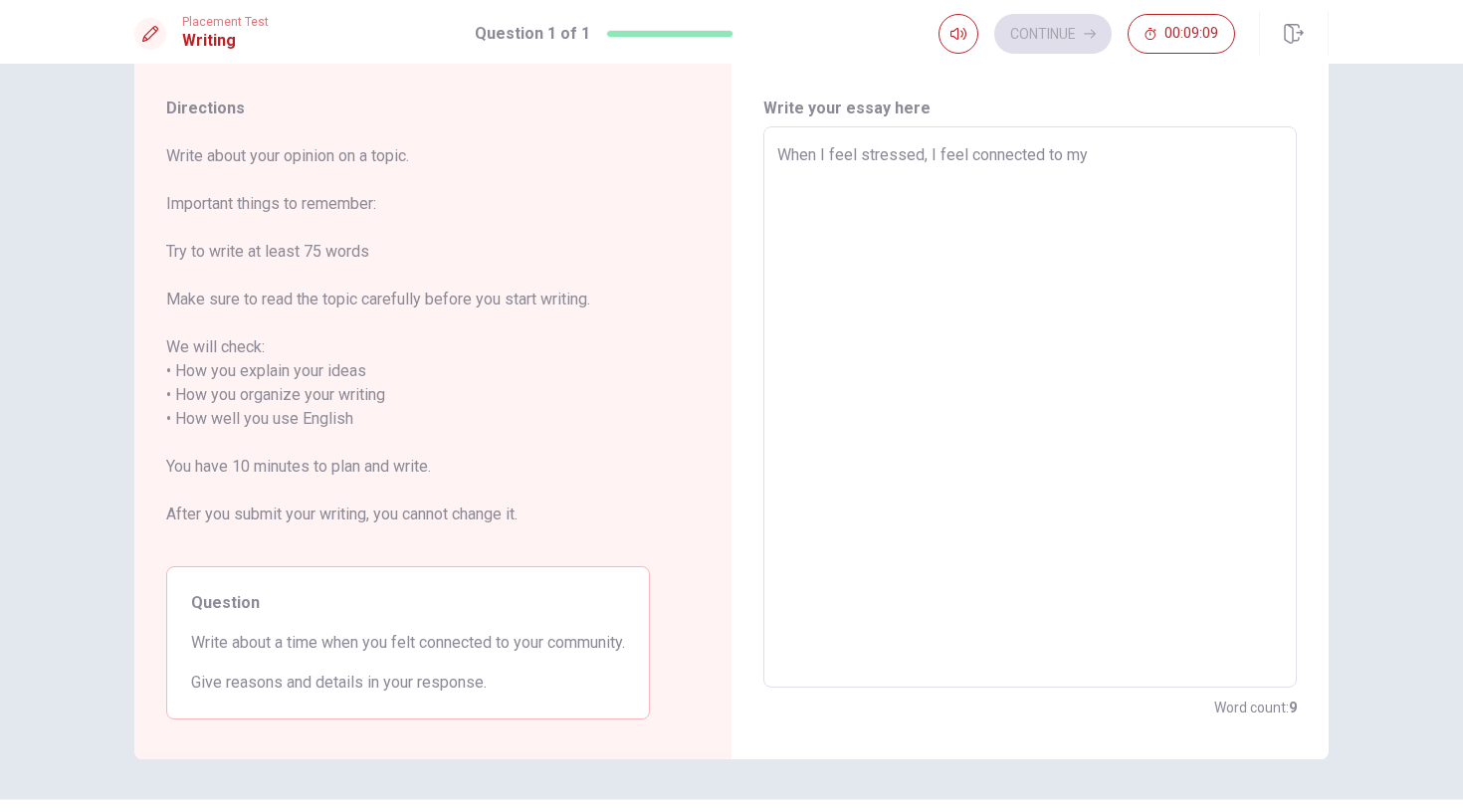type on "x" 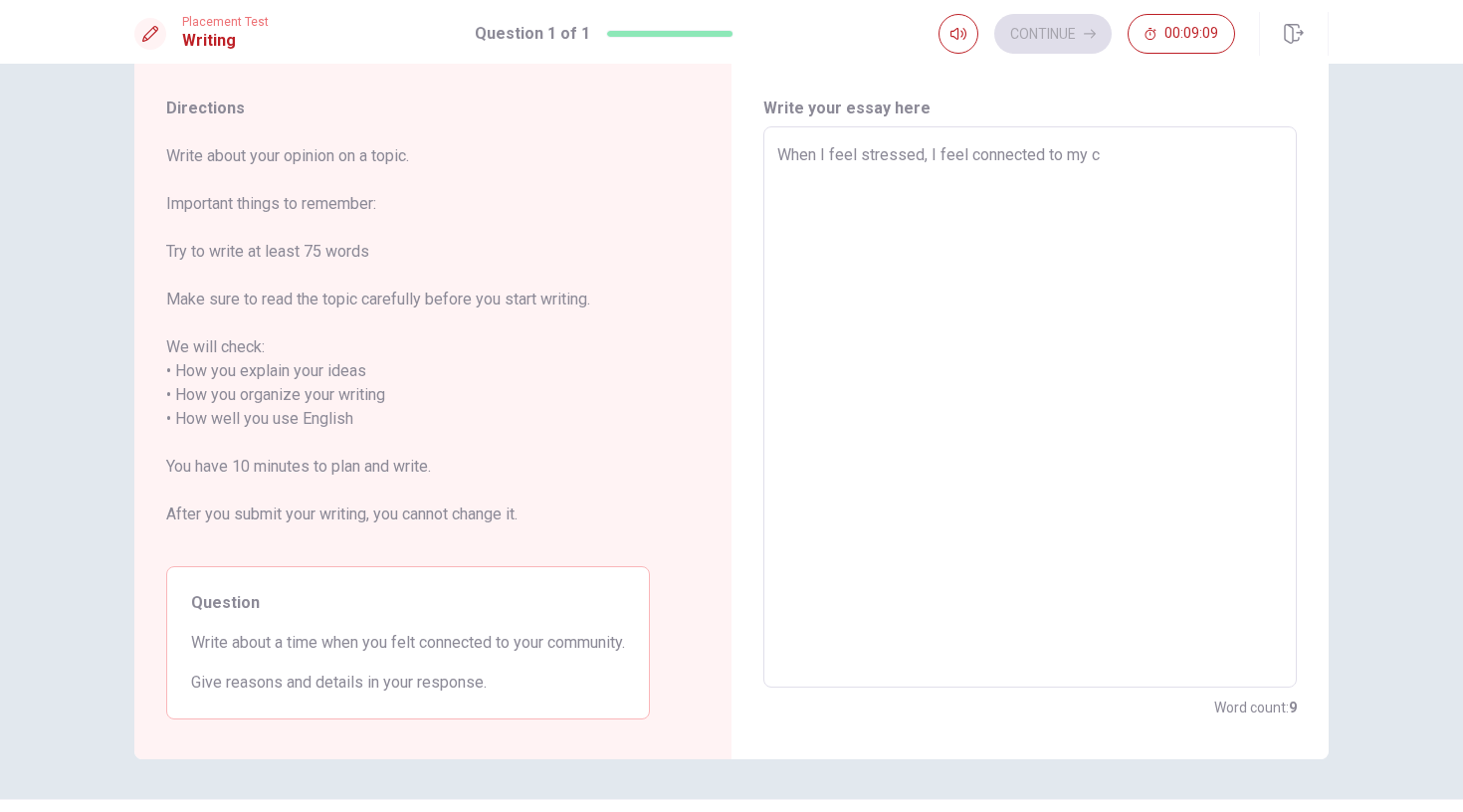 type on "x" 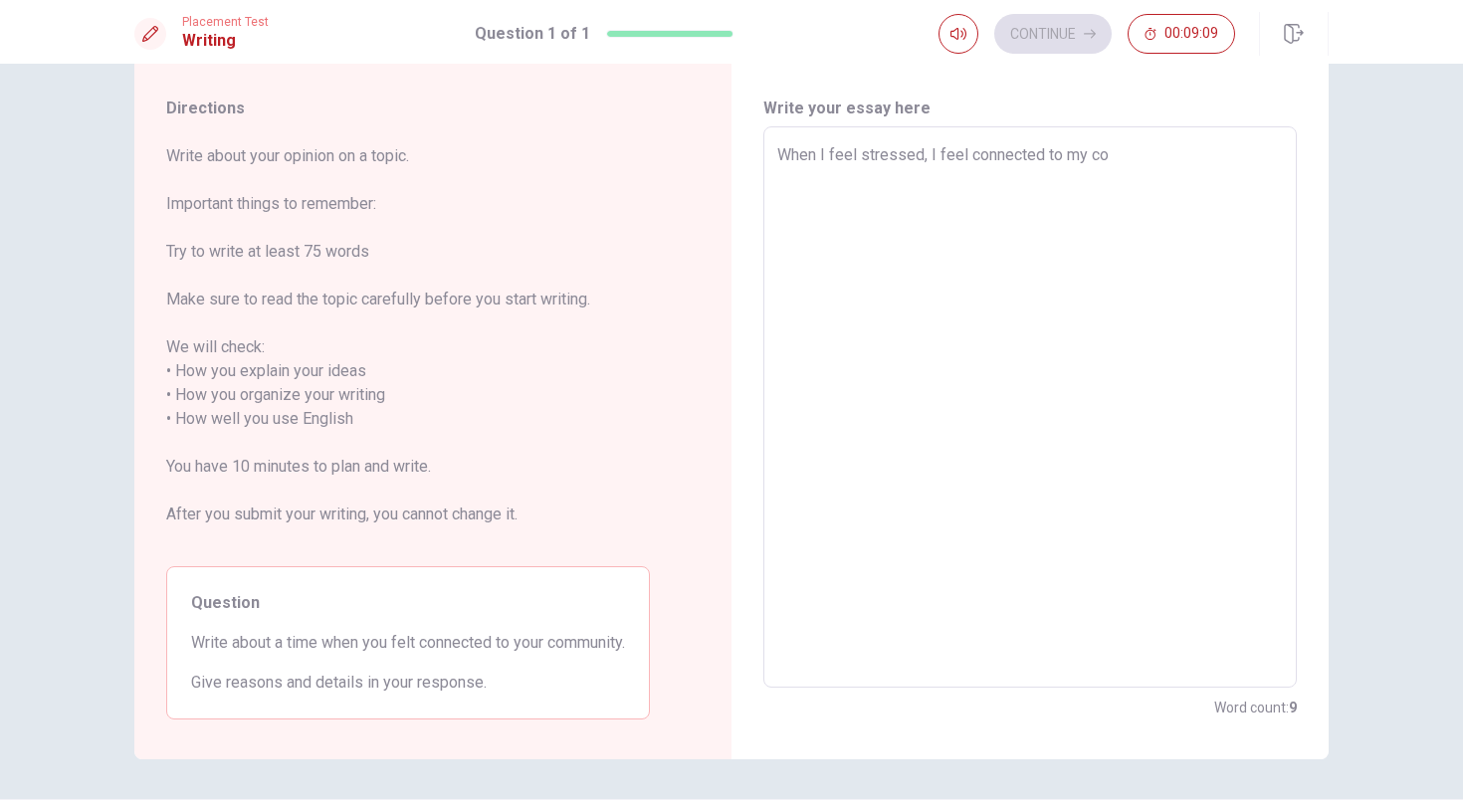 type on "x" 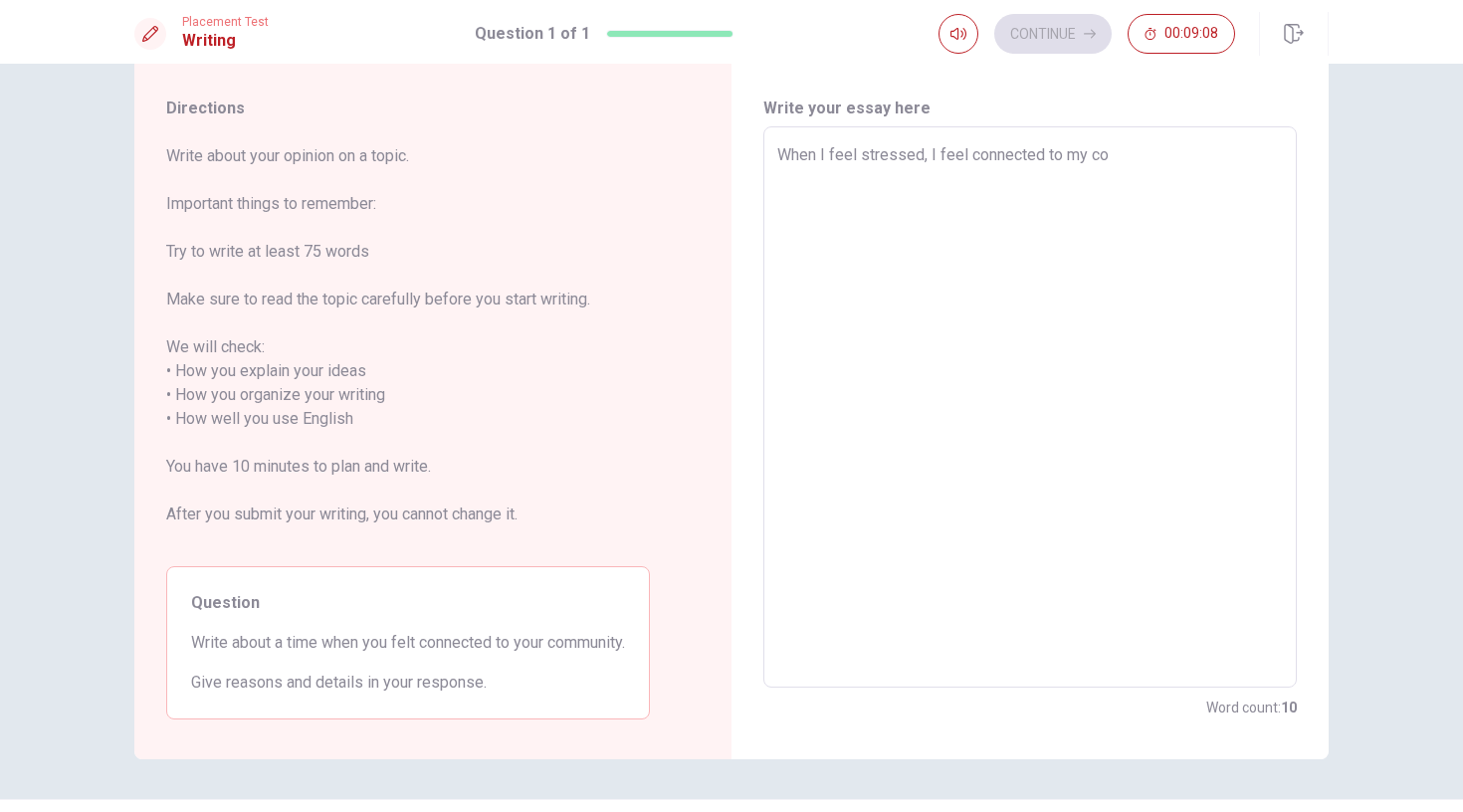 type on "When I feel stressed, I feel connected to my com" 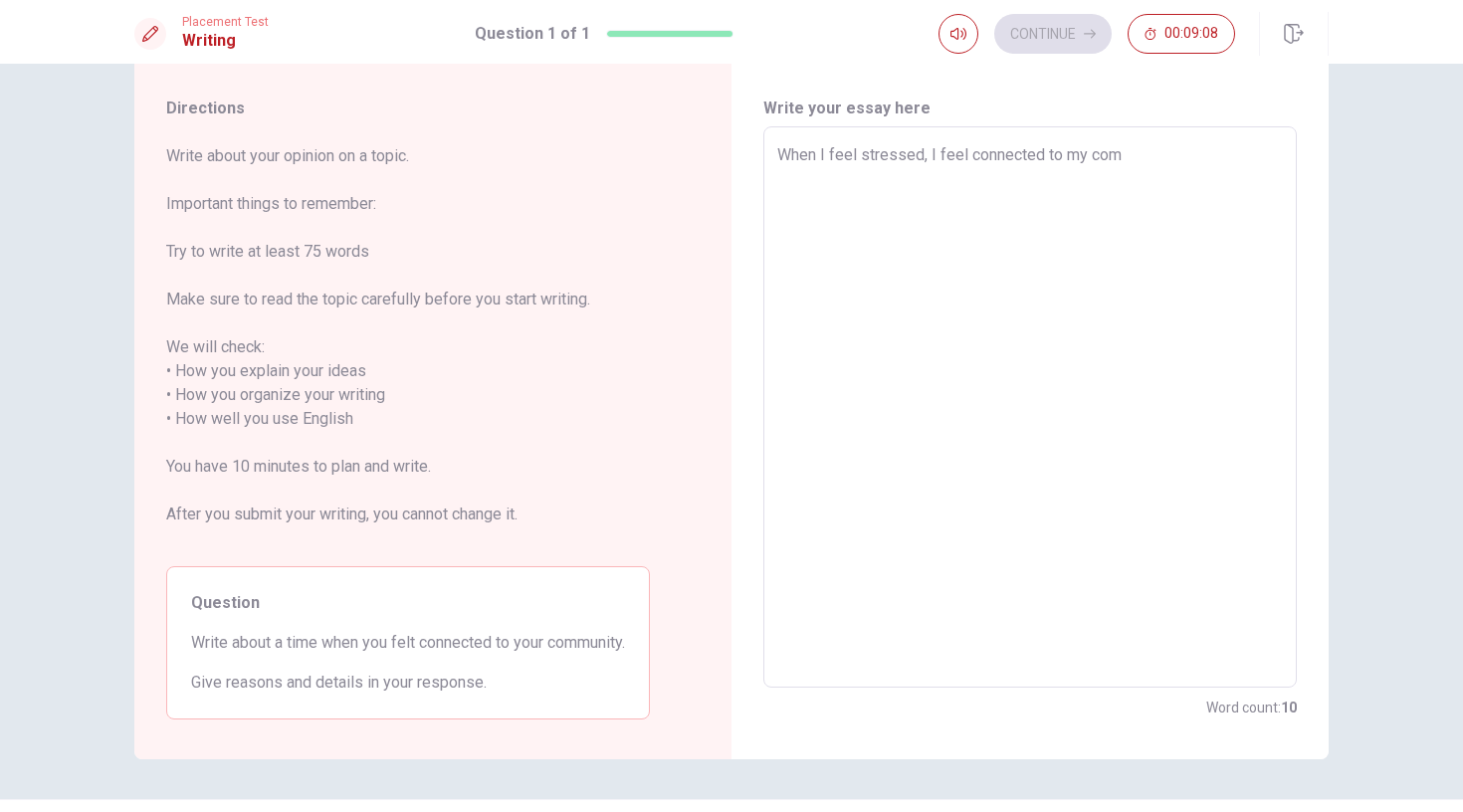 type on "x" 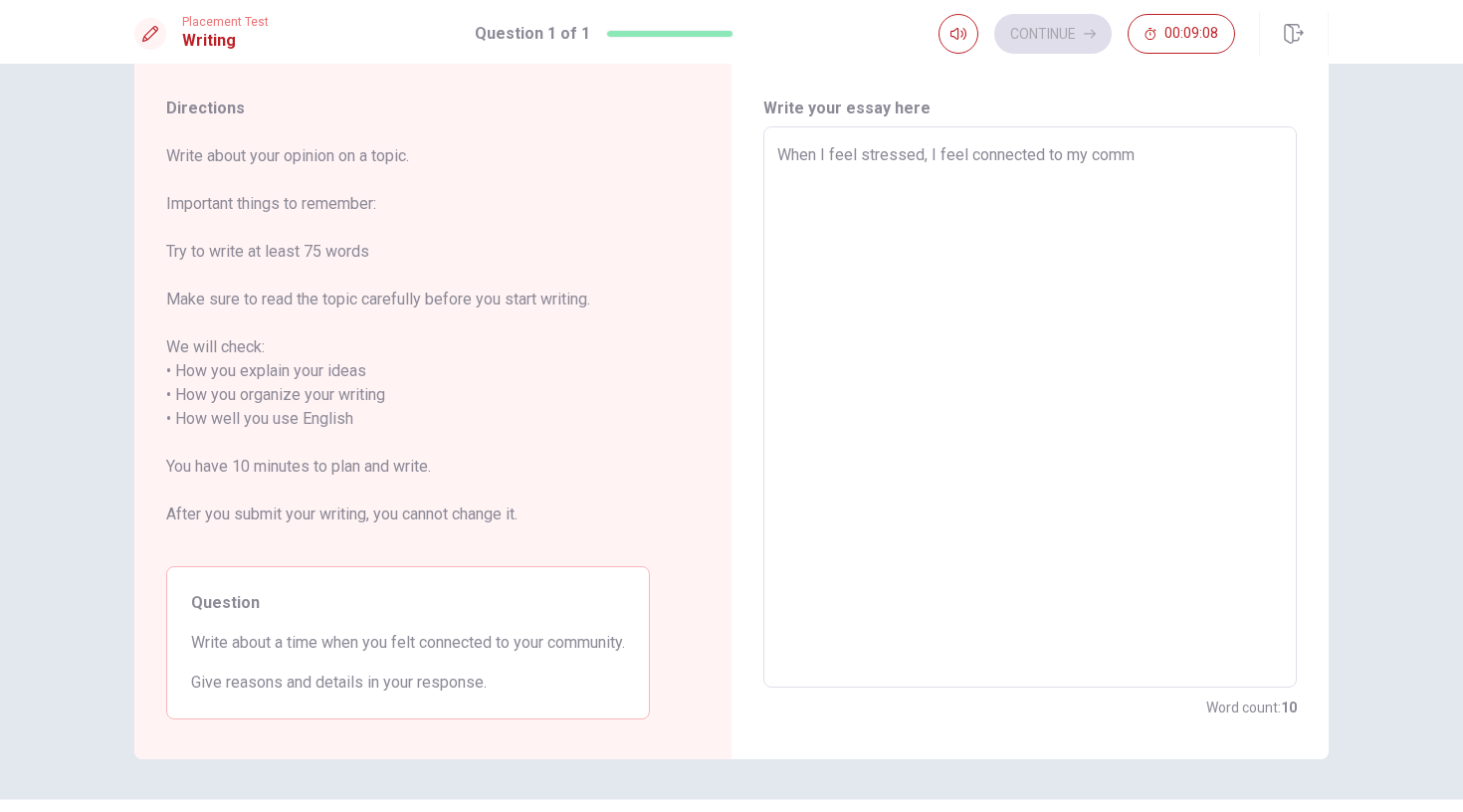 type on "x" 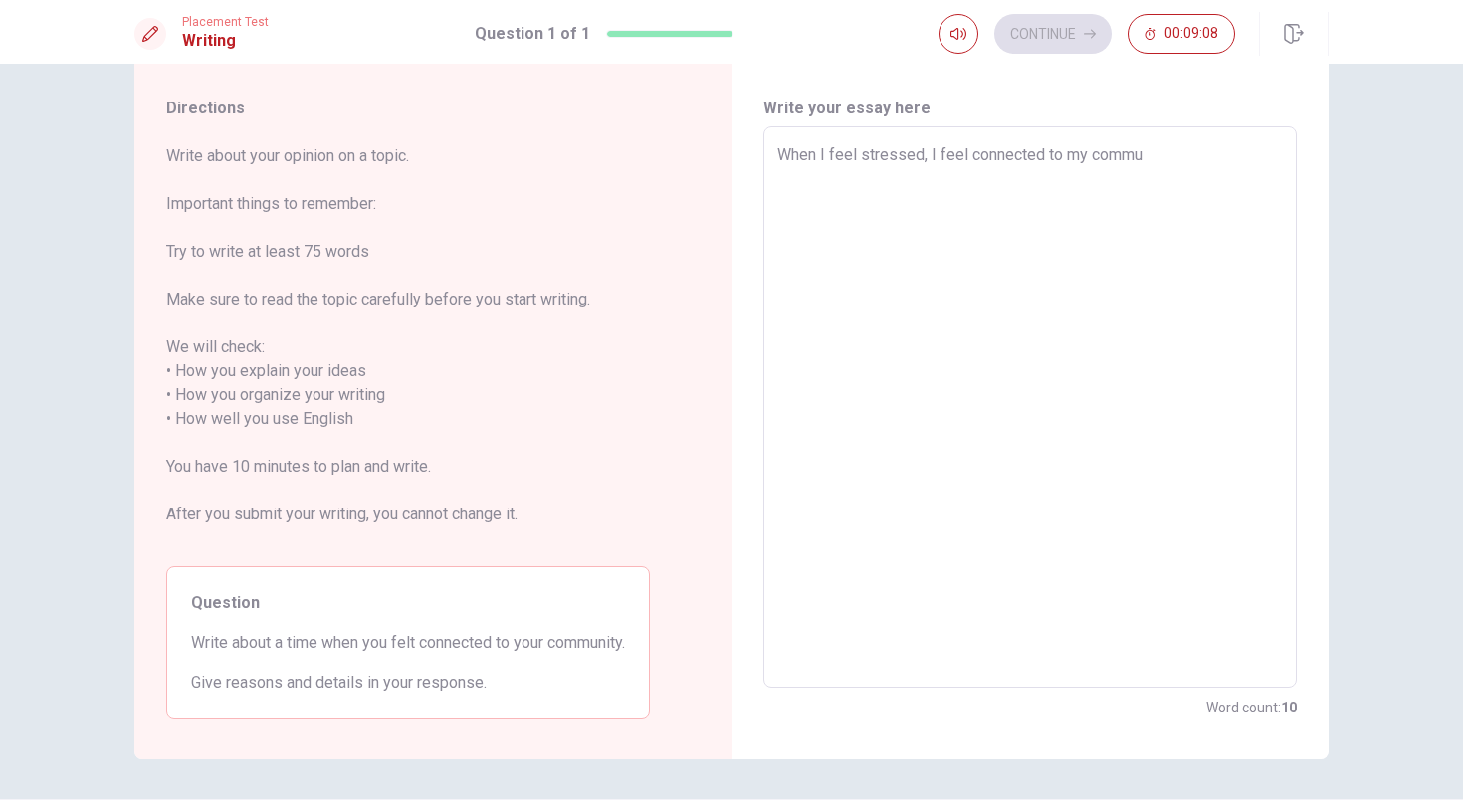 type on "x" 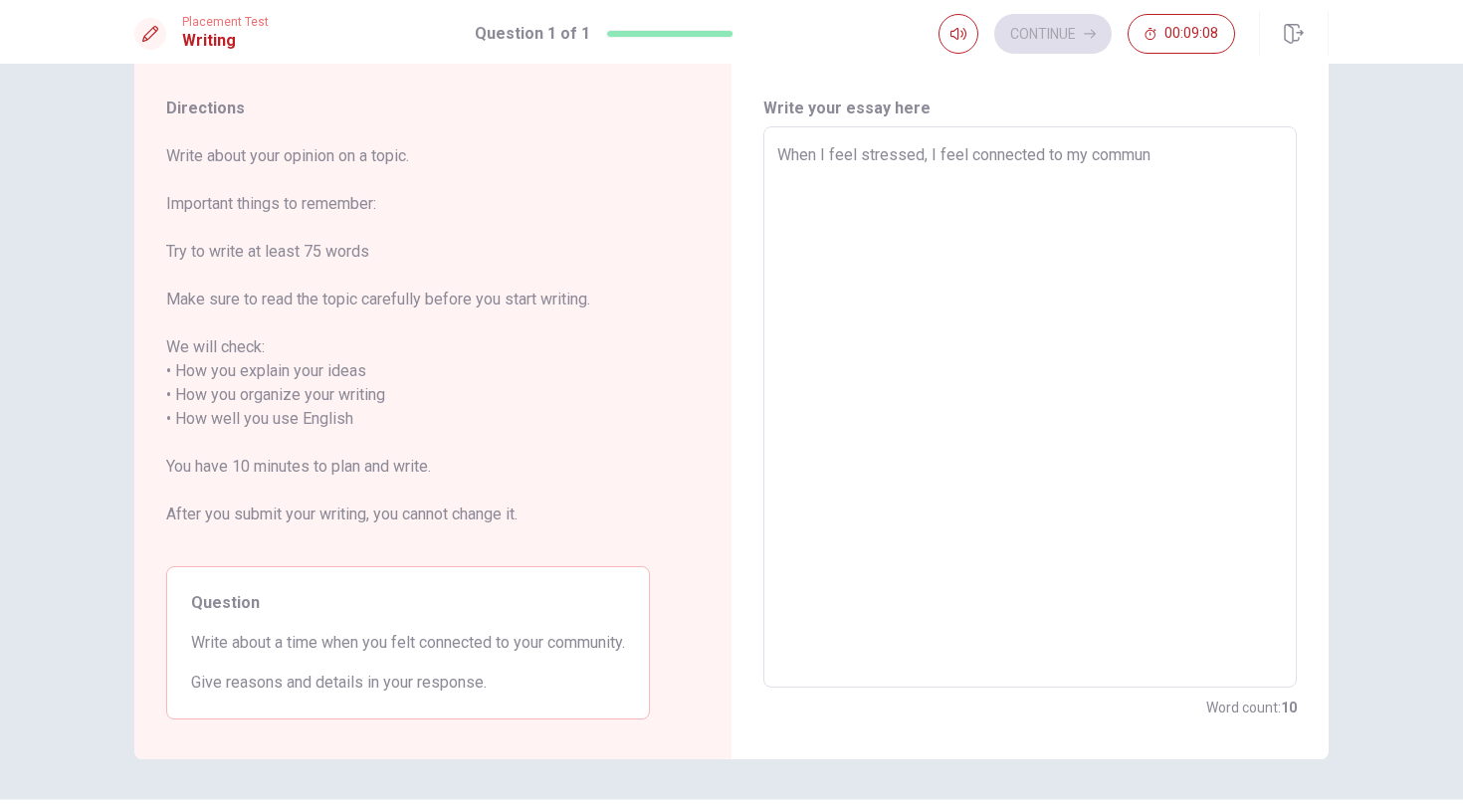 type on "x" 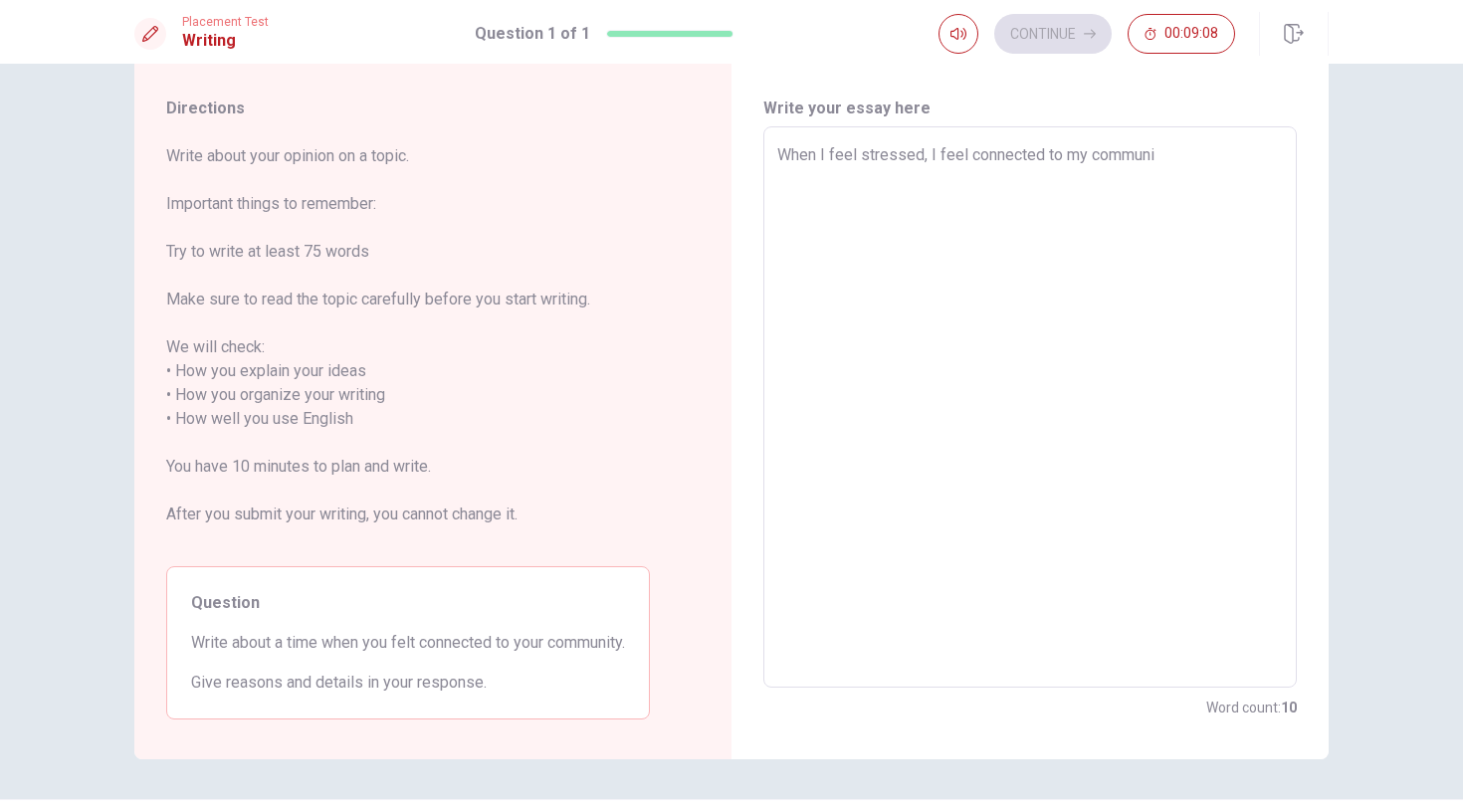 type on "x" 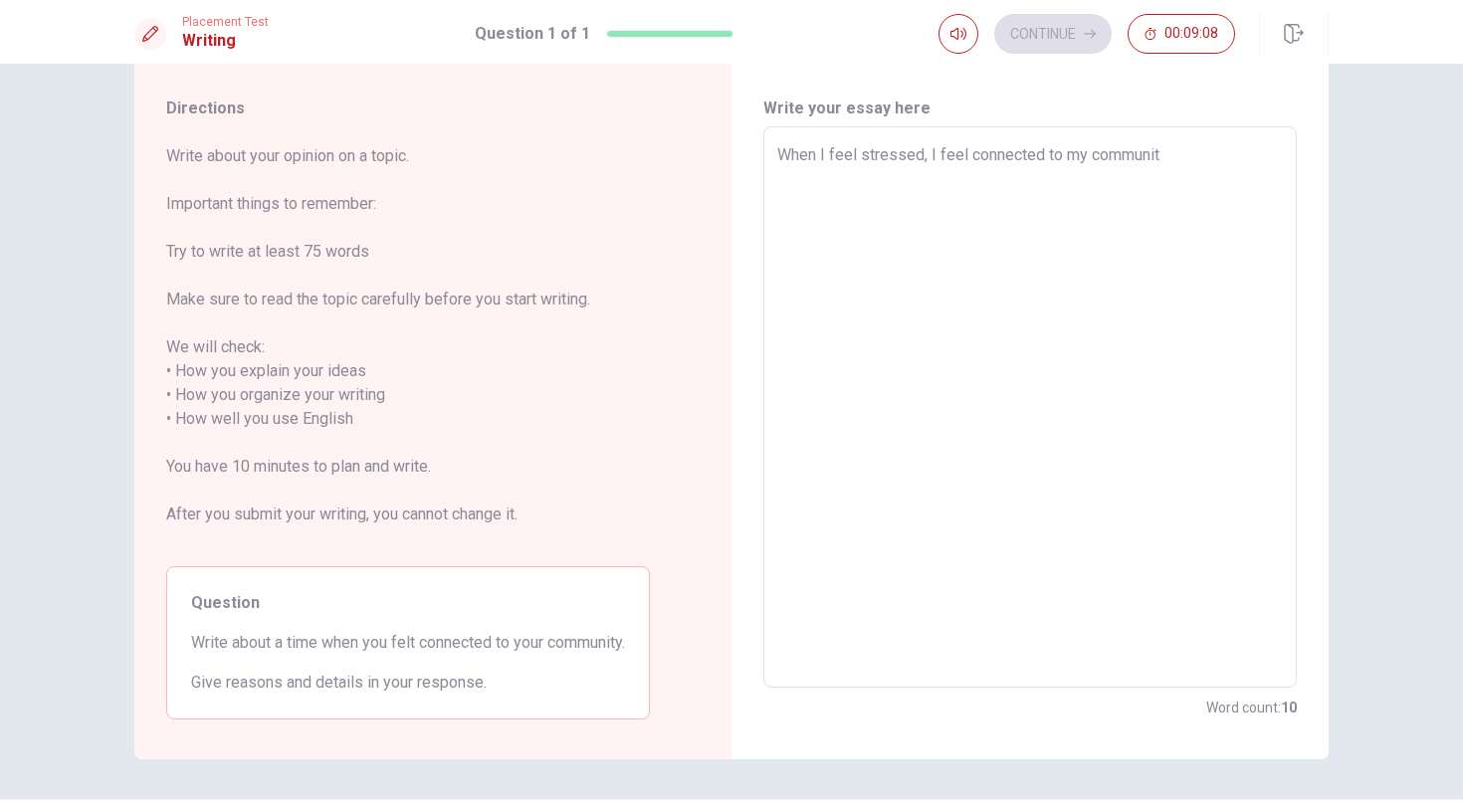 type on "x" 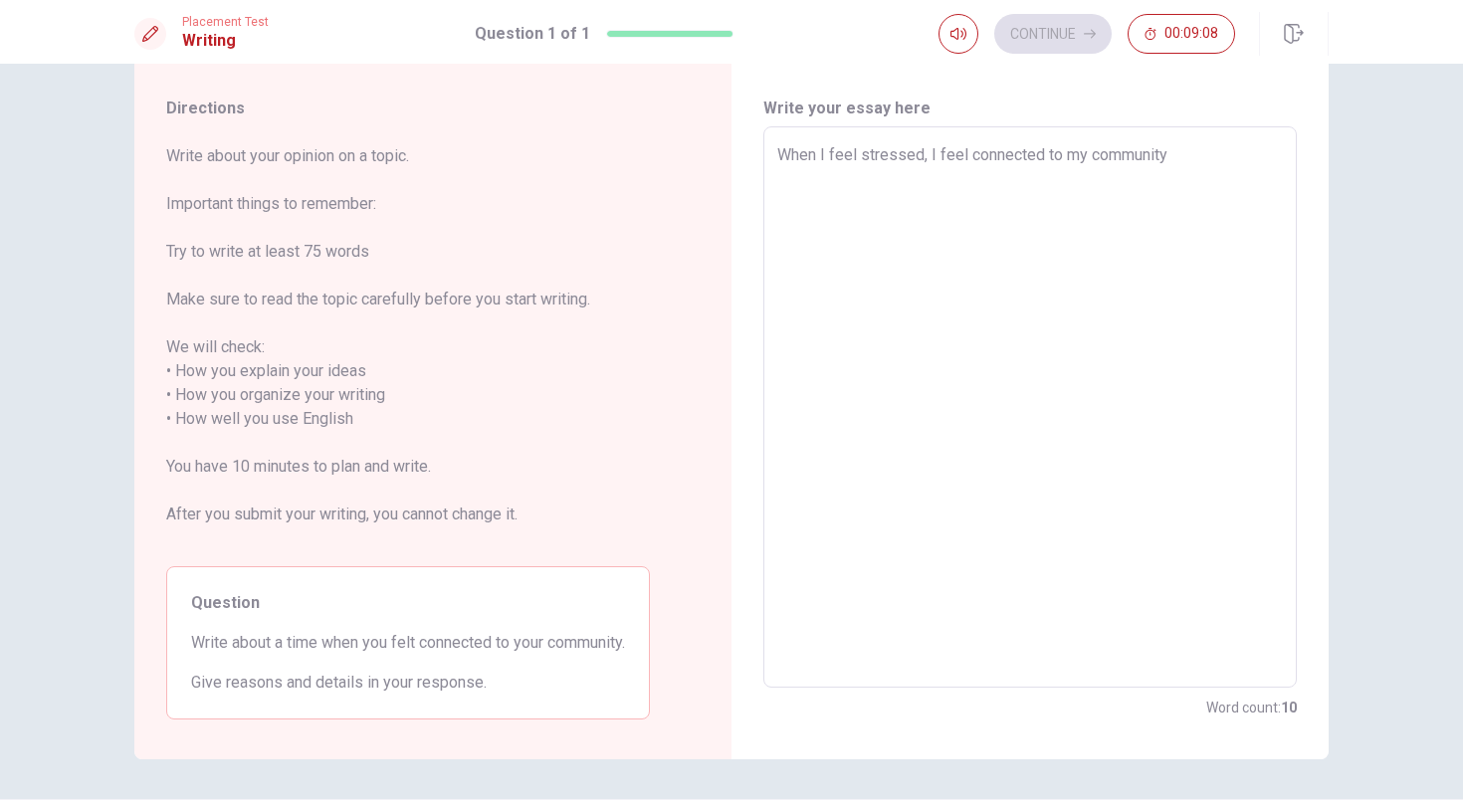 type on "x" 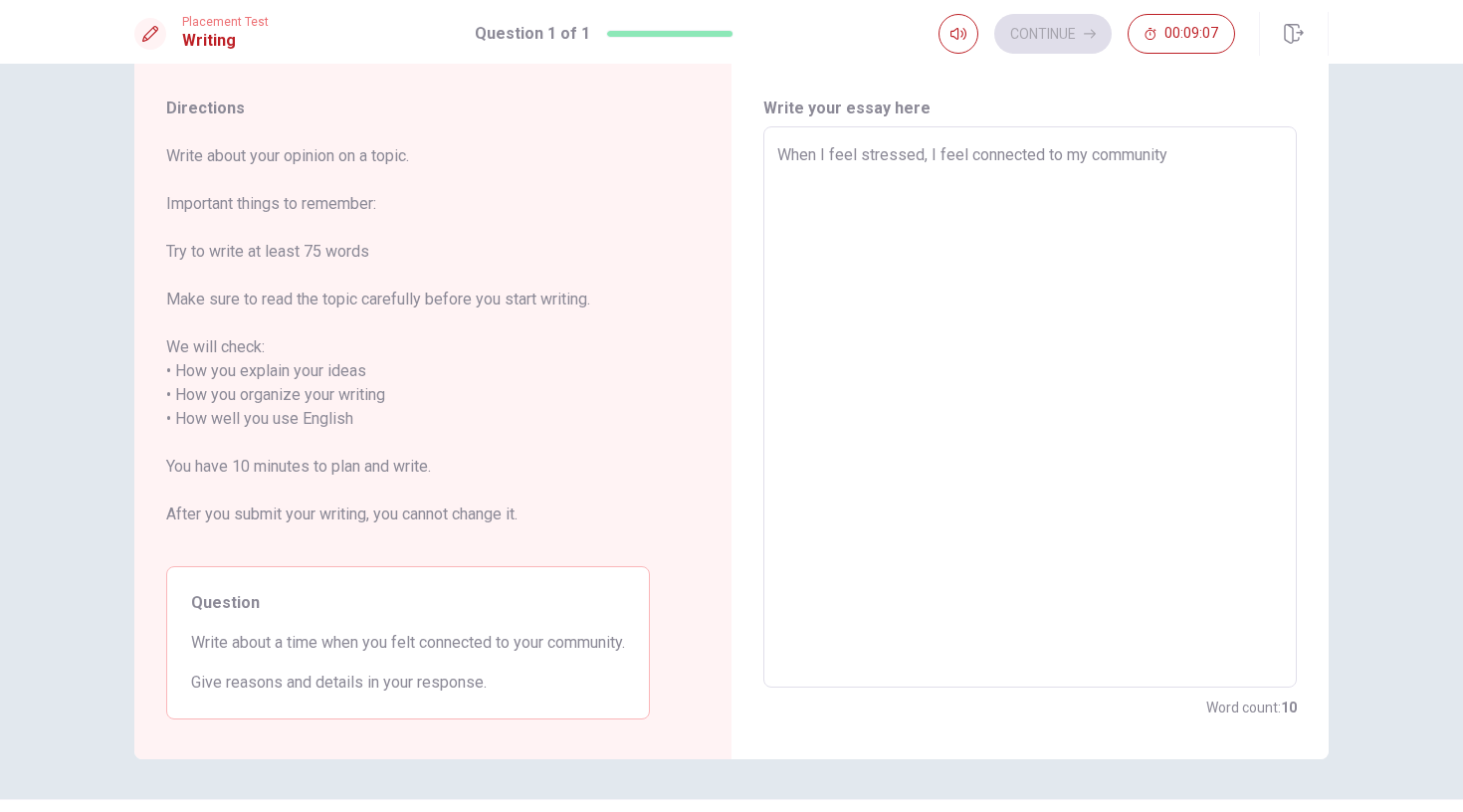 type on "When I feel stressed, I feel connected to my community." 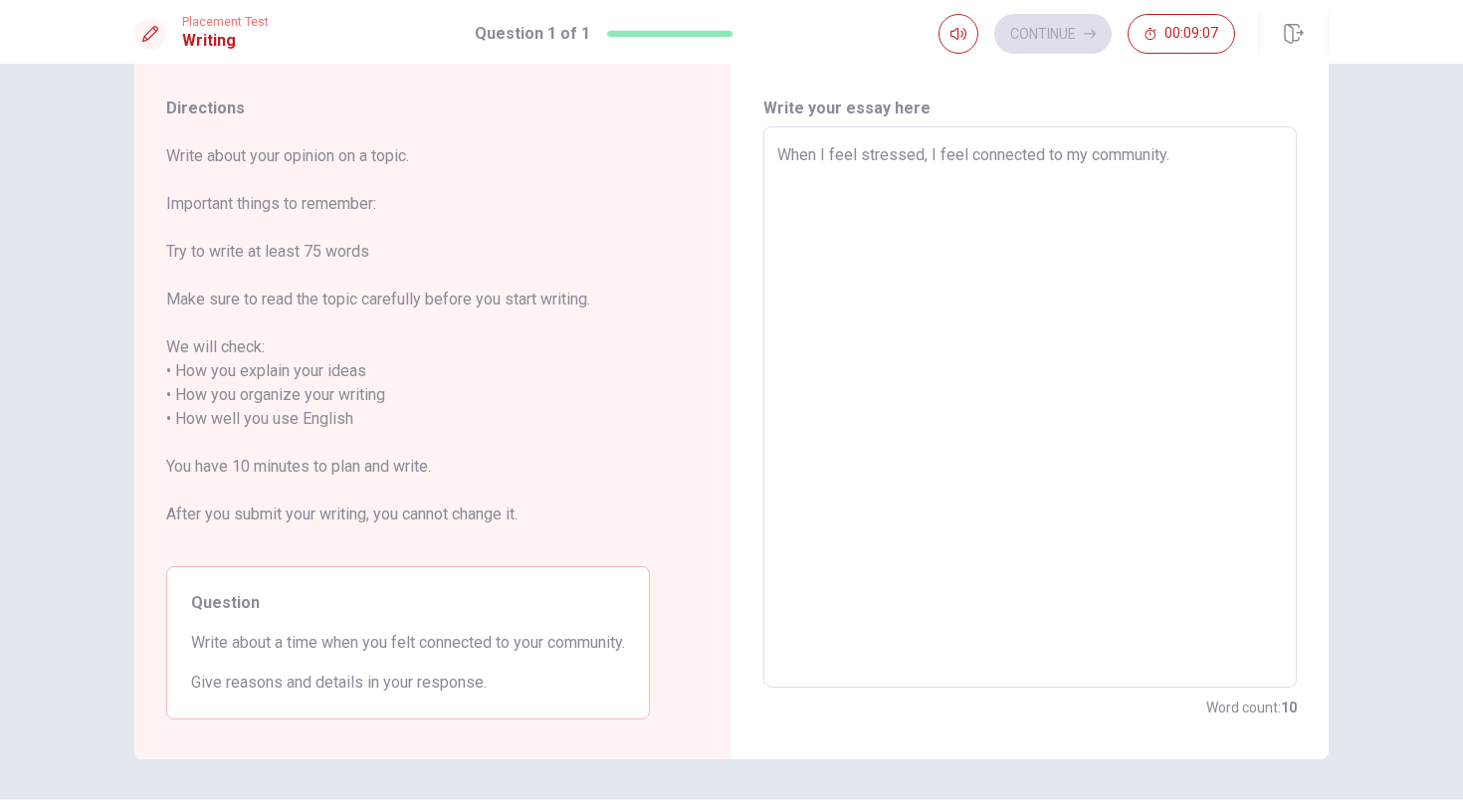 type on "x" 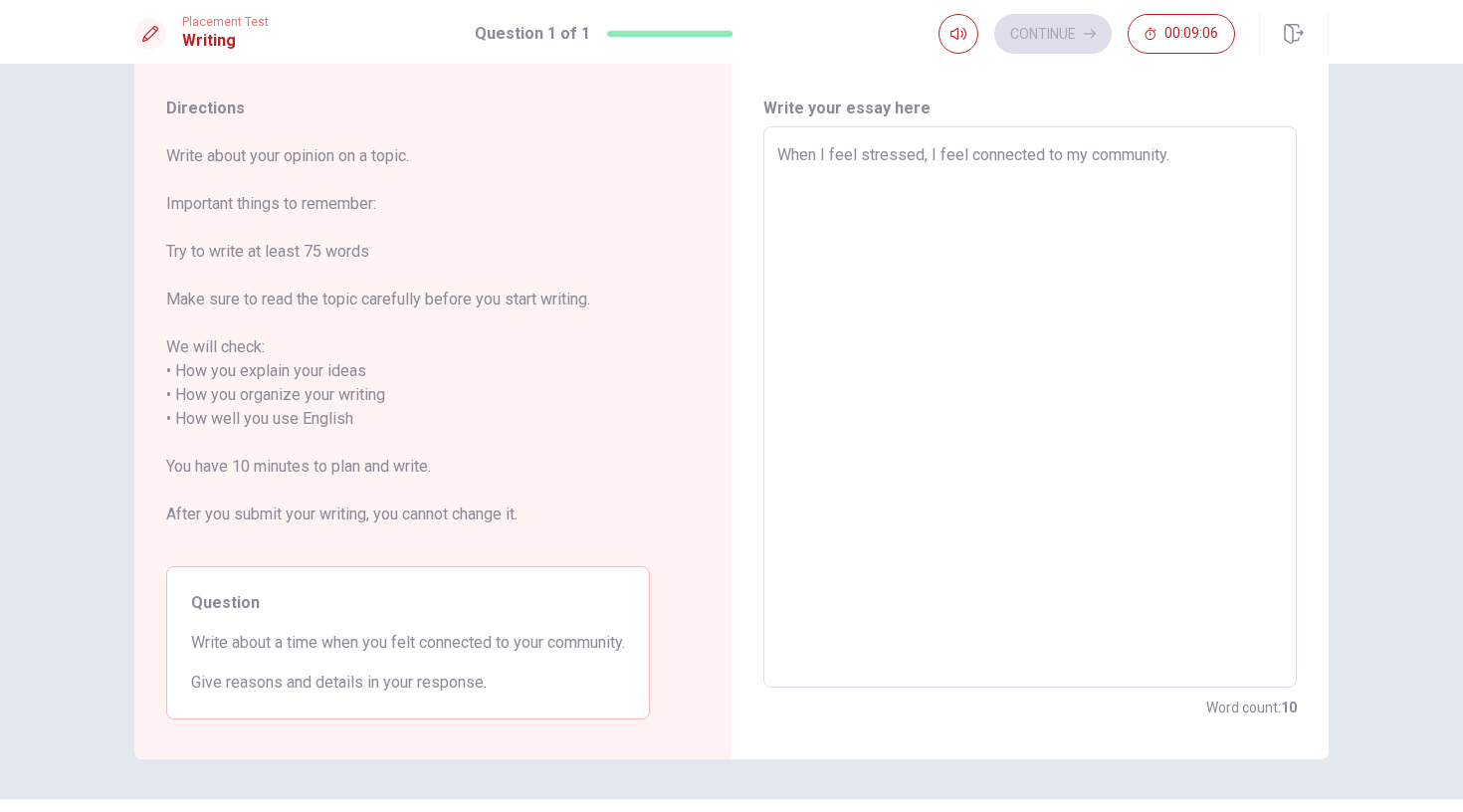 type on "When I feel stressed, I feel connected to my community." 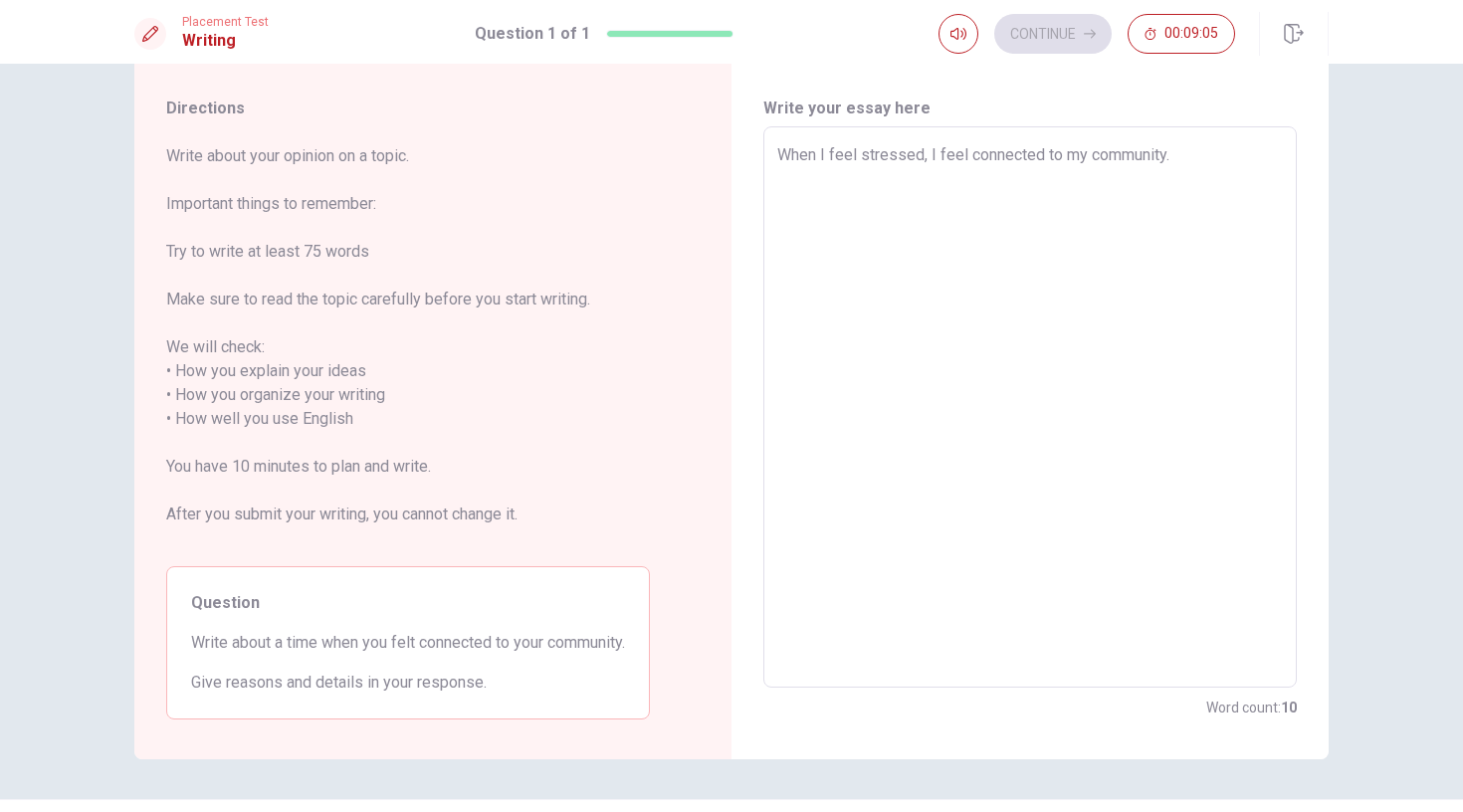 type on "When I feel stressed, I feel connected to my community." 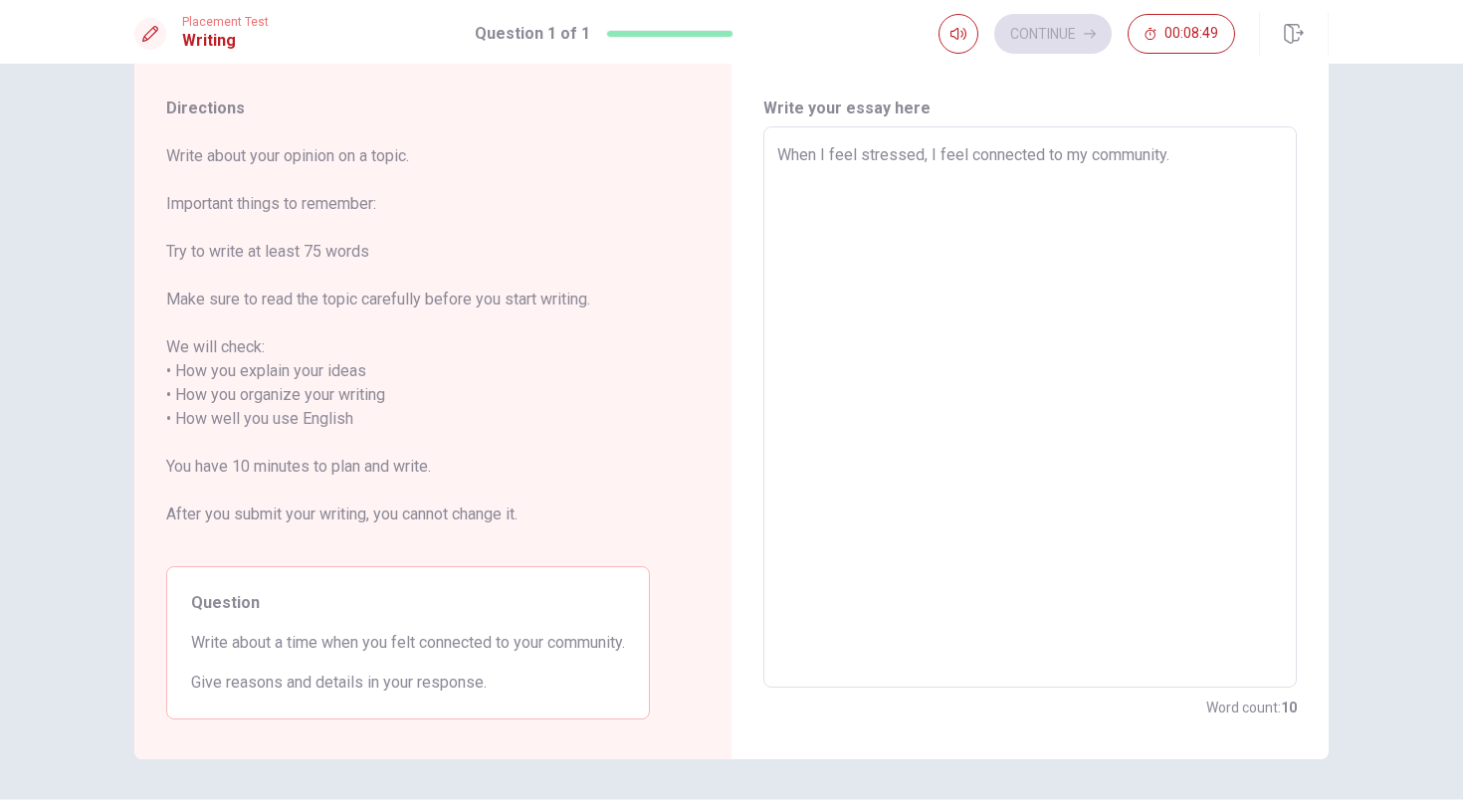 type on "x" 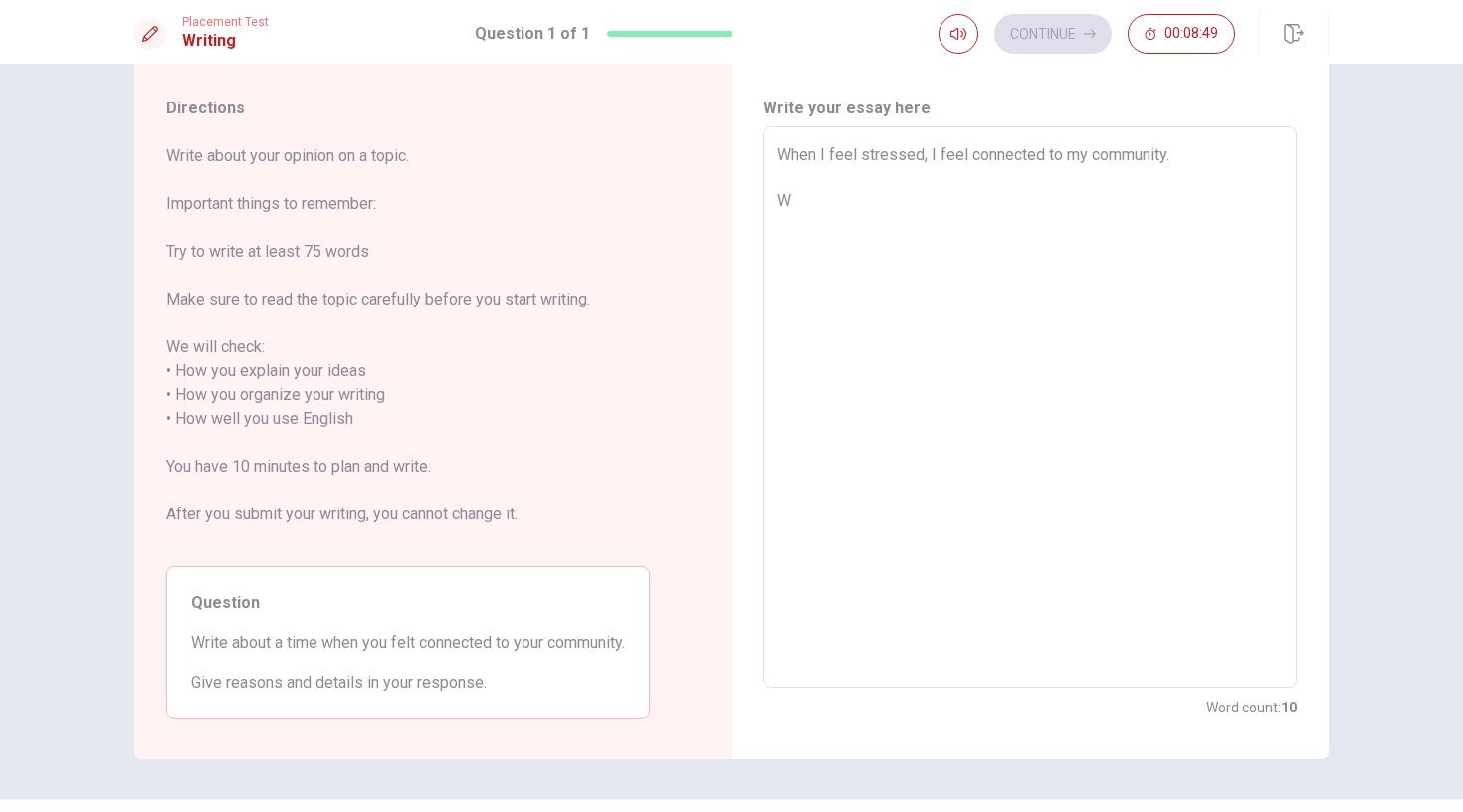 type on "x" 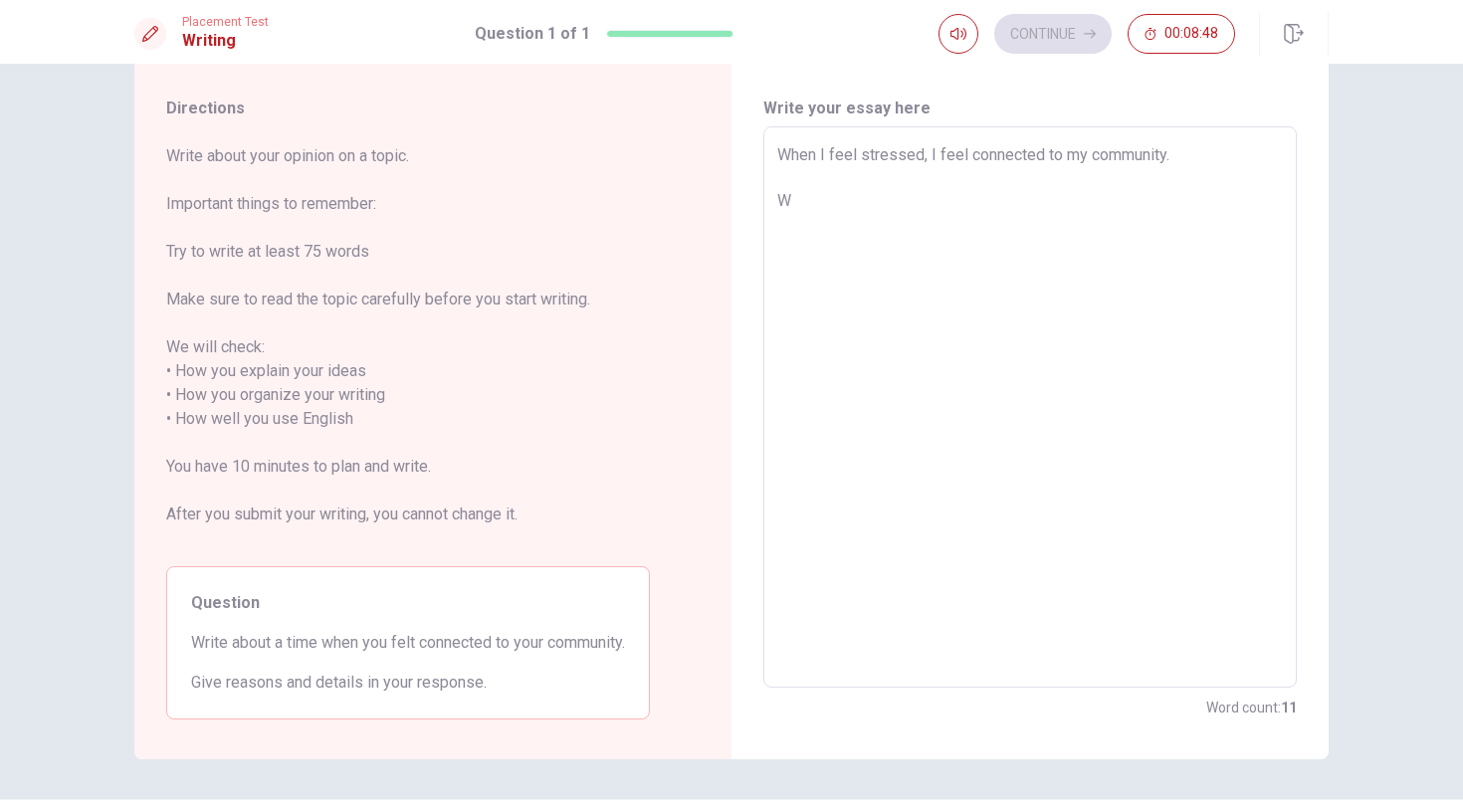 type on "When I feel stressed, I feel connected to my community.
We" 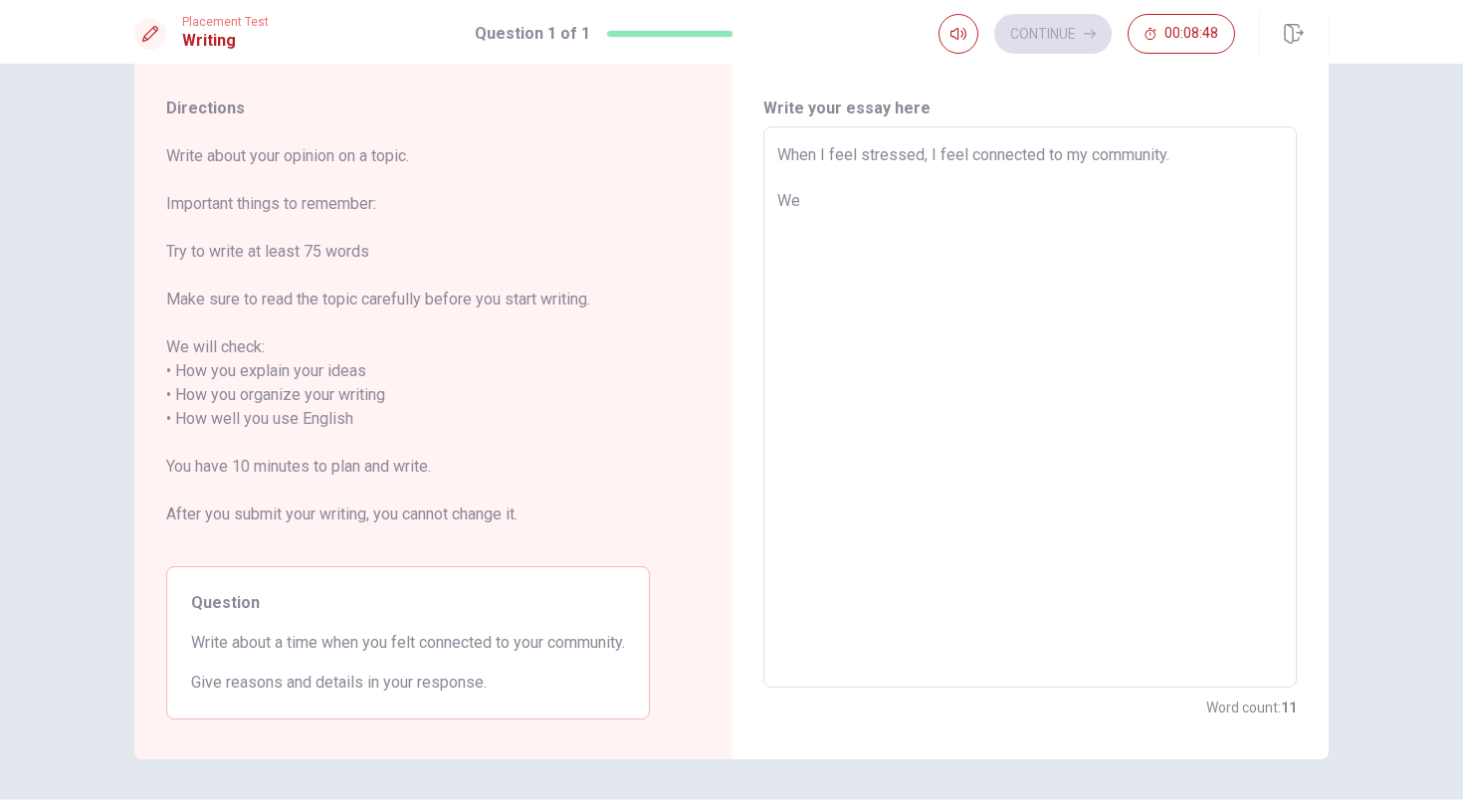 type on "x" 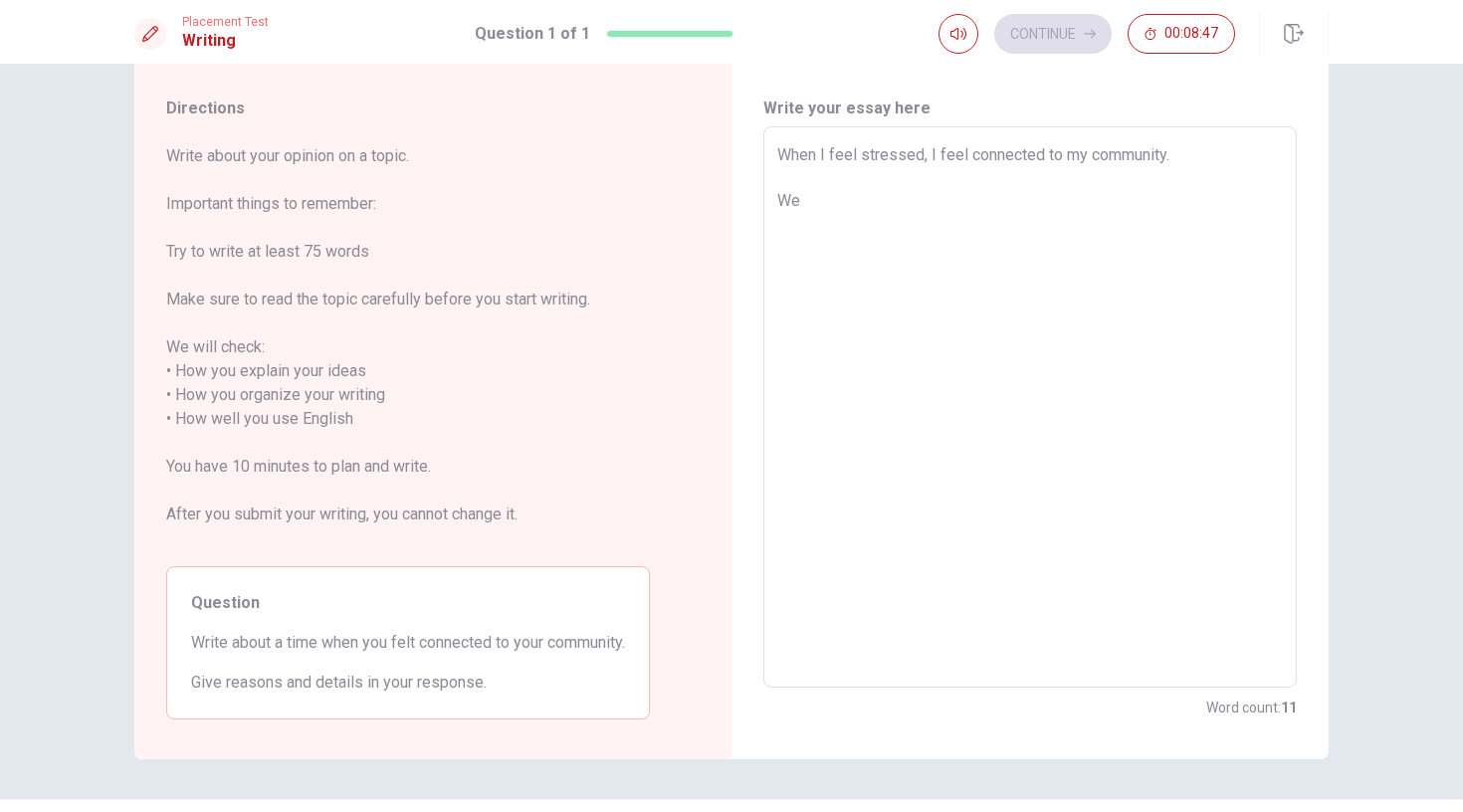 type on "When I feel stressed, I feel connected to my community.
We" 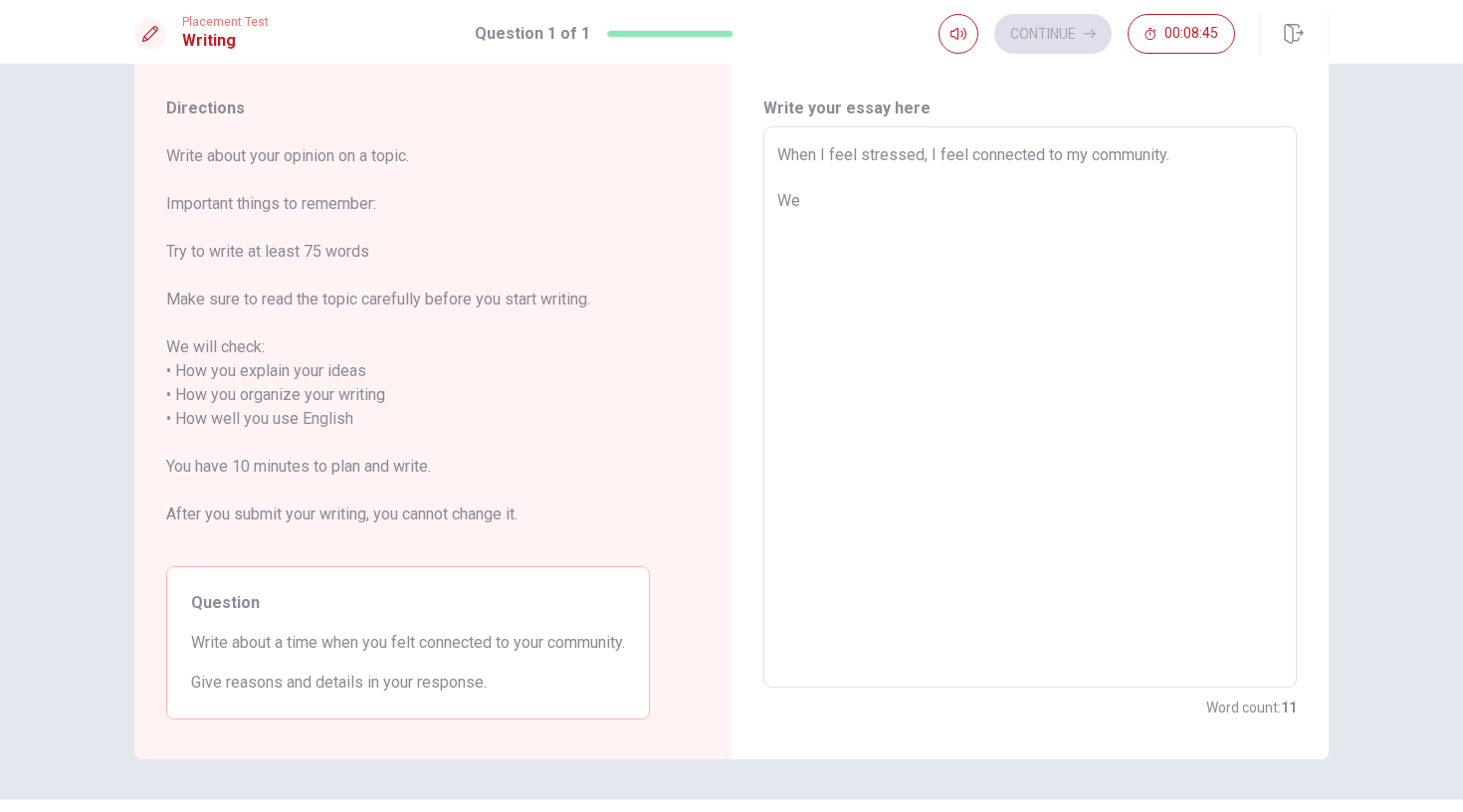 type on "x" 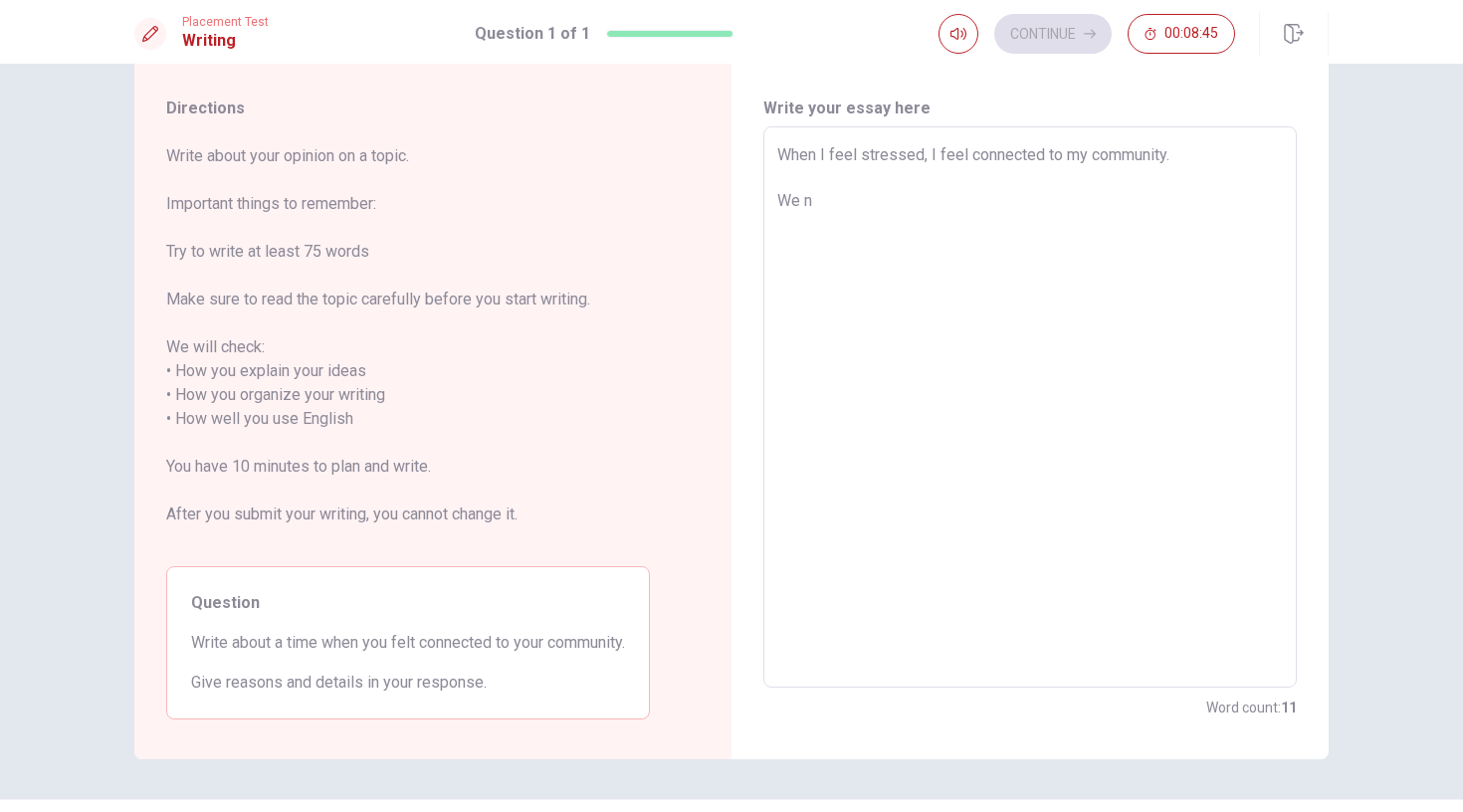 type on "x" 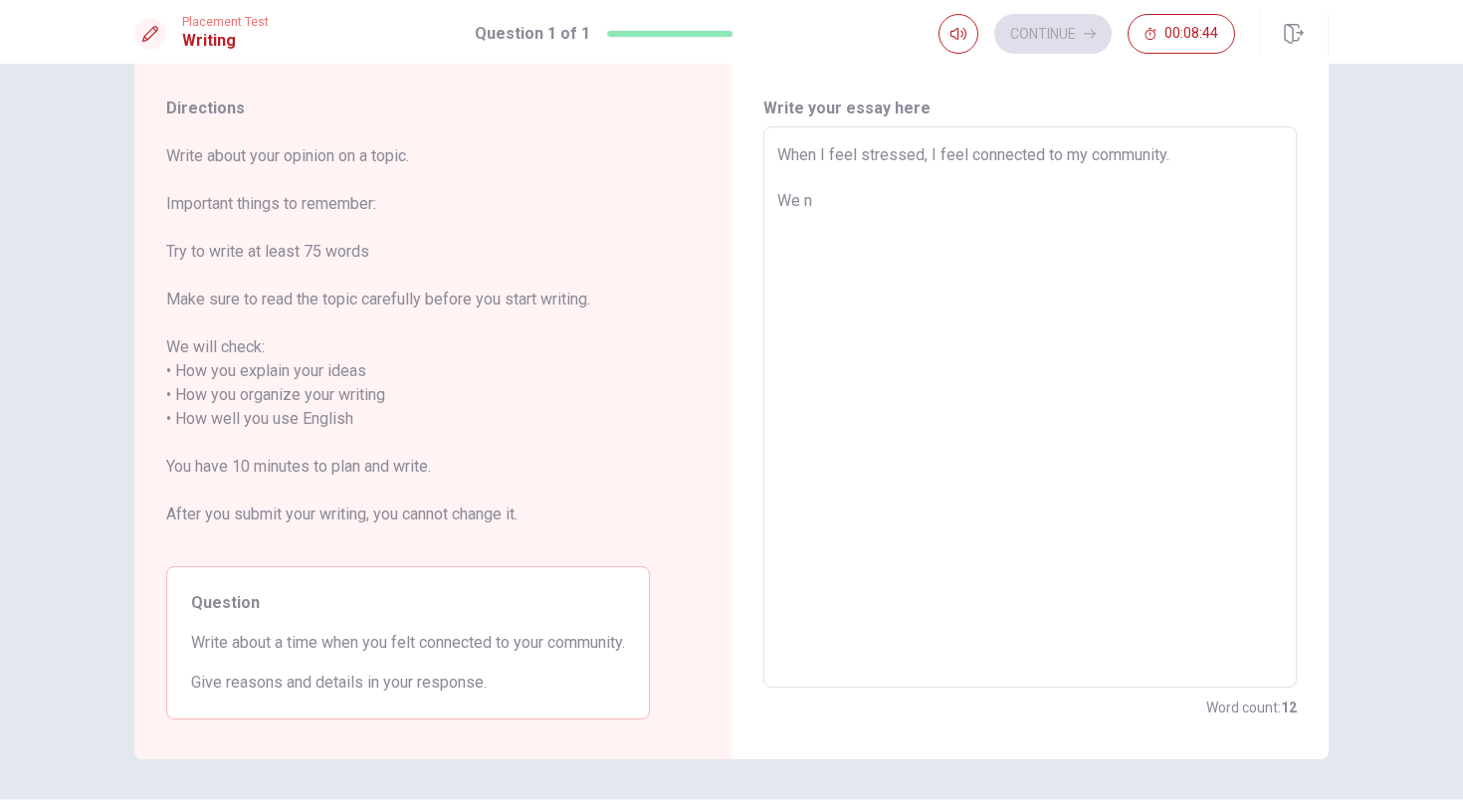 type on "When I feel stressed, I feel connected to my community.
We ne" 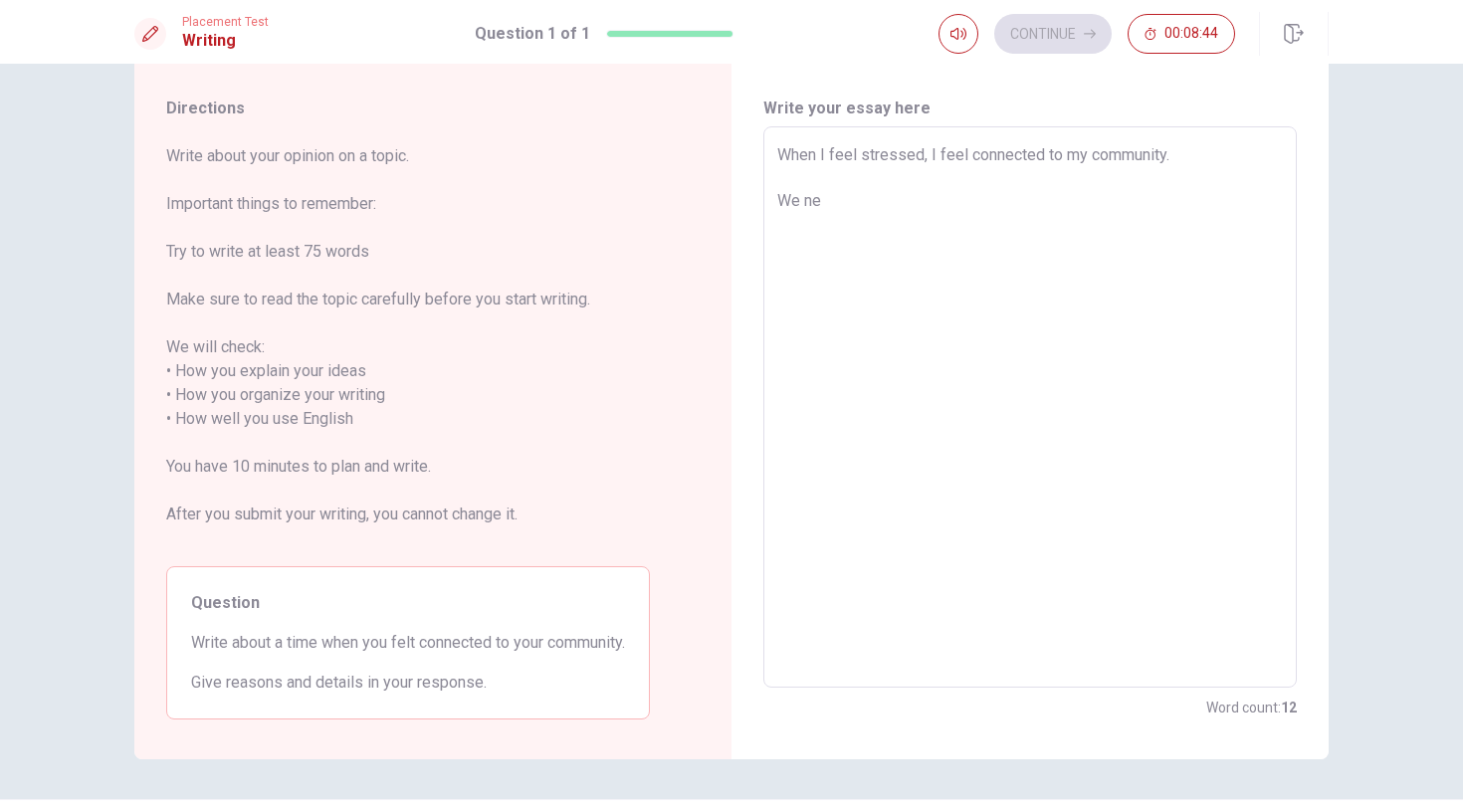 type on "x" 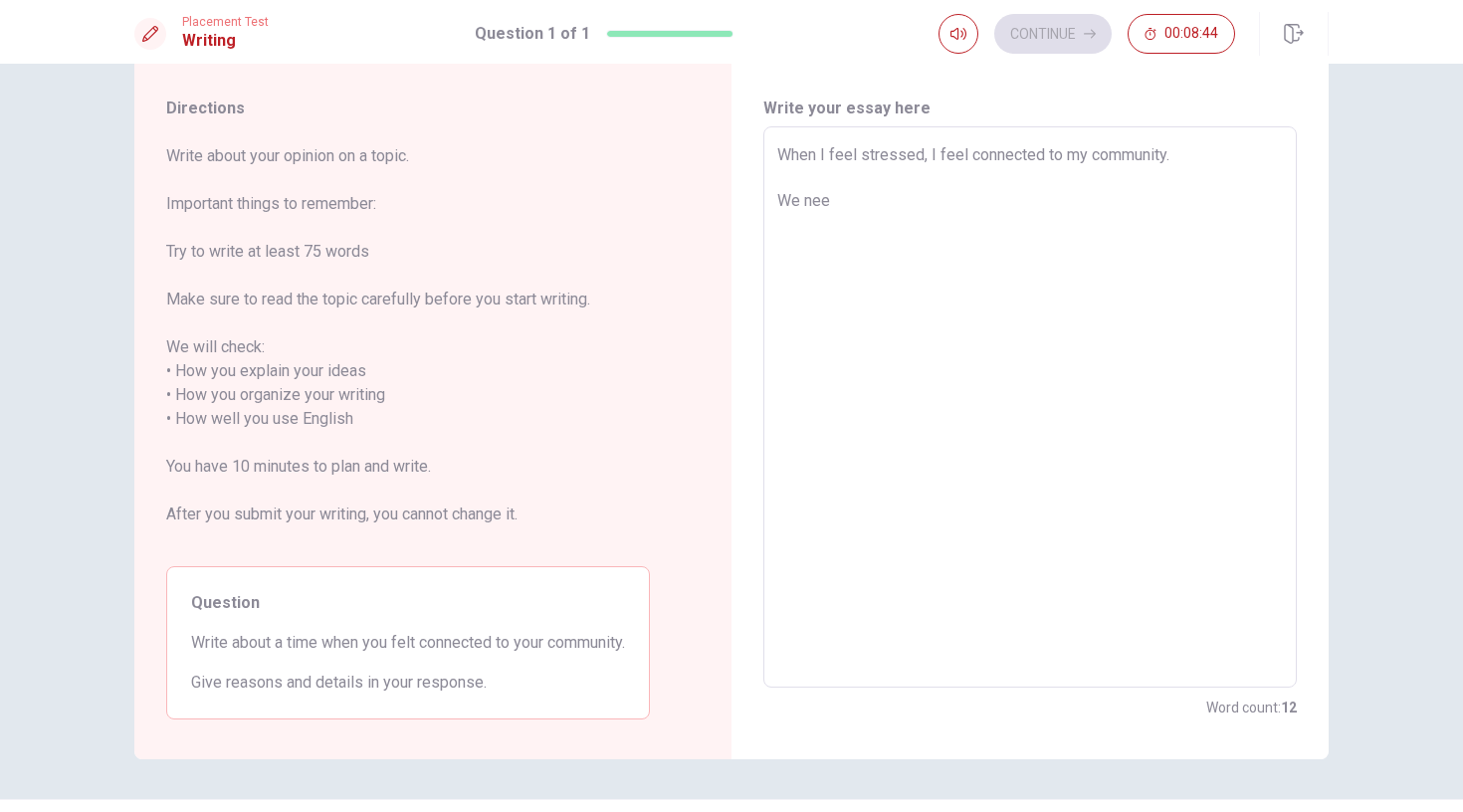 type on "x" 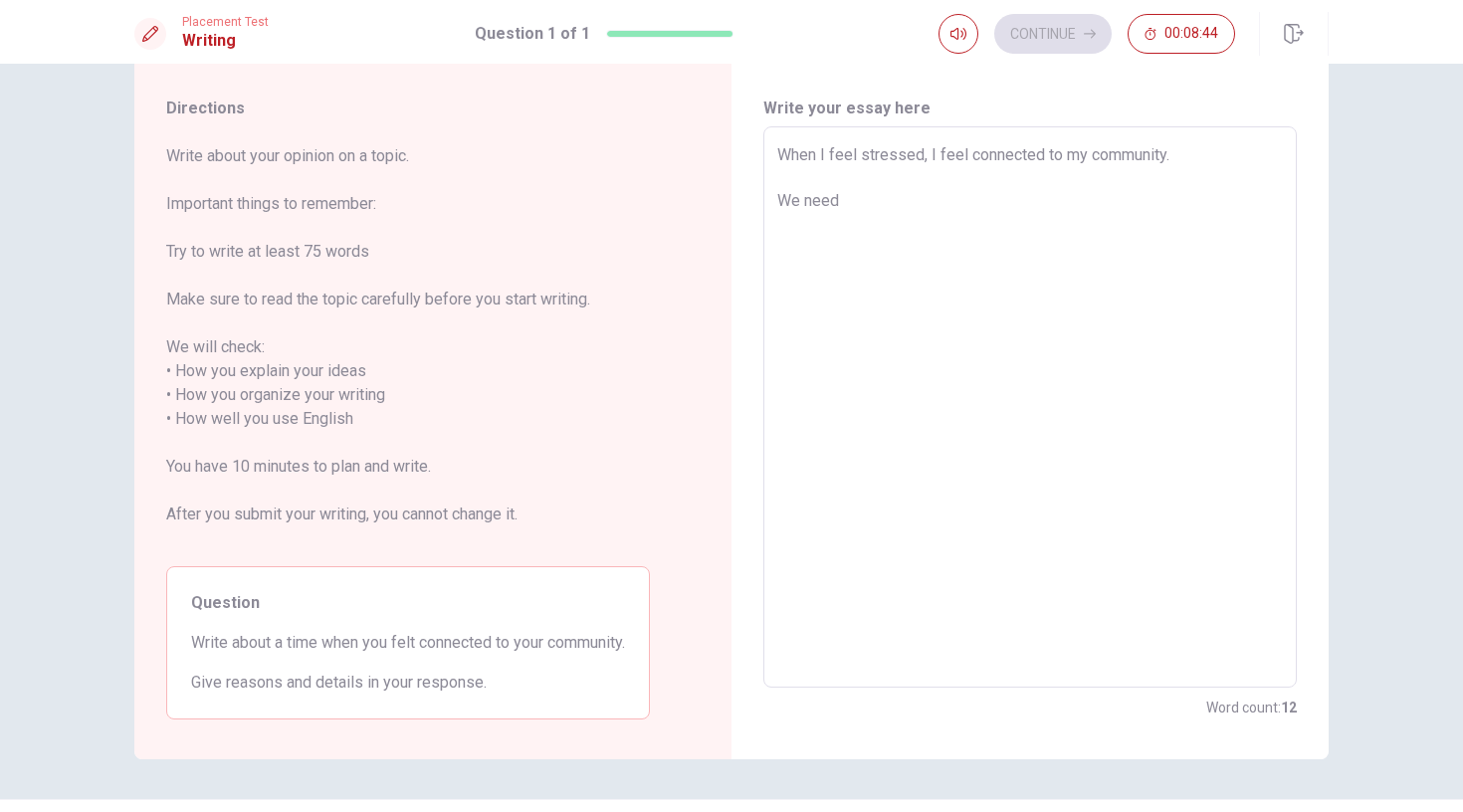 type on "x" 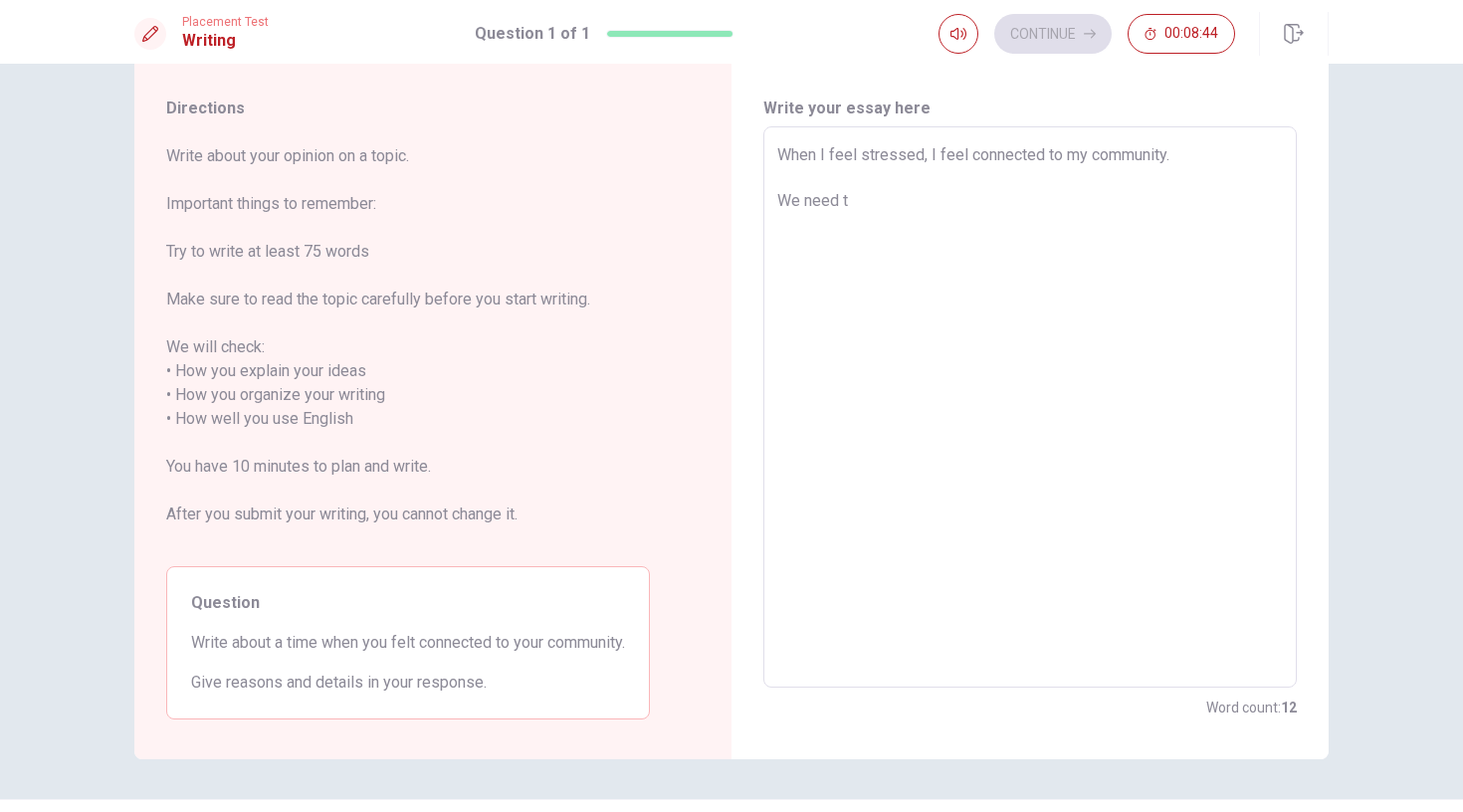 type on "x" 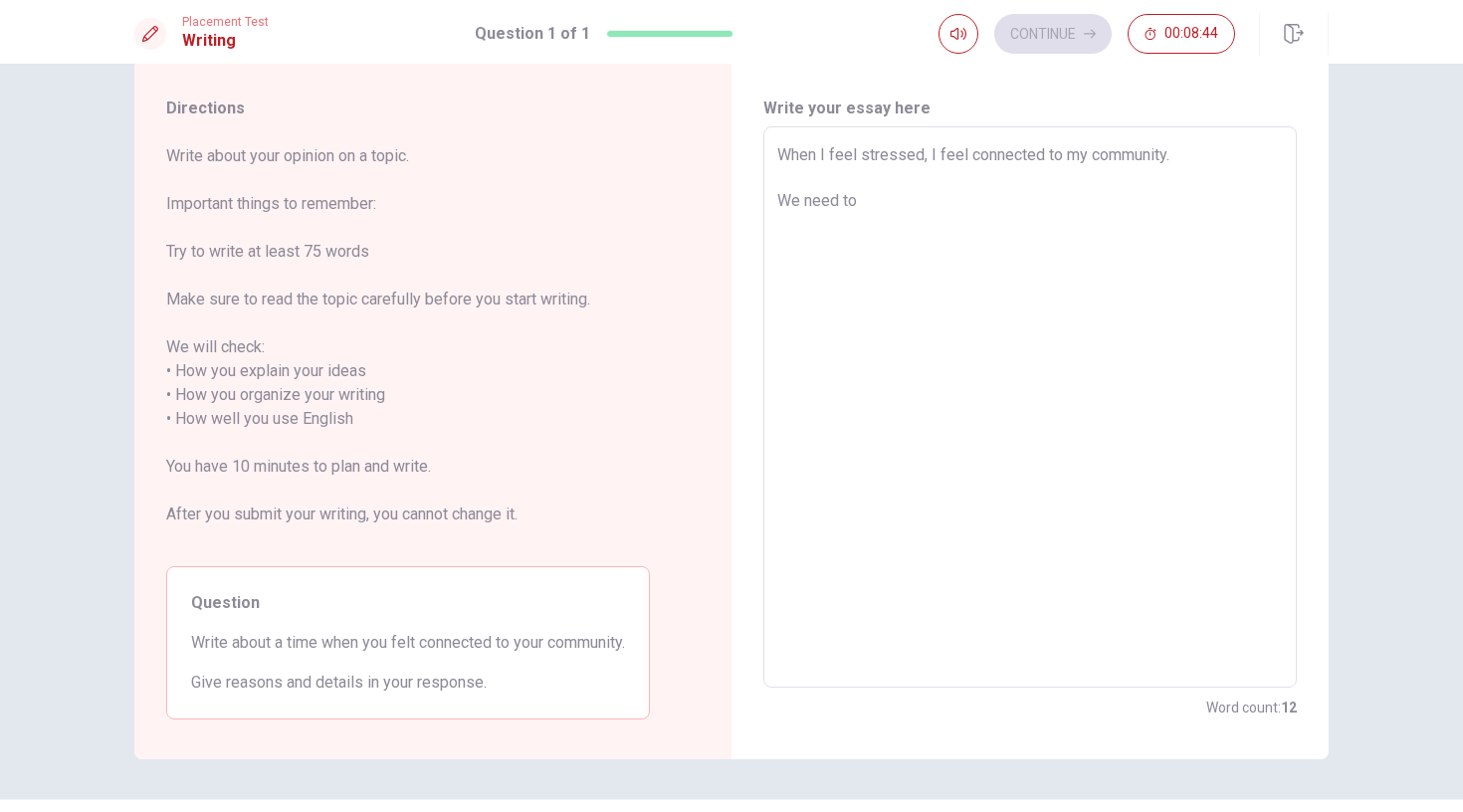 type on "x" 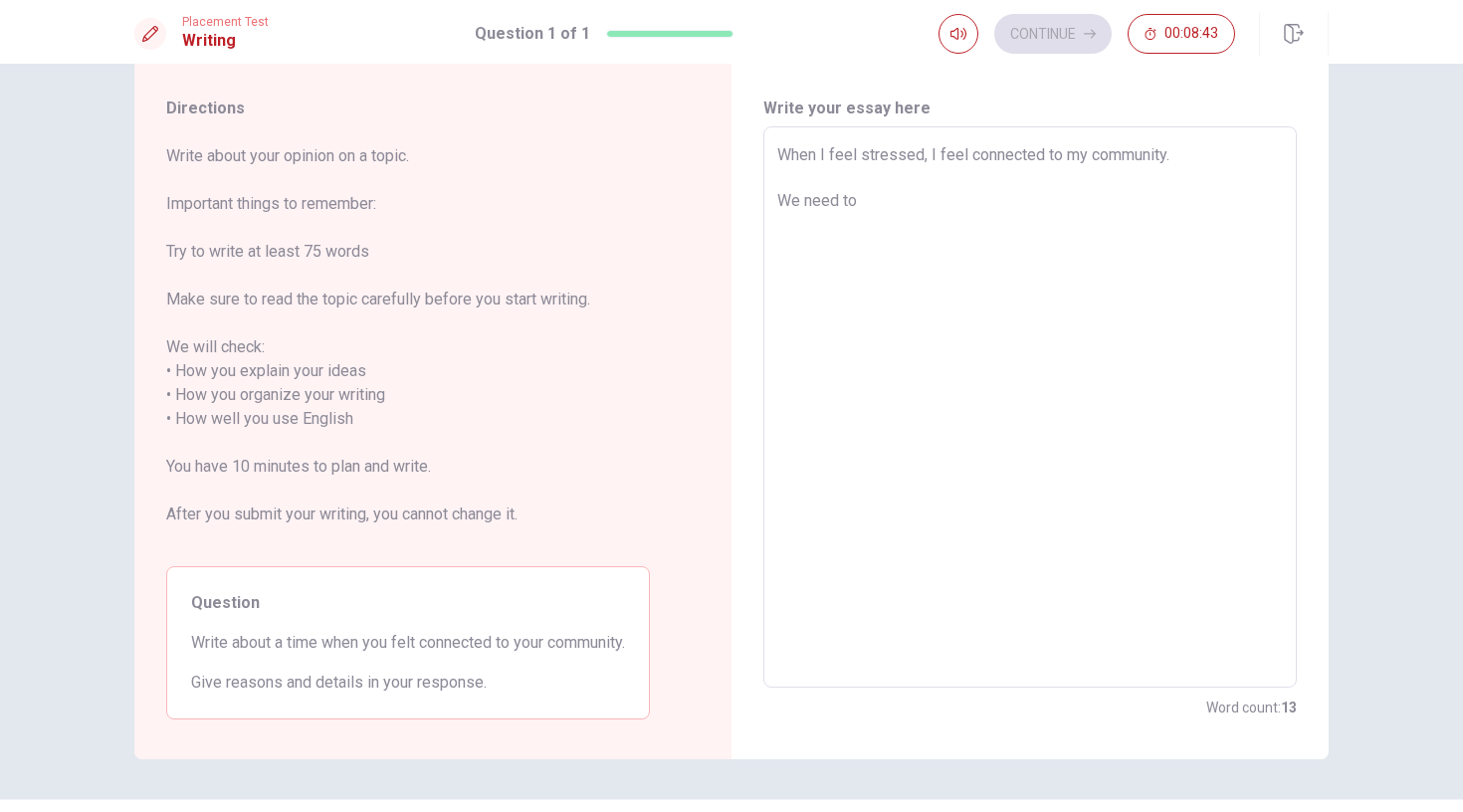 type on "When I feel stressed, I feel connected to my community.
We need to" 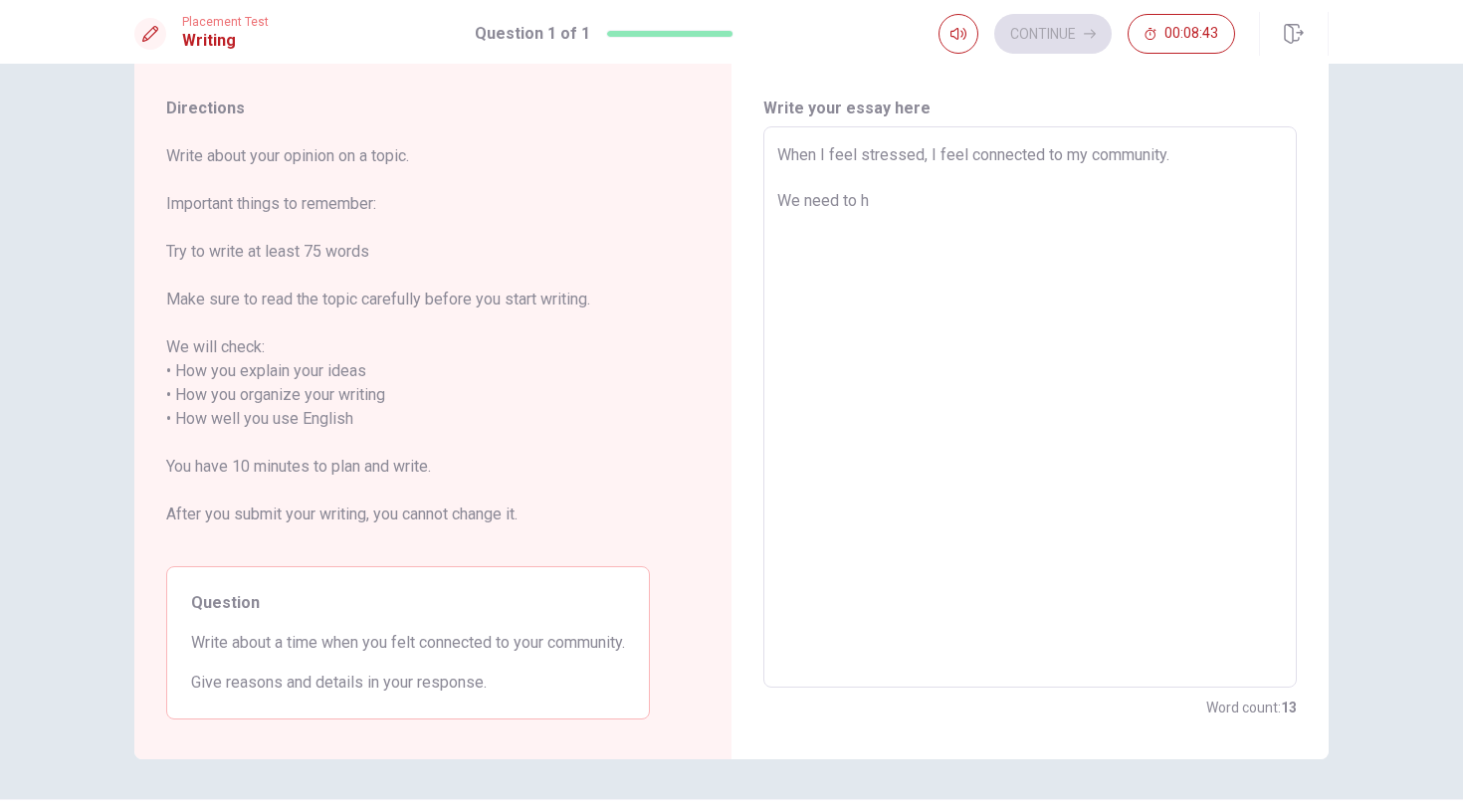 type on "x" 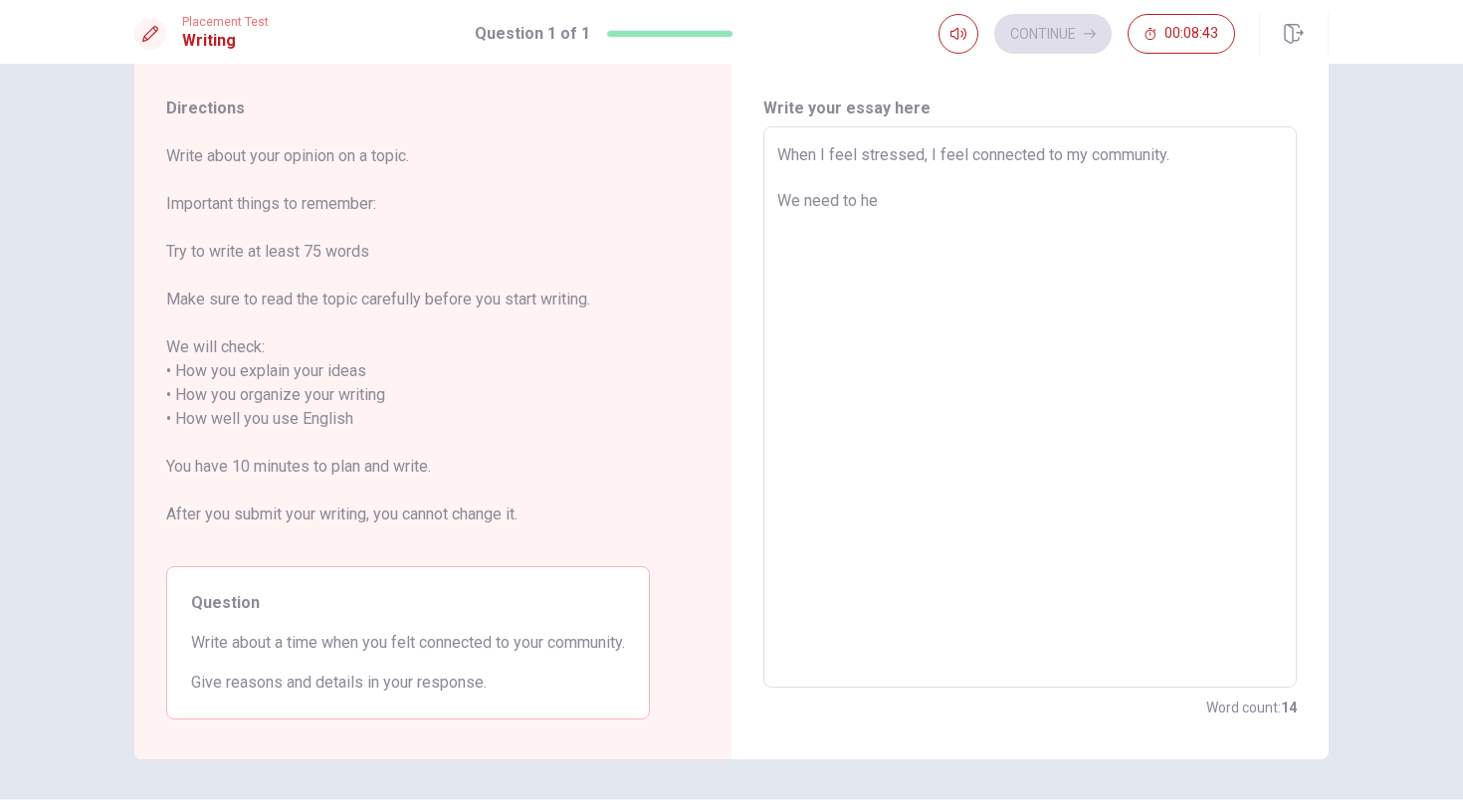 type on "x" 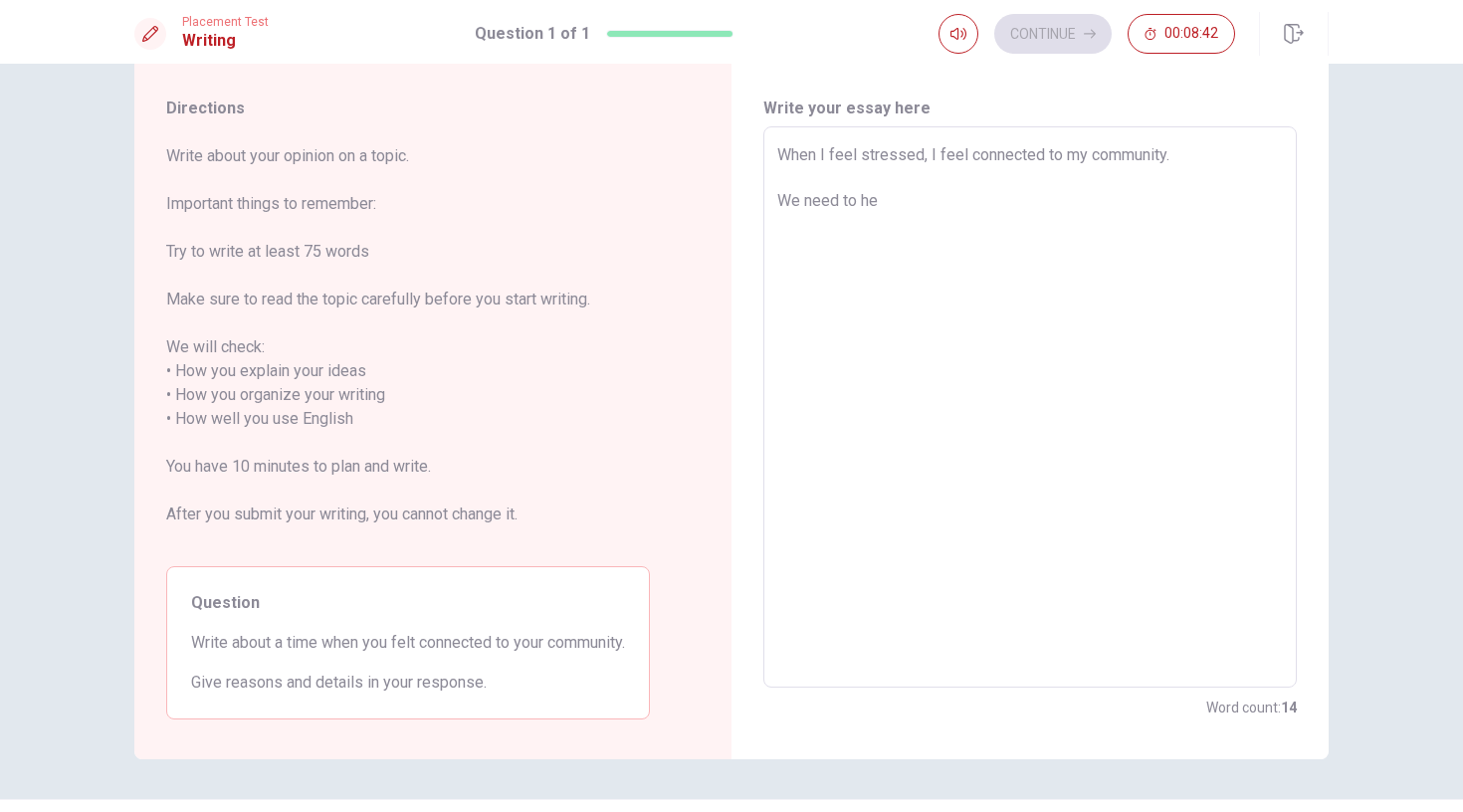 type on "When I feel stressed, I feel connected to my community.
We need to hel" 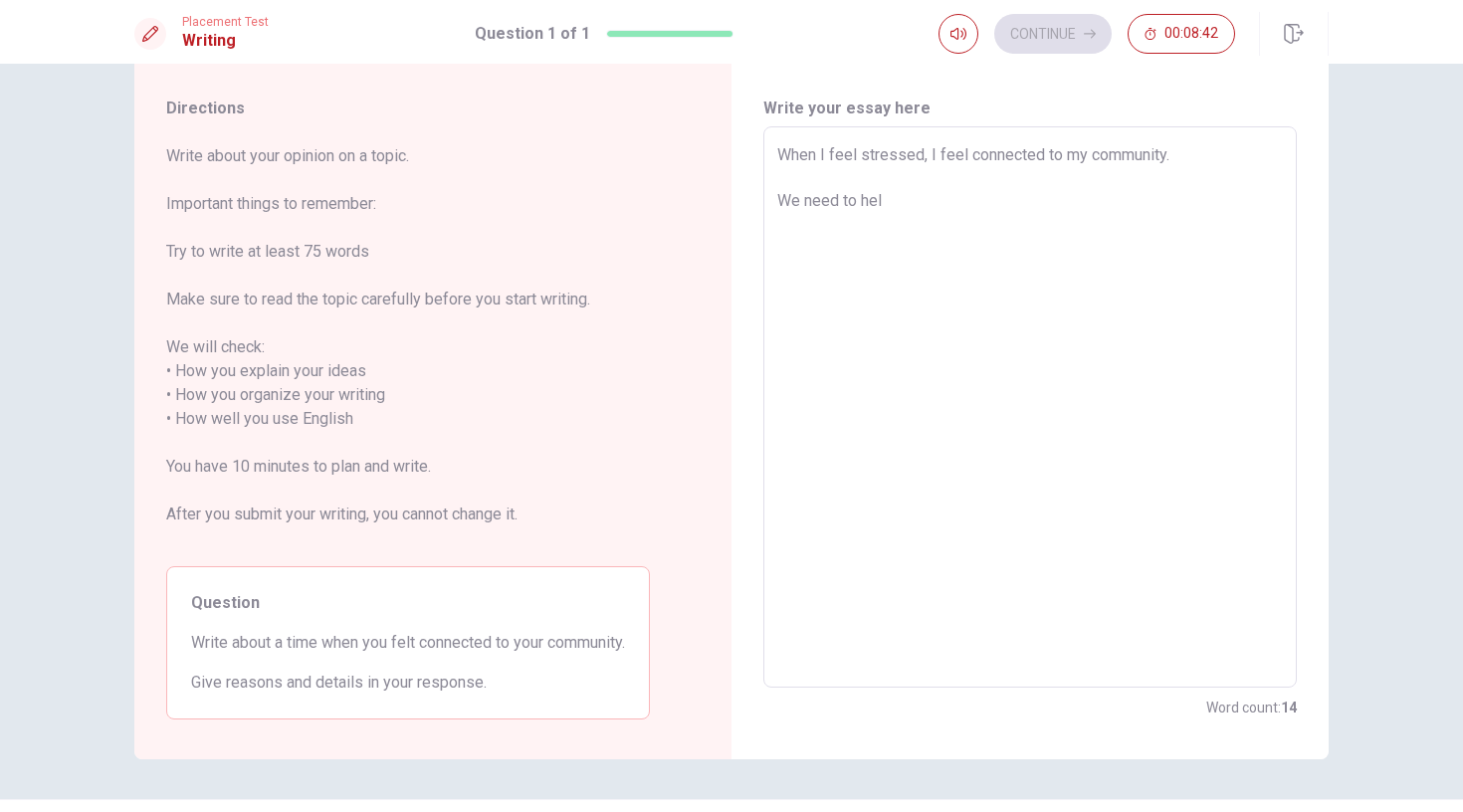 type on "x" 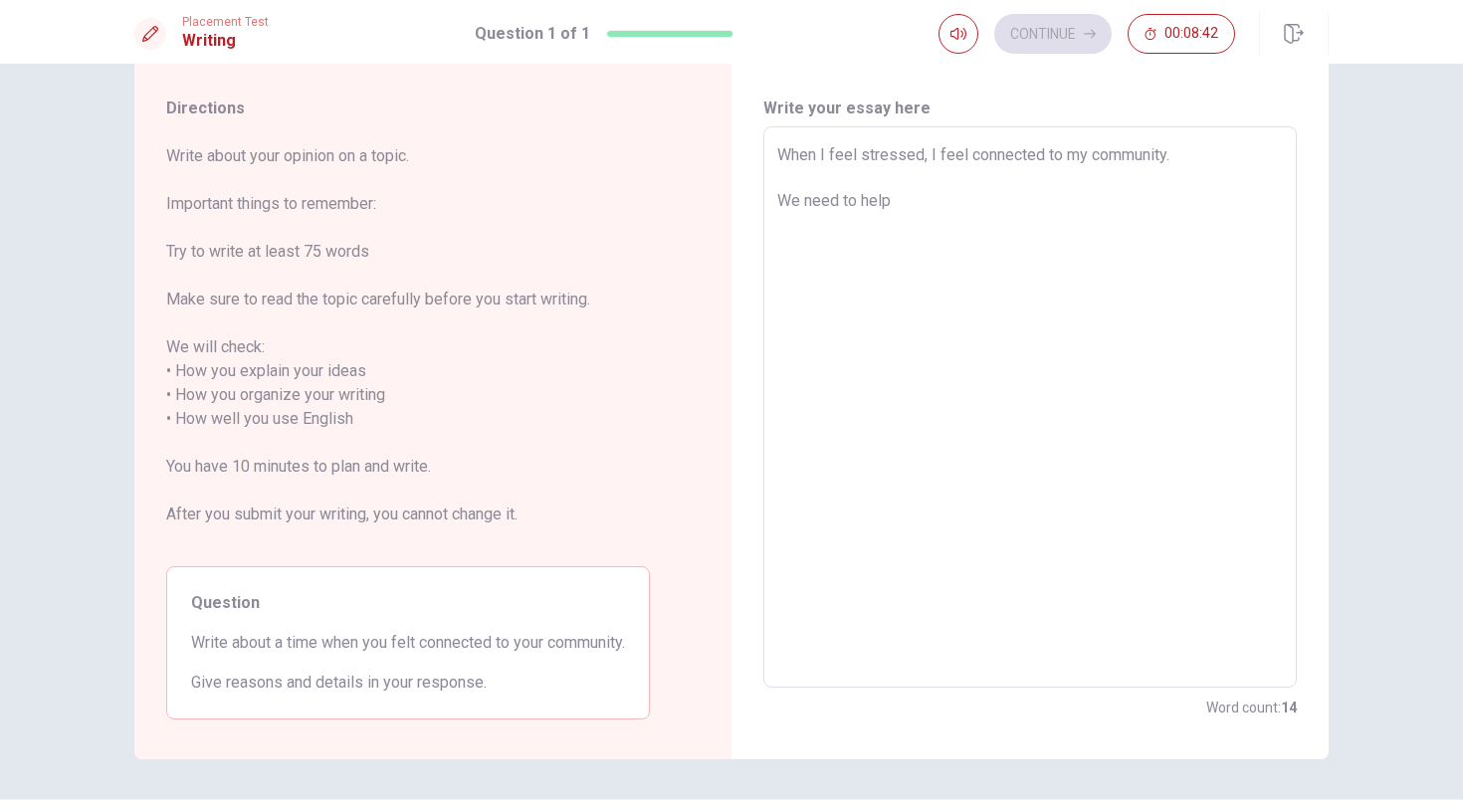 type on "x" 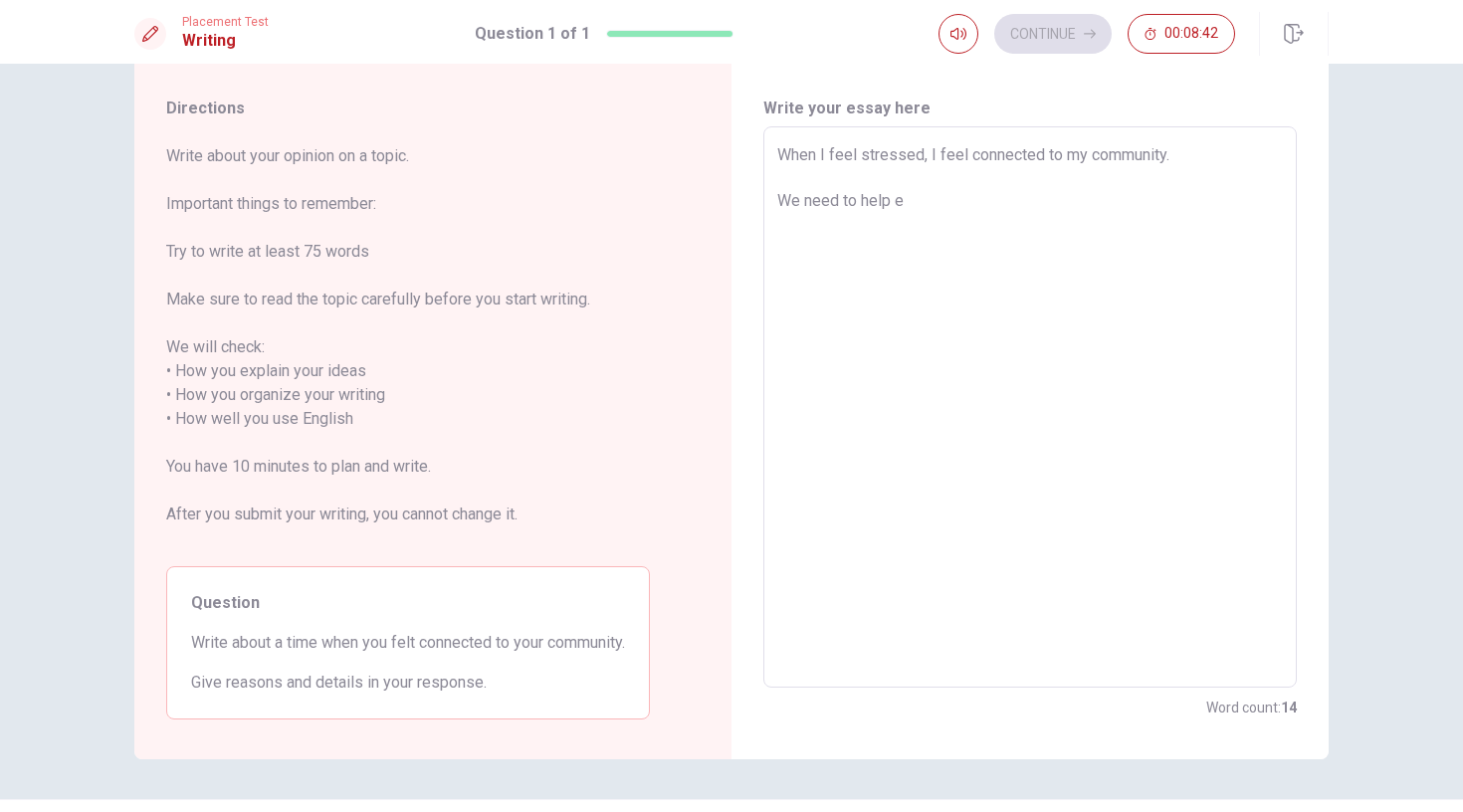 type on "x" 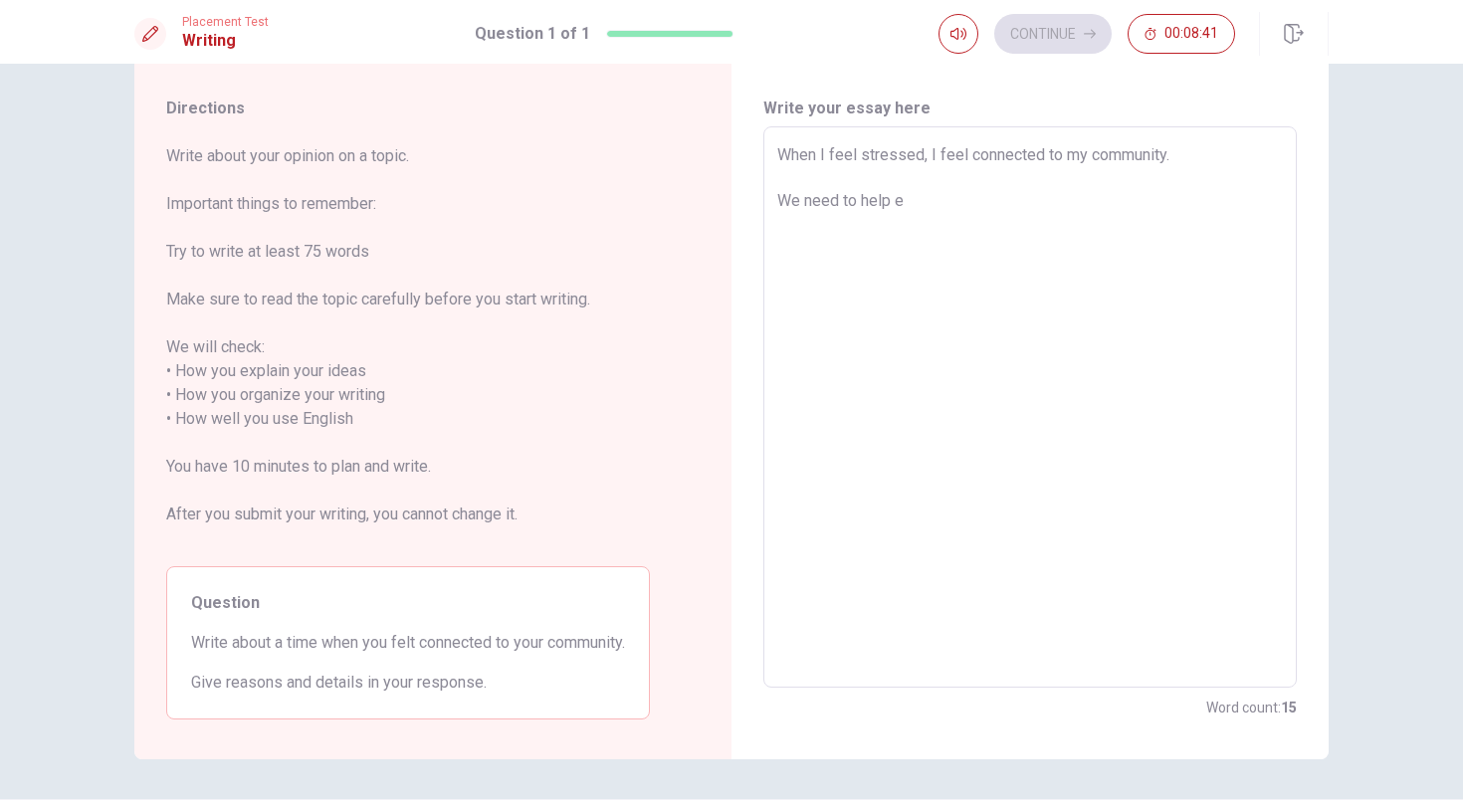 type on "When I feel stressed, I feel connected to my community.
It is important that to help each other when we handle a big problem. If I tried to solve such problem by myself, it would be overwhelming and feel stressed. However, I can ask friends and families to help or to give advace for me. This aid contributes to solve the problem that can not by handled by my self.
For example, when I was a university student, I had to submit my graduate thesis. To make an idea for my thesis and to write the thesis itself were very difficult for me at the moment. However, I did them with my friends at the school and gave a lot of advice each o" 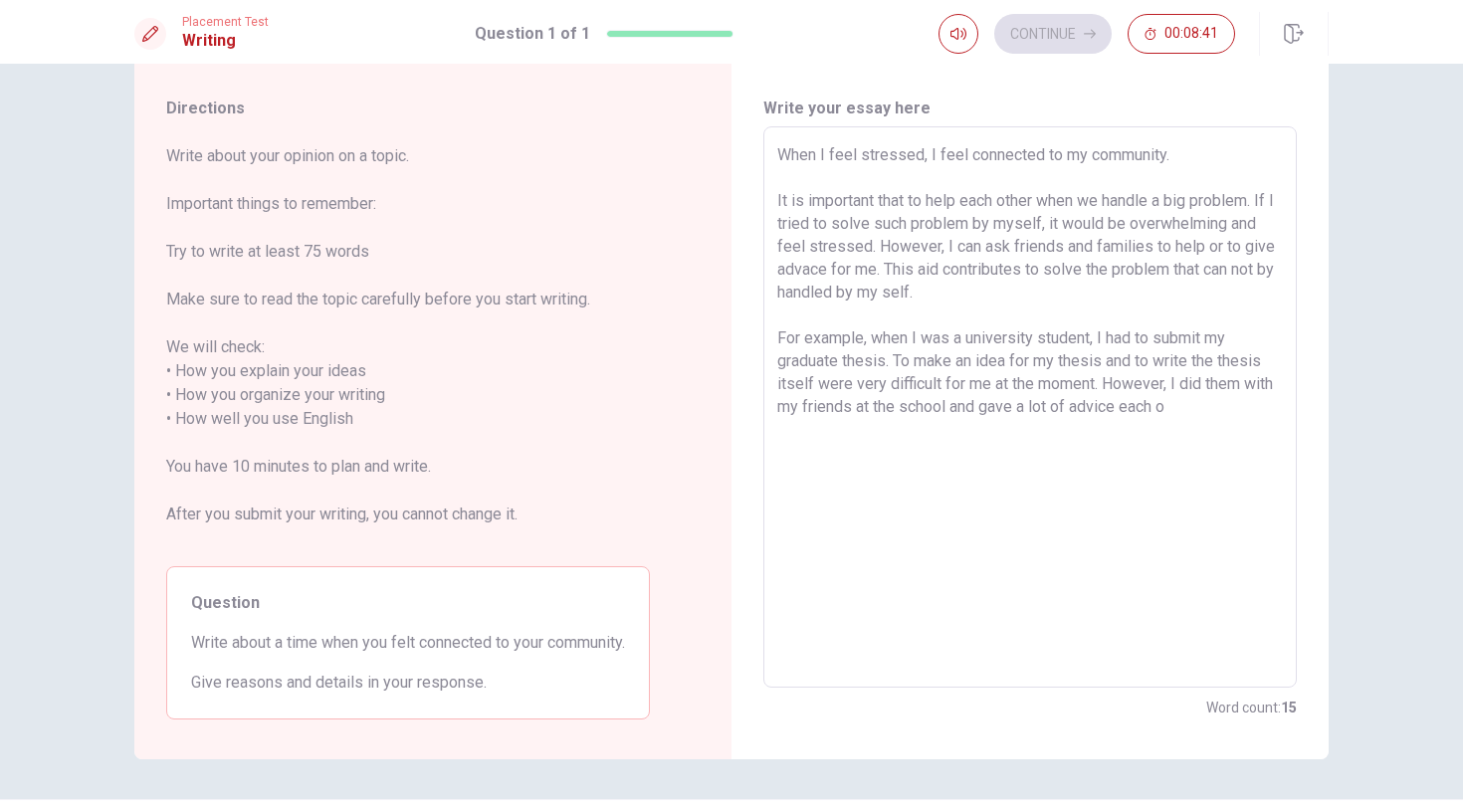 type on "x" 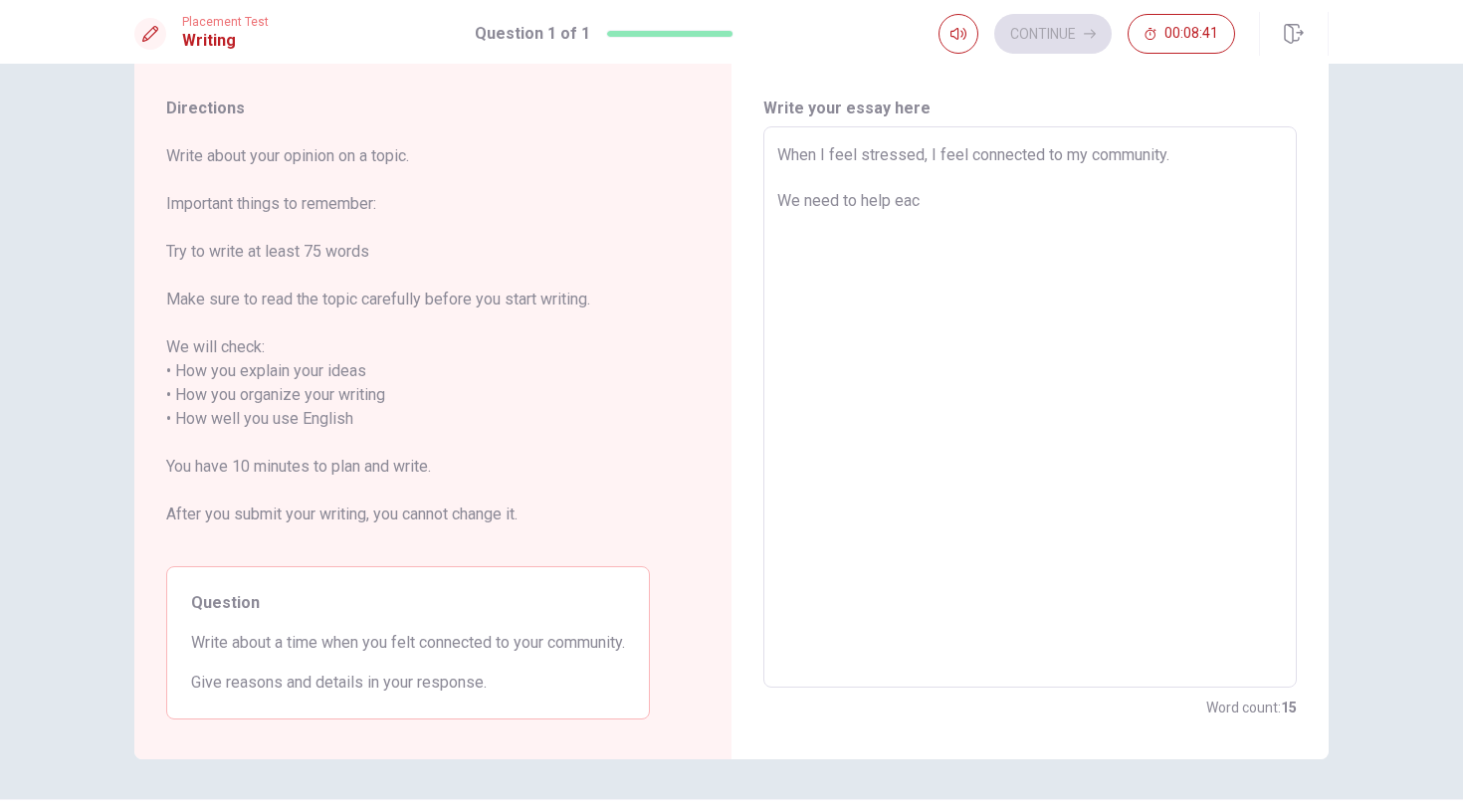 type on "x" 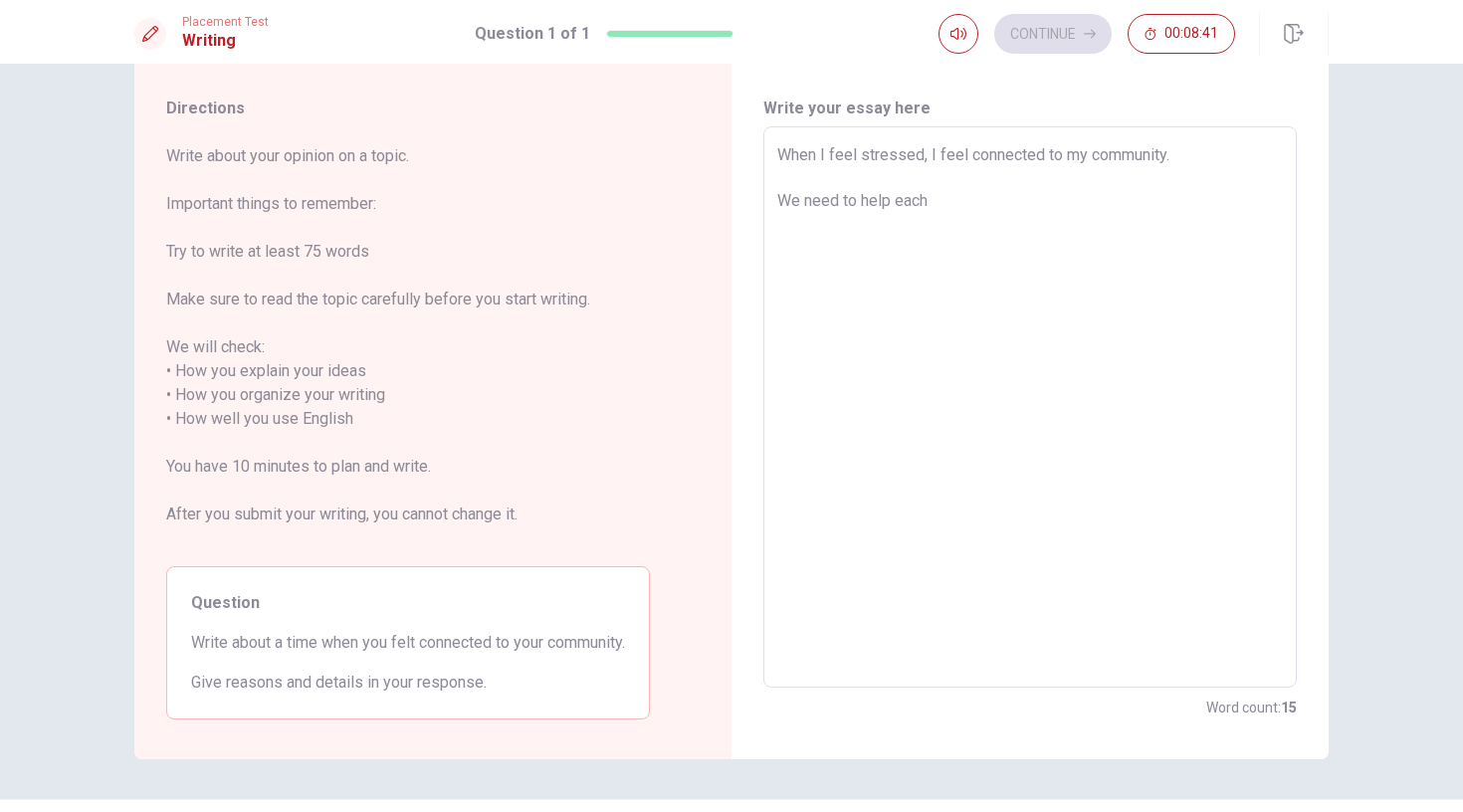 type on "x" 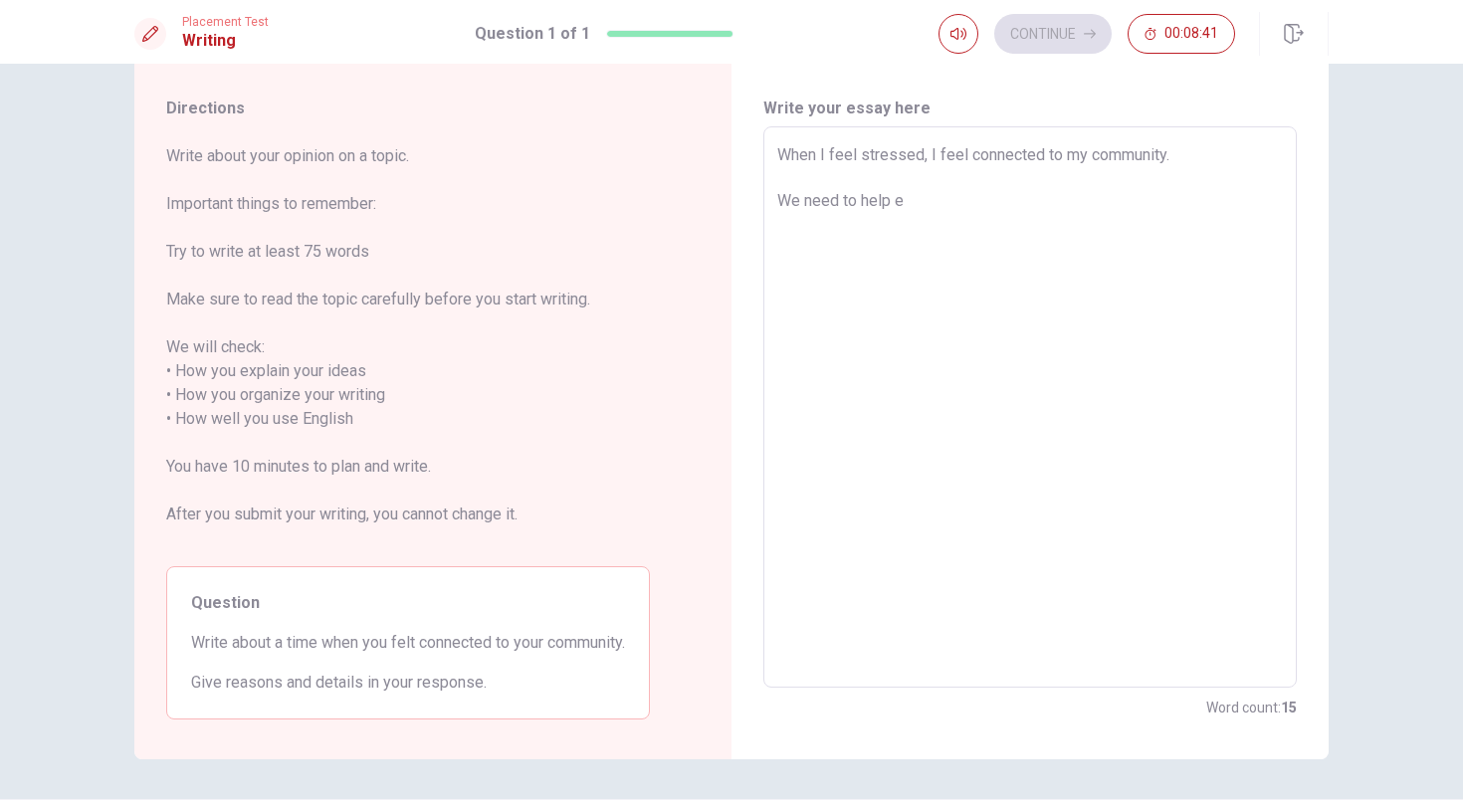 type on "x" 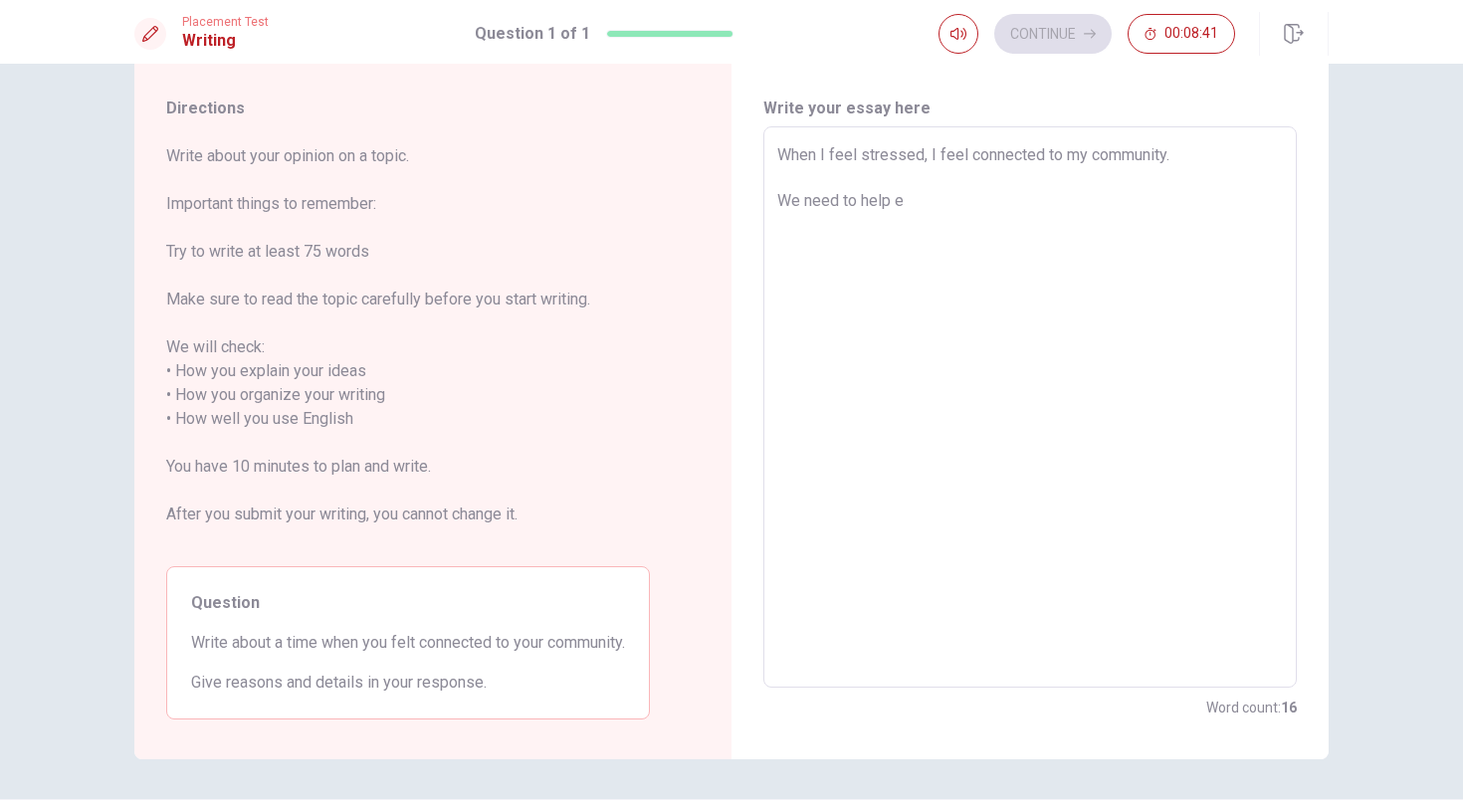 type on "When I feel stressed, I feel connected to my community.
We need to help each ot" 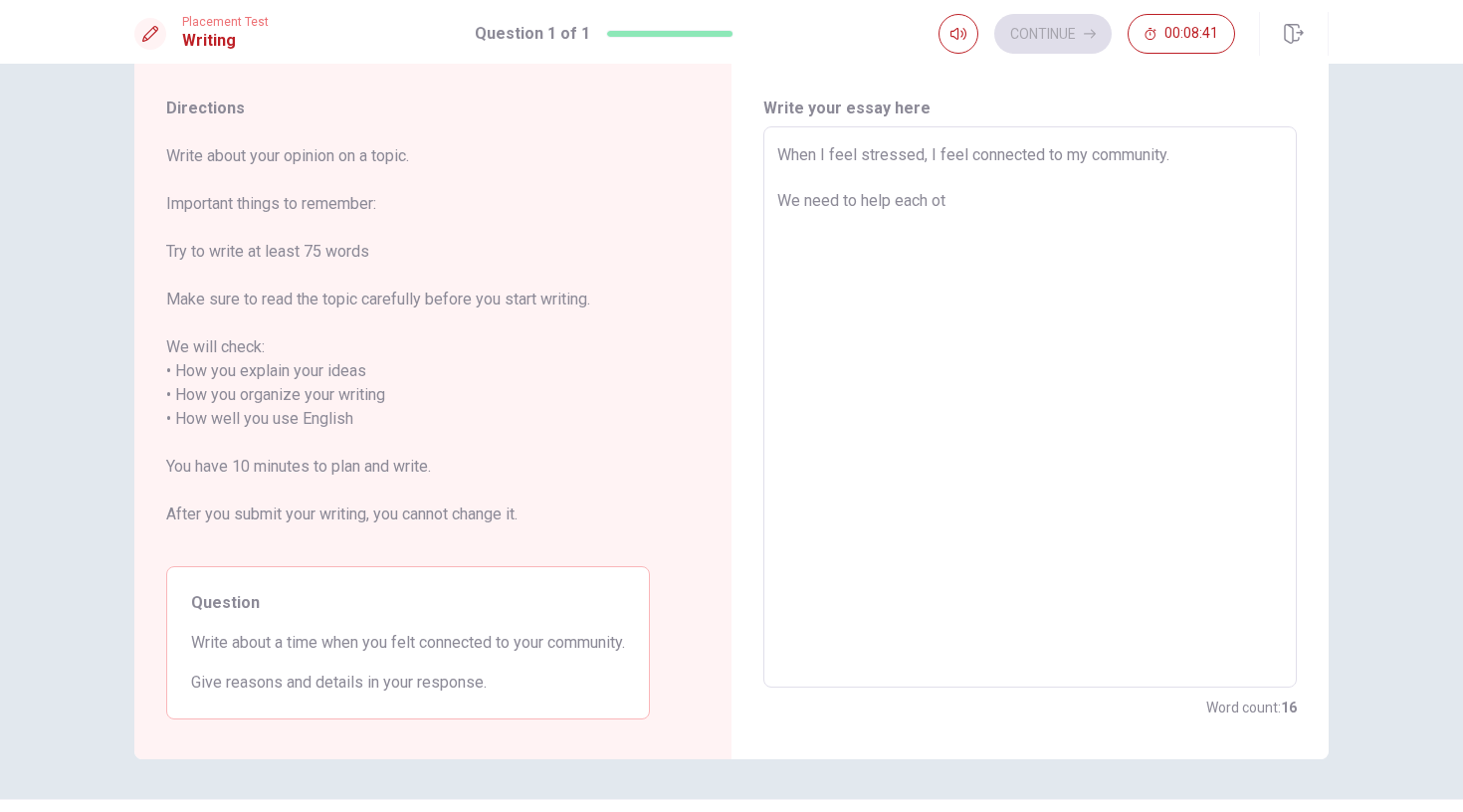 type on "x" 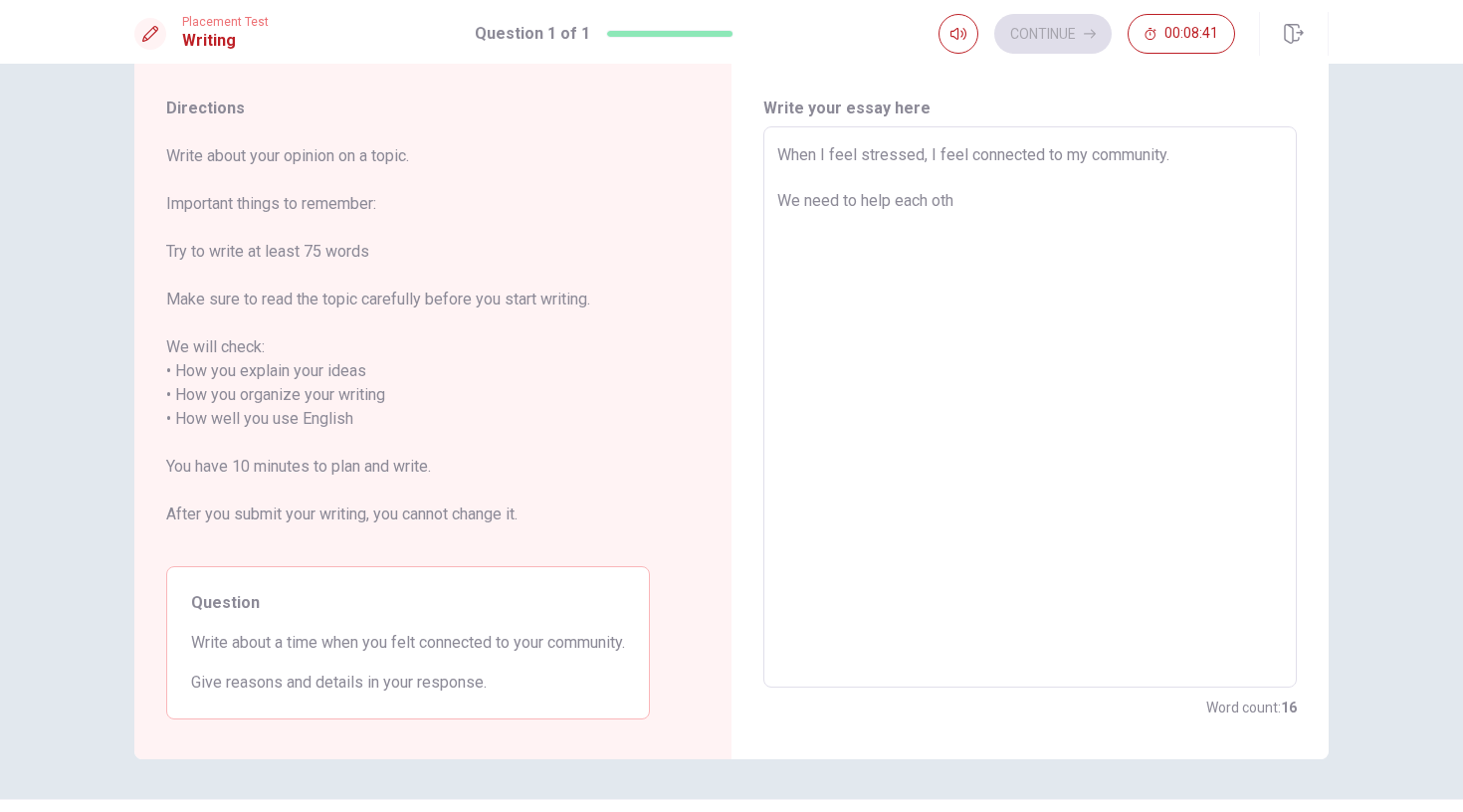 type on "x" 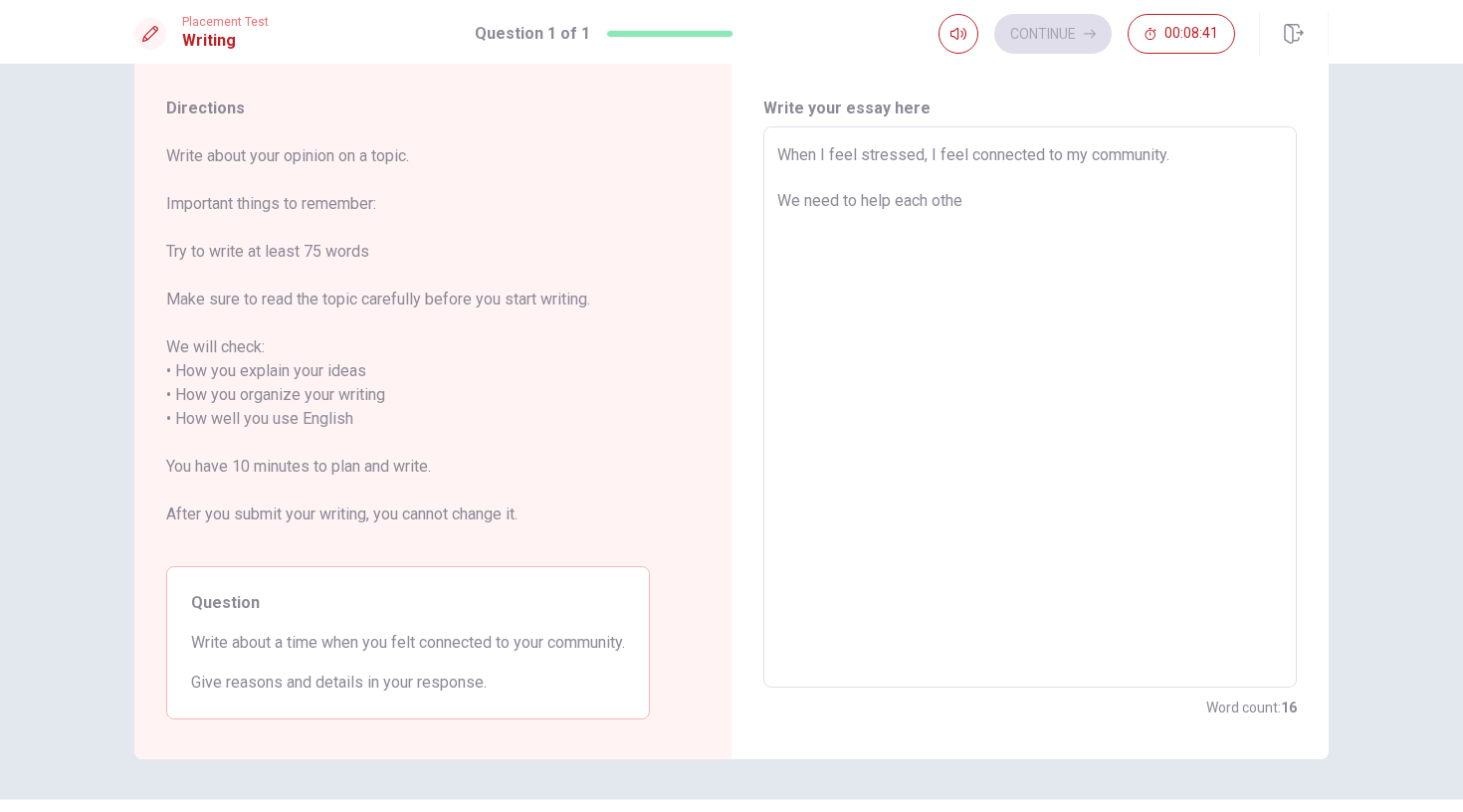 type on "x" 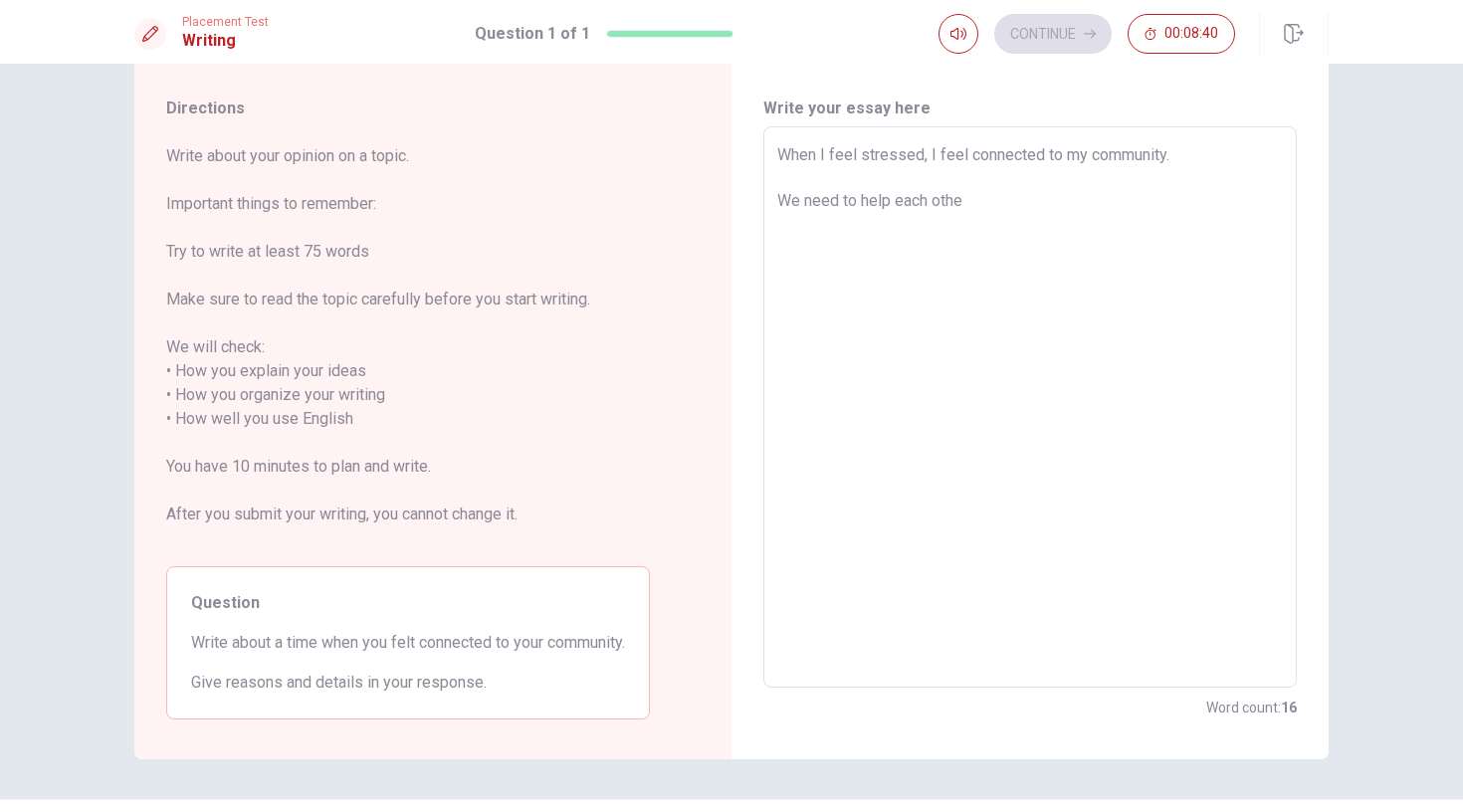 type on "When I feel stressed, I feel connected to my community.
We need to help each other" 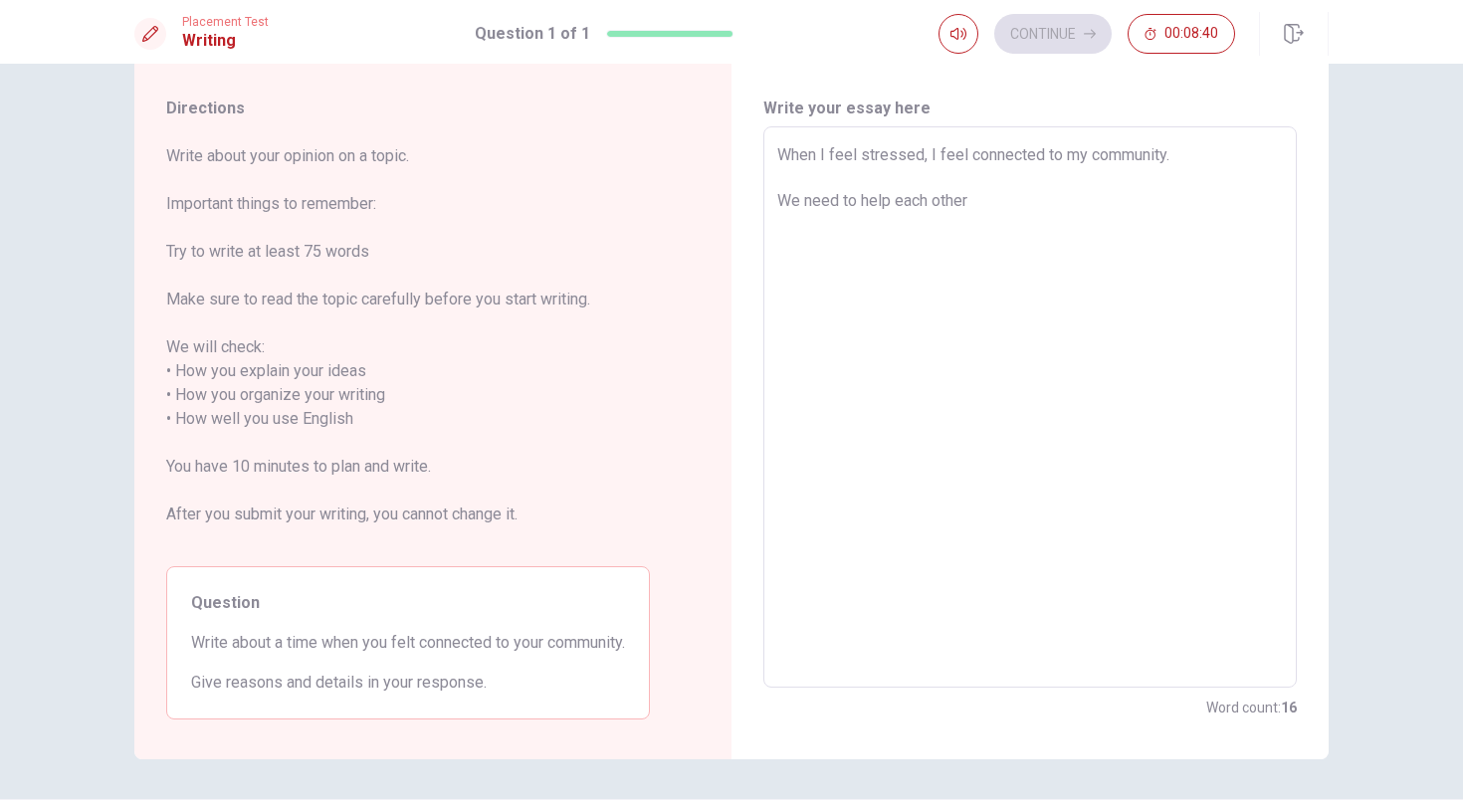 type on "x" 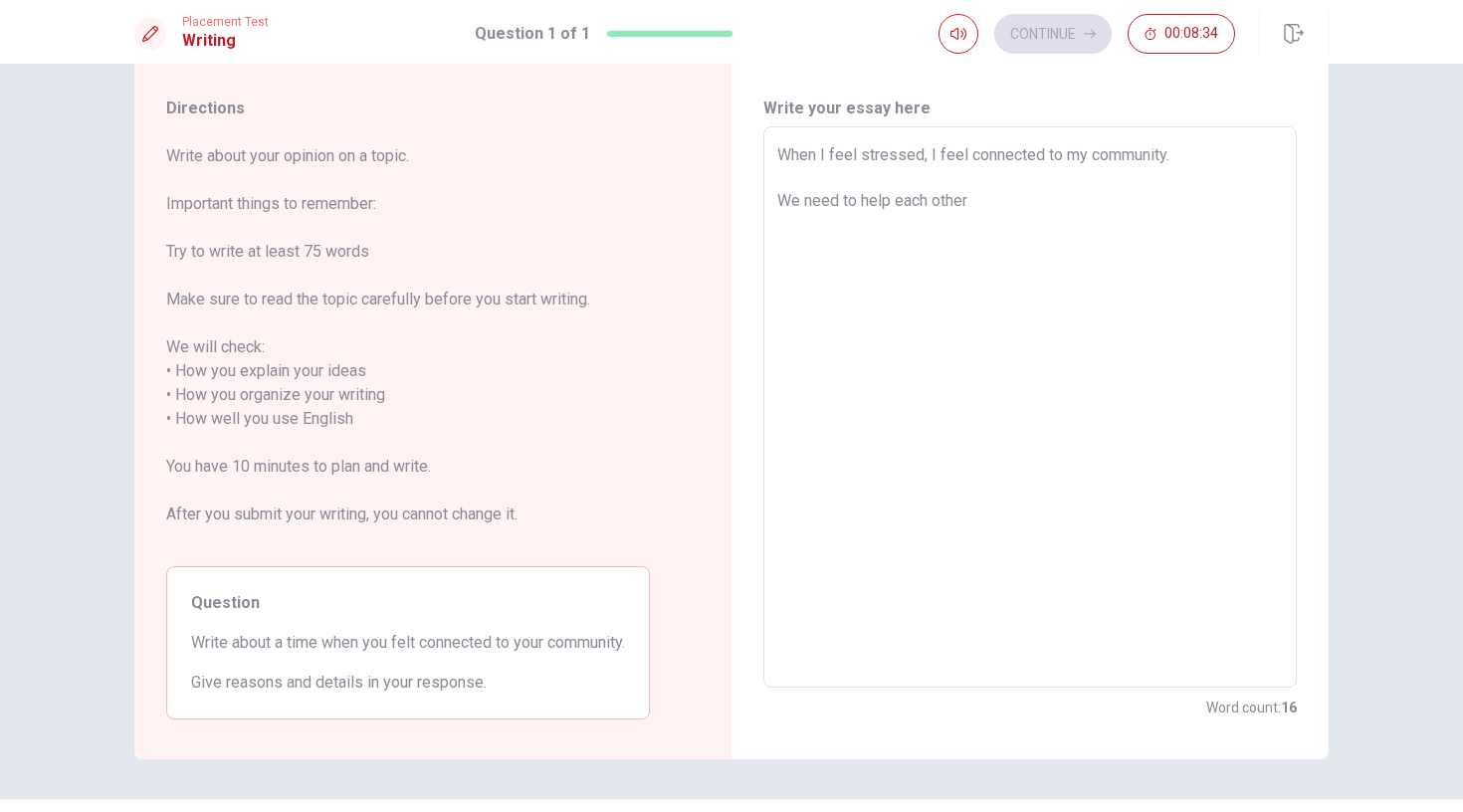 type on "x" 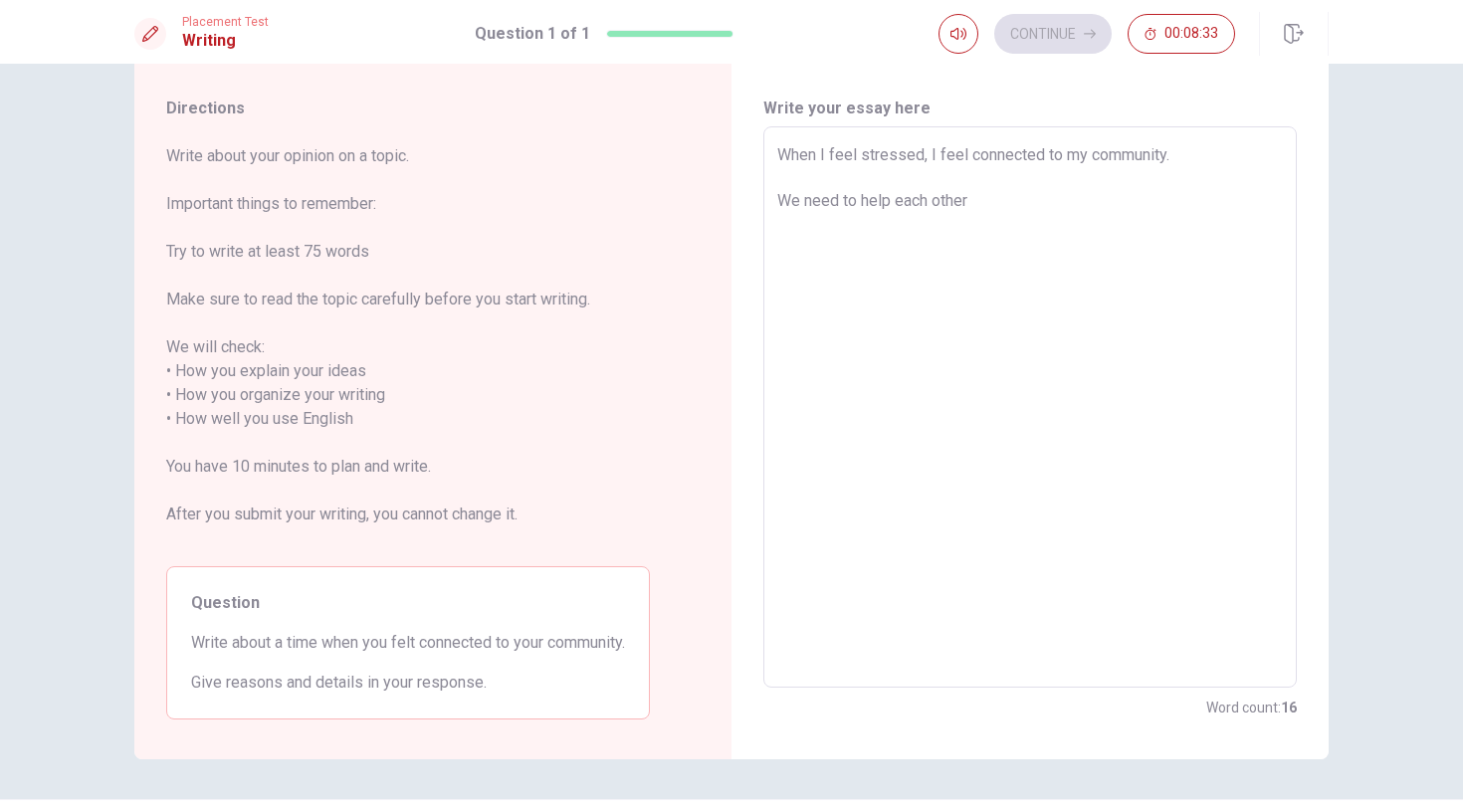 type on "When I feel stressed, I feel connected to my community.
IWe need to help each other" 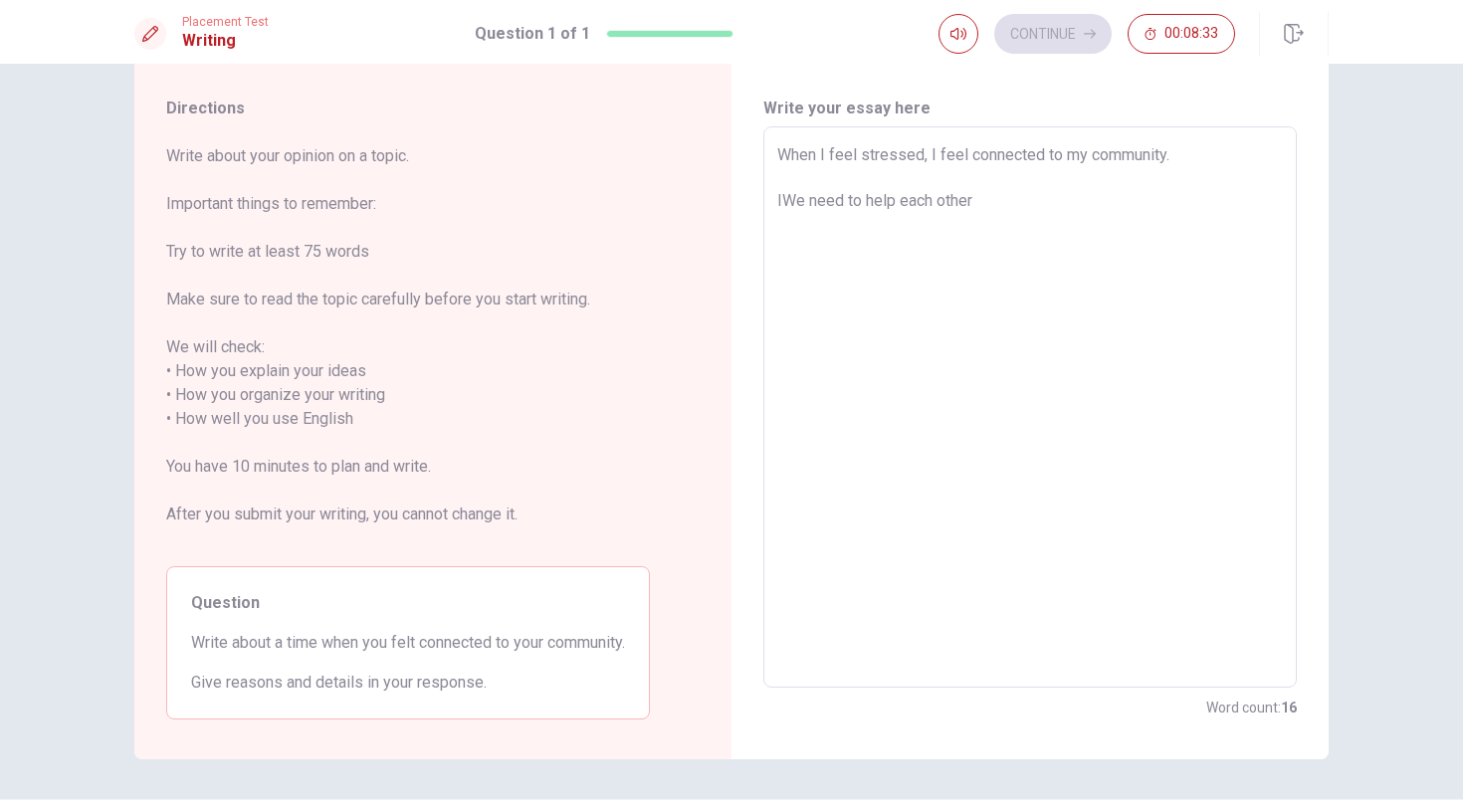 type on "x" 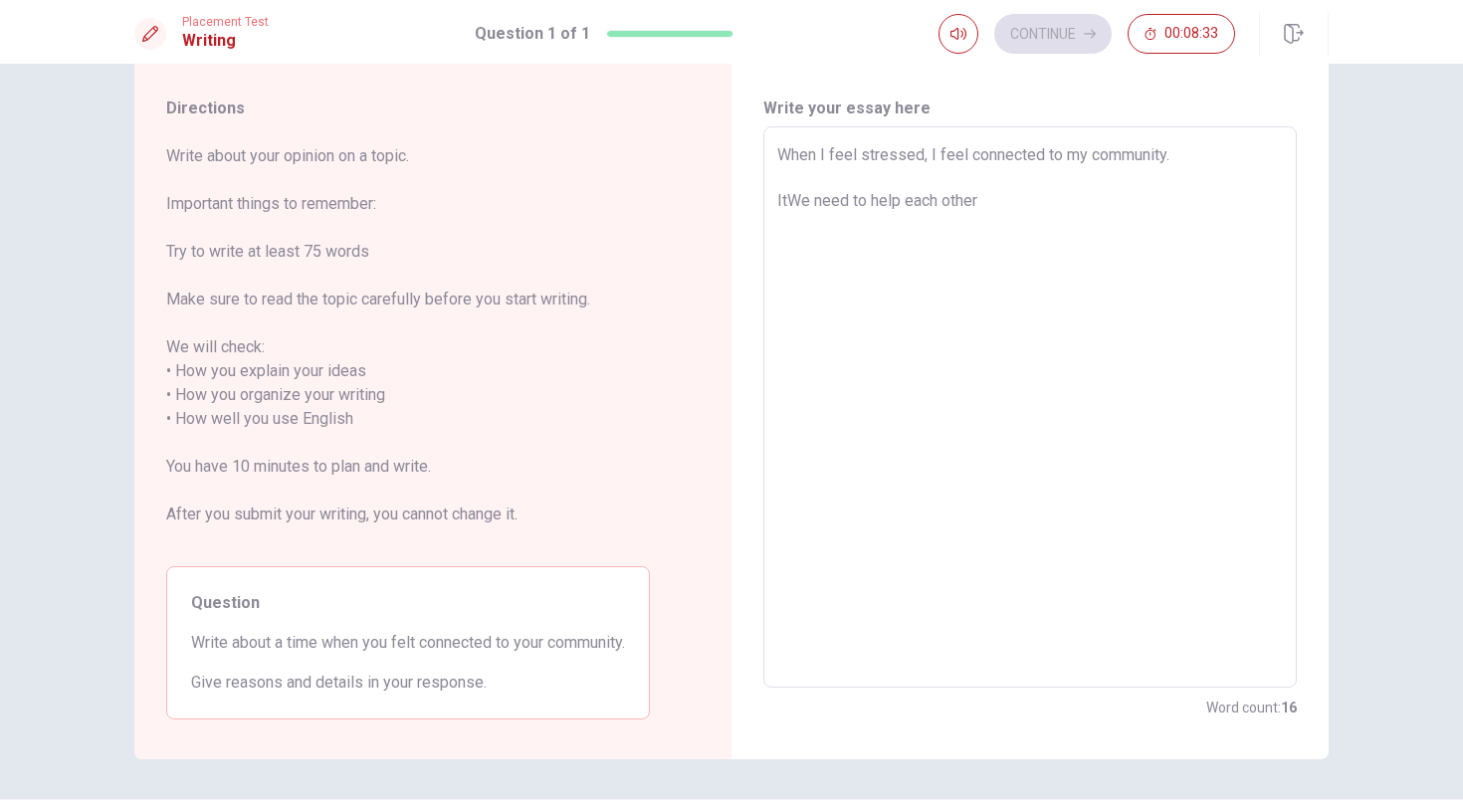 type on "x" 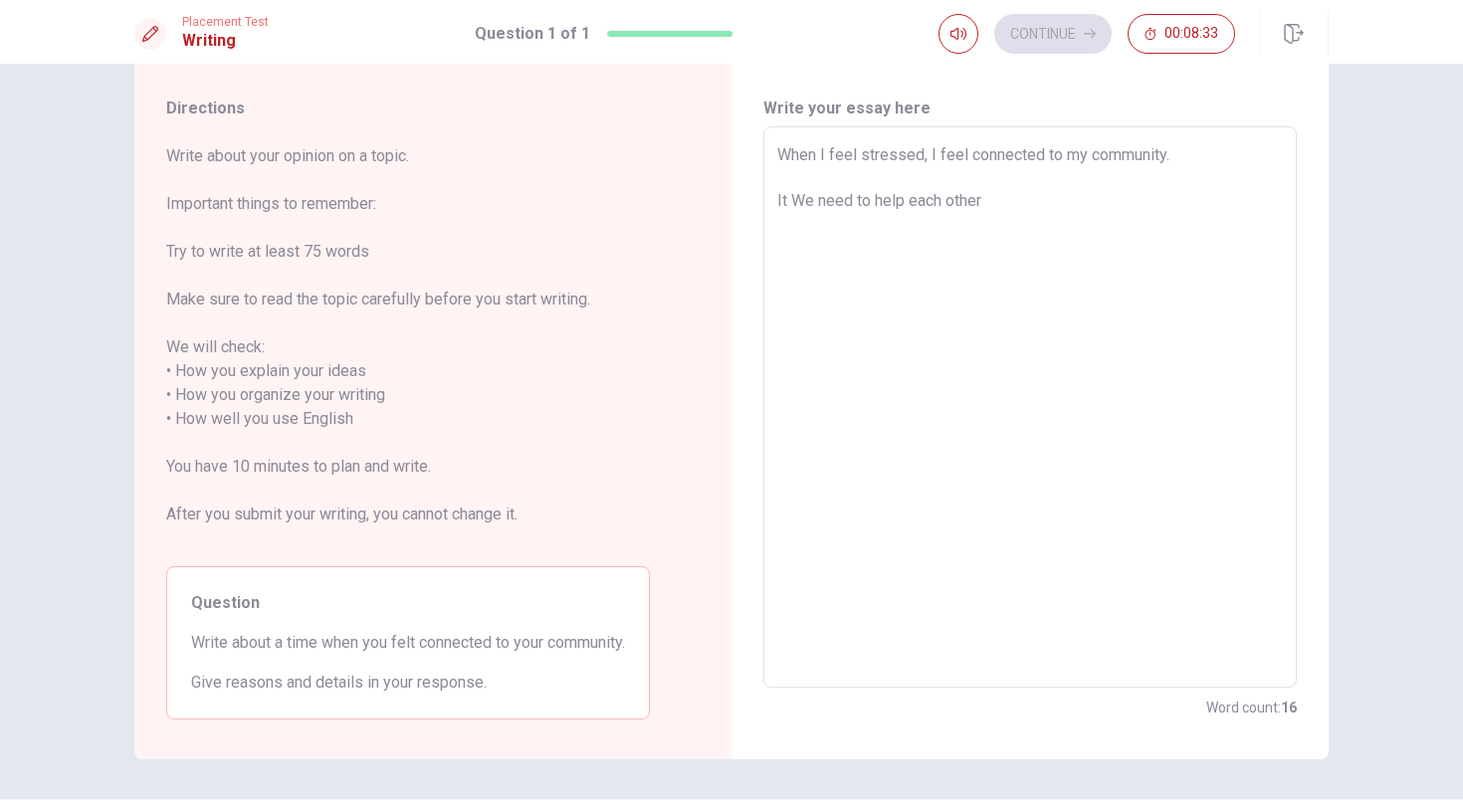 type on "x" 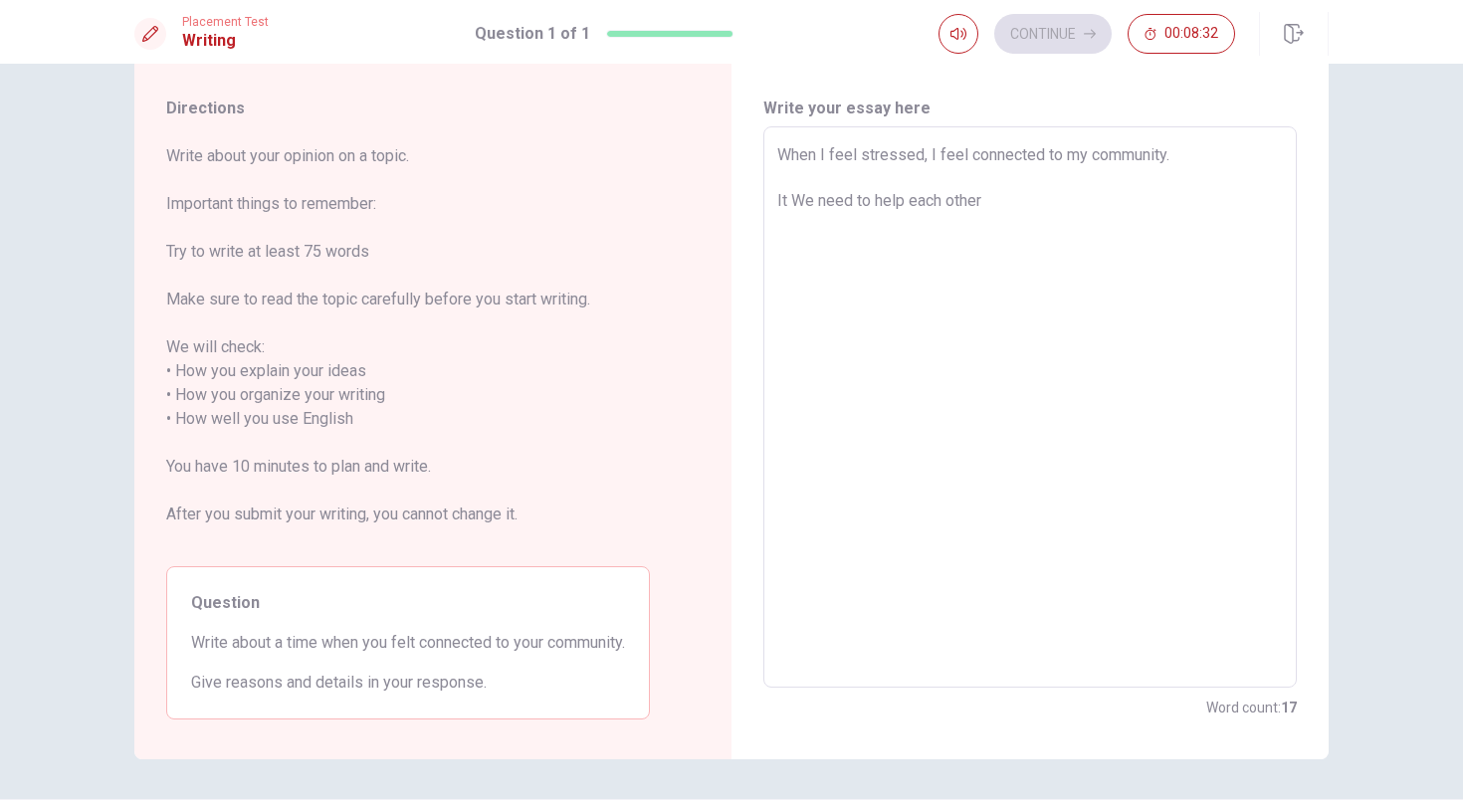 type on "When I feel stressed, I feel connected to my community.
It iWe need to help each other" 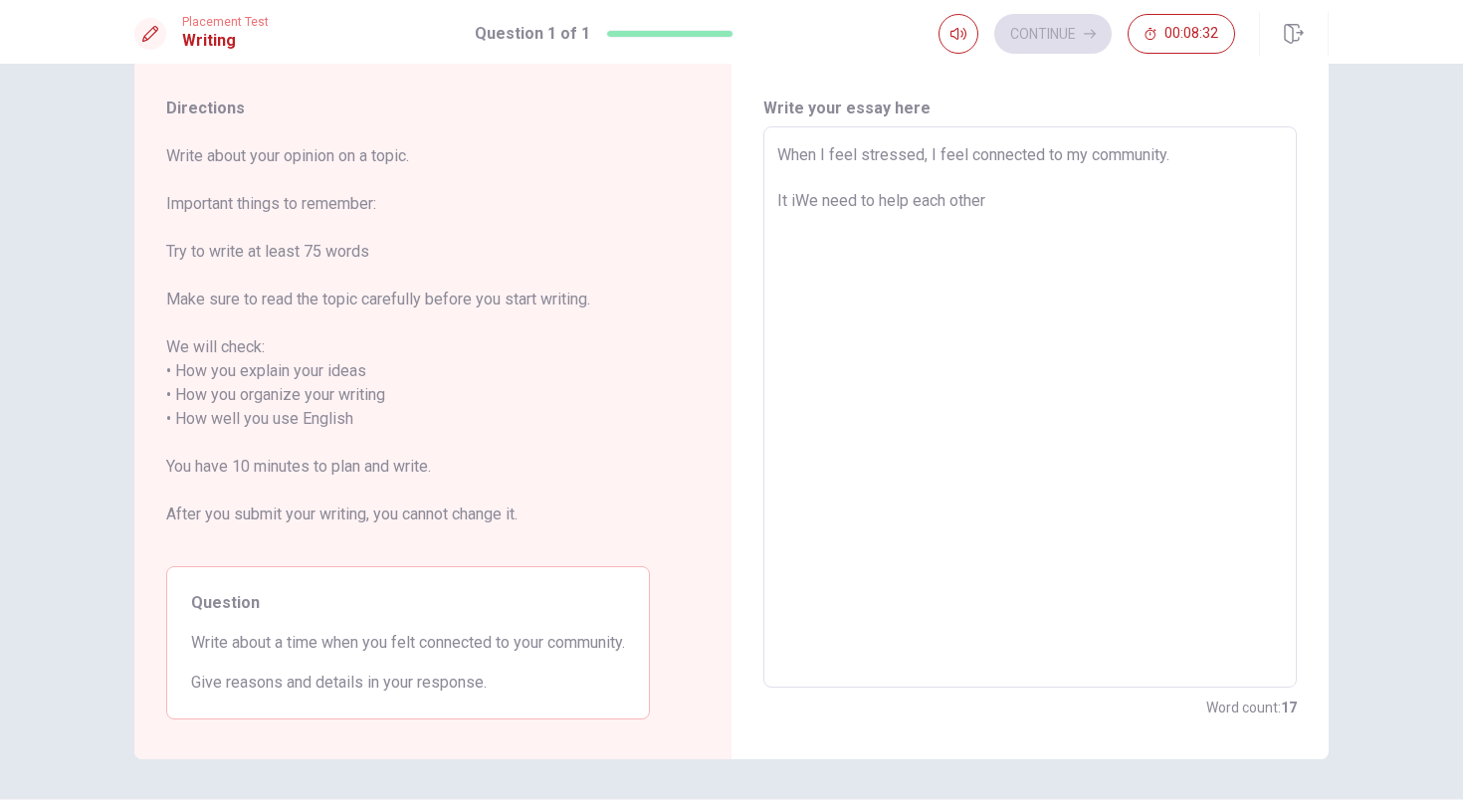 type on "x" 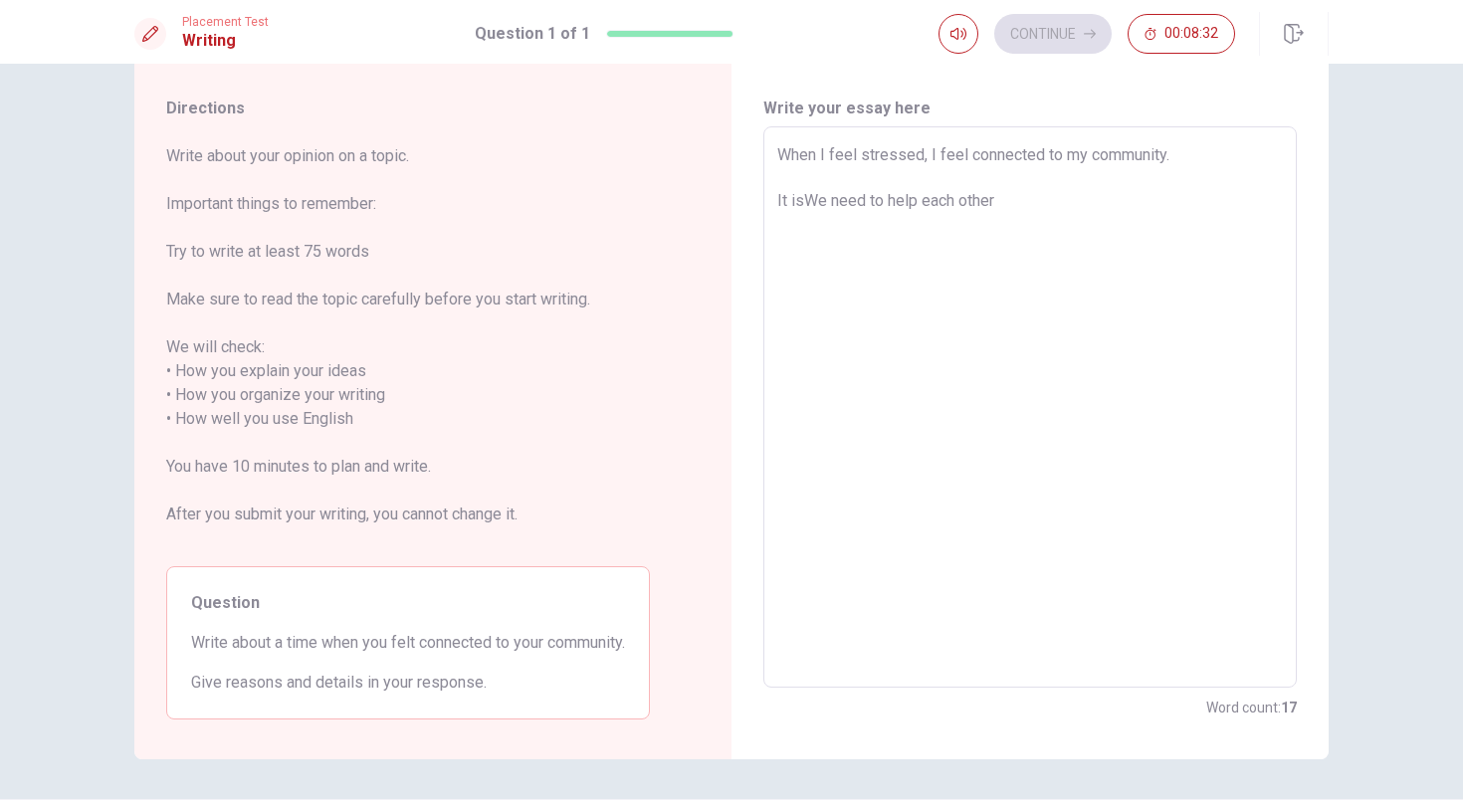 type on "x" 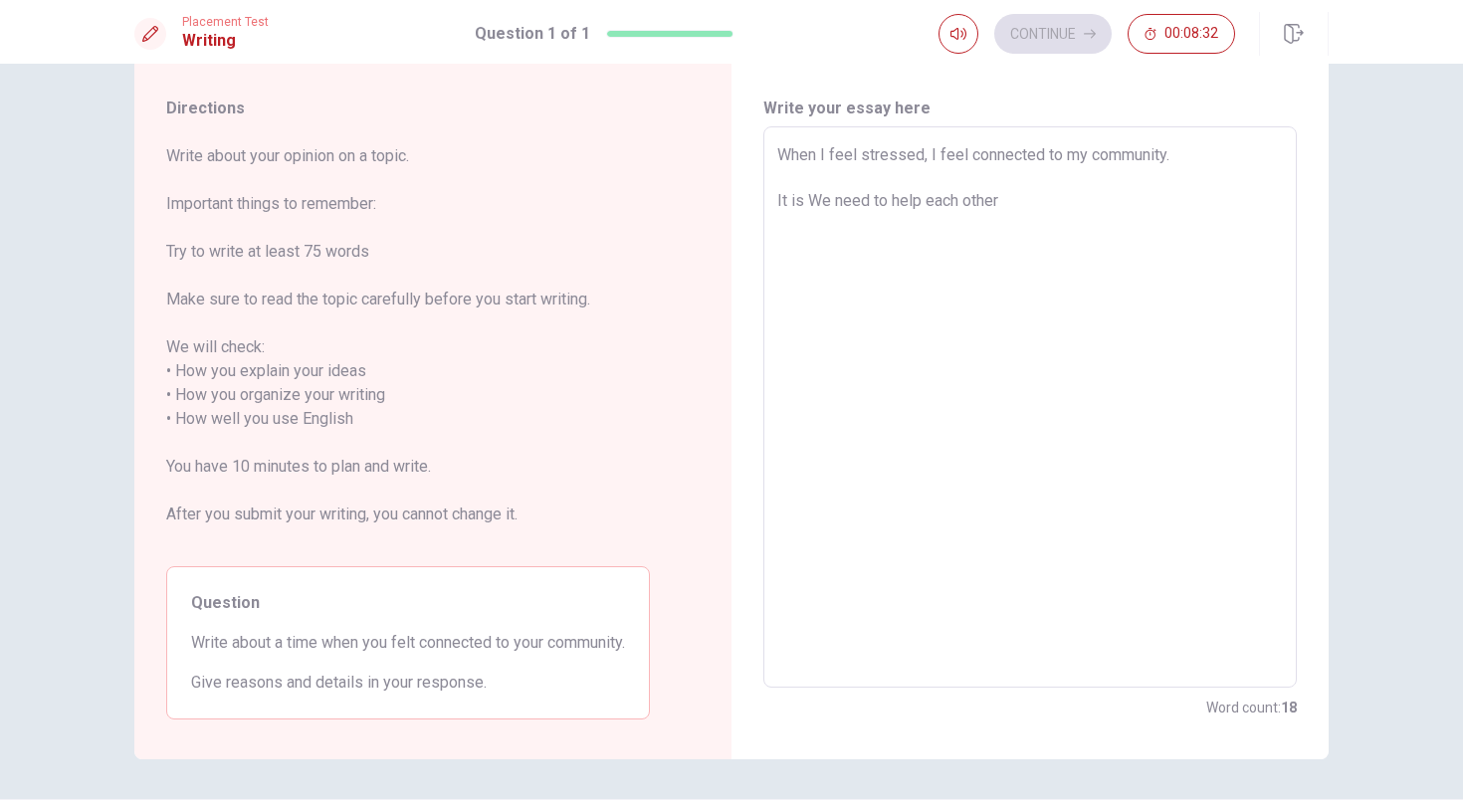 type on "x" 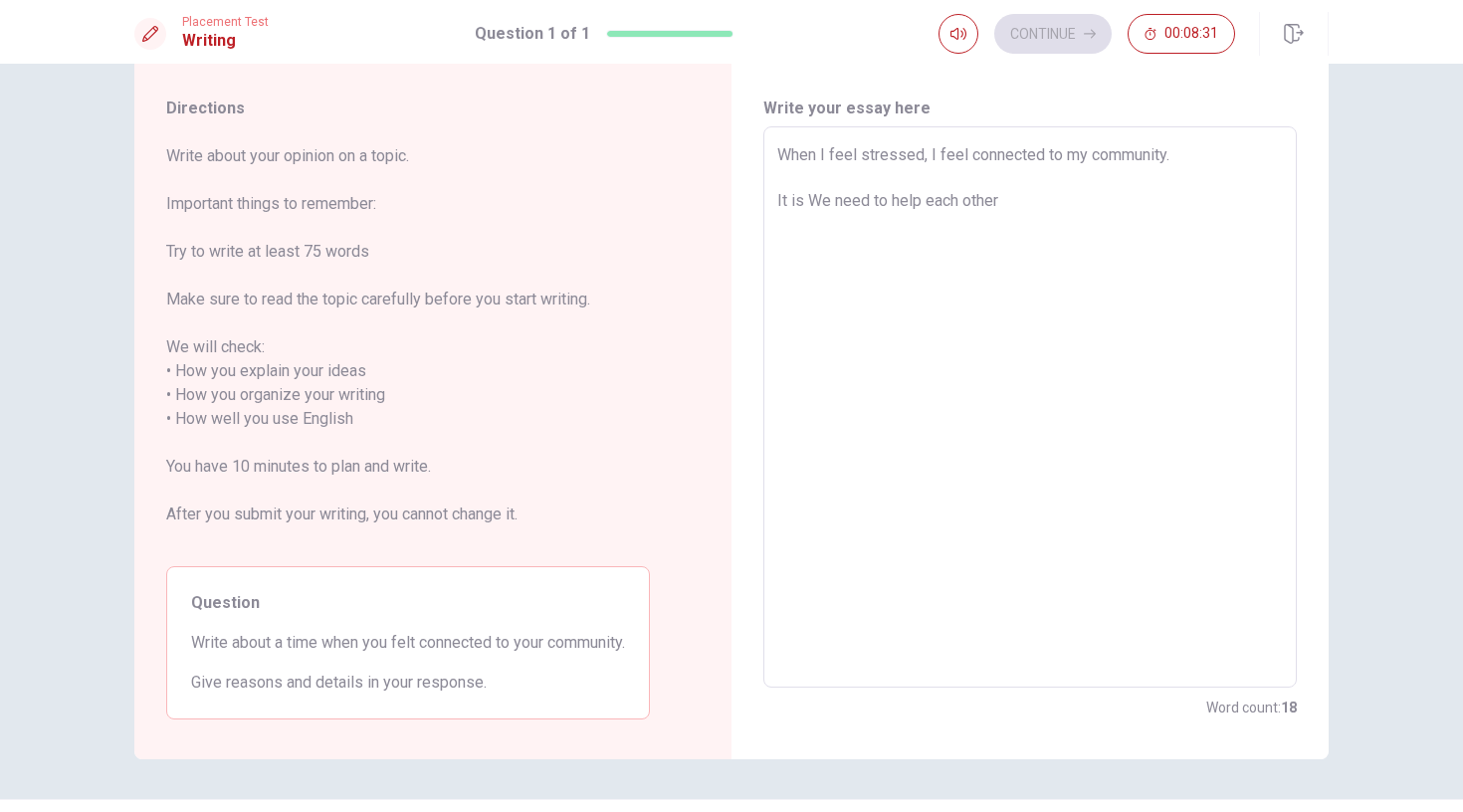 type on "When I feel stressed, I feel connected to my community.
It is iWe need to help each other" 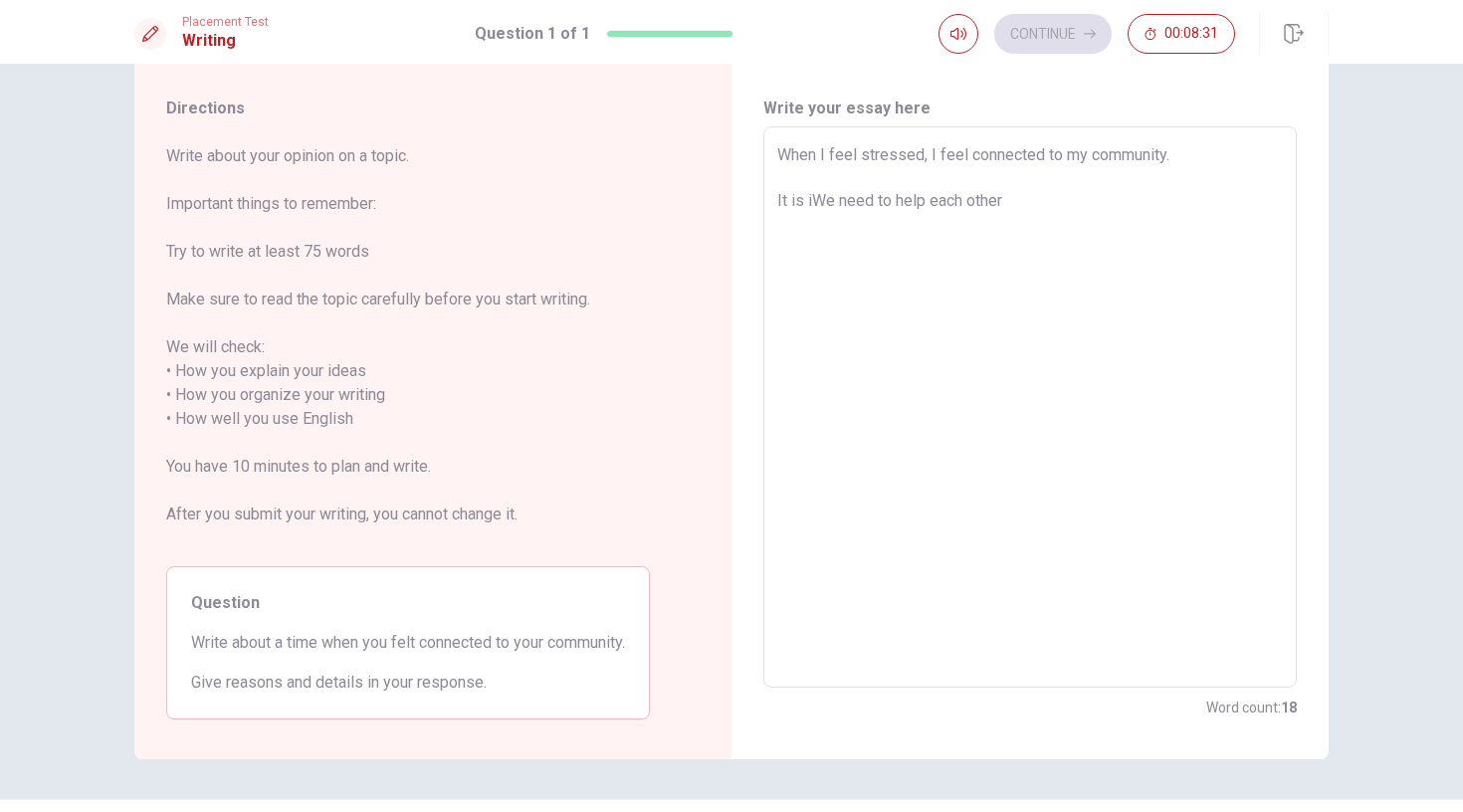 type on "x" 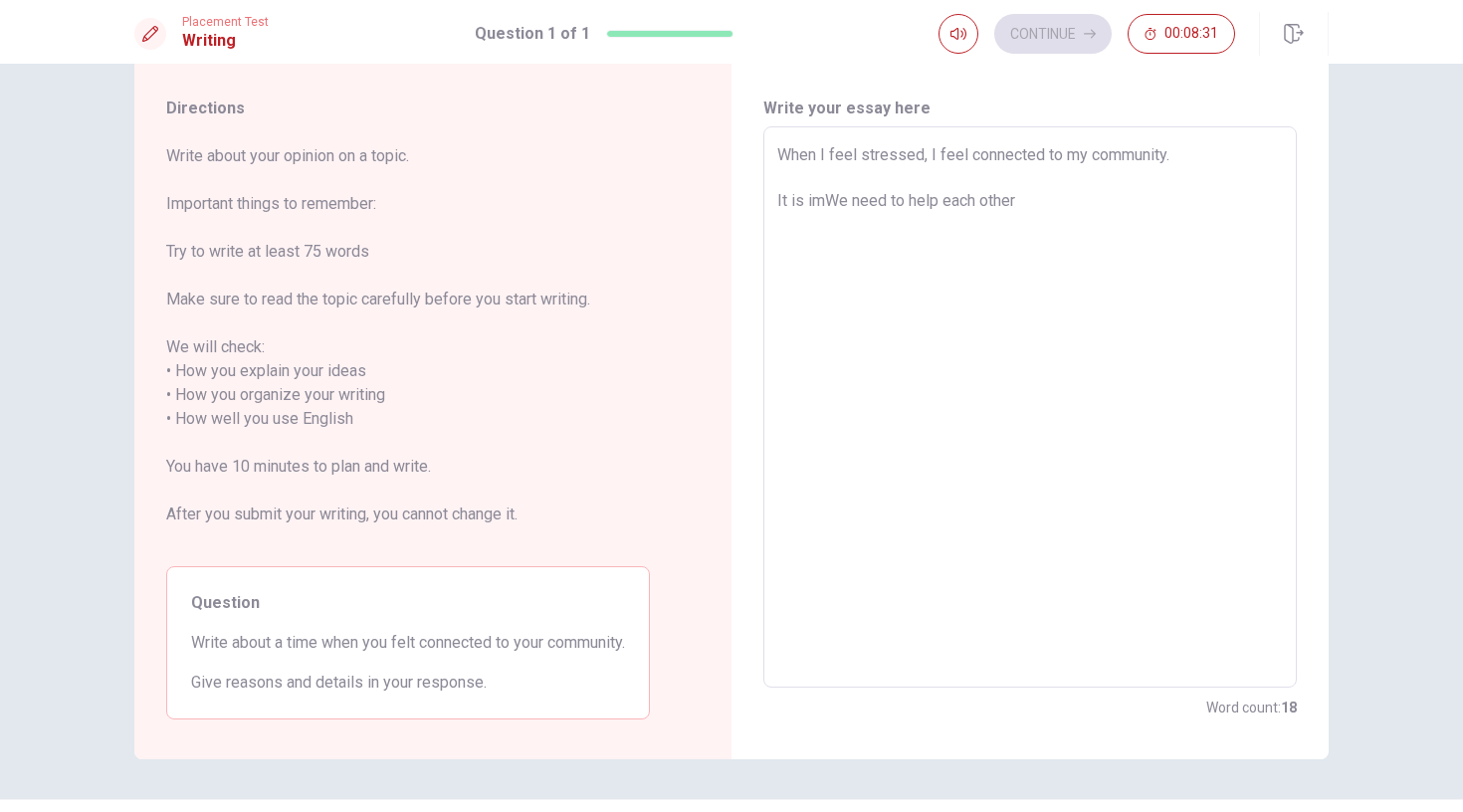 type on "x" 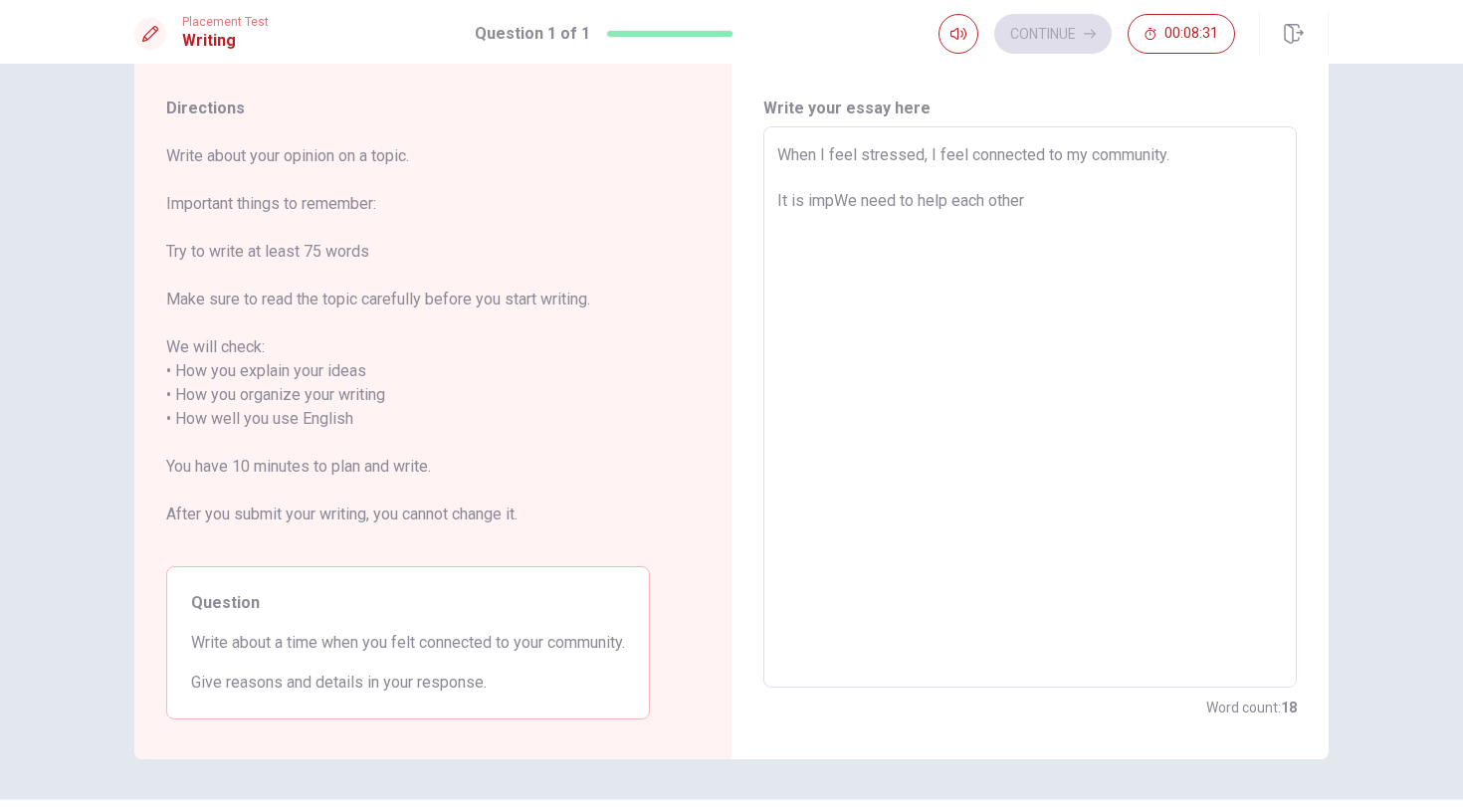 type on "x" 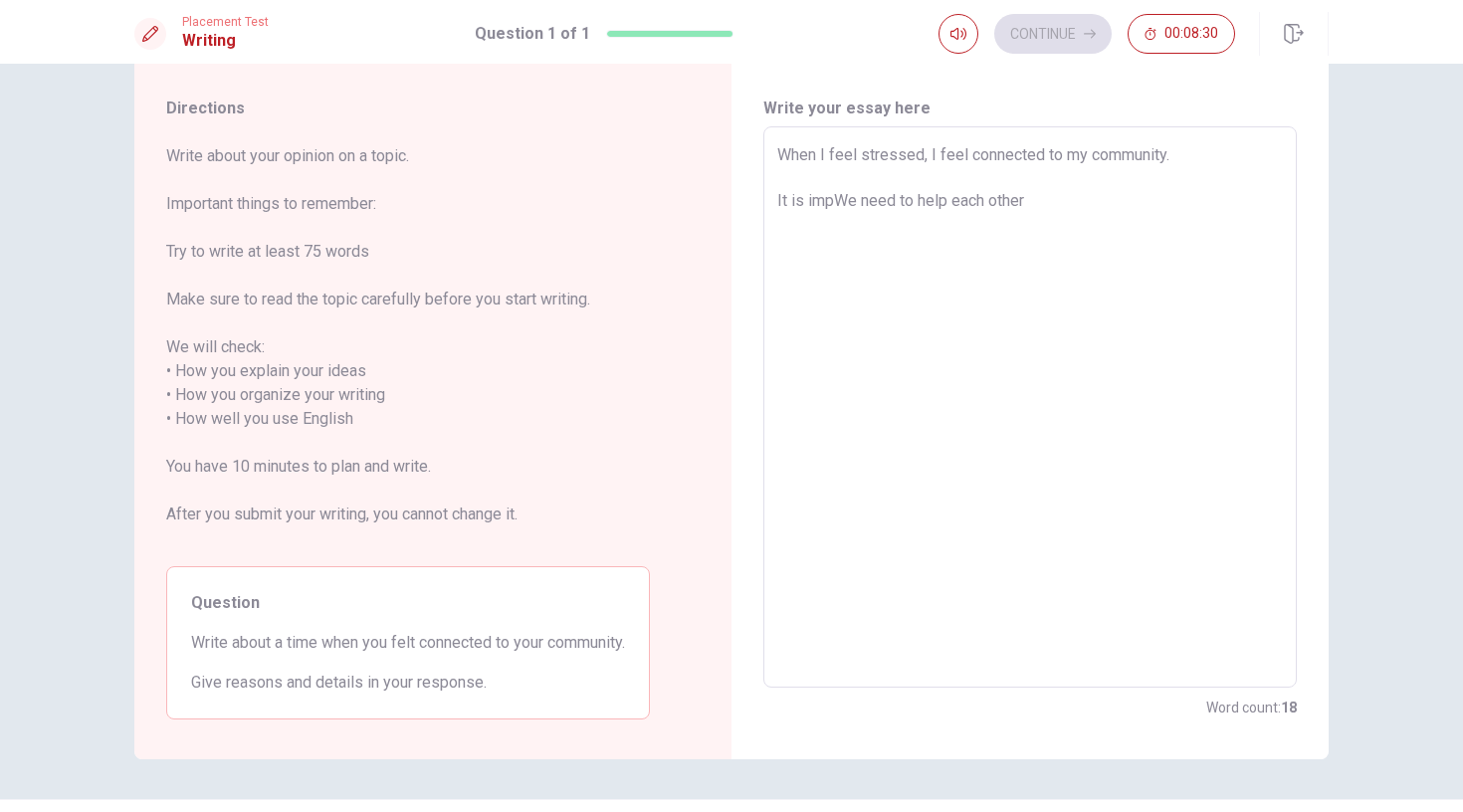 type on "When I feel stressed, I feel connected to my community.
It is impoWe need to help each other" 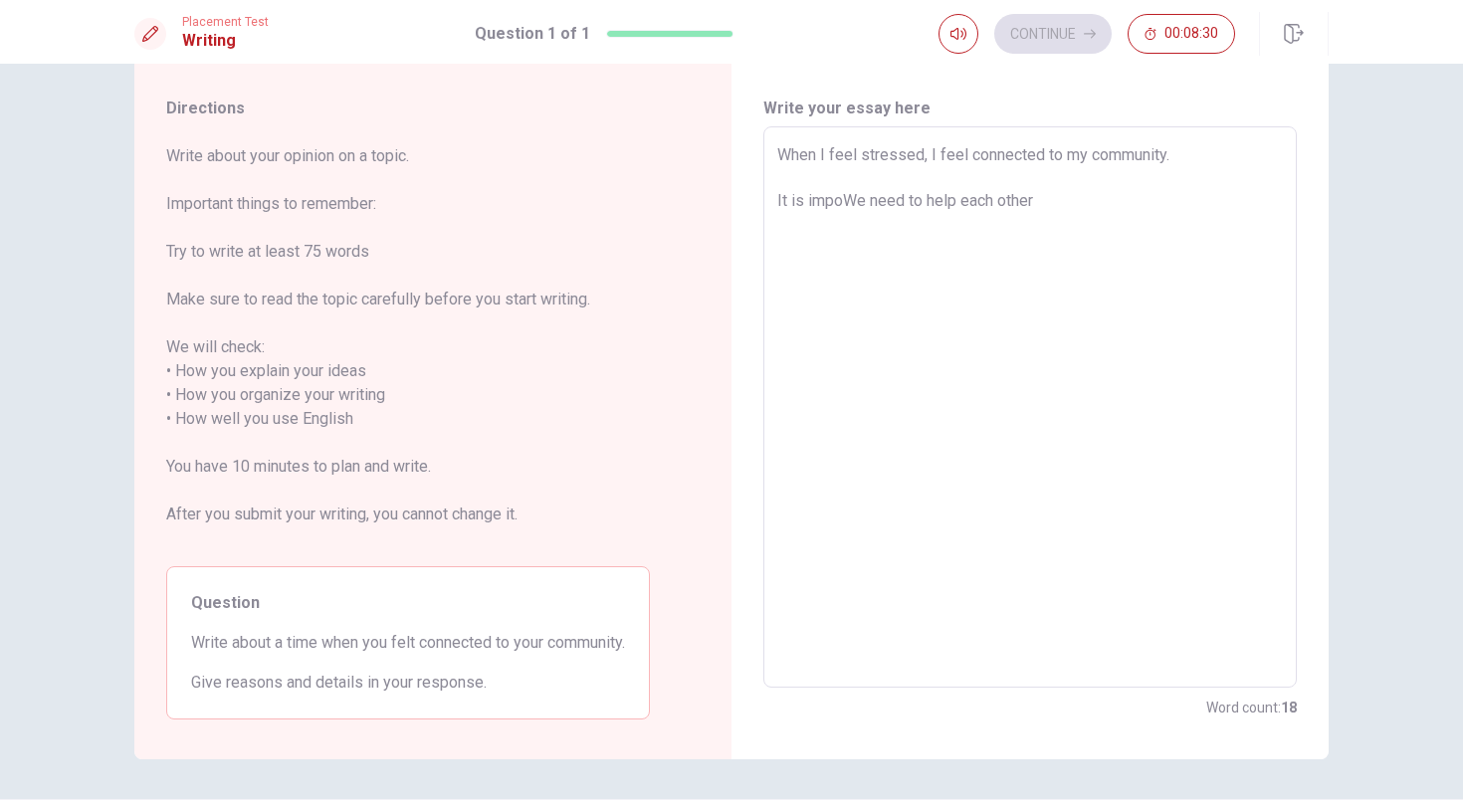 type on "x" 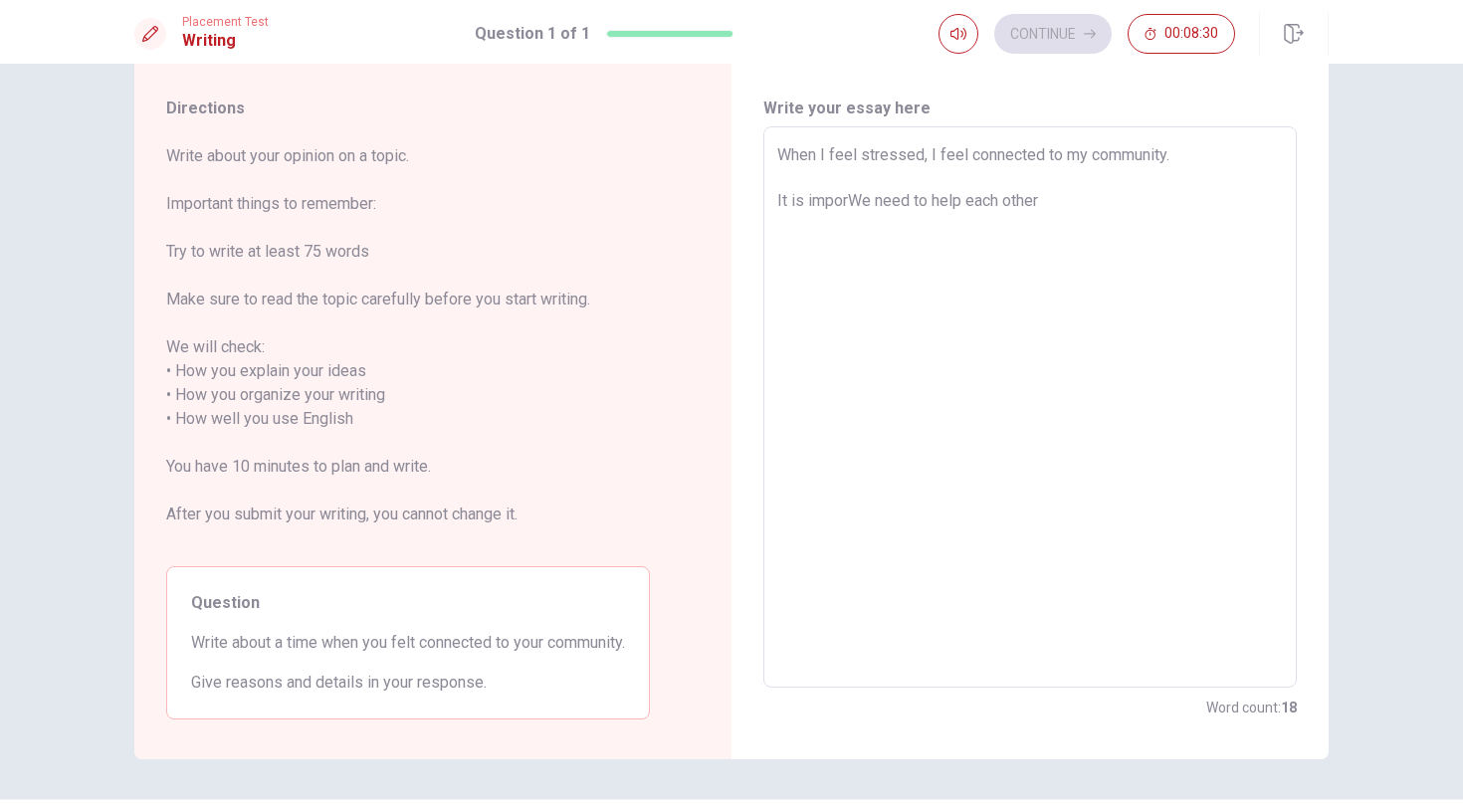 type on "x" 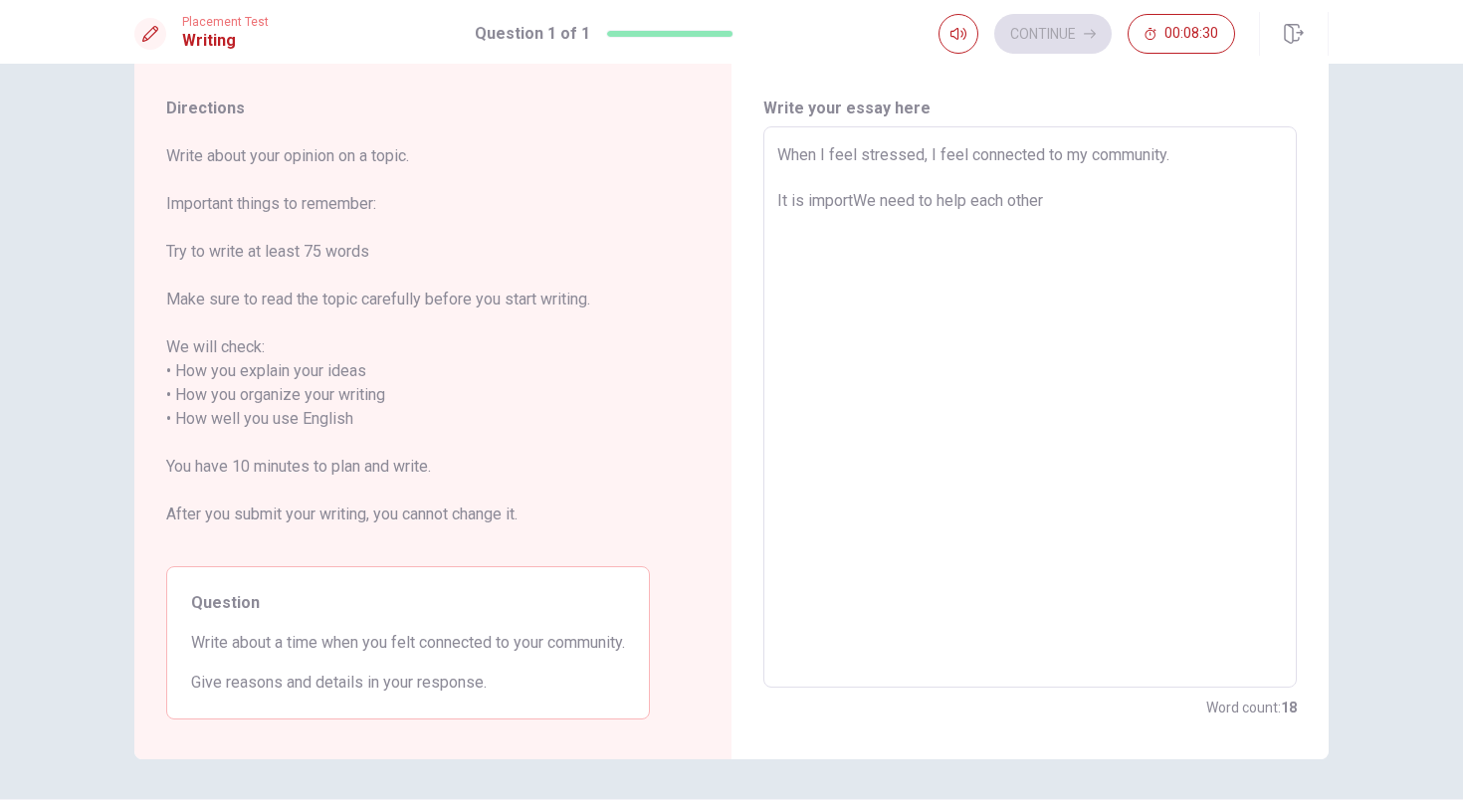 type on "x" 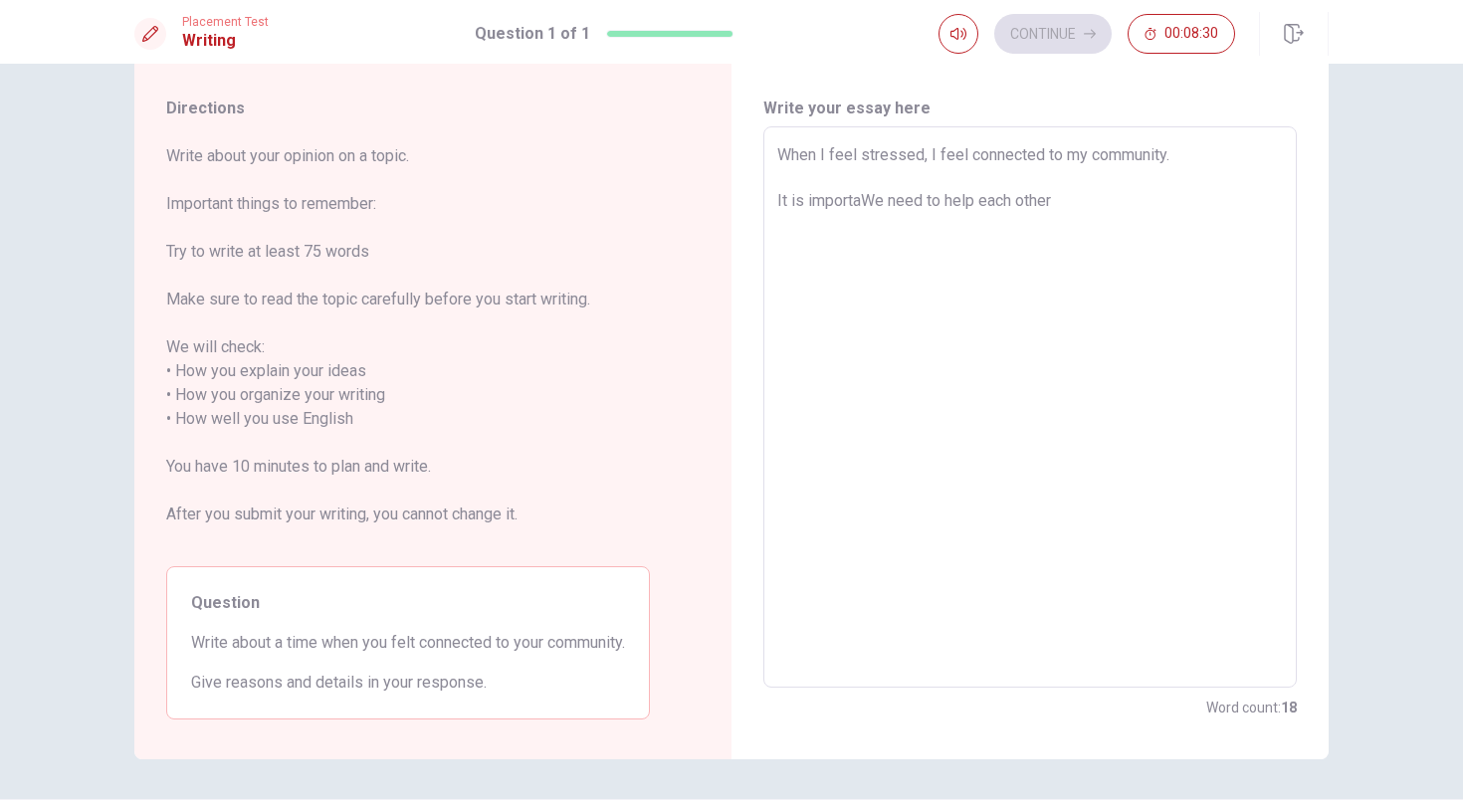 type 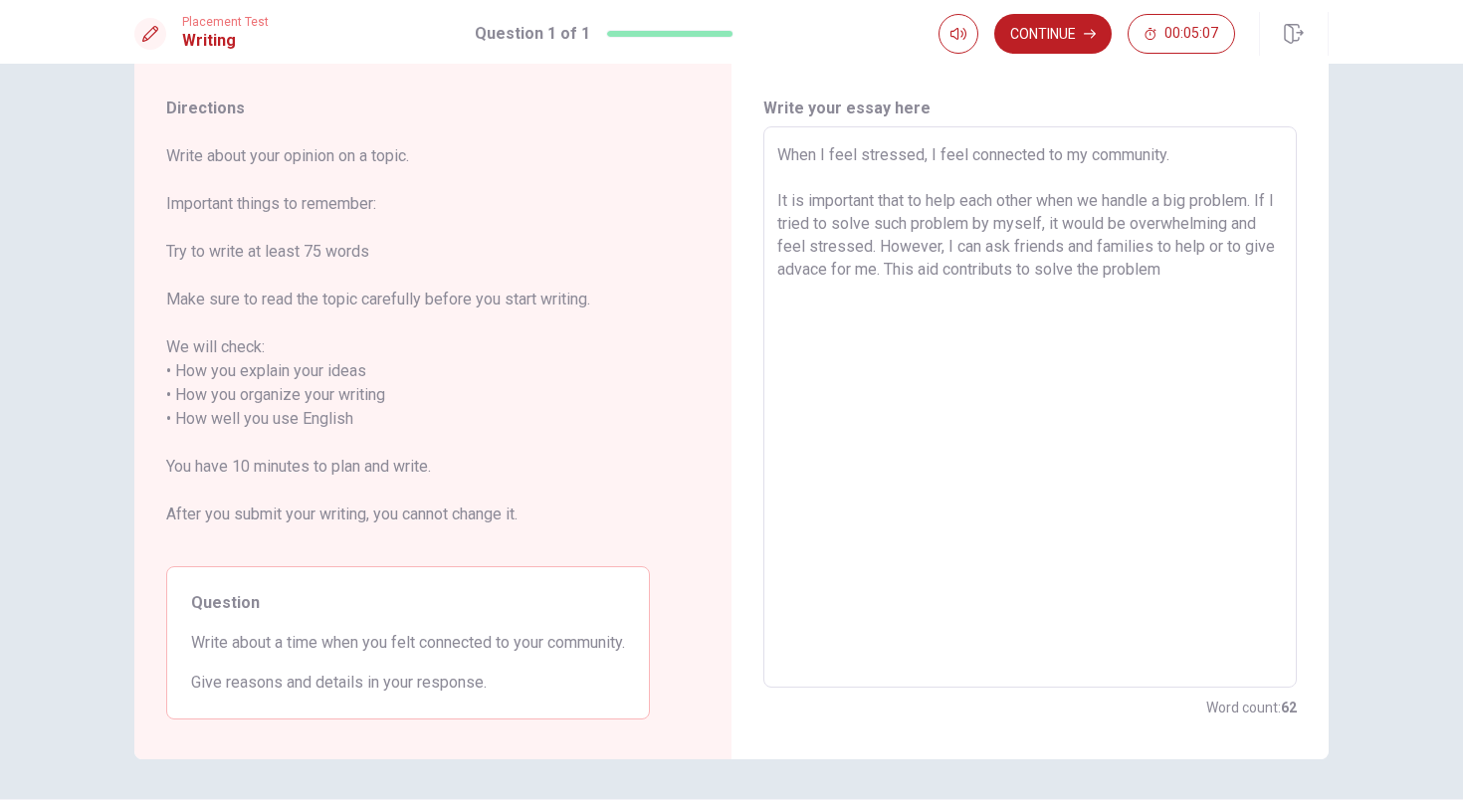 click on "When I feel stressed, I feel connected to my community.
It is important that to help each other when we handle a big problem. If I tried to solve such problem by myself, it would be overwhelming and feel stressed. However, I can ask friends and families to help or to give advace for me. This aid contributs to solve the problem" at bounding box center [1030, 407] 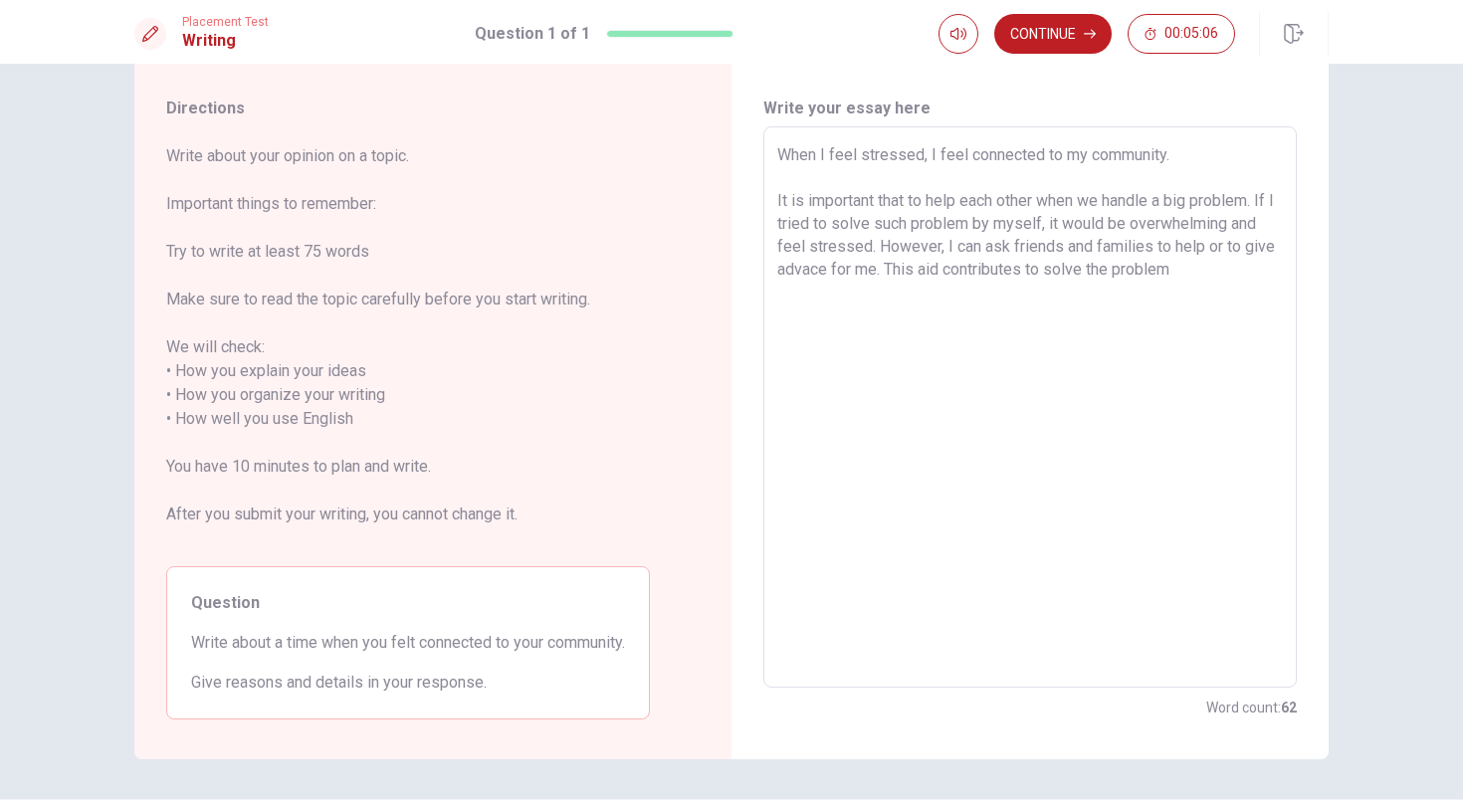 click on "When I feel stressed, I feel connected to my community.
It is important that to help each other when we handle a big problem. If I tried to solve such problem by myself, it would be overwhelming and feel stressed. However, I can ask friends and families to help or to give advace for me. This aid contributes to solve the problem" at bounding box center [1030, 407] 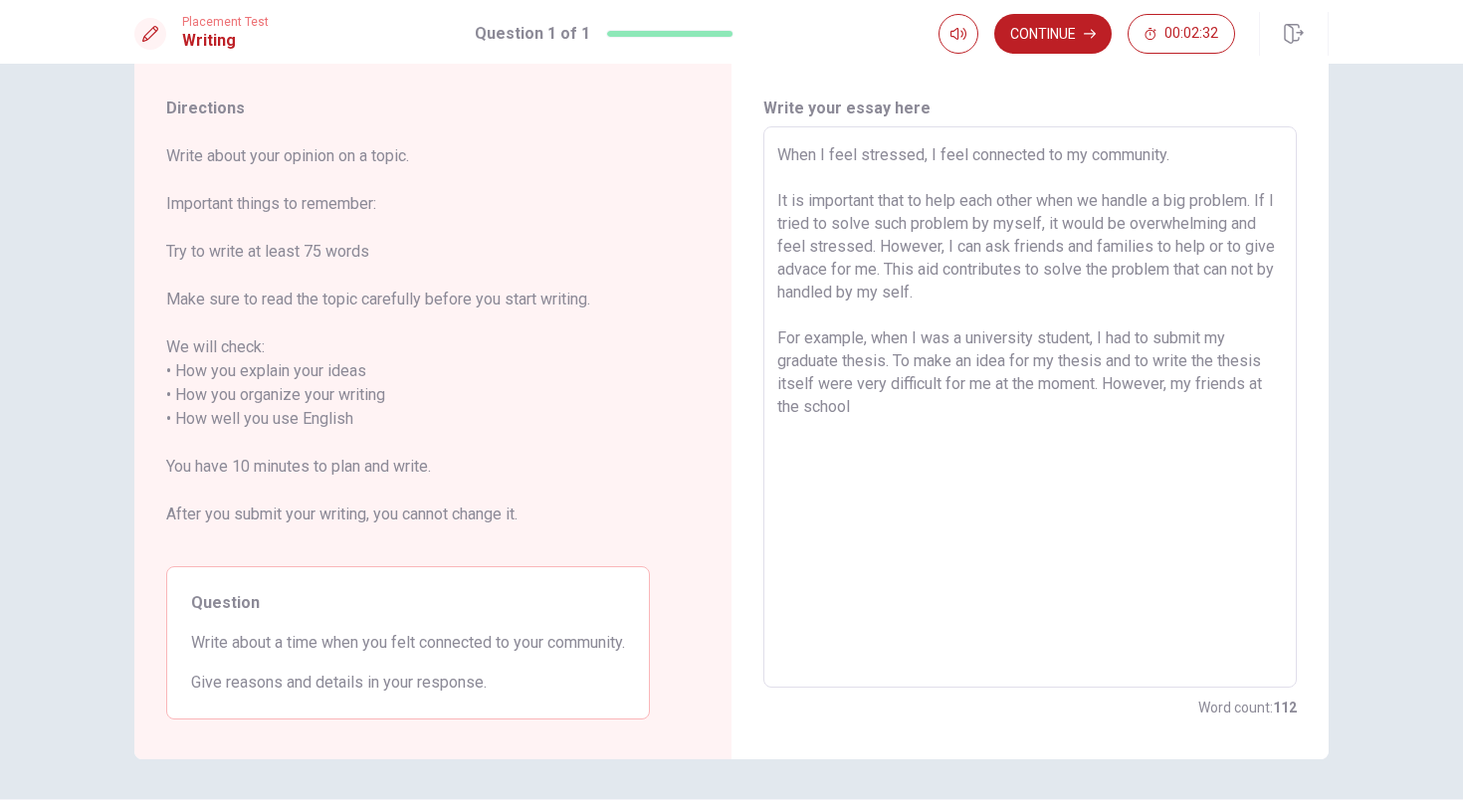 click on "When I feel stressed, I feel connected to my community.
It is important that to help each other when we handle a big problem. If I tried to solve such problem by myself, it would be overwhelming and feel stressed. However, I can ask friends and families to help or to give advace for me. This aid contributes to solve the problem that can not by handled by my self.
For example, when I was a university student, I had to submit my graduate thesis. To make an idea for my thesis and to write the thesis itself were very difficult for me at the moment. However, my friends at the school" at bounding box center [1030, 407] 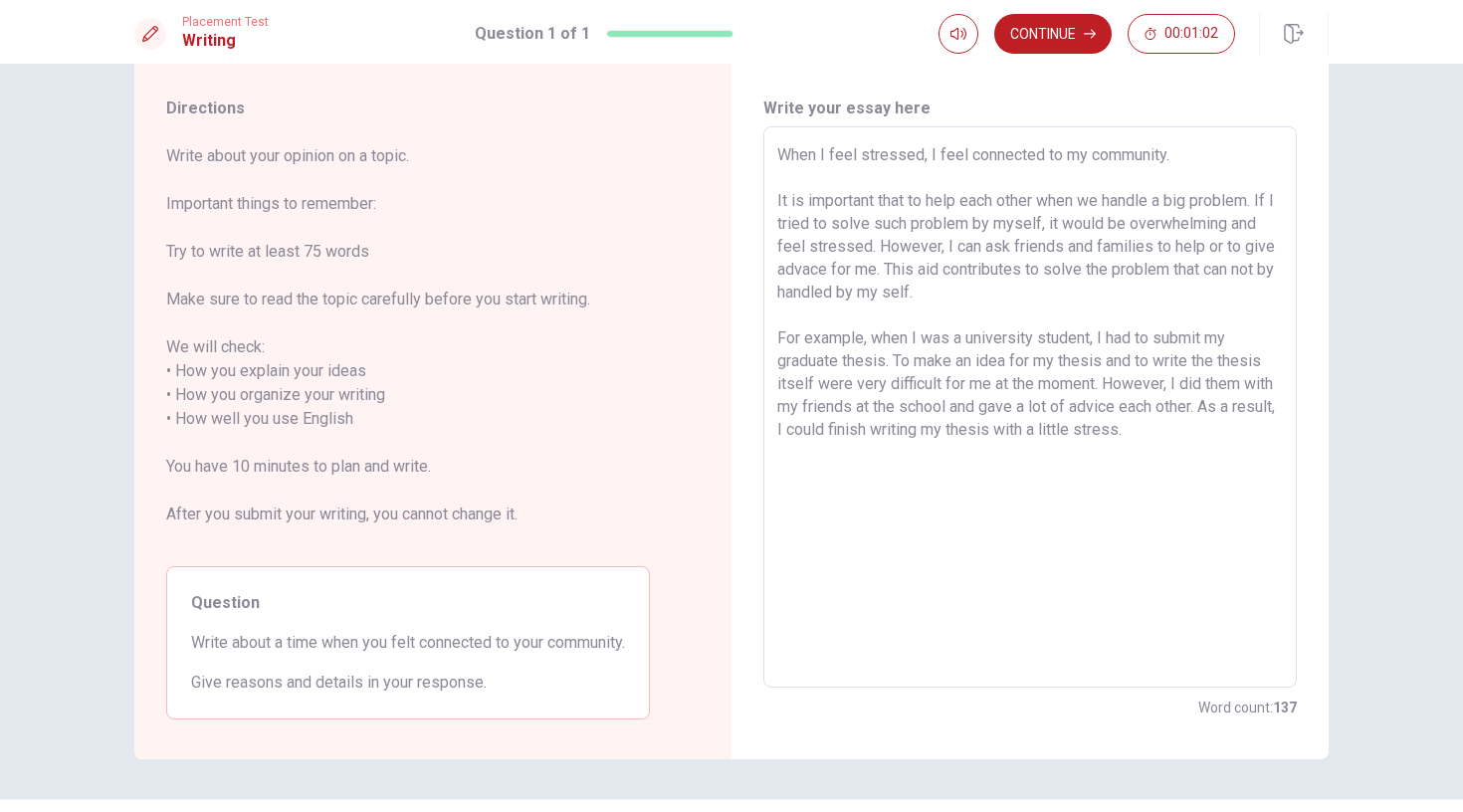 click on "When I feel stressed, I feel connected to my community.
It is important that to help each other when we handle a big problem. If I tried to solve such problem by myself, it would be overwhelming and feel stressed. However, I can ask friends and families to help or to give advace for me. This aid contributes to solve the problem that can not by handled by my self.
For example, when I was a university student, I had to submit my graduate thesis. To make an idea for my thesis and to write the thesis itself were very difficult for me at the moment. However, I did them with my friends at the school and gave a lot of advice each other. As a result, I could finish writing my thesis with a little stress." at bounding box center [1030, 407] 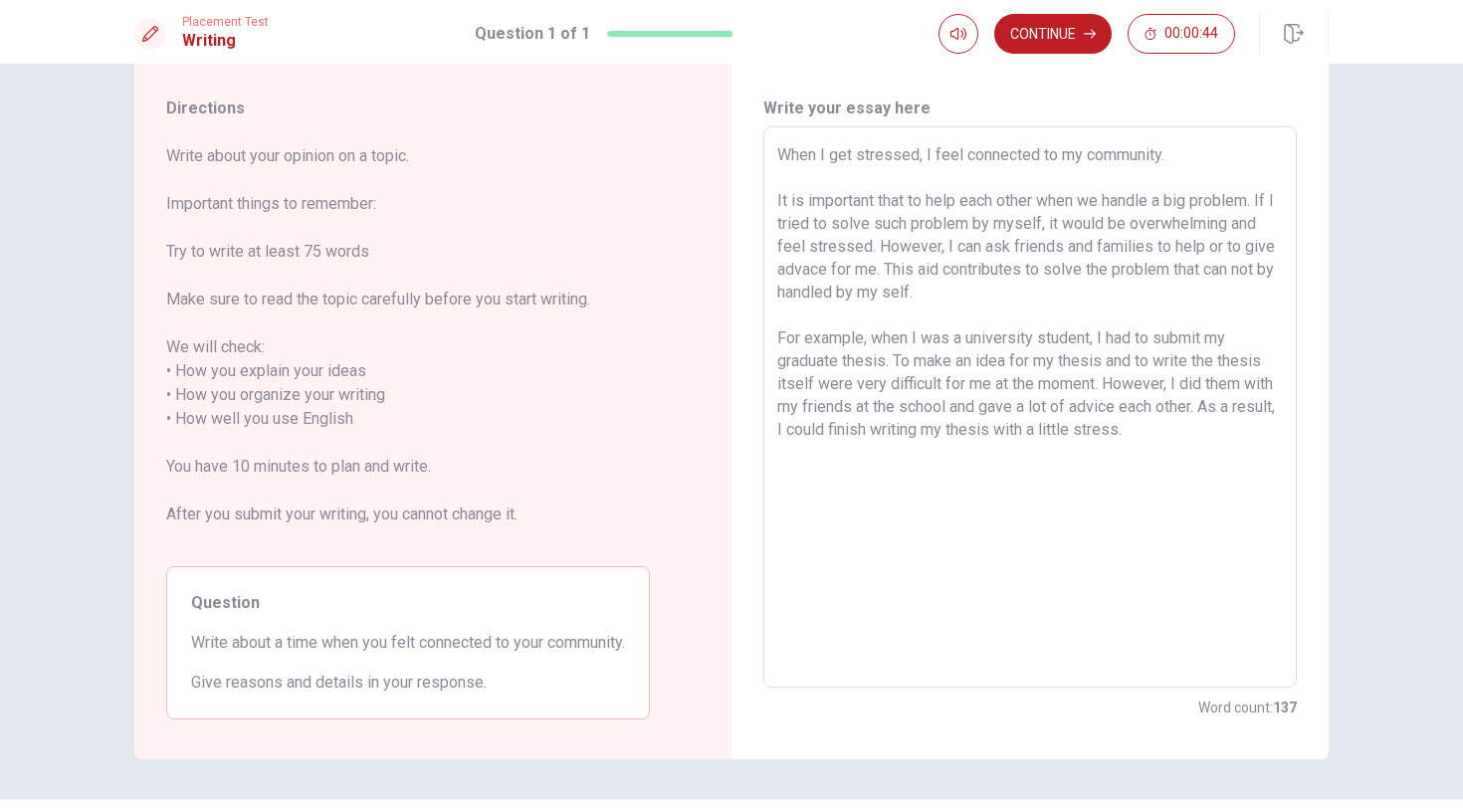 click on "When I get stressed, I feel connected to my community.
It is important that to help each other when we handle a big problem. If I tried to solve such problem by myself, it would be overwhelming and feel stressed. However, I can ask friends and families to help or to give advace for me. This aid contributes to solve the problem that can not by handled by my self.
For example, when I was a university student, I had to submit my graduate thesis. To make an idea for my thesis and to write the thesis itself were very difficult for me at the moment. However, I did them with my friends at the school and gave a lot of advice each other. As a result, I could finish writing my thesis with a little stress." at bounding box center [1030, 407] 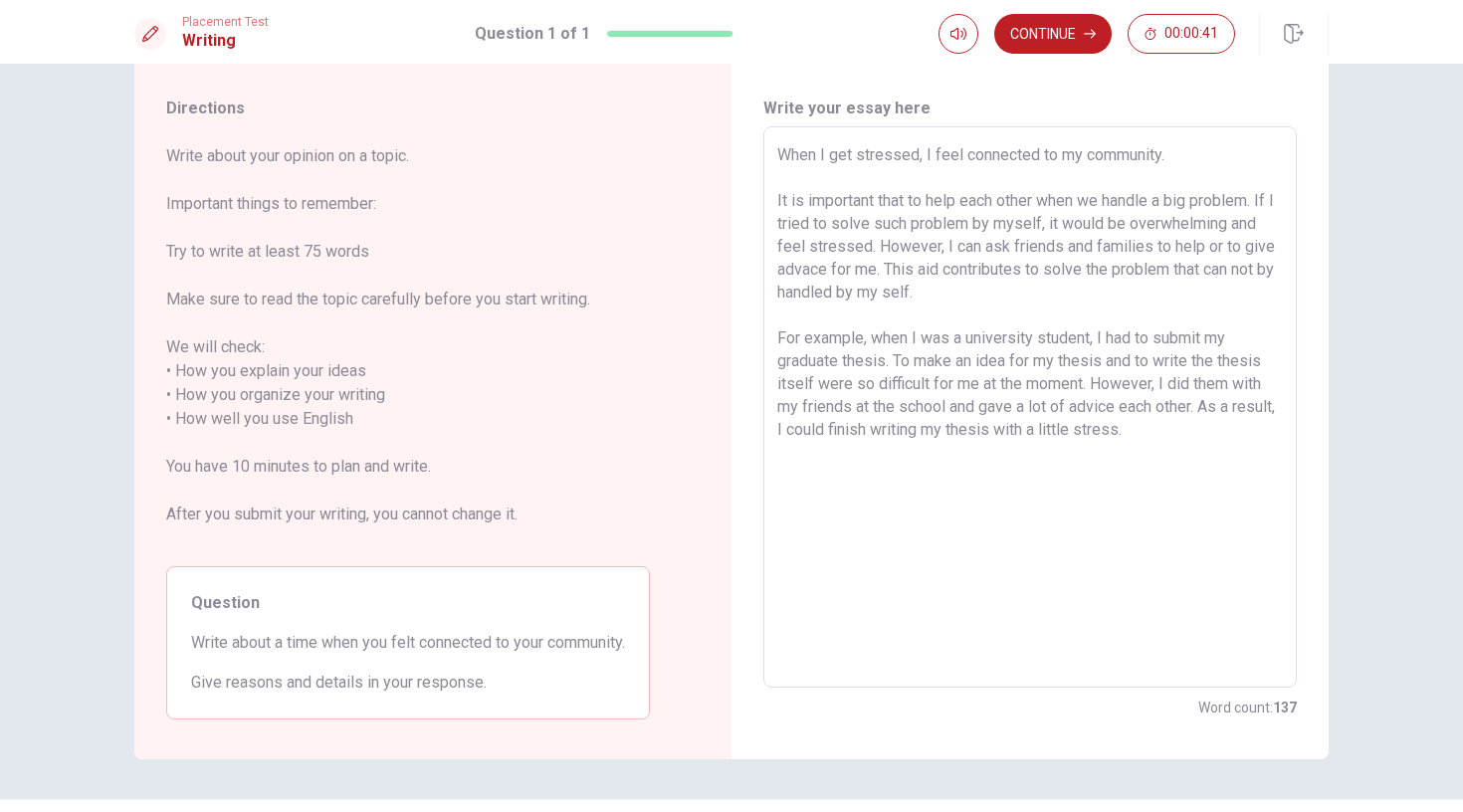 click on "When I get stressed, I feel connected to my community.
It is important that to help each other when we handle a big problem. If I tried to solve such problem by myself, it would be overwhelming and feel stressed. However, I can ask friends and families to help or to give advace for me. This aid contributes to solve the problem that can not by handled by my self.
For example, when I was a university student, I had to submit my graduate thesis. To make an idea for my thesis and to write the thesis itself were so difficult for me at the moment. However, I did them with my friends at the school and gave a lot of advice each other. As a result, I could finish writing my thesis with a little stress." at bounding box center [1030, 407] 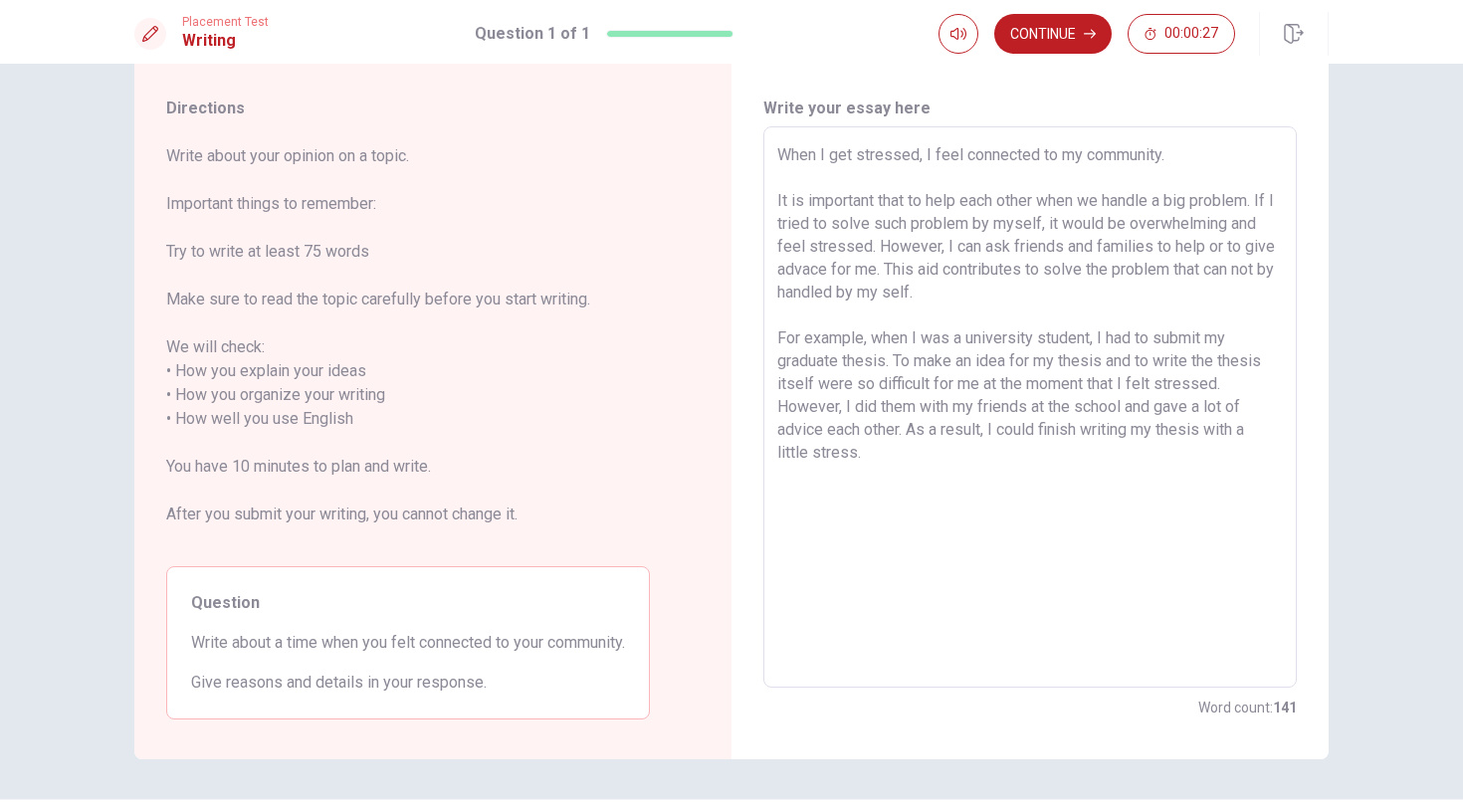 click on "When I get stressed, I feel connected to my community.
It is important that to help each other when we handle a big problem. If I tried to solve such problem by myself, it would be overwhelming and feel stressed. However, I can ask friends and families to help or to give advace for me. This aid contributes to solve the problem that can not by handled by my self.
For example, when I was a university student, I had to submit my graduate thesis. To make an idea for my thesis and to write the thesis itself were so difficult for me at the moment that I felt stressed. However, I did them with my friends at the school and gave a lot of advice each other. As a result, I could finish writing my thesis with a little stress." at bounding box center [1030, 407] 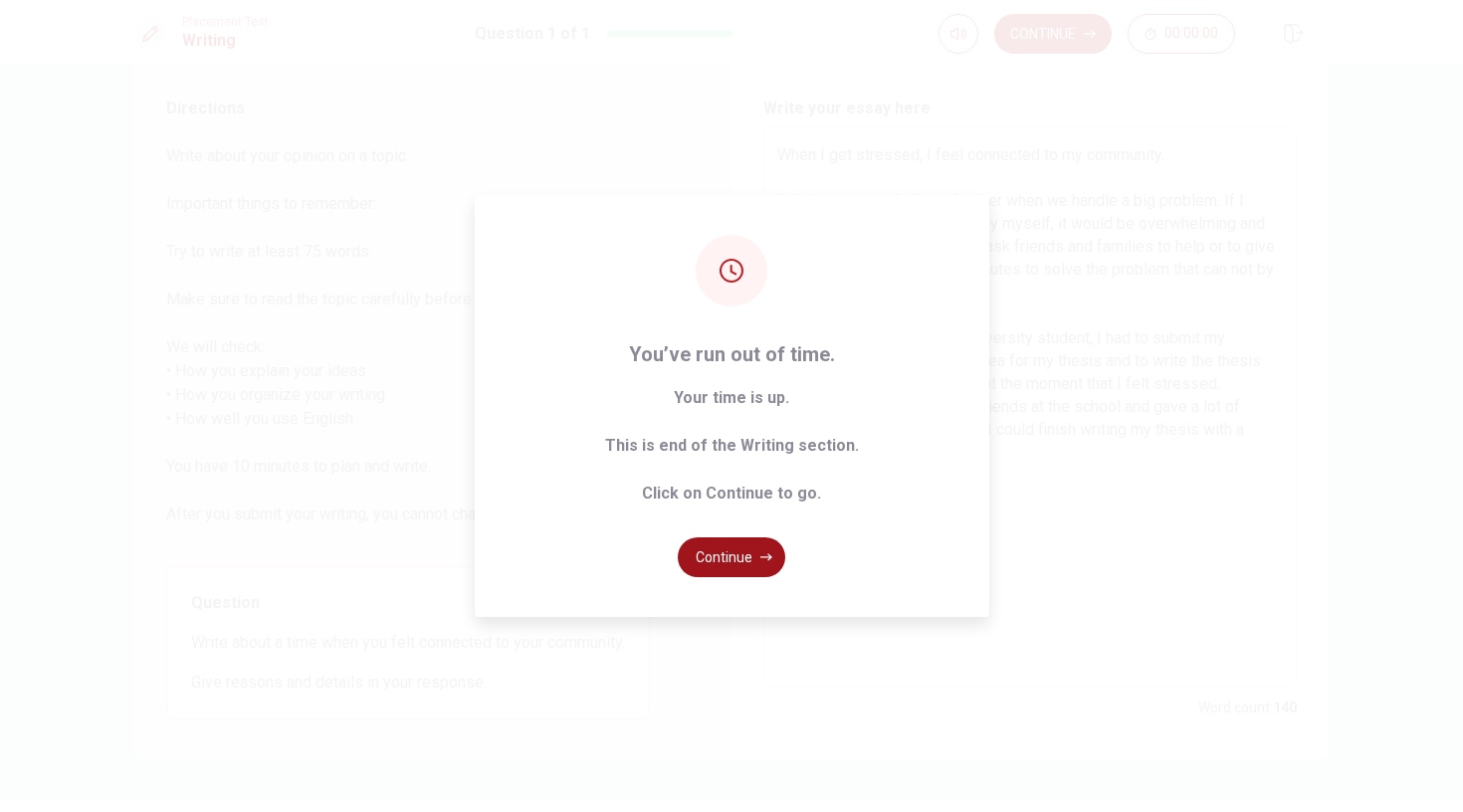 click on "Continue" at bounding box center (732, 557) 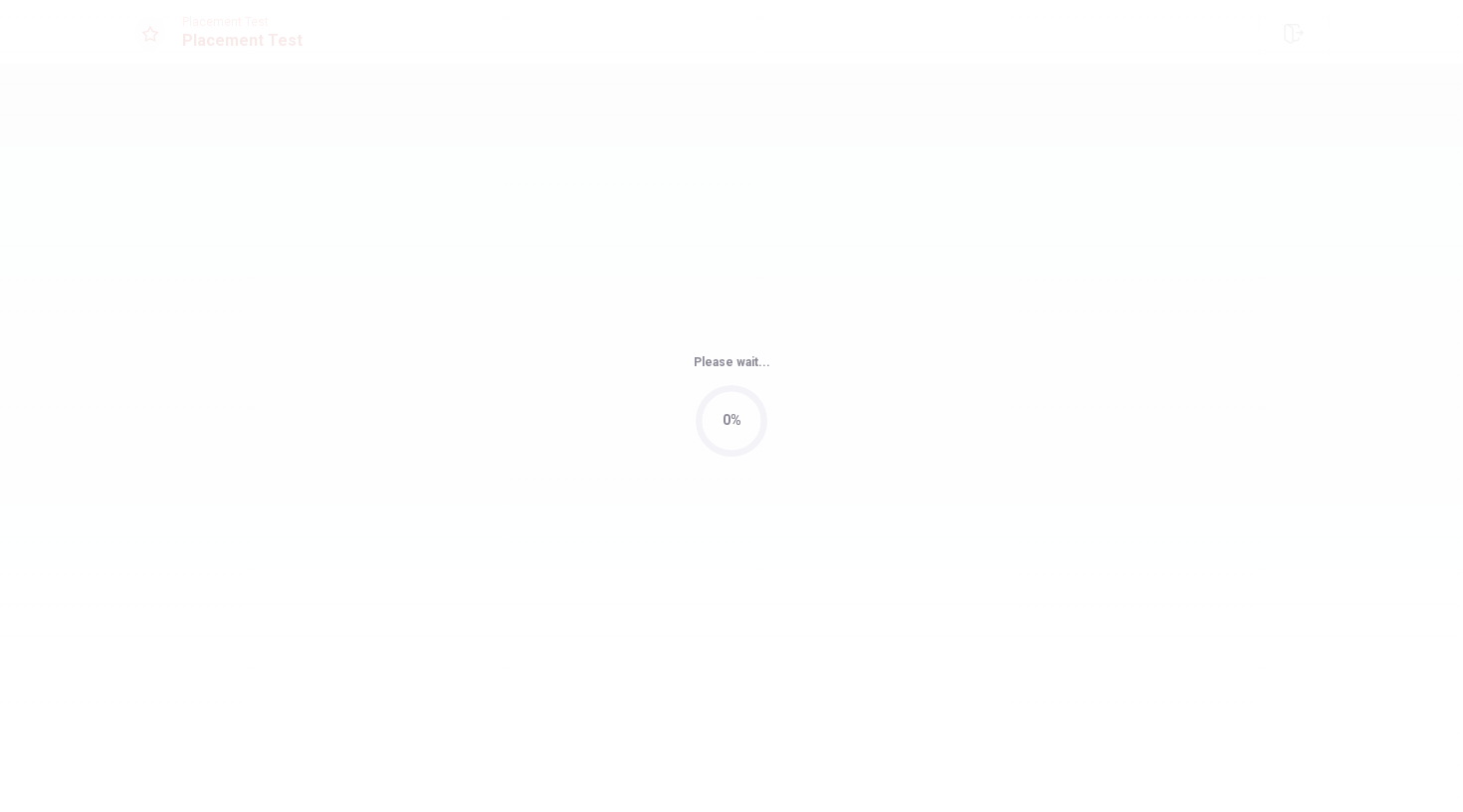scroll, scrollTop: 0, scrollLeft: 0, axis: both 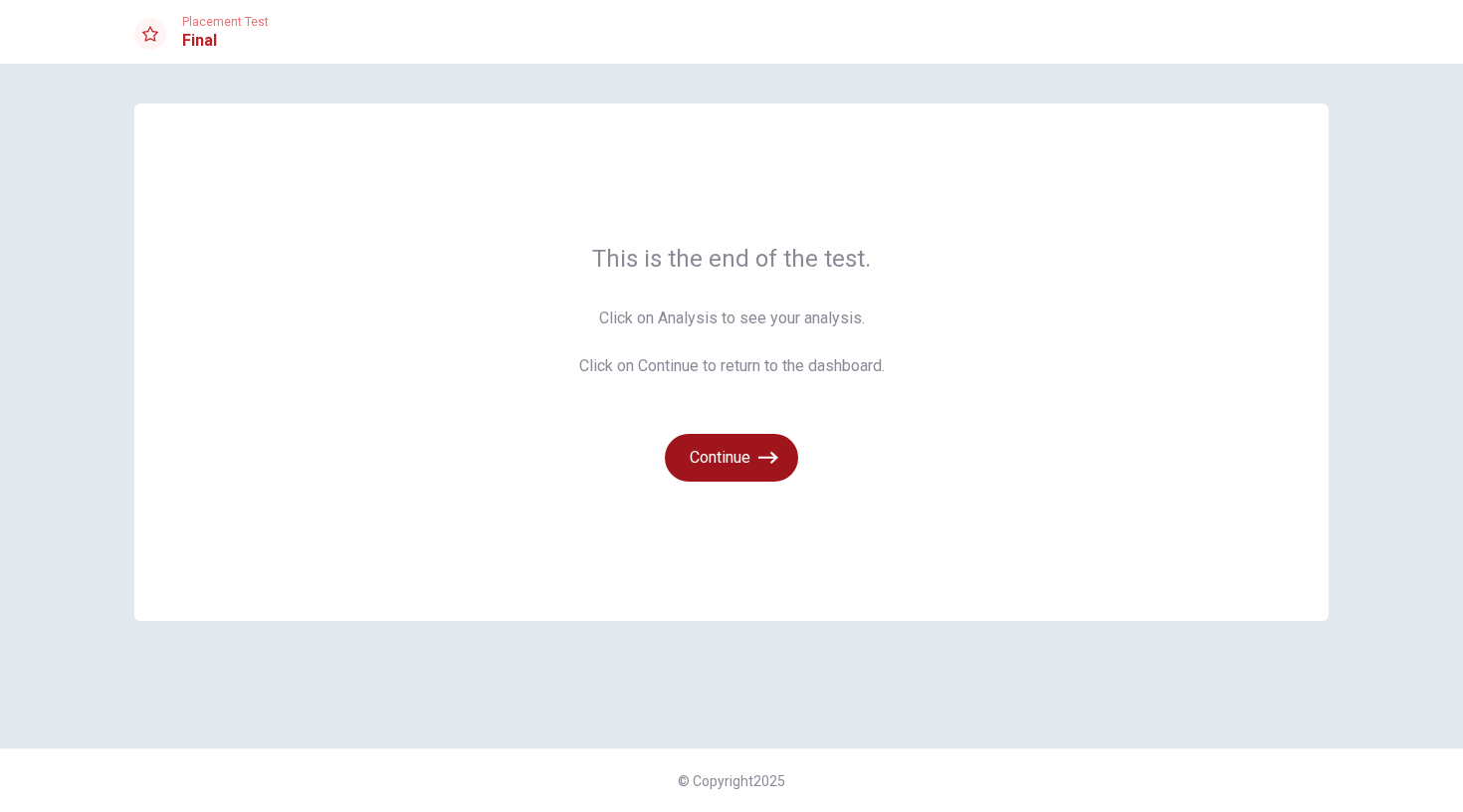 click on "Continue" at bounding box center (732, 458) 